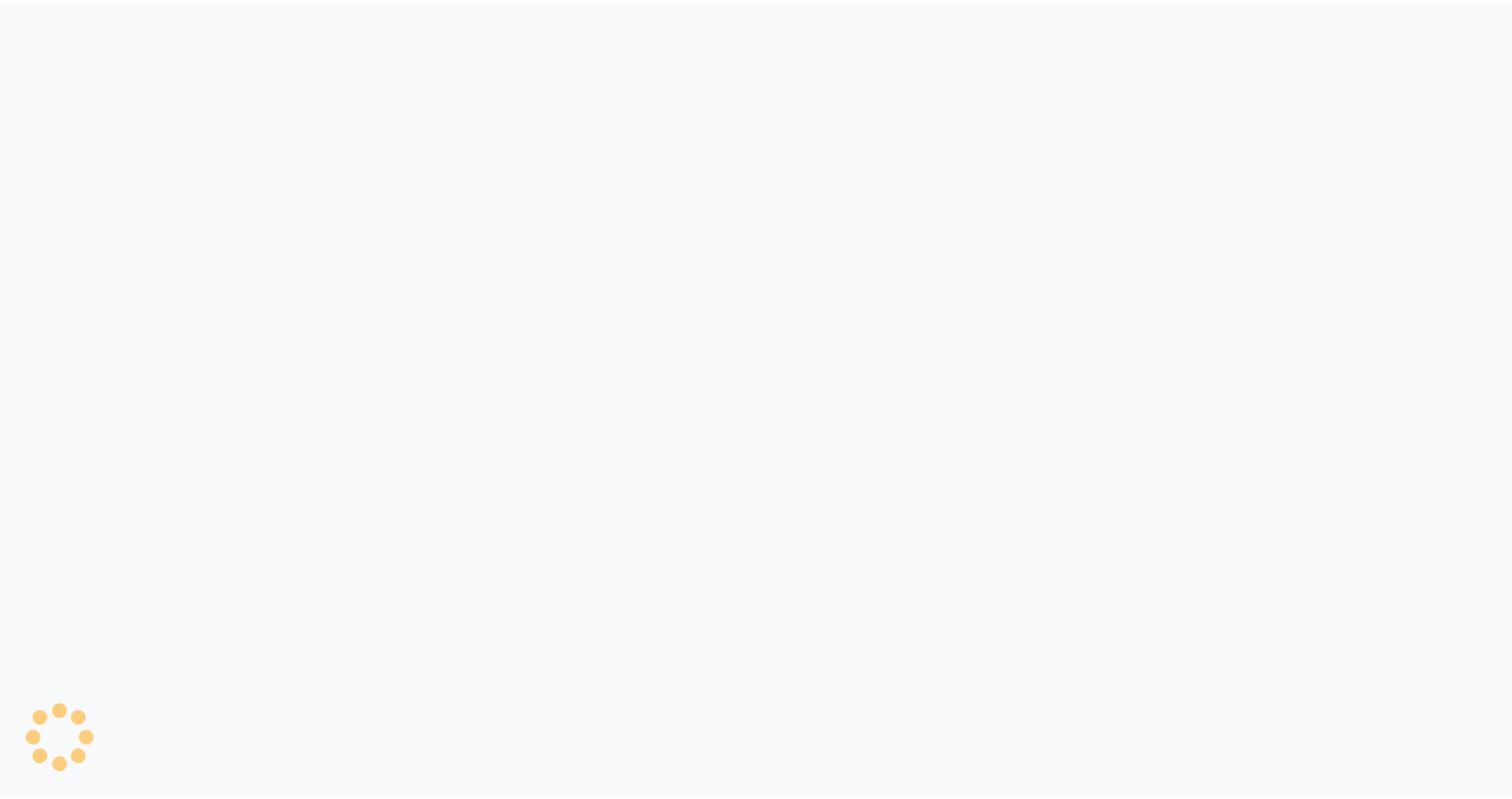 scroll, scrollTop: 0, scrollLeft: 0, axis: both 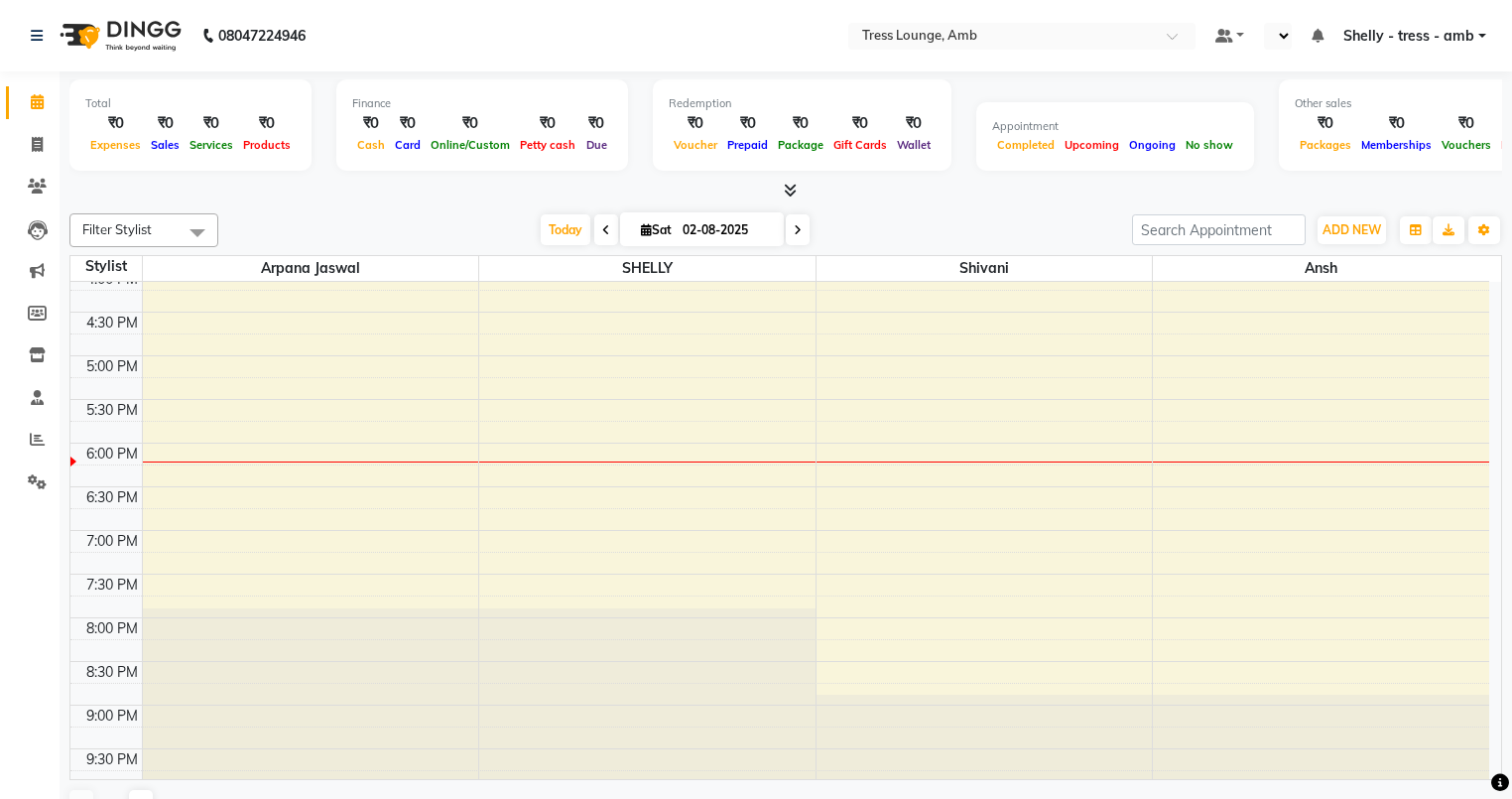 select on "en" 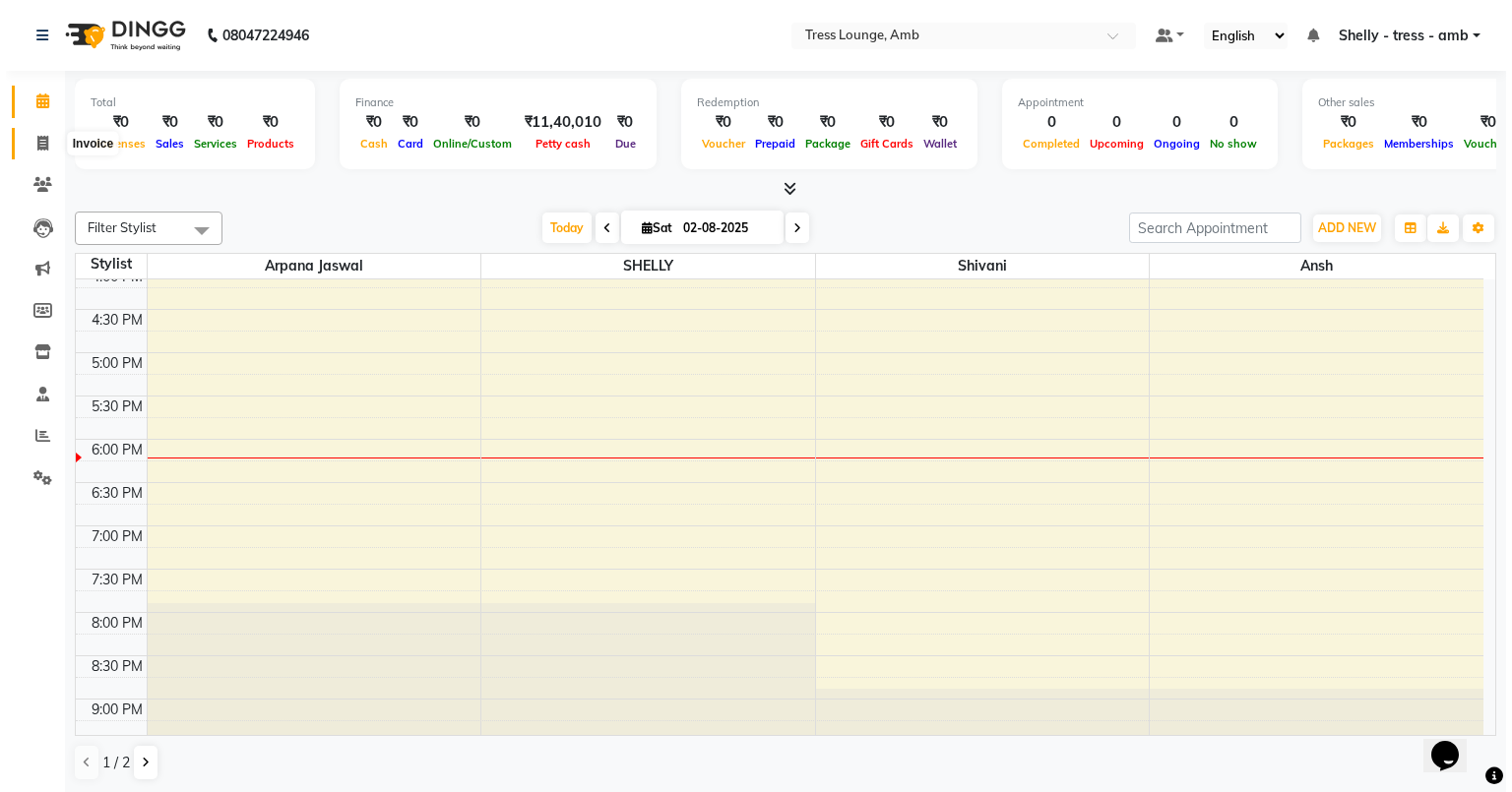 scroll, scrollTop: 0, scrollLeft: 0, axis: both 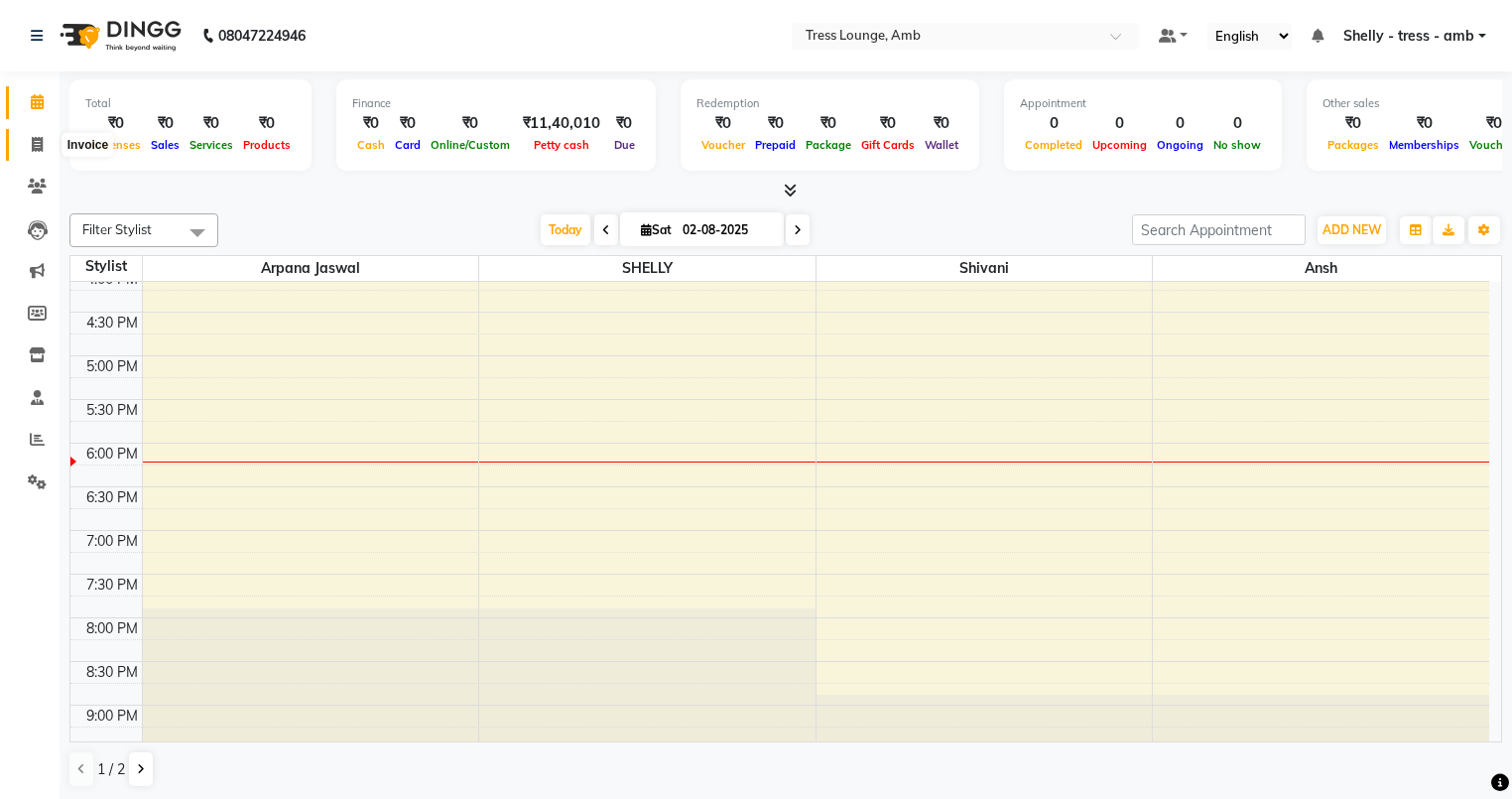 click 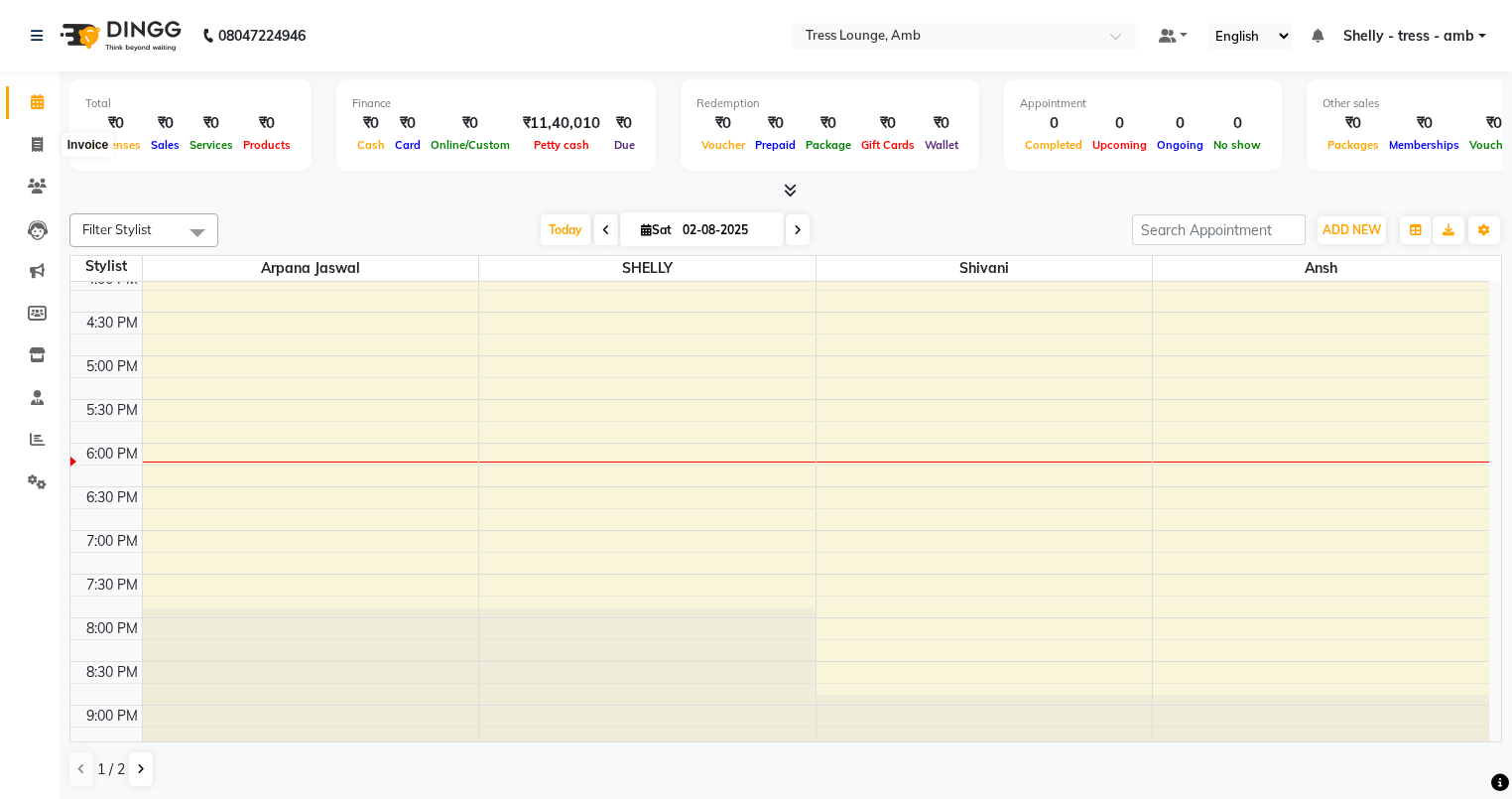select on "service" 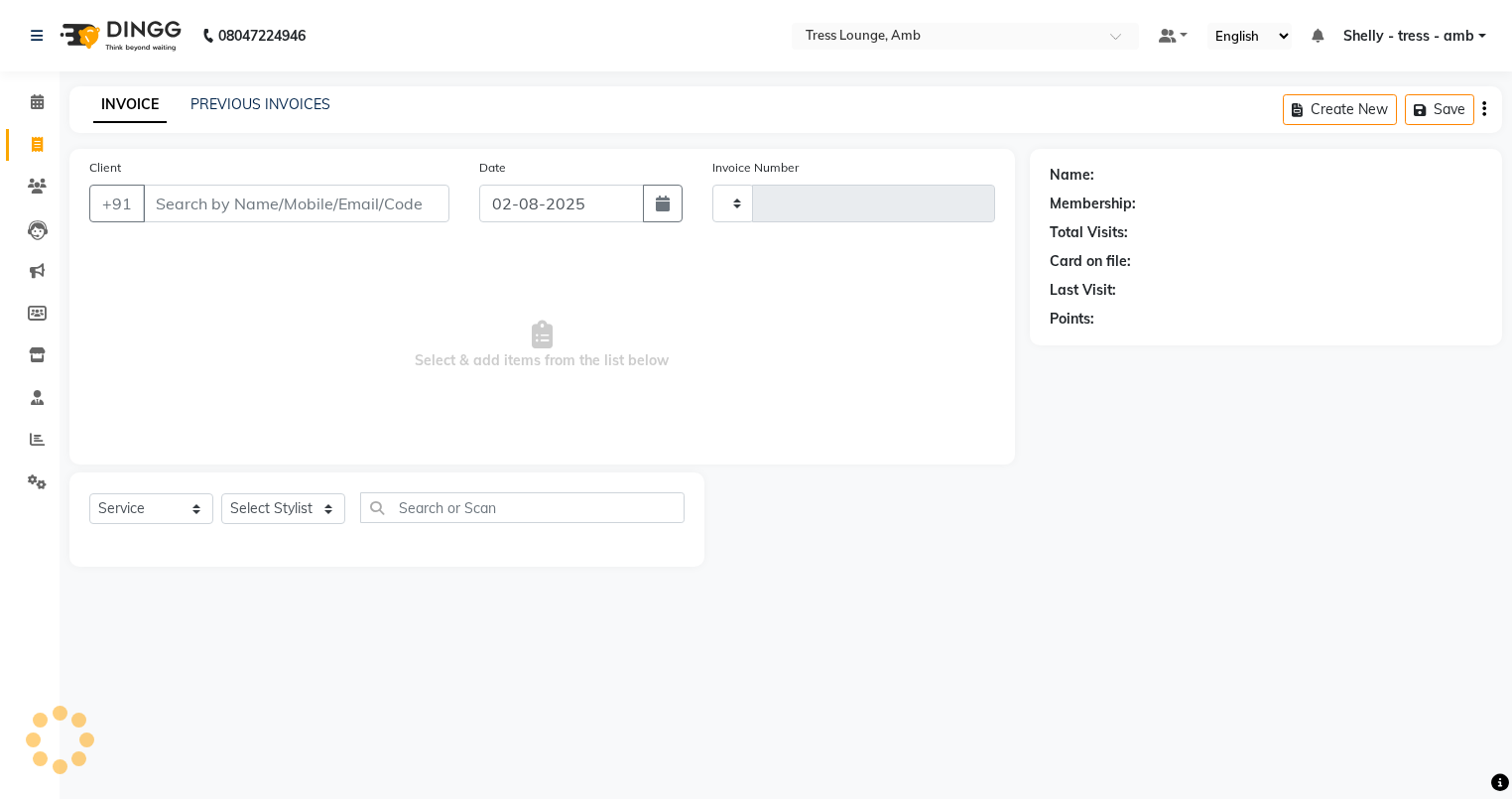 type on "0553" 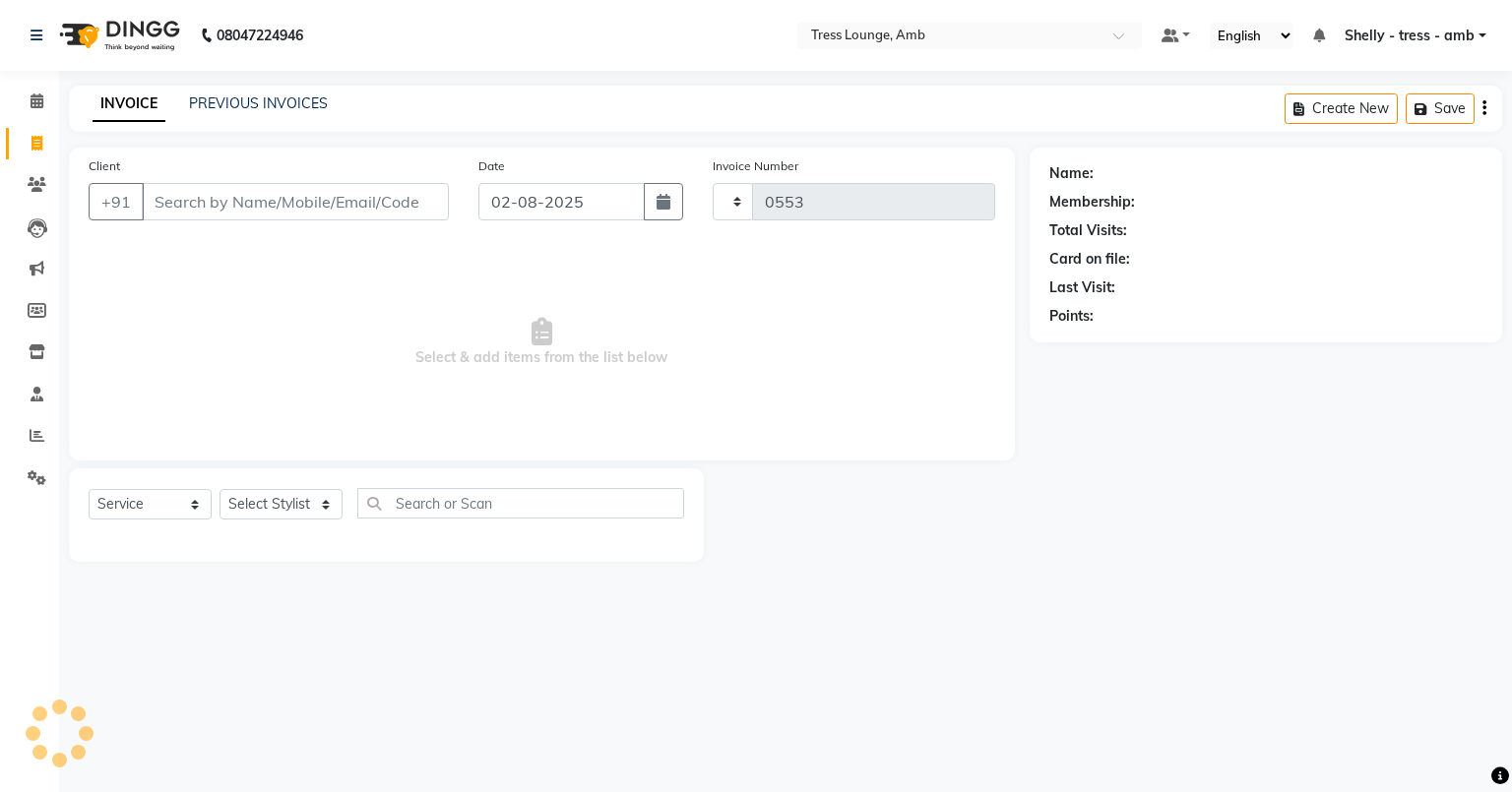 select on "5899" 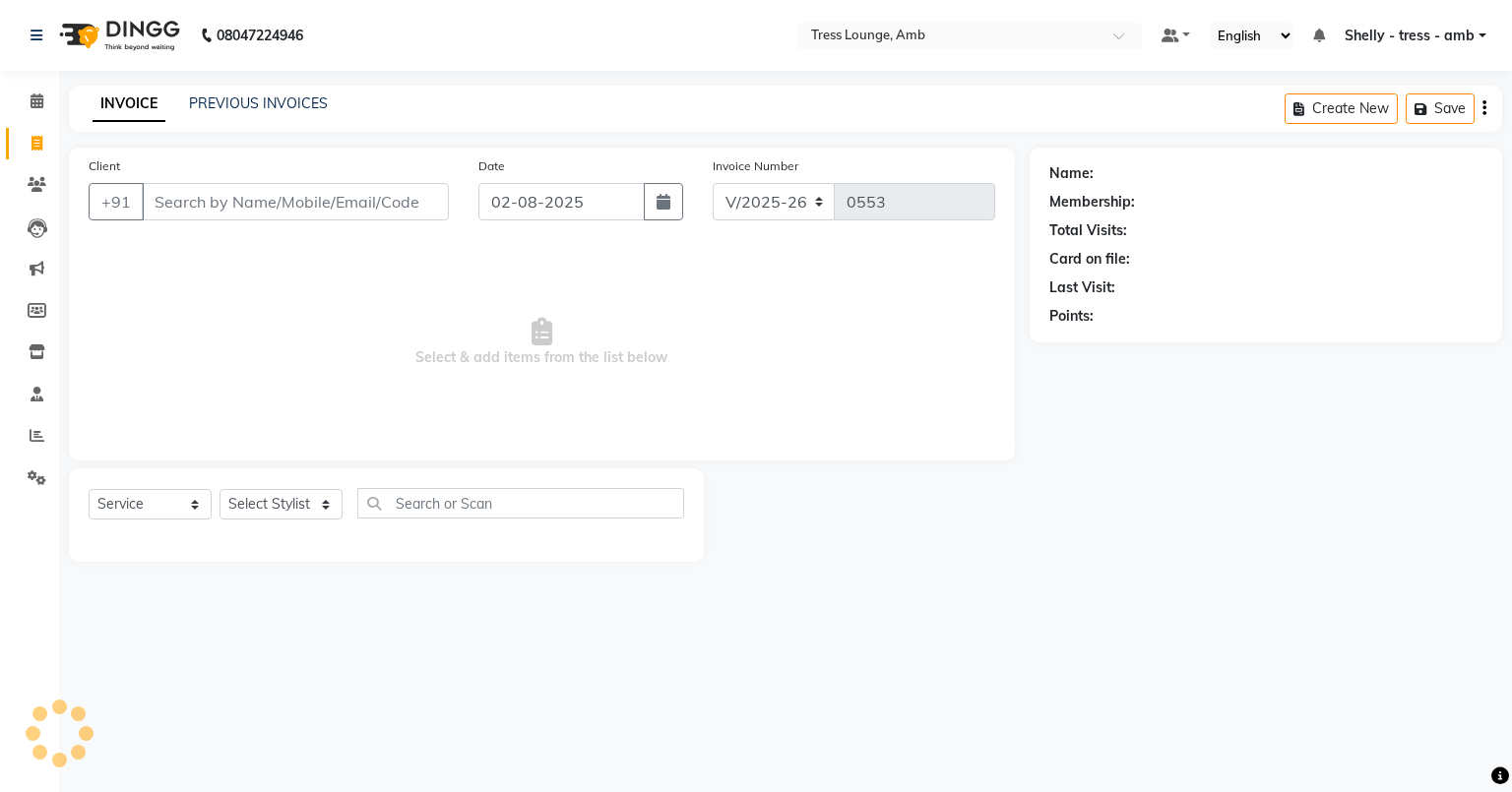 click on "Client" at bounding box center (295, 202) 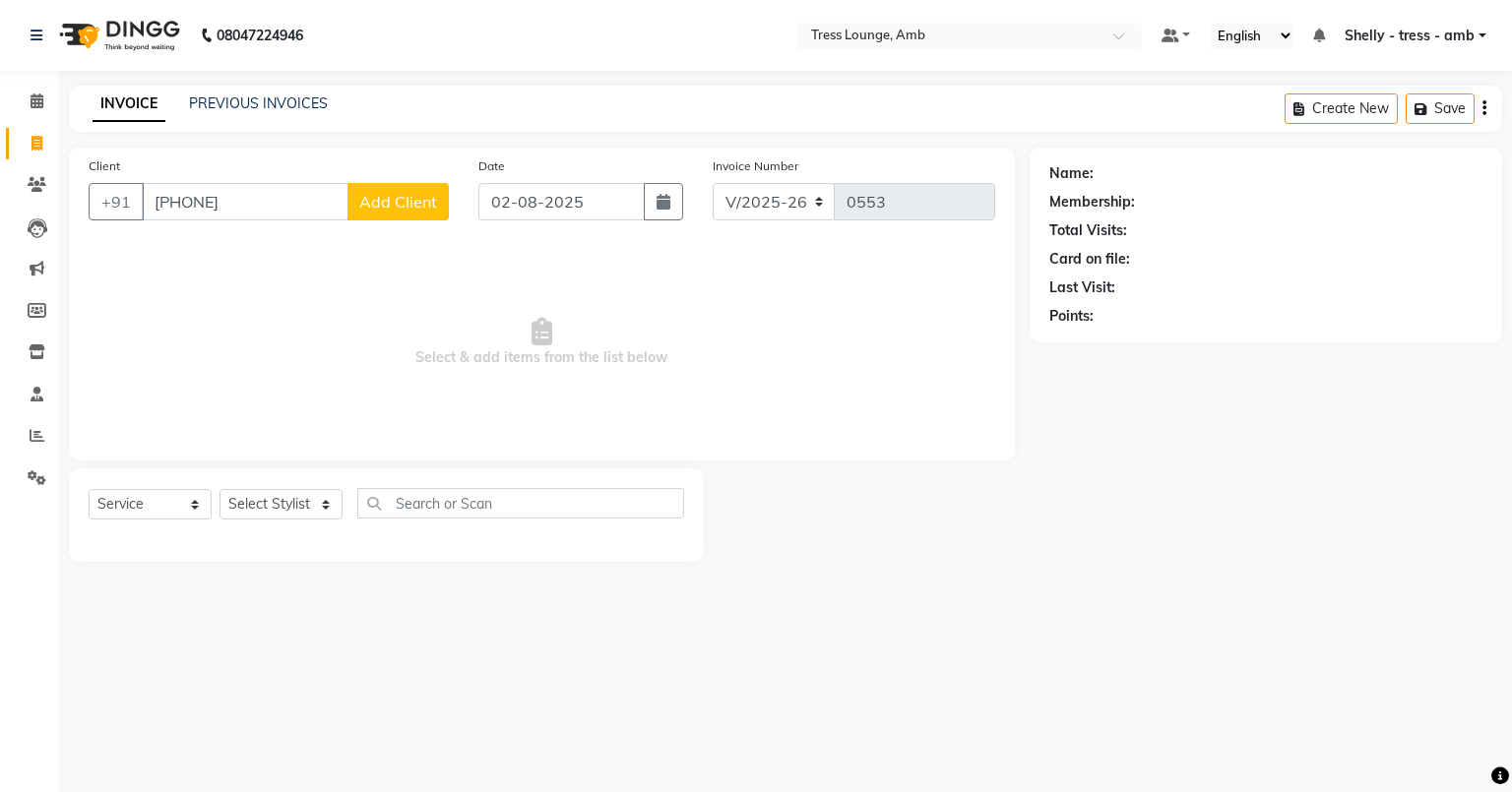 type on "9857579111" 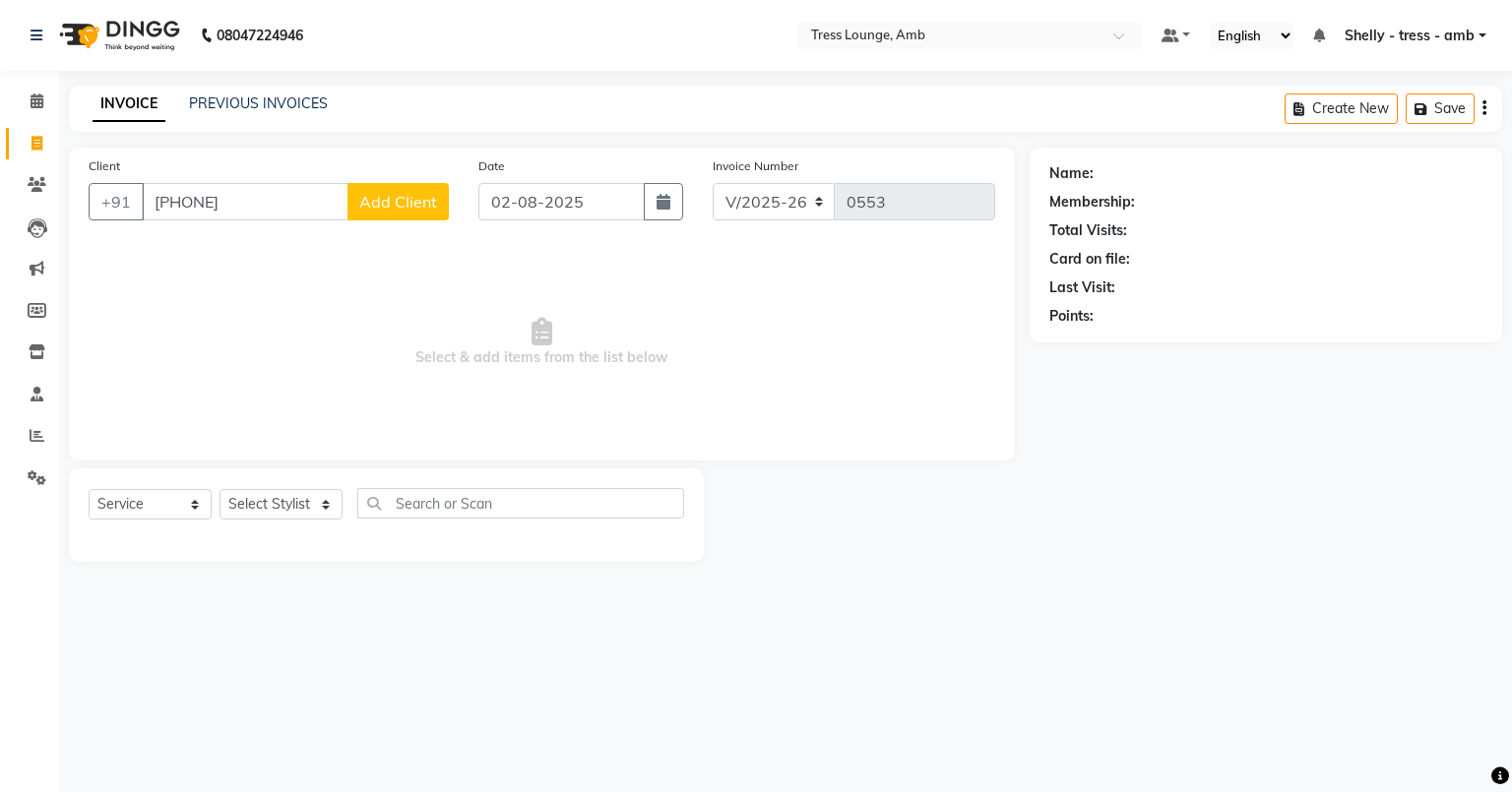 drag, startPoint x: 207, startPoint y: 193, endPoint x: 366, endPoint y: 130, distance: 171.0263 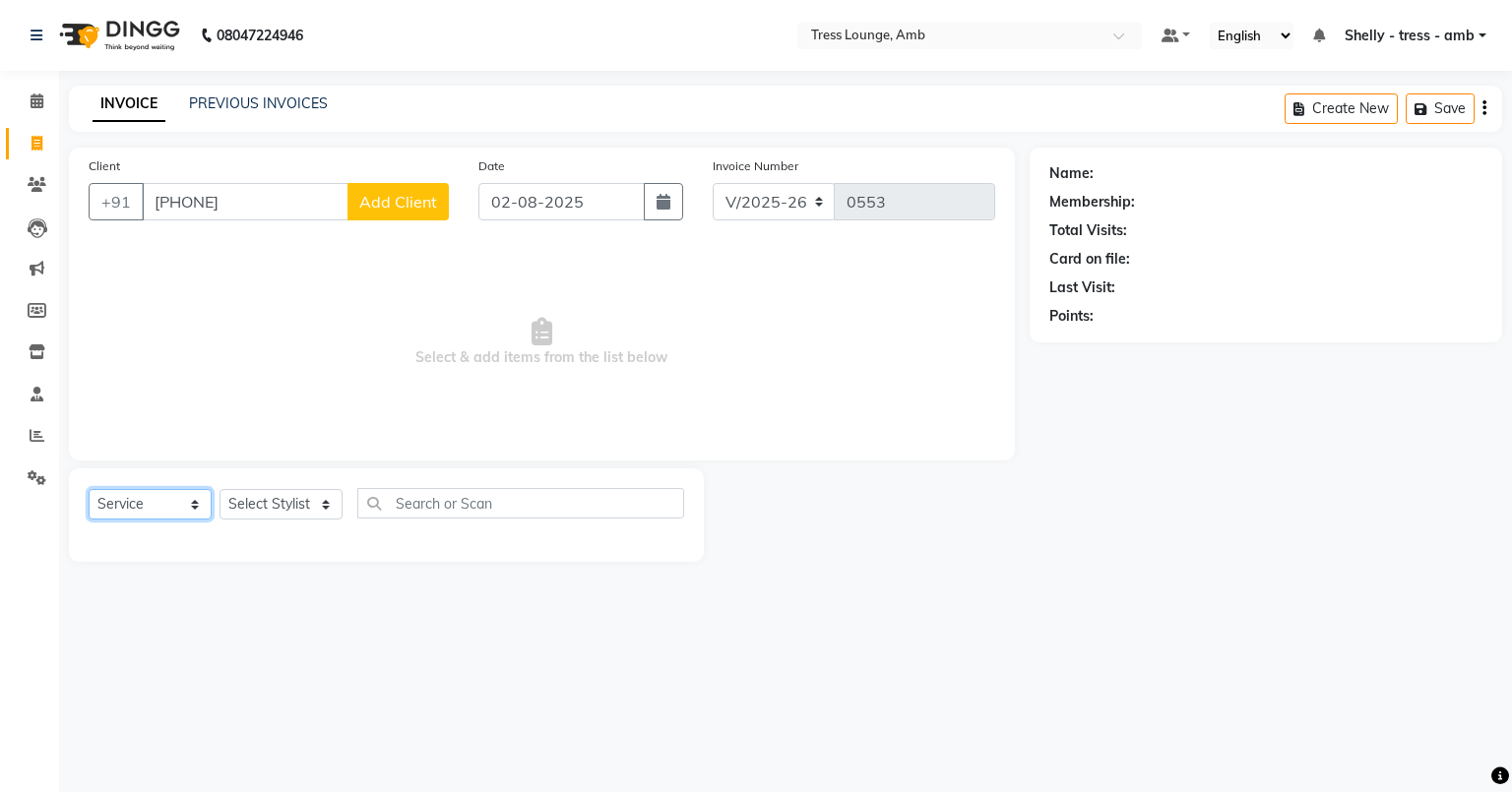 click on "Select  Service  Product  Membership  Package Voucher Prepaid Gift Card" 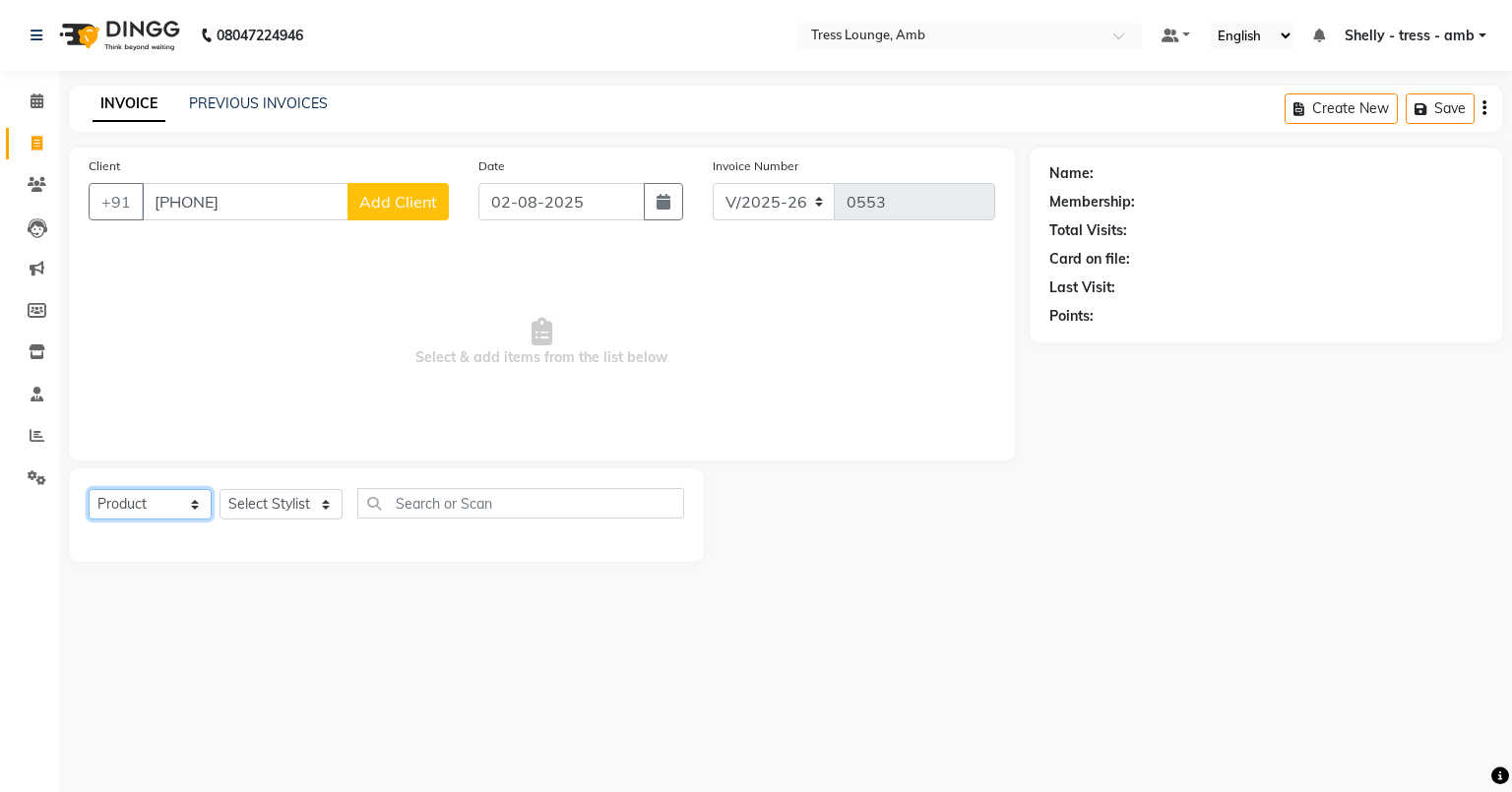 click on "Select  Service  Product  Membership  Package Voucher Prepaid Gift Card" 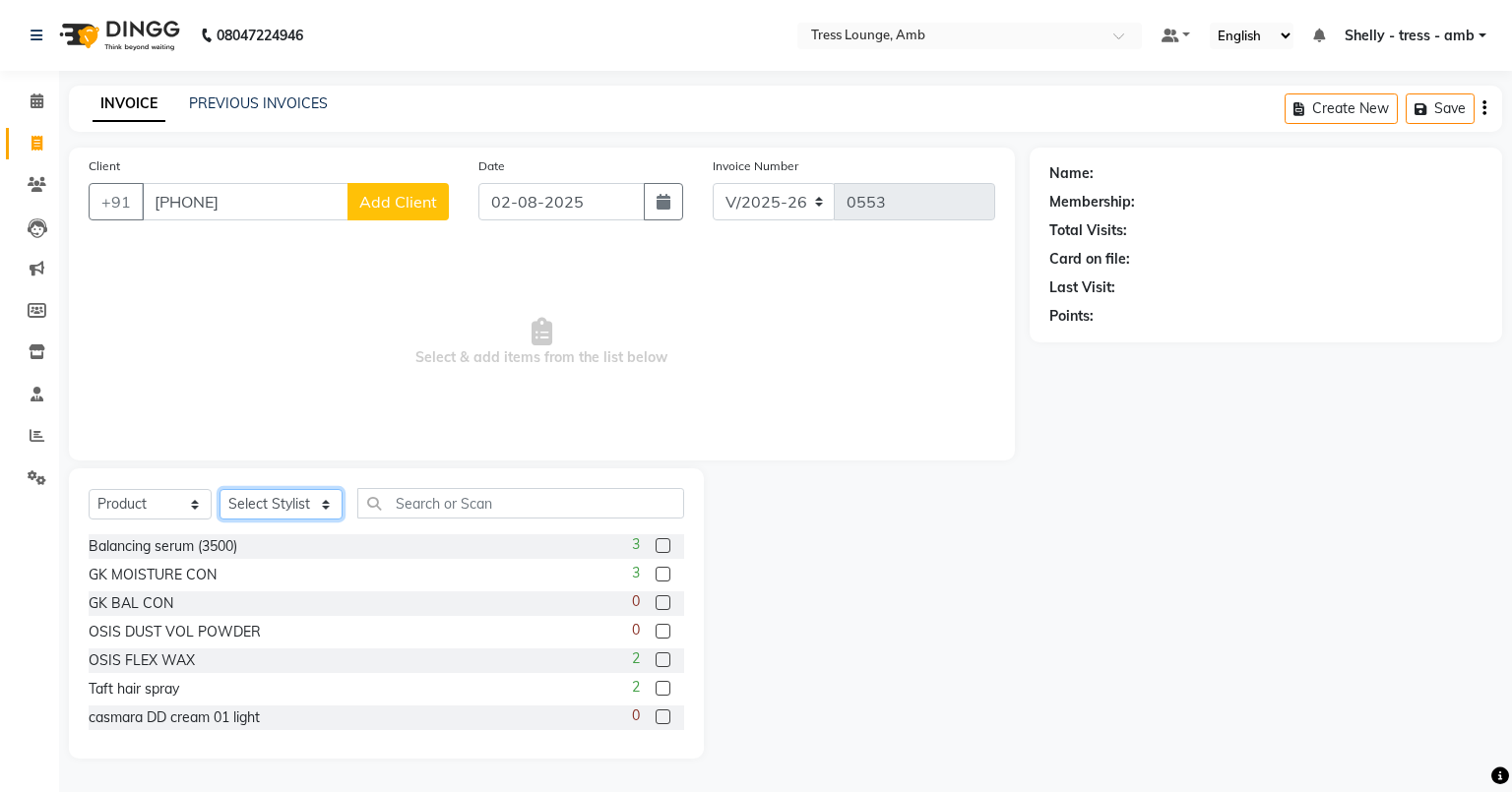click on "Select Stylist Ansh Arpana jaswal SHELLY Shivani Vijay vishal" 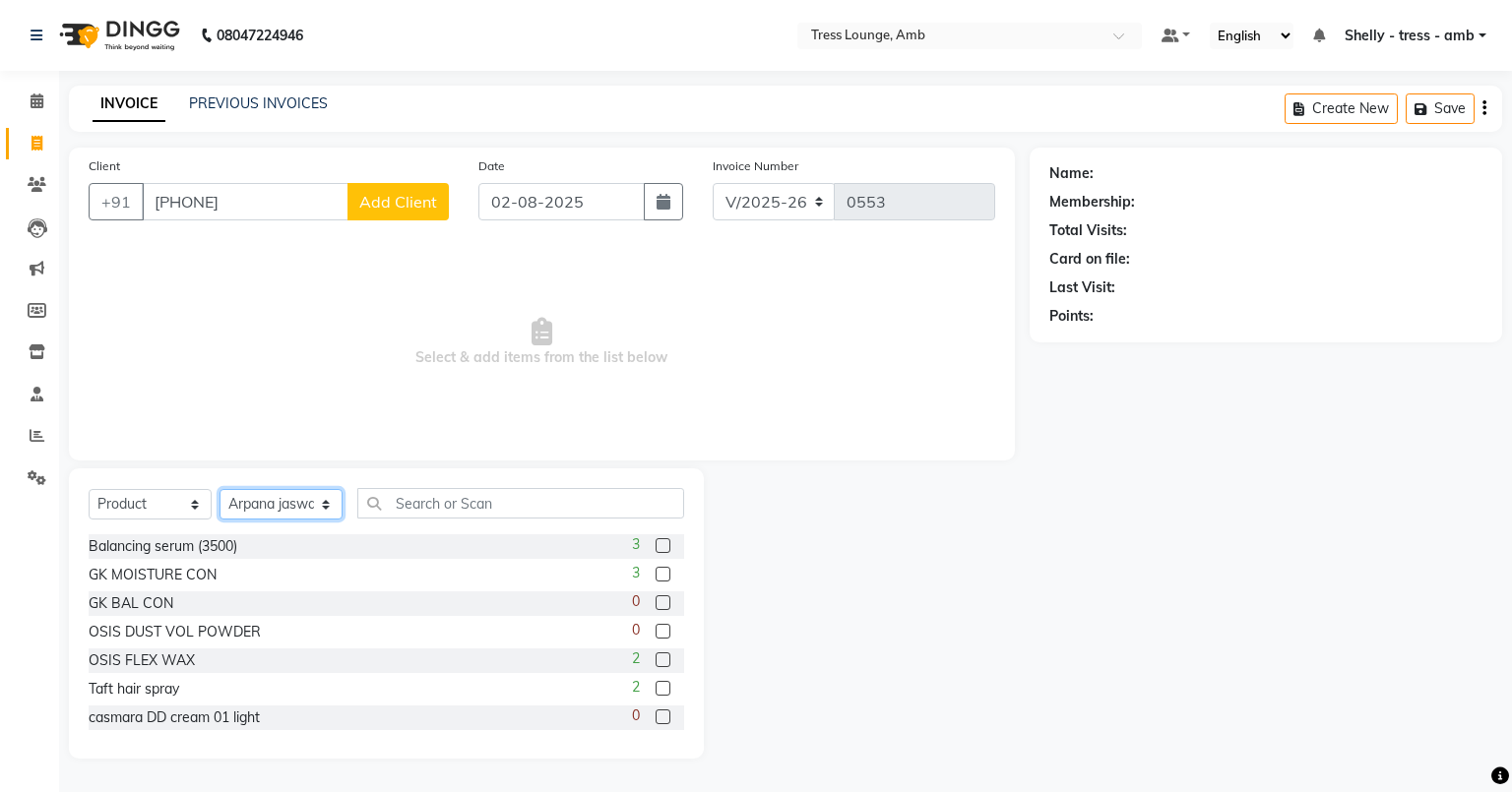 click on "Select Stylist Ansh Arpana jaswal SHELLY Shivani Vijay vishal" 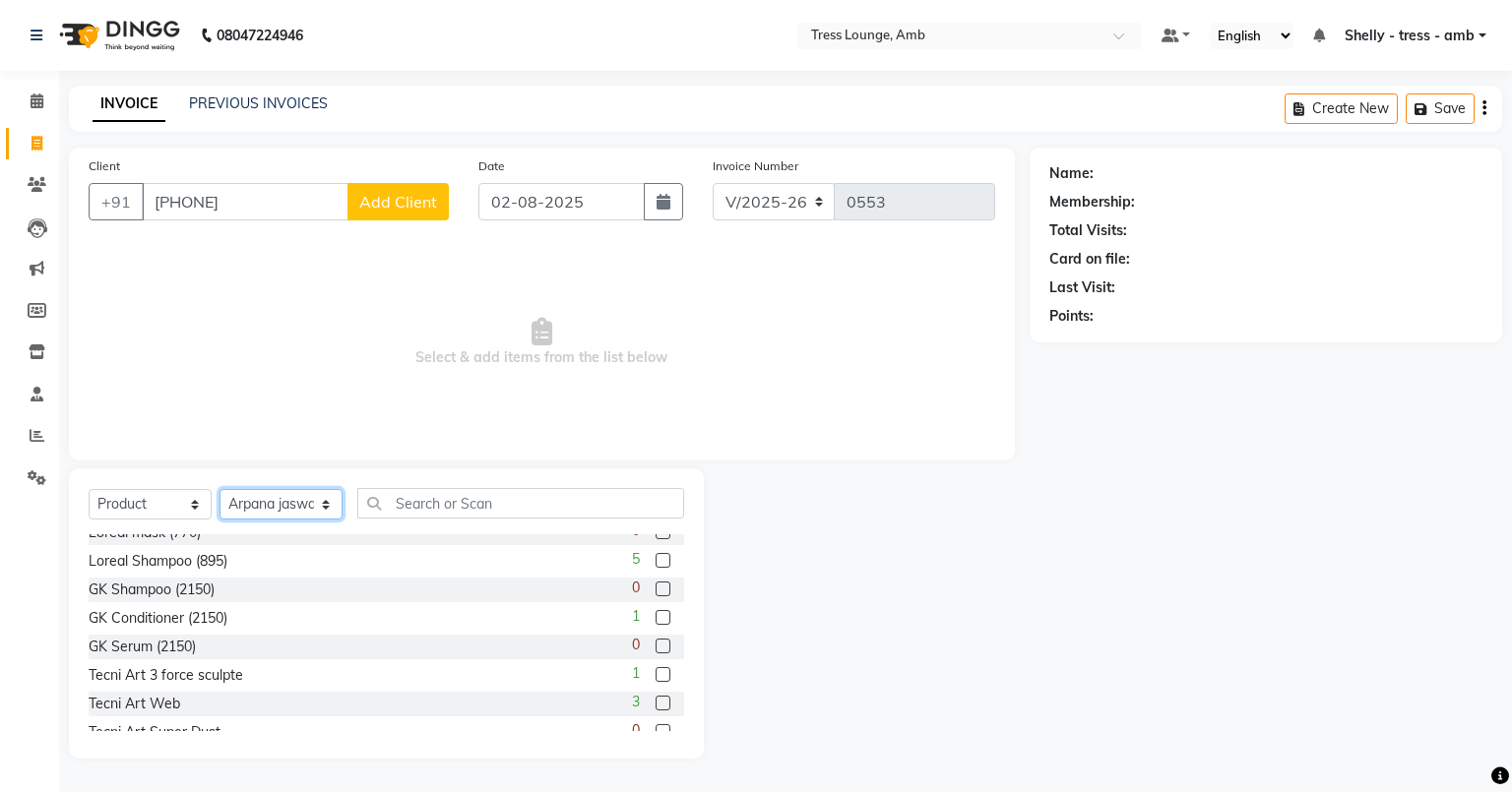 scroll, scrollTop: 1229, scrollLeft: 0, axis: vertical 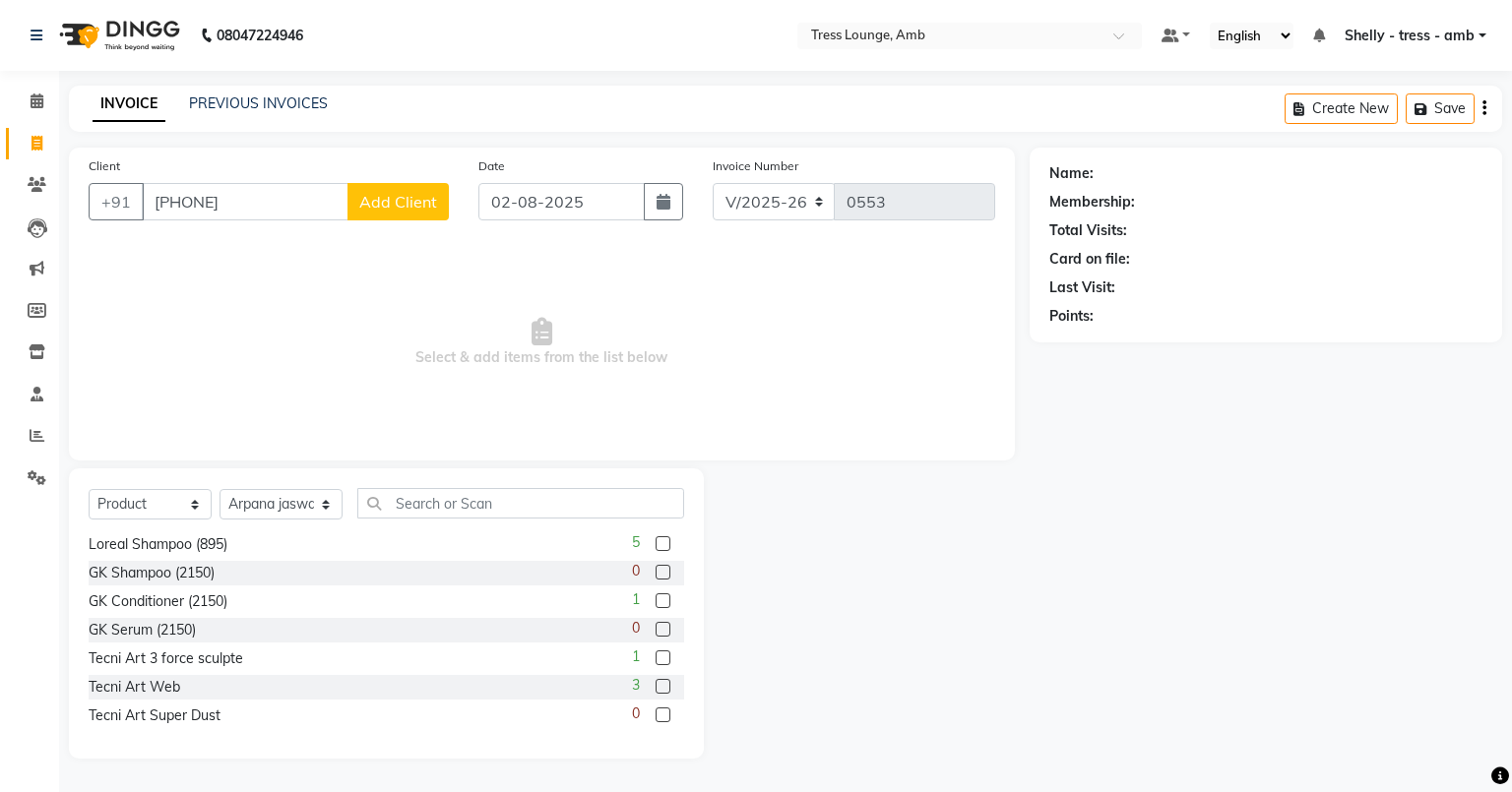 click 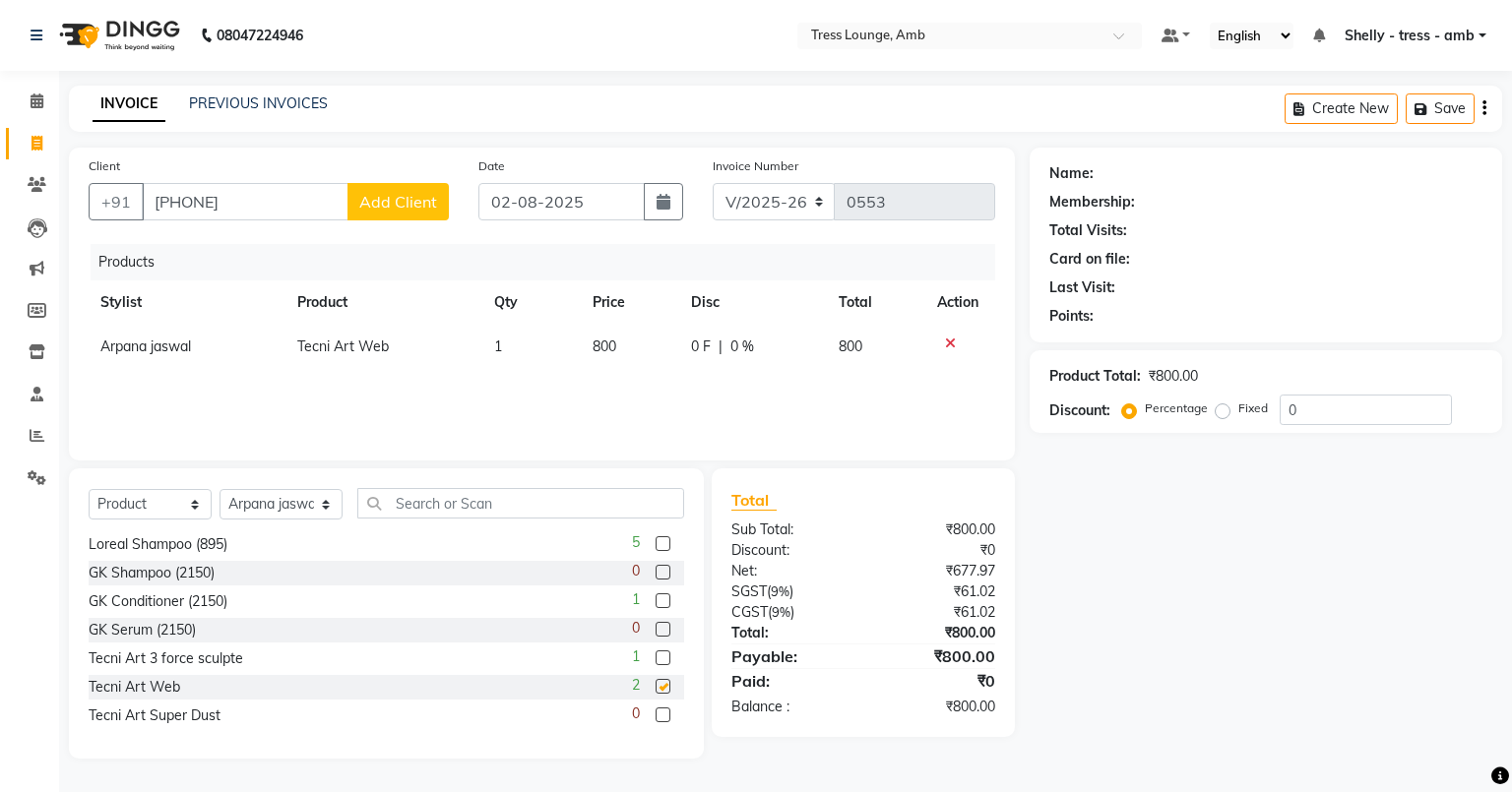 checkbox on "false" 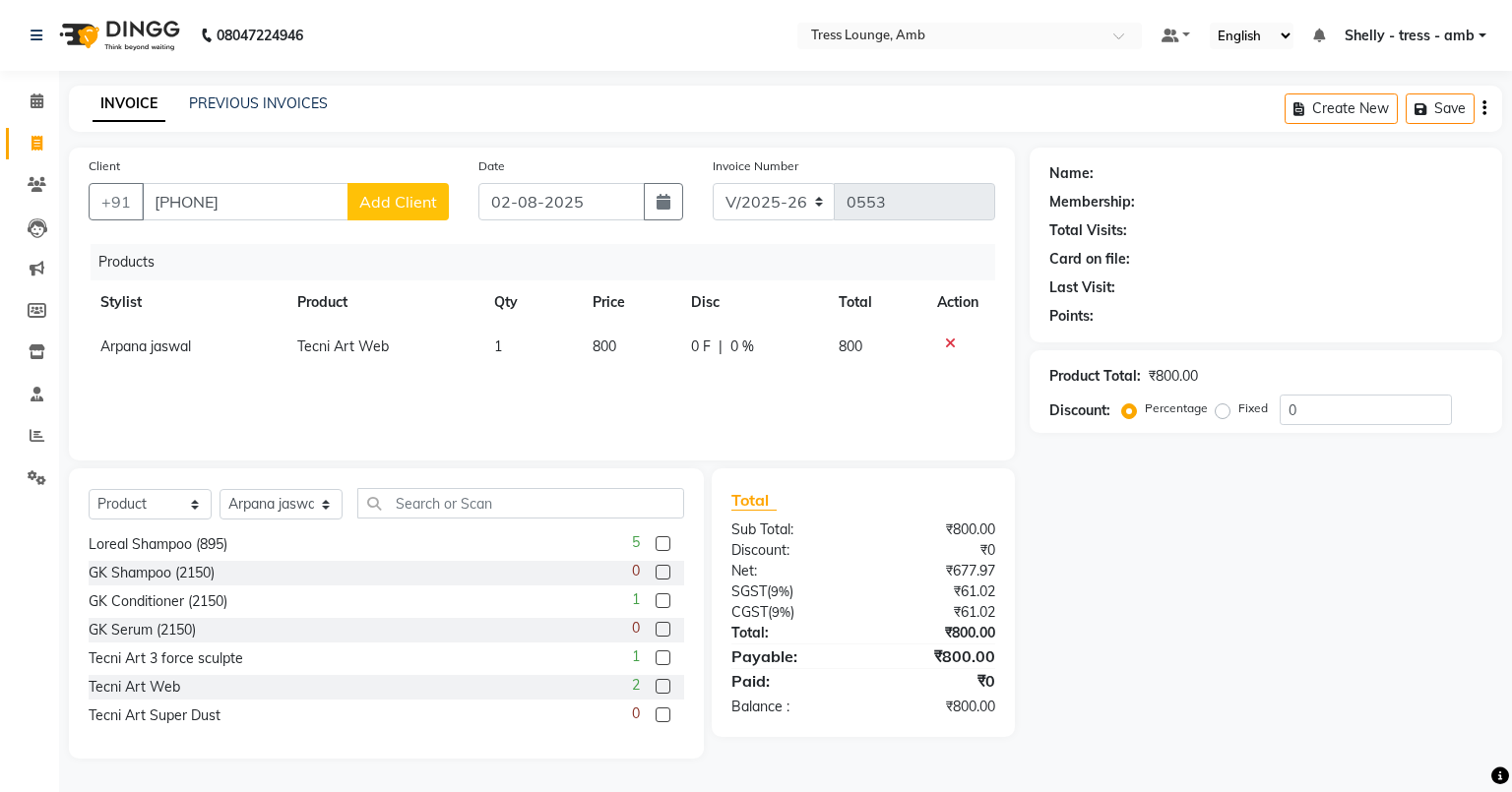 click on "Add Client" 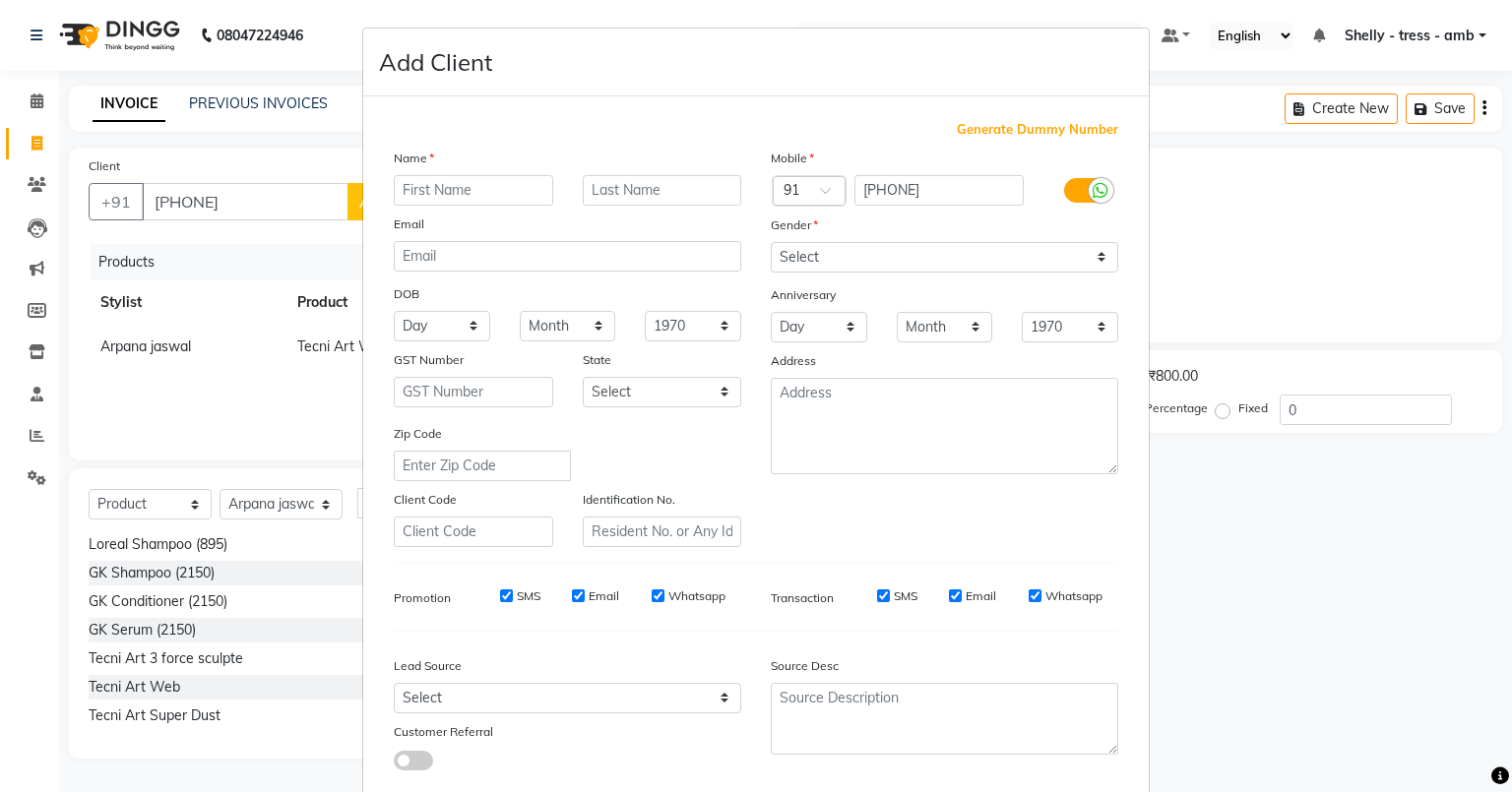 click at bounding box center (473, 190) 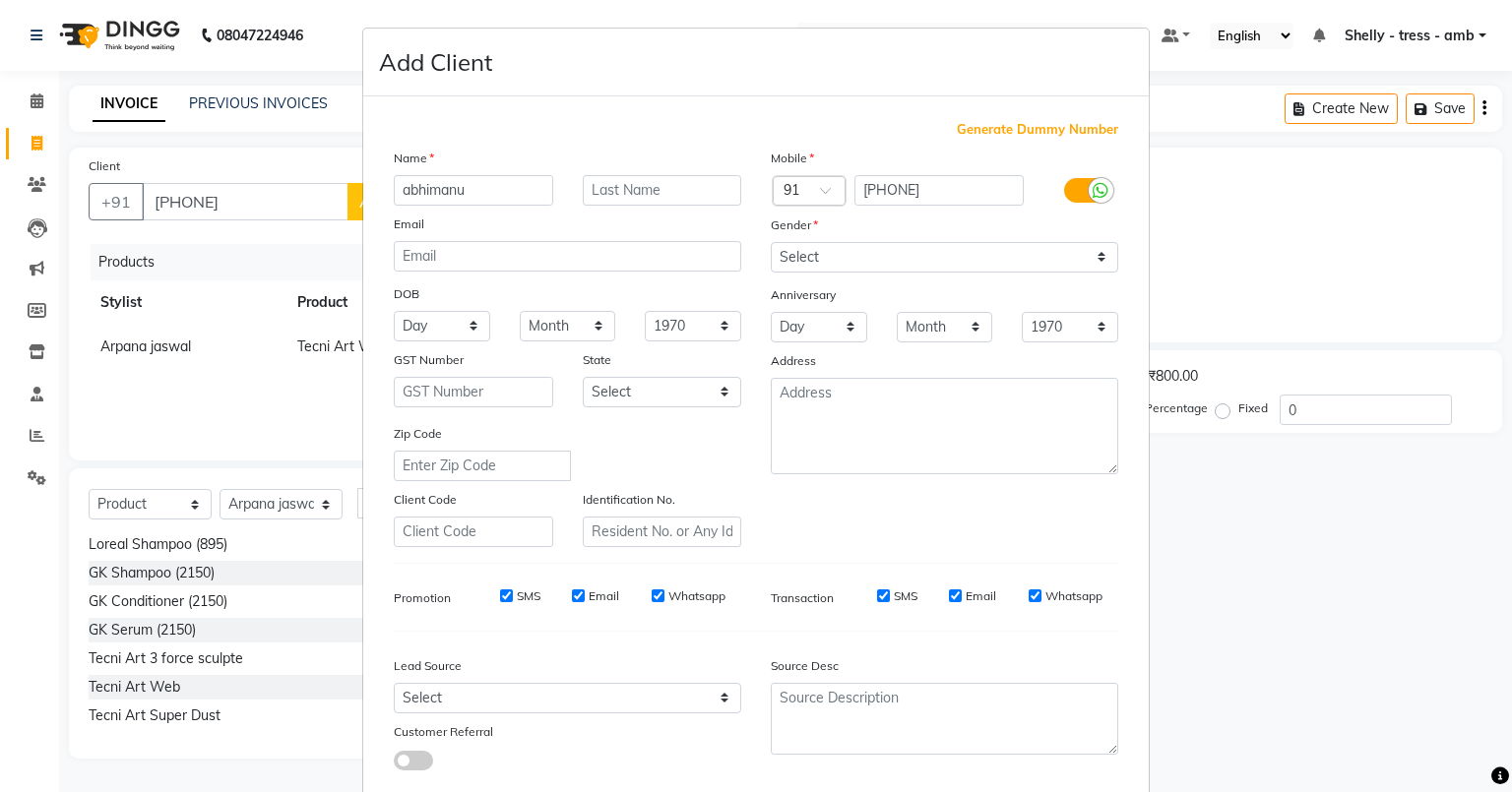 type on "abhimanu" 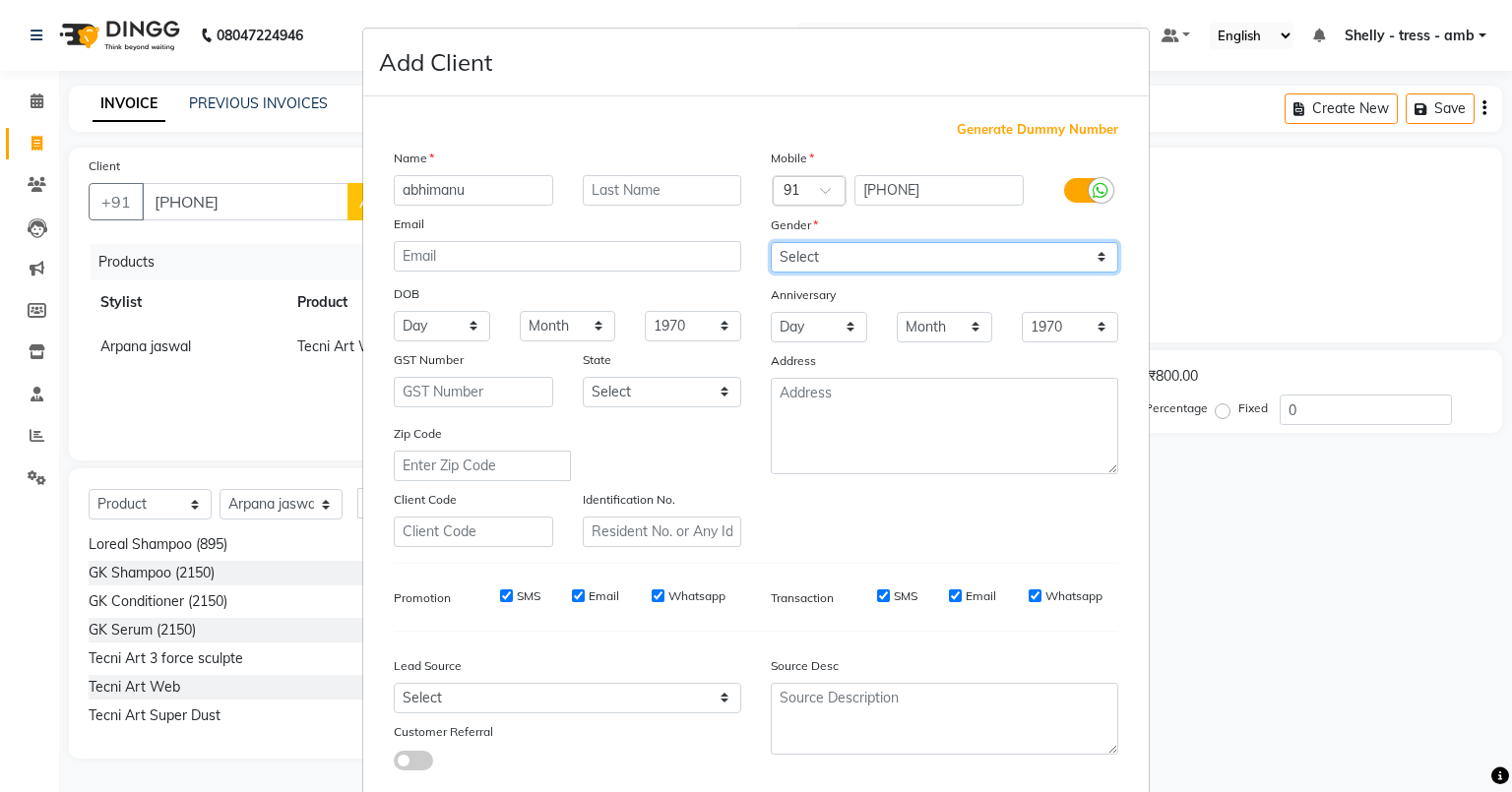 click on "Select Male Female Other Prefer Not To Say" at bounding box center (944, 257) 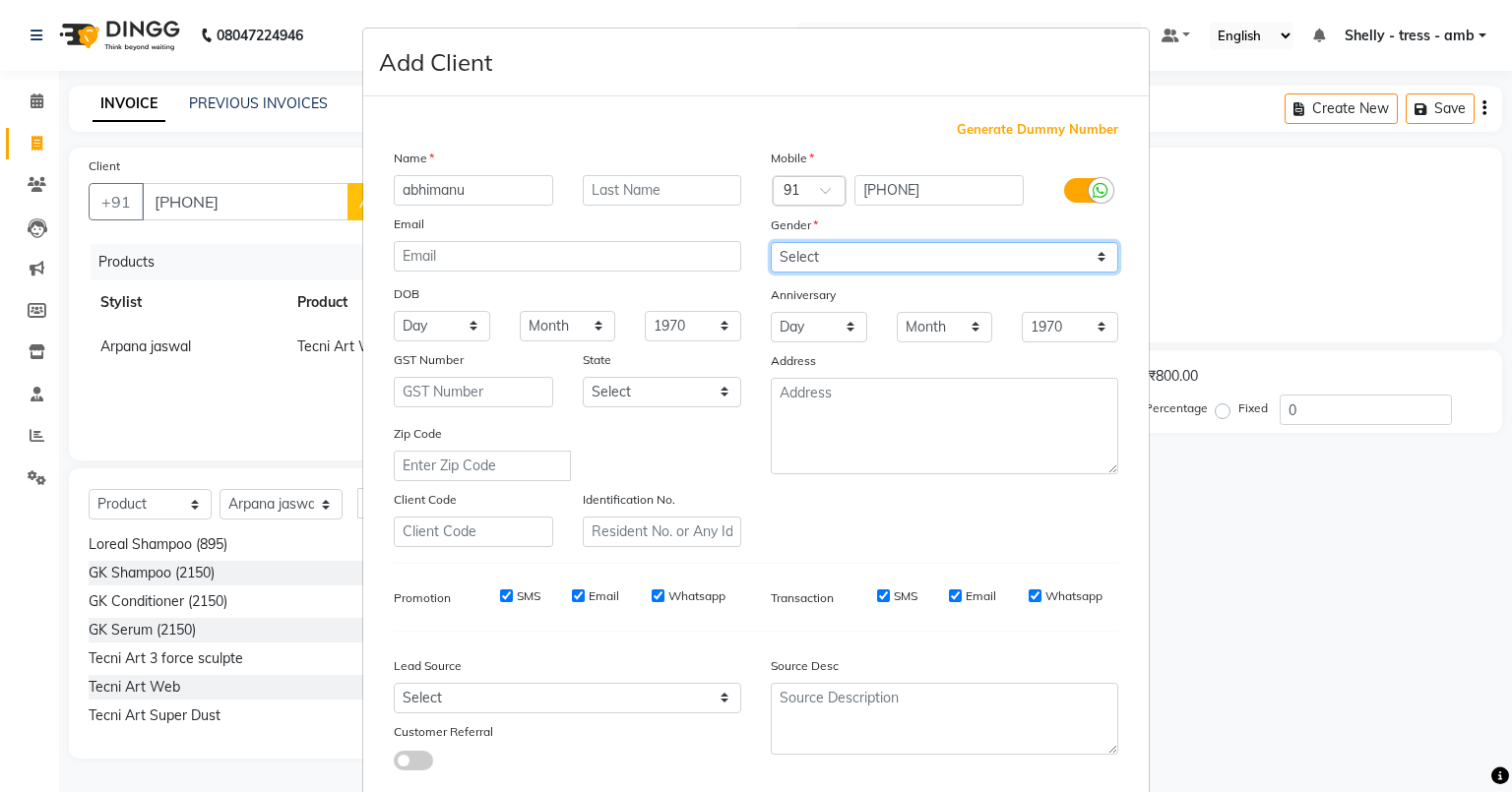 select on "male" 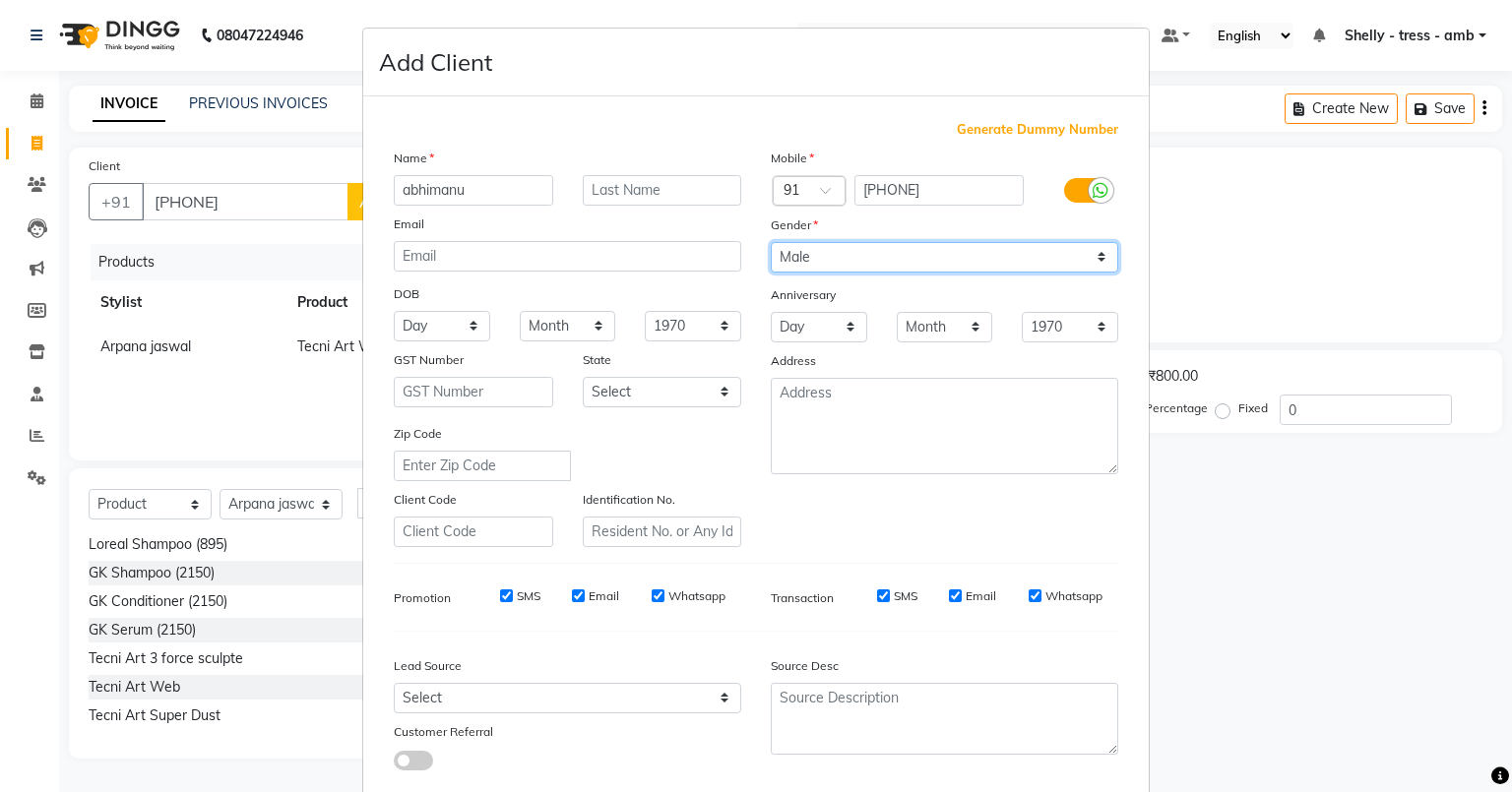 click on "Select Male Female Other Prefer Not To Say" at bounding box center (944, 257) 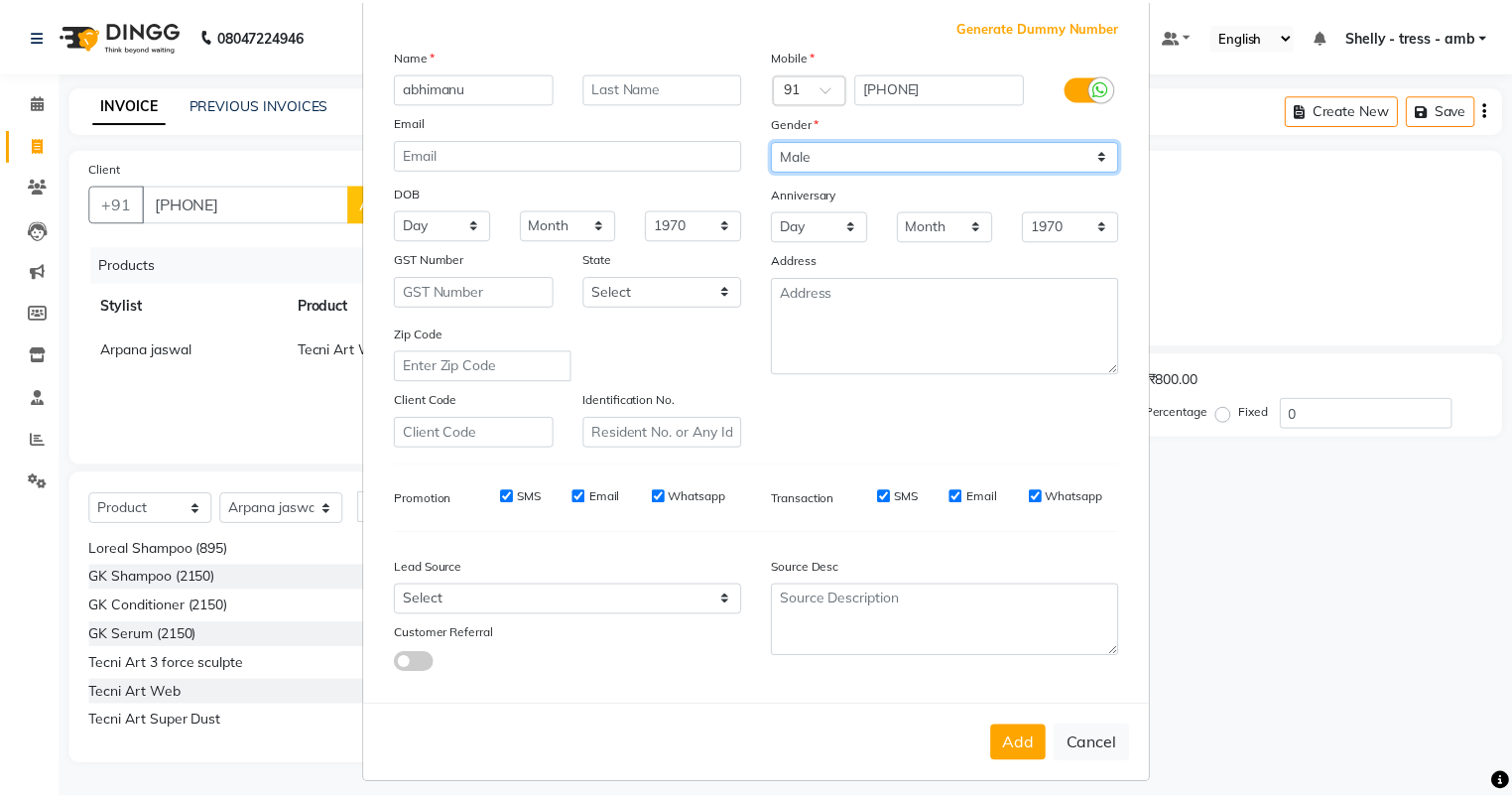 scroll, scrollTop: 127, scrollLeft: 0, axis: vertical 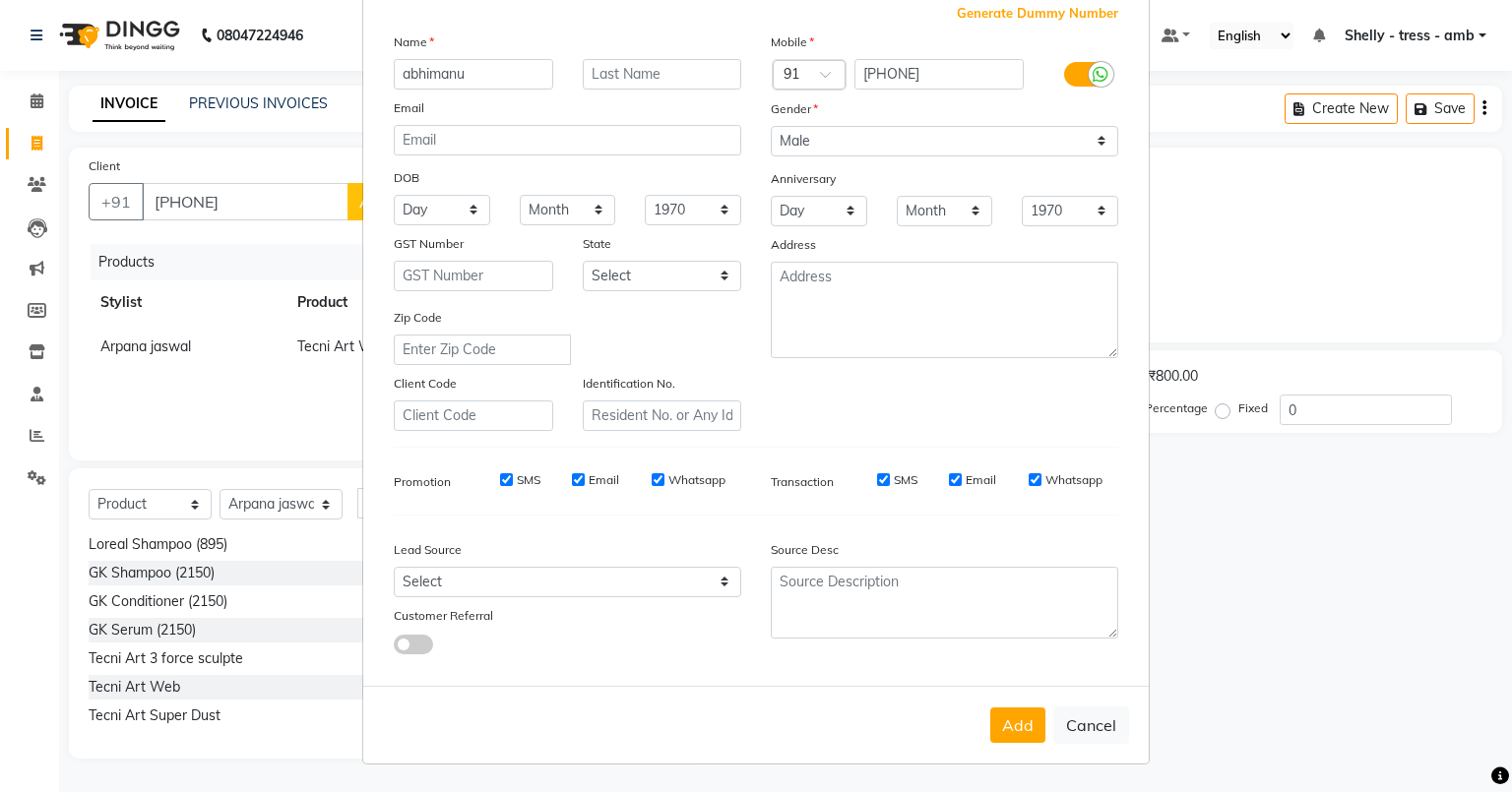drag, startPoint x: 1016, startPoint y: 728, endPoint x: 1023, endPoint y: 720, distance: 10.630146 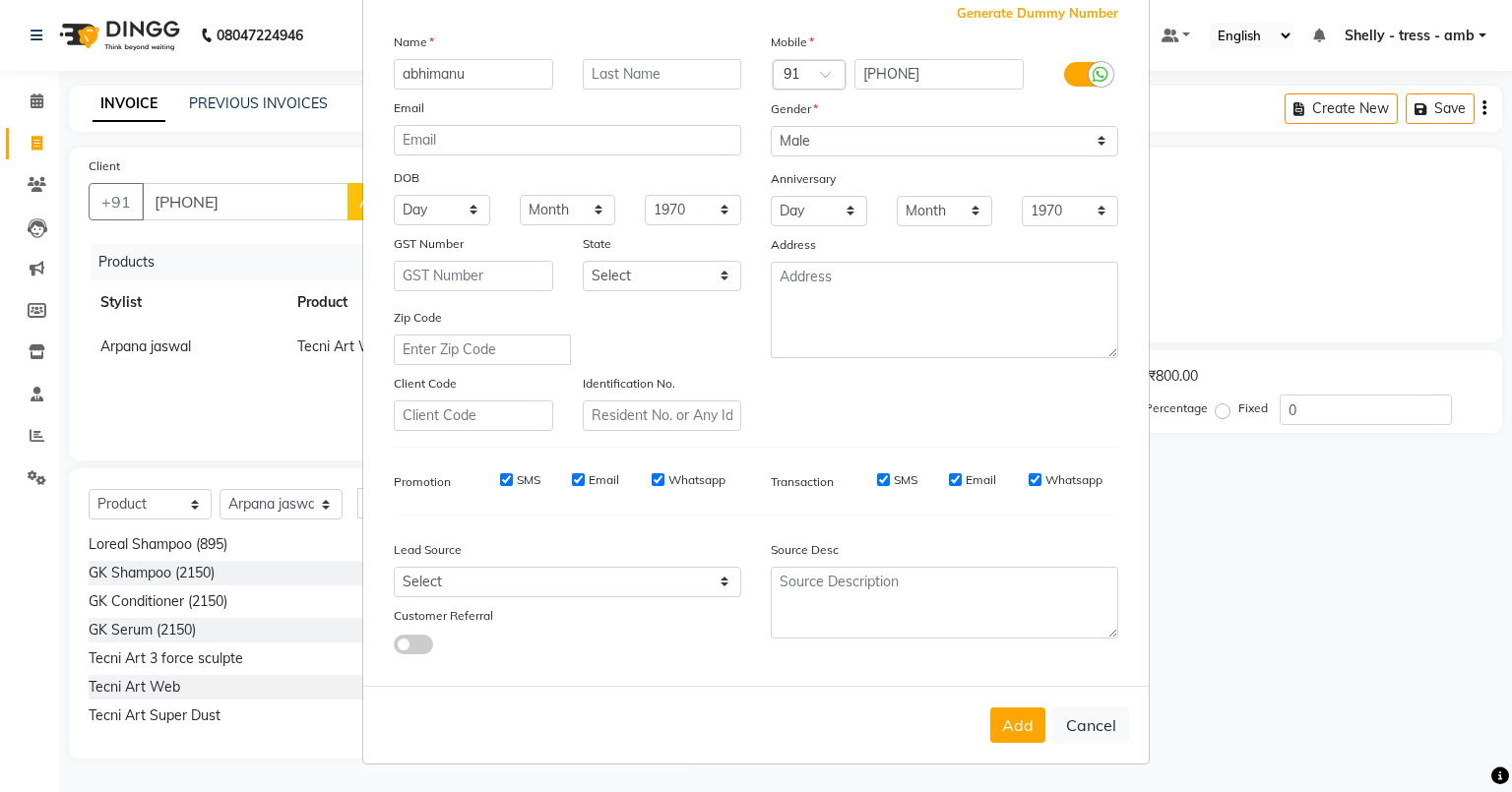 click on "Add" at bounding box center [1018, 725] 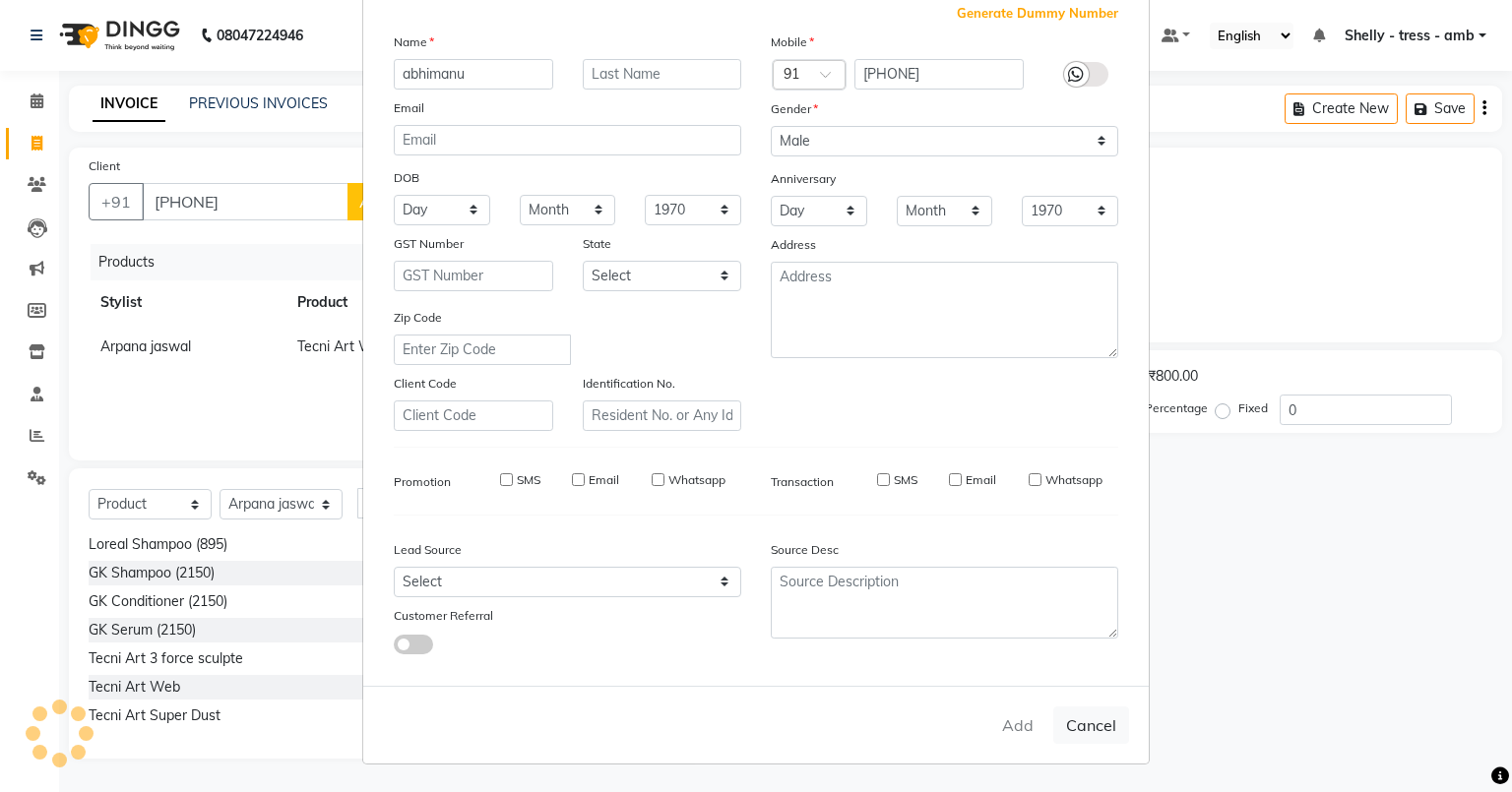 type 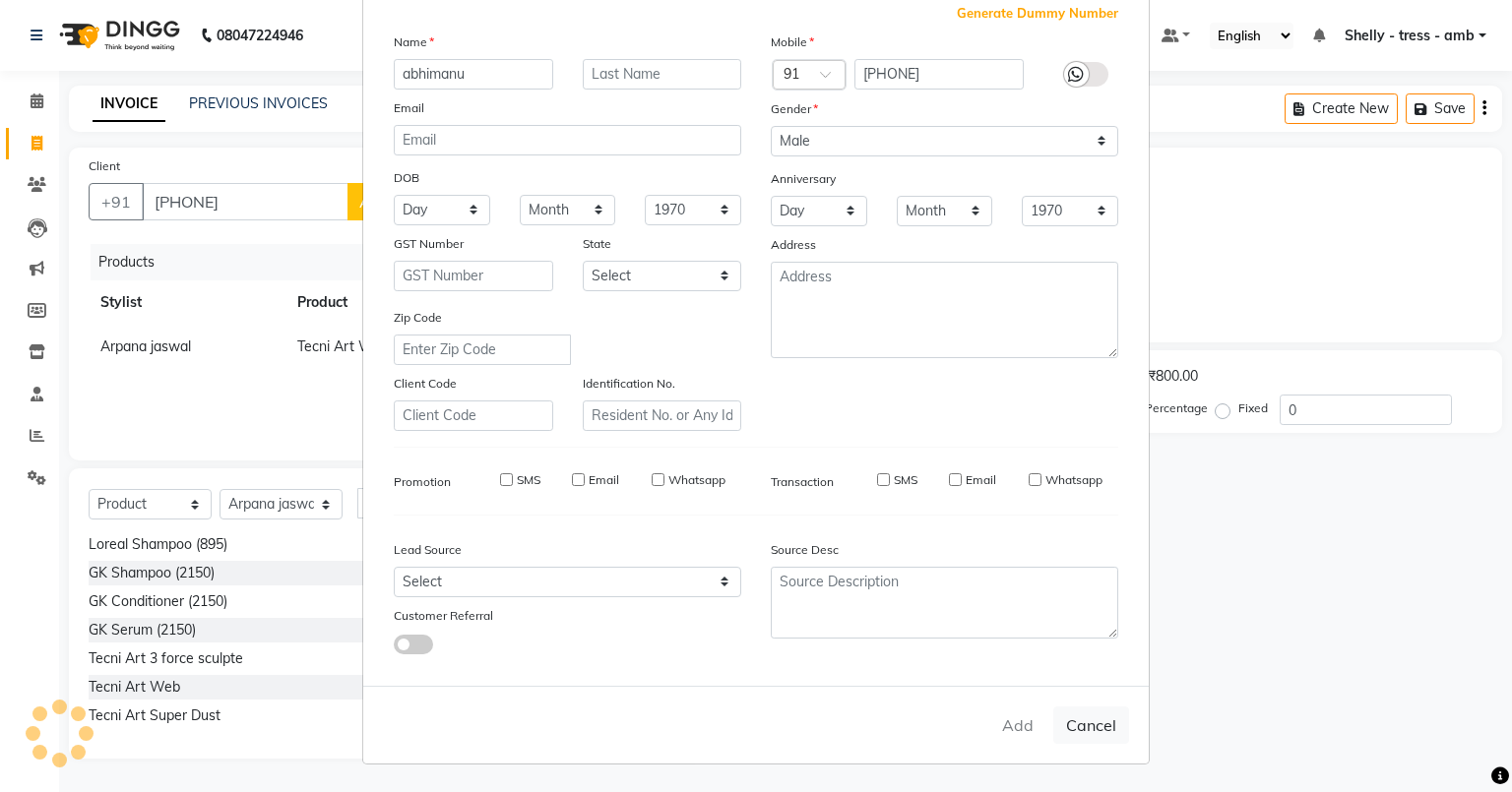 select 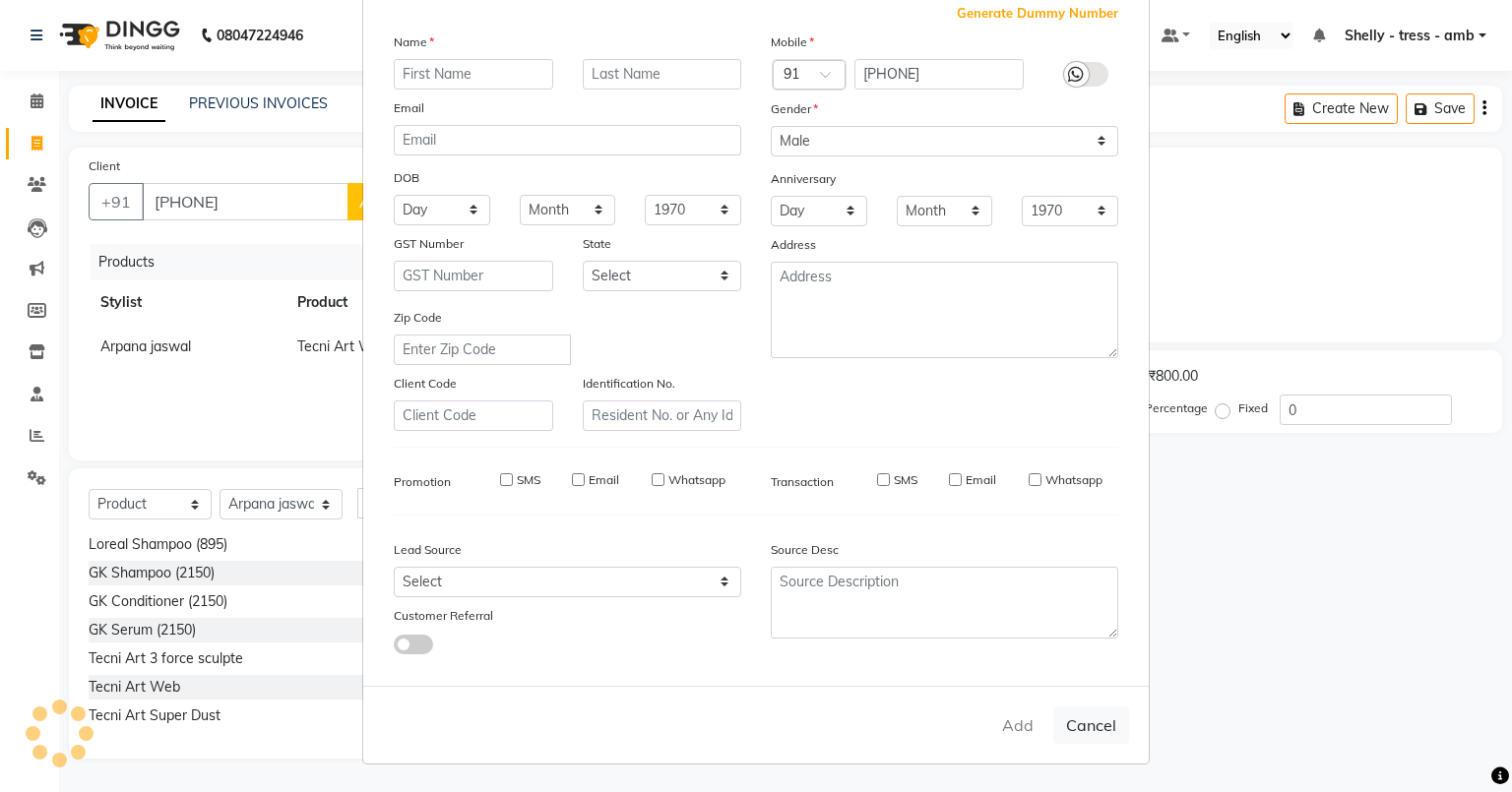 select 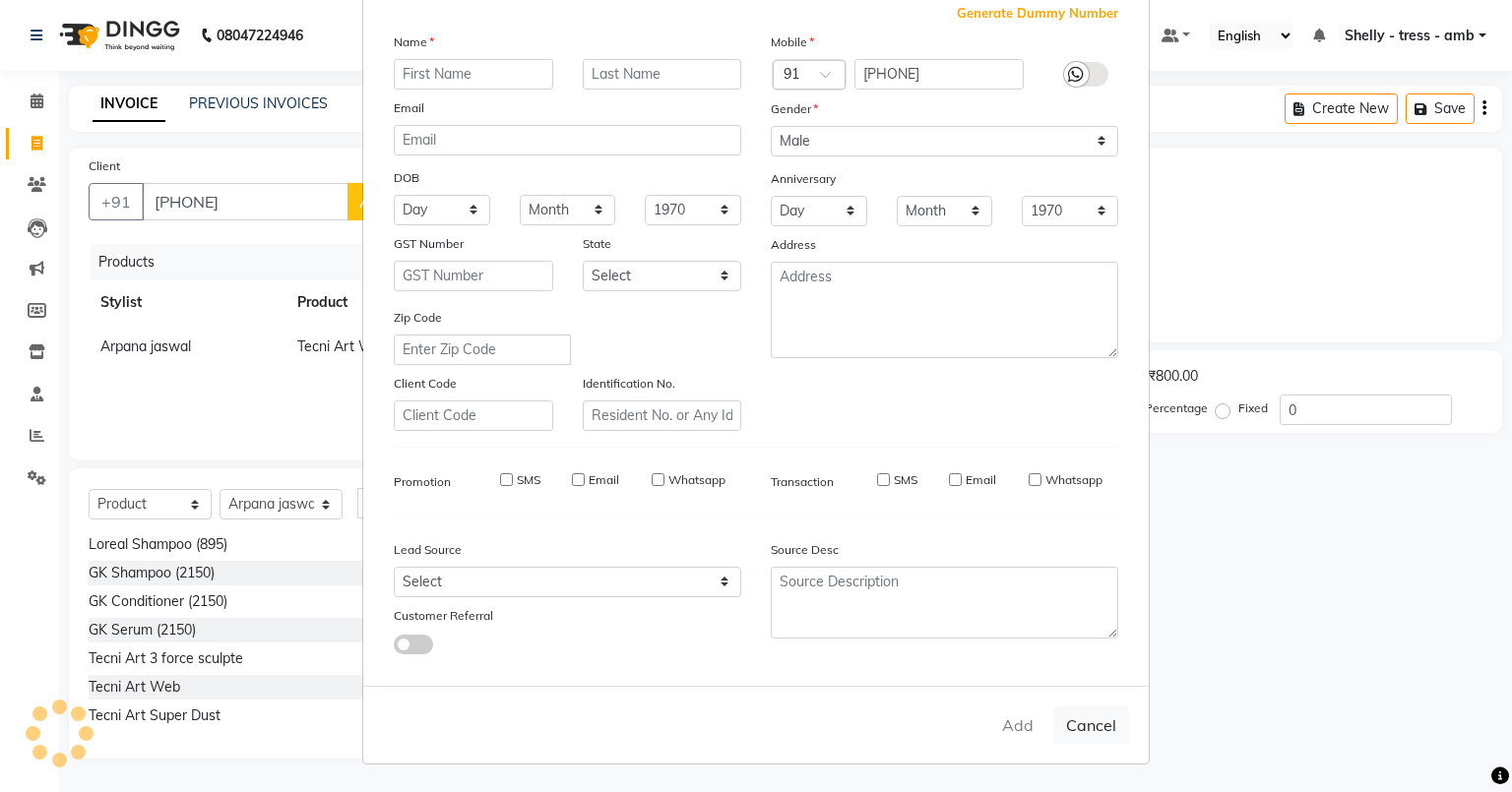 type 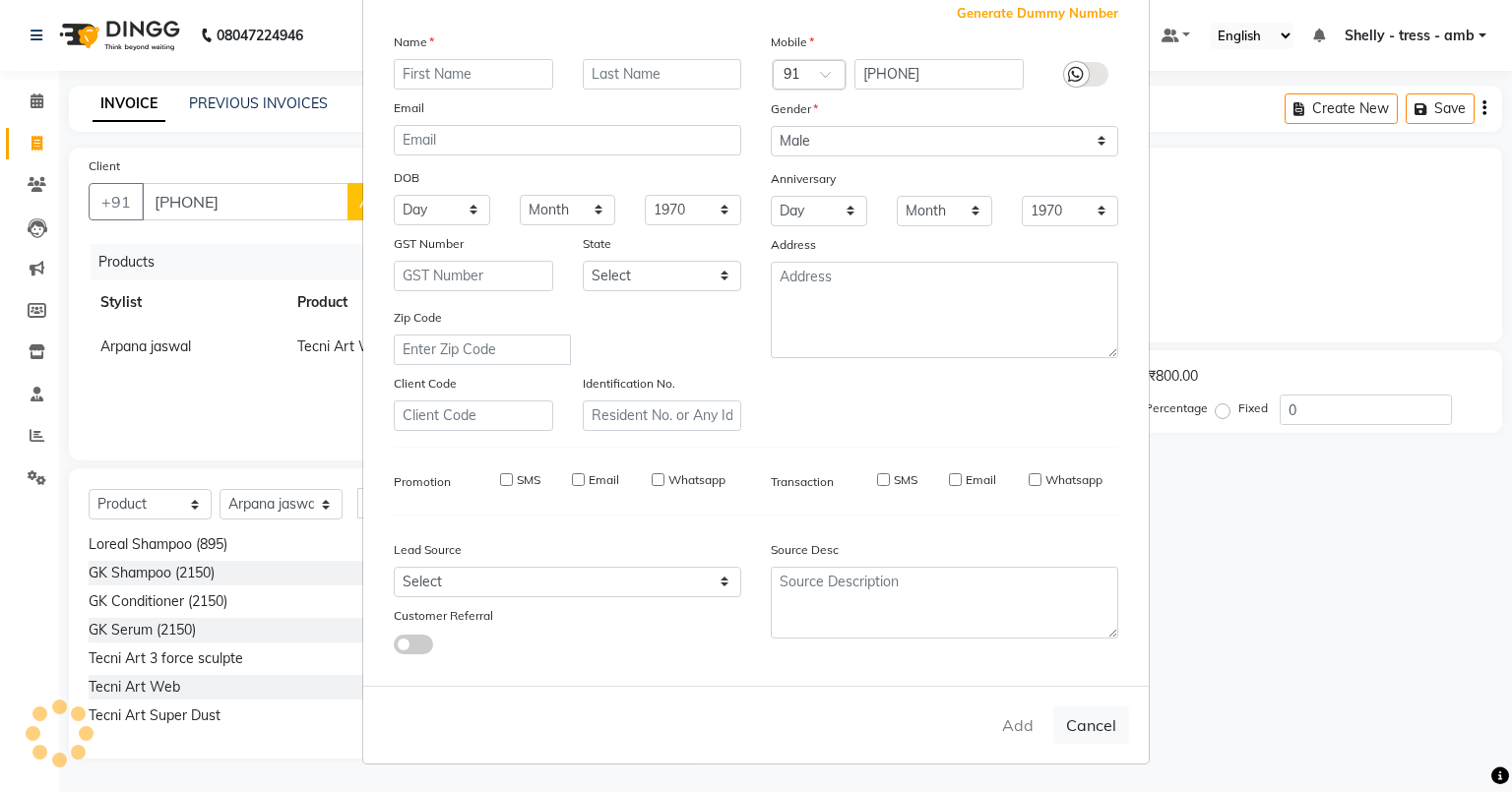 select 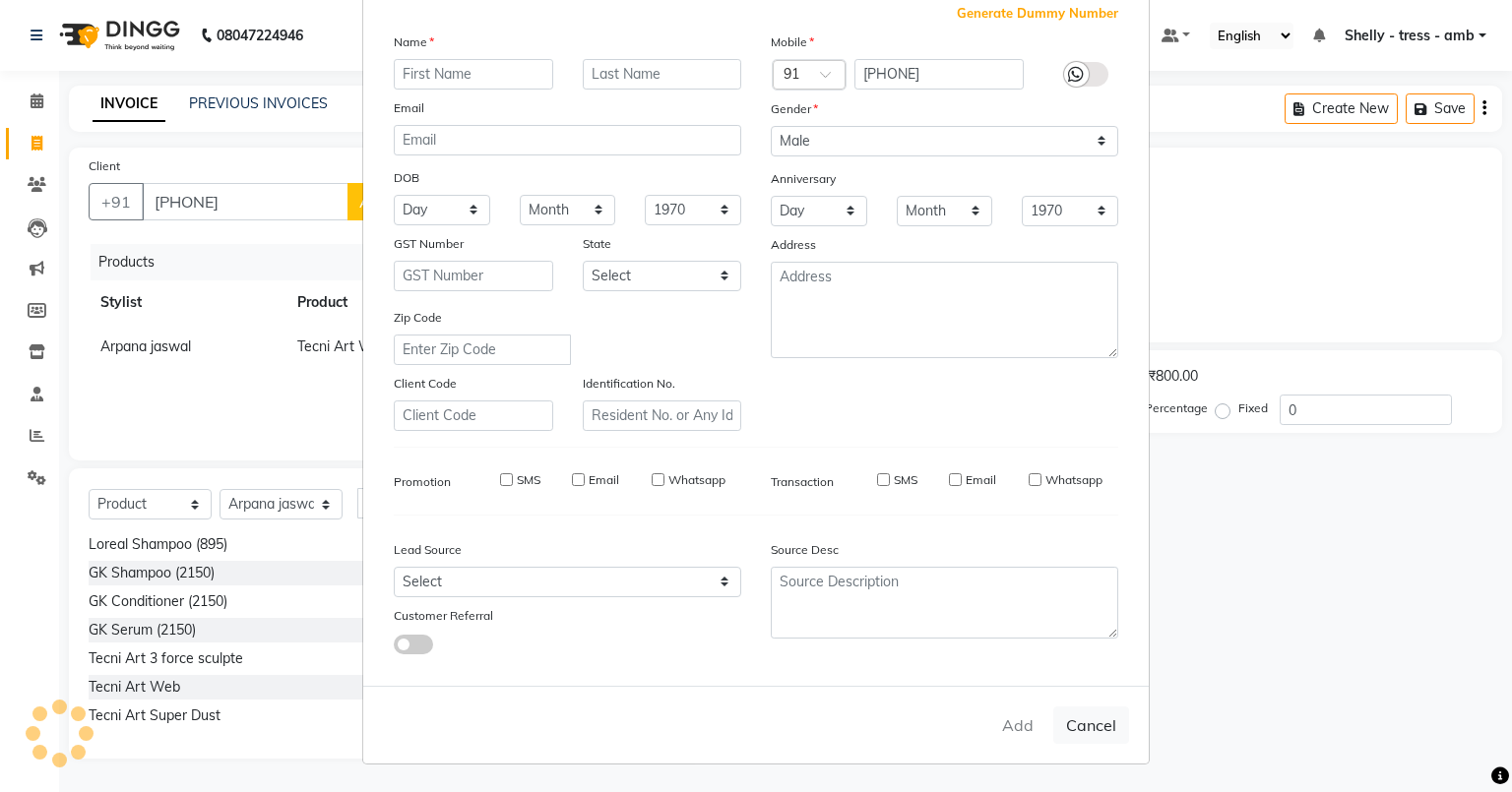 checkbox on "false" 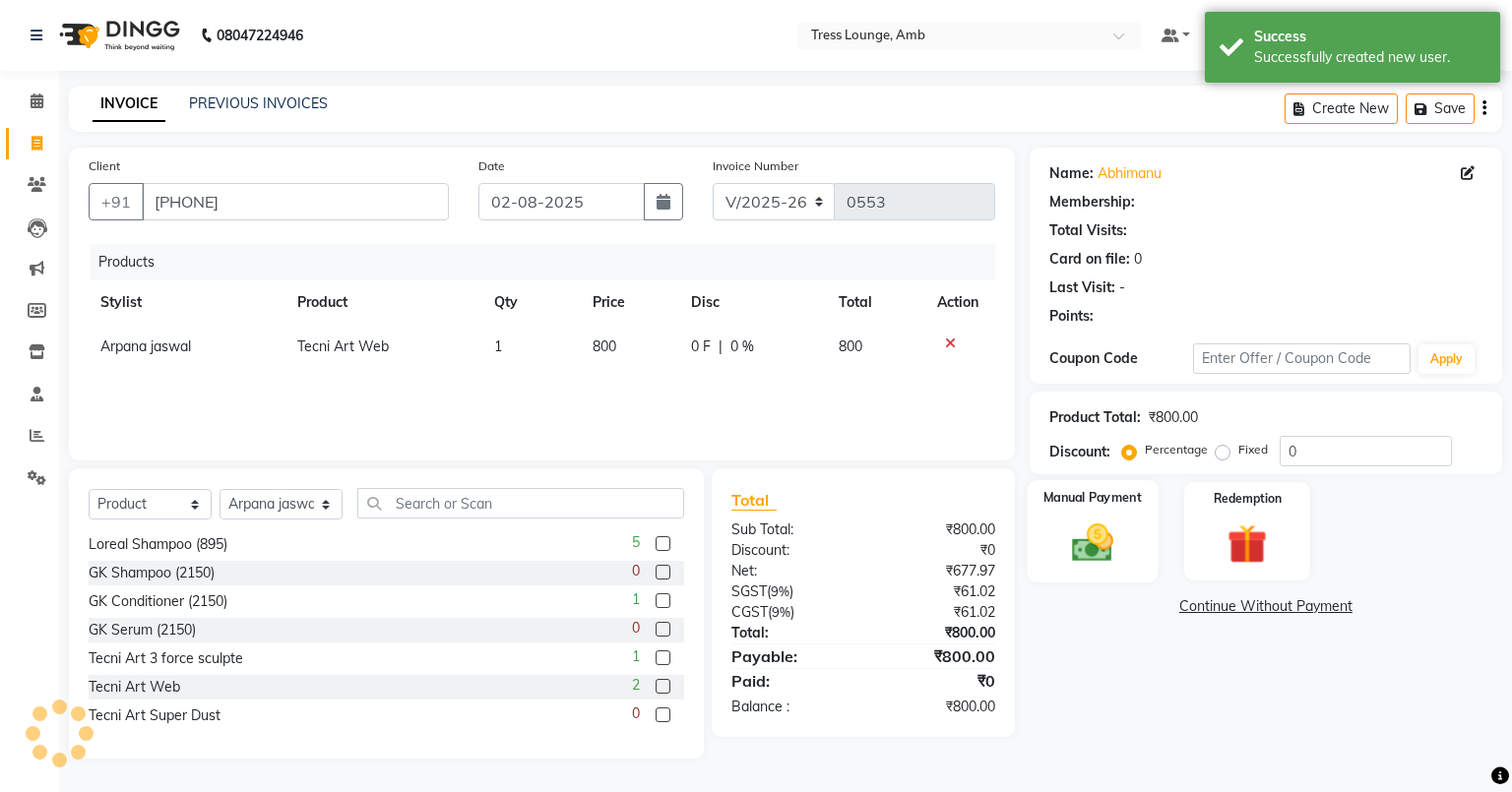 click 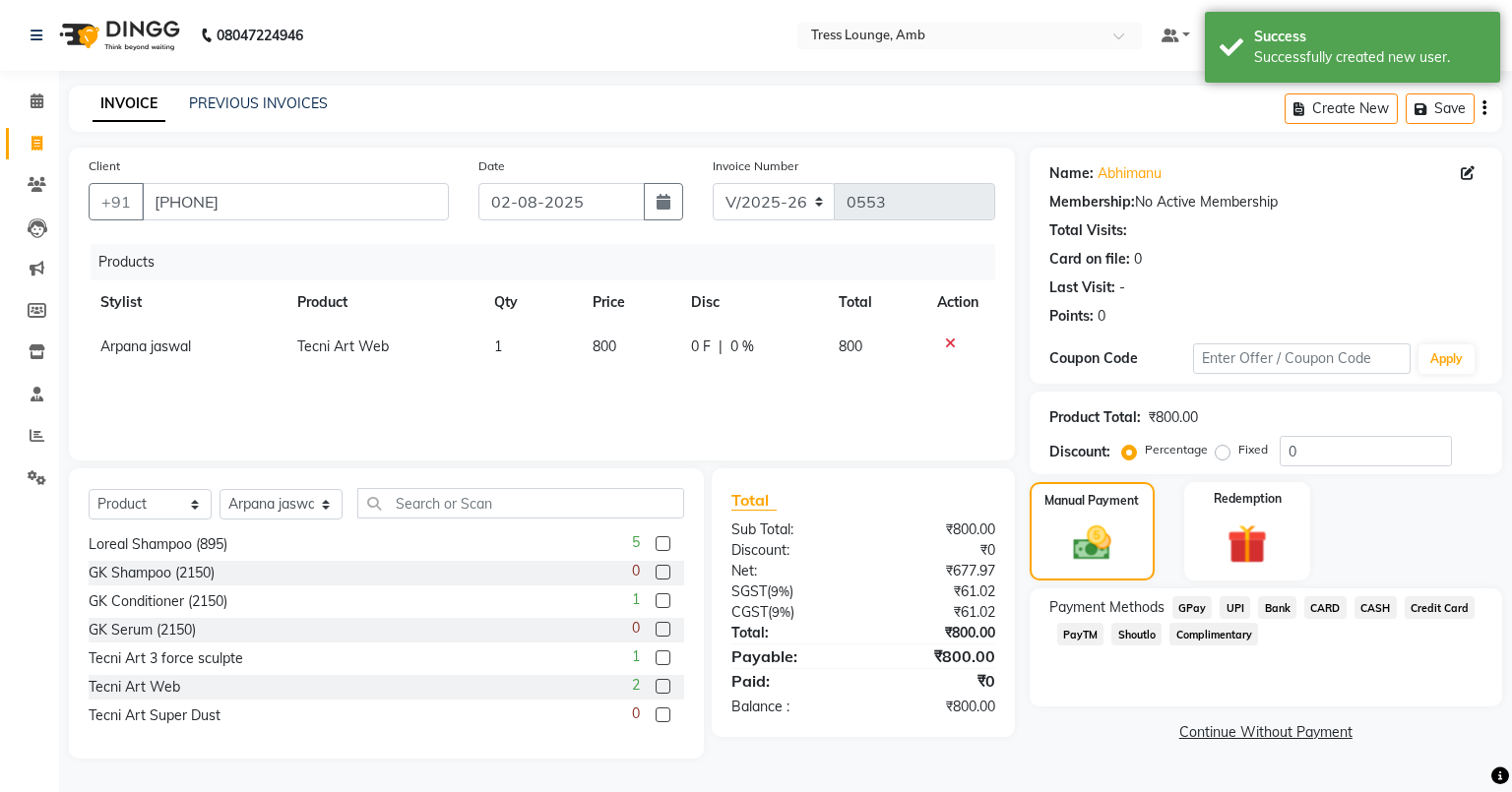 click on "CASH" 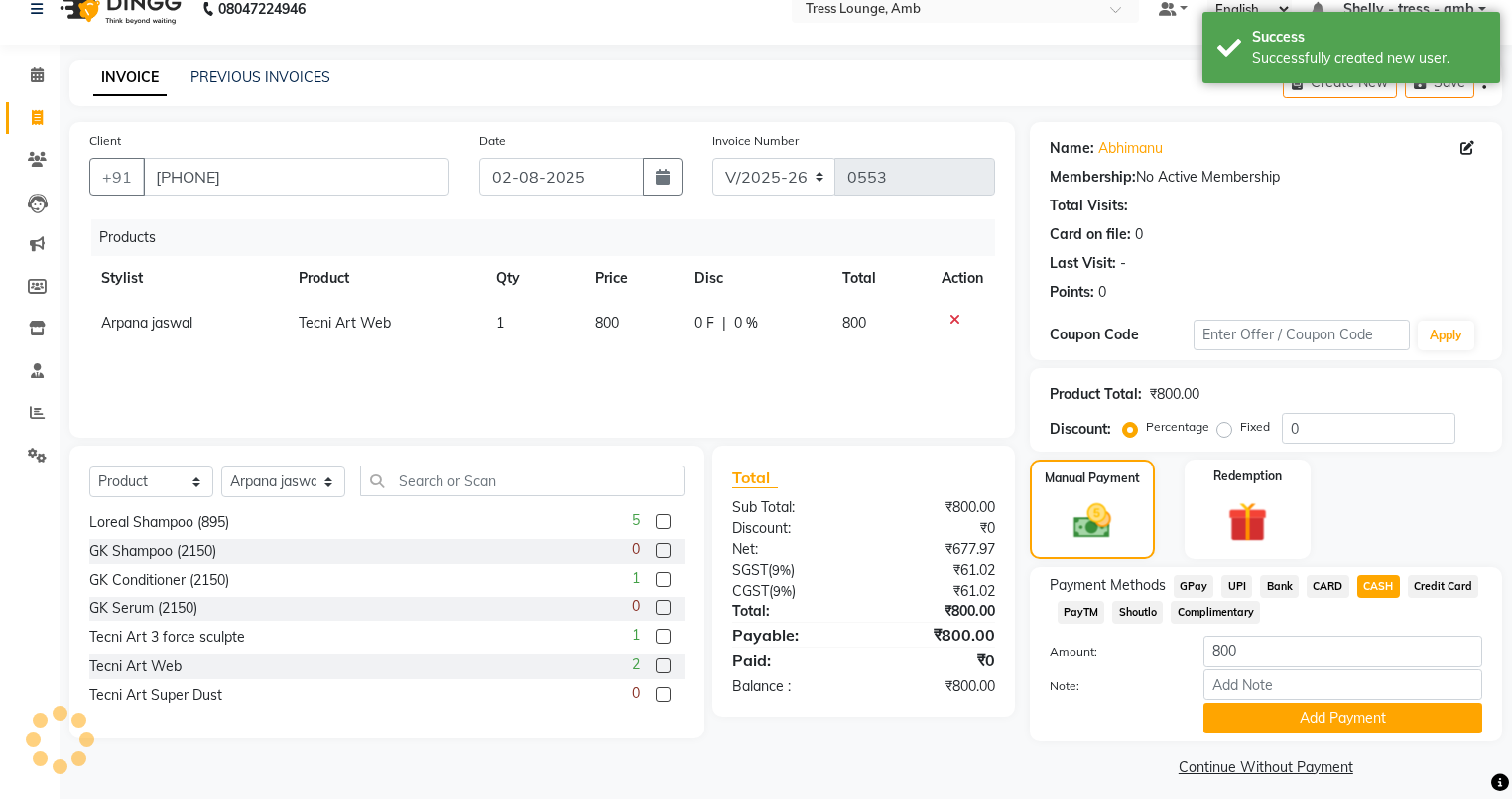 scroll, scrollTop: 42, scrollLeft: 0, axis: vertical 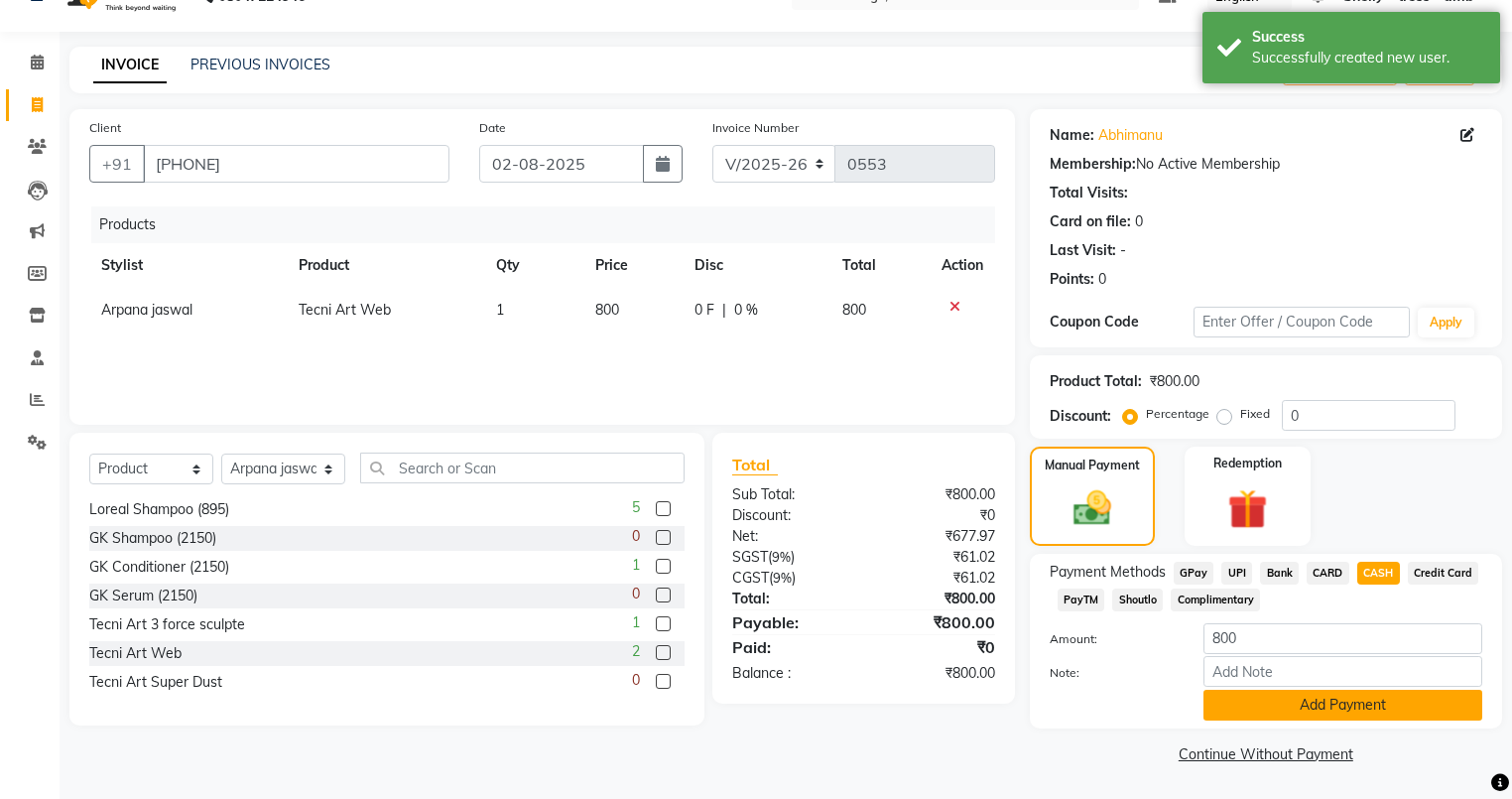 click on "Add Payment" 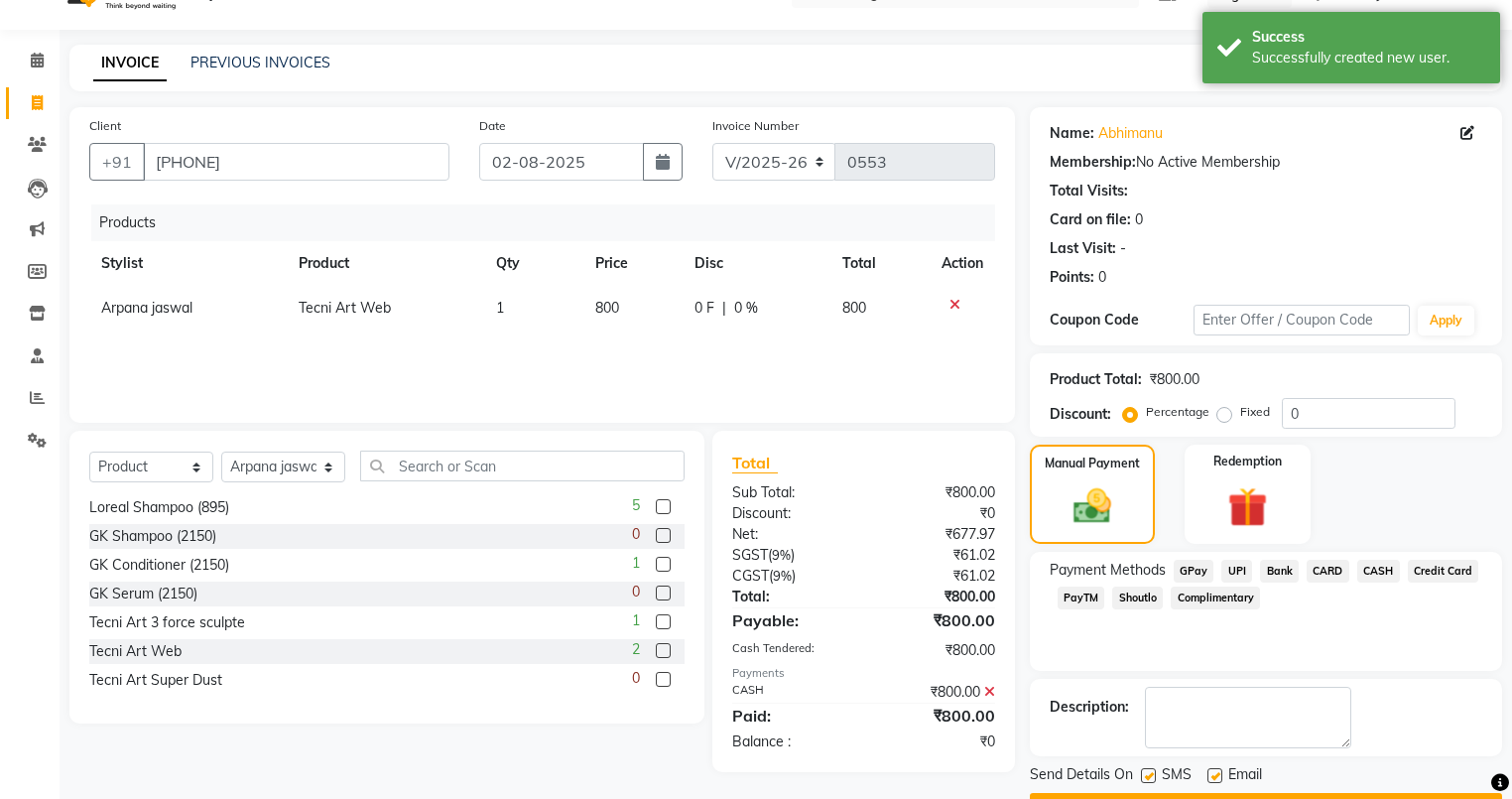 scroll, scrollTop: 95, scrollLeft: 0, axis: vertical 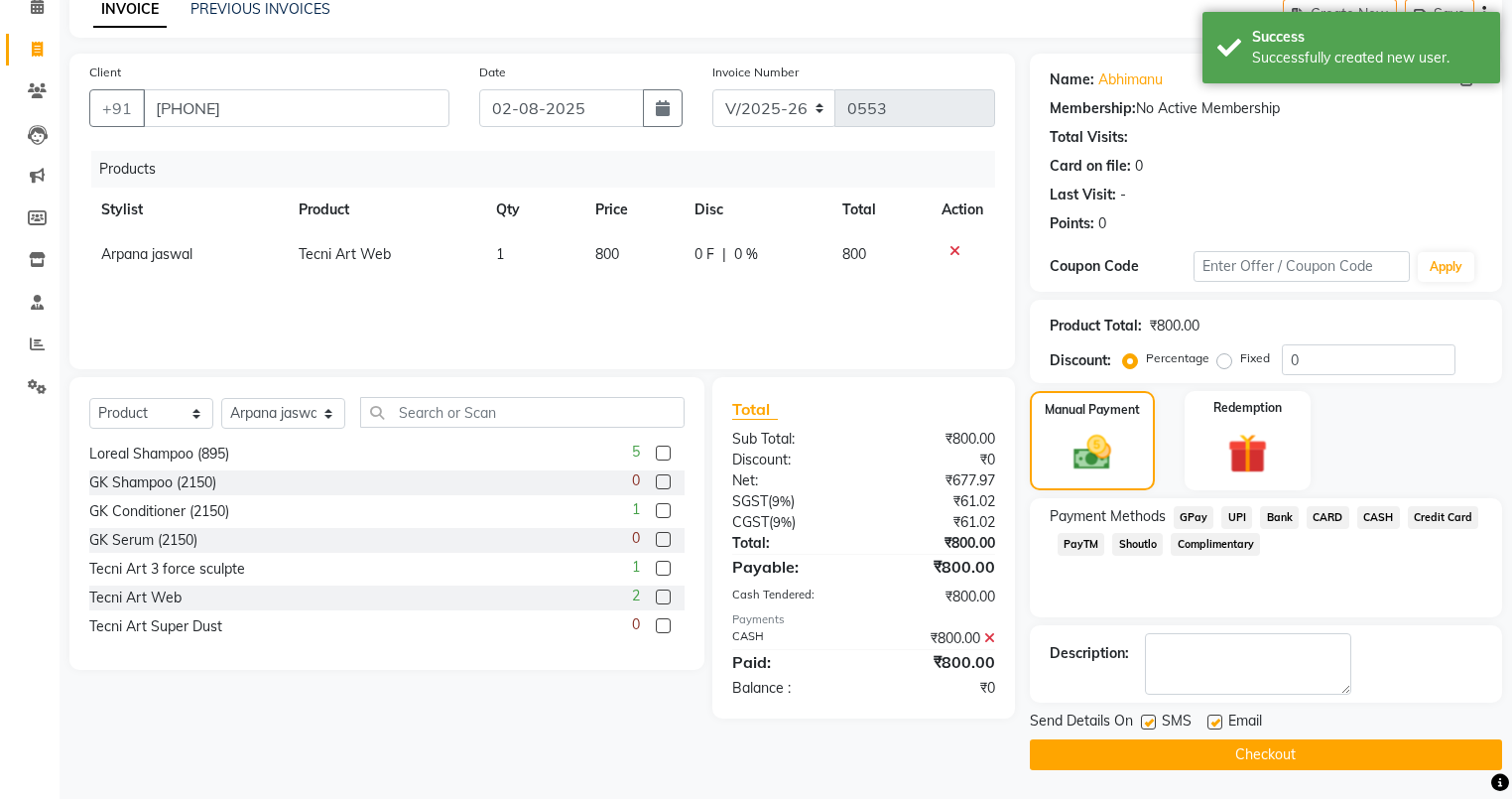 click 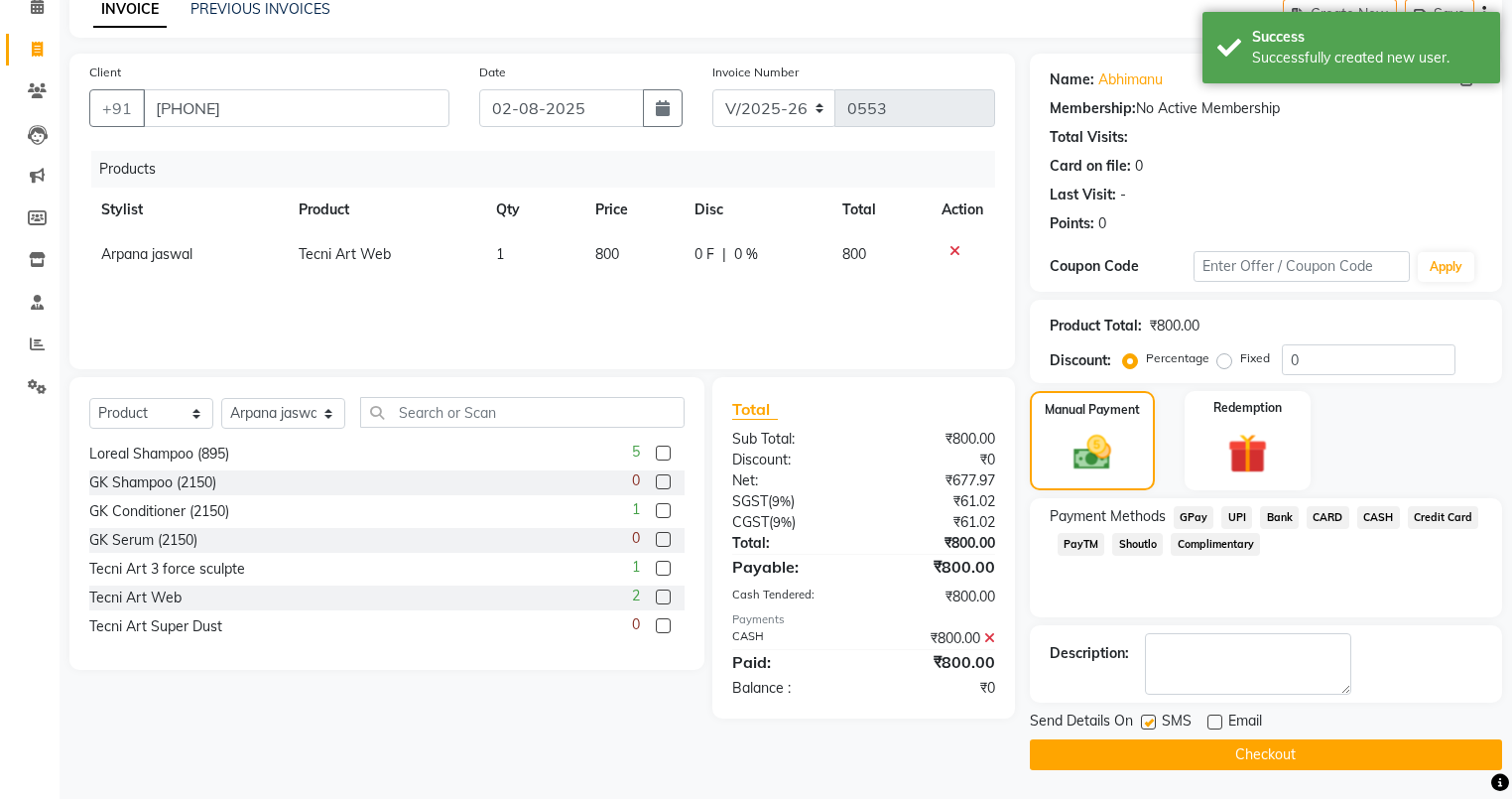click on "SMS" 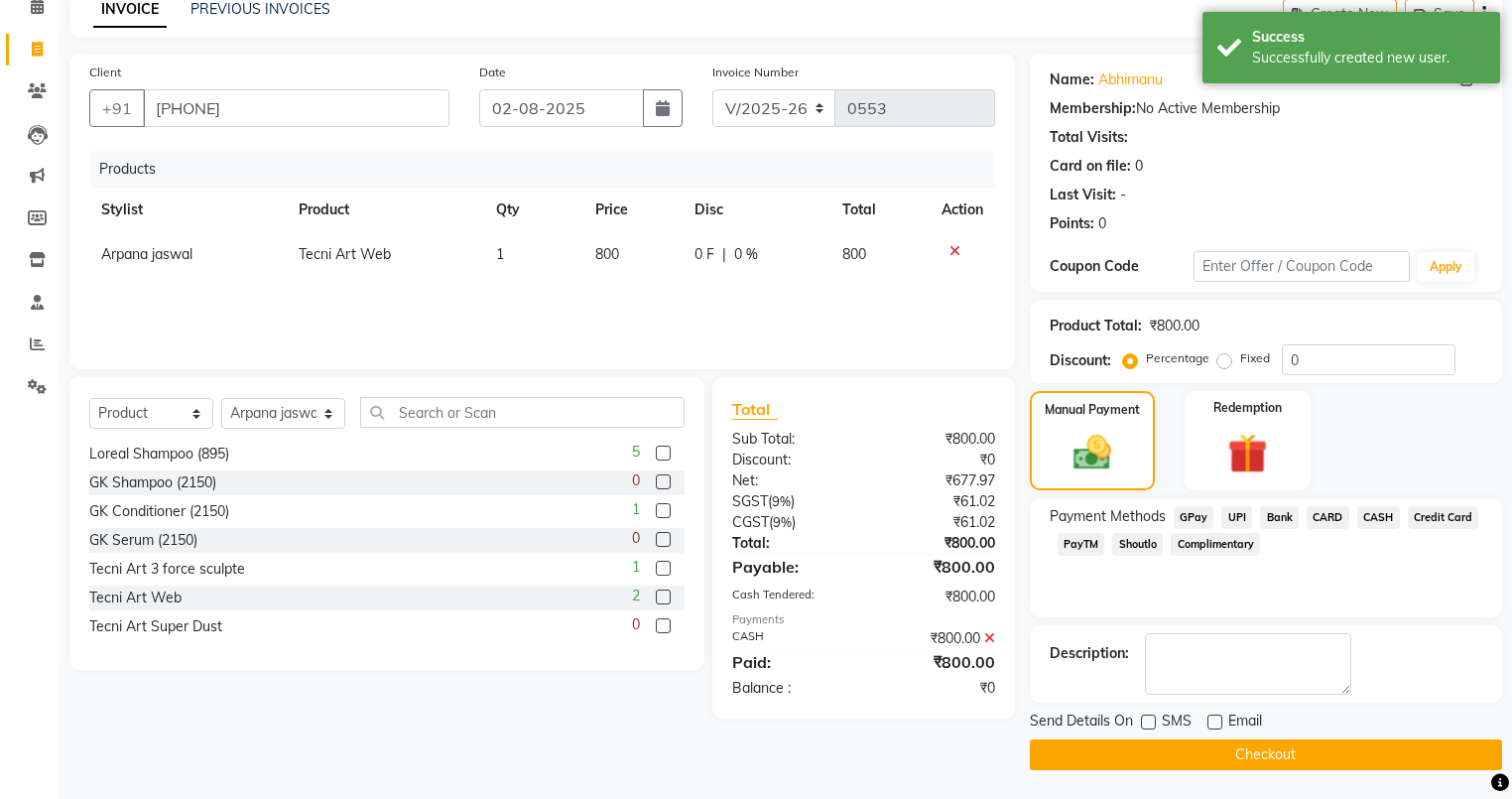 click on "Checkout" 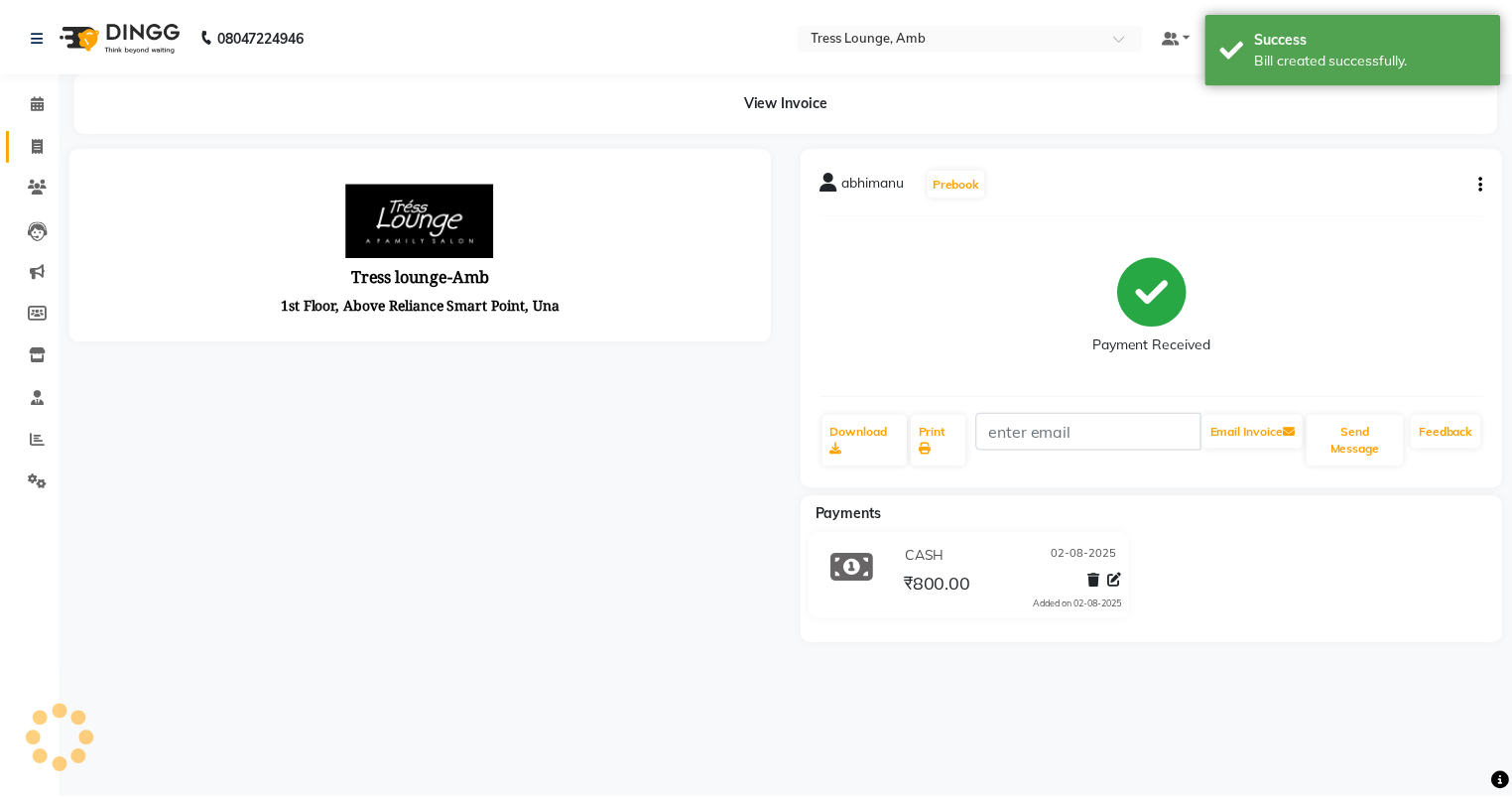 scroll, scrollTop: 0, scrollLeft: 0, axis: both 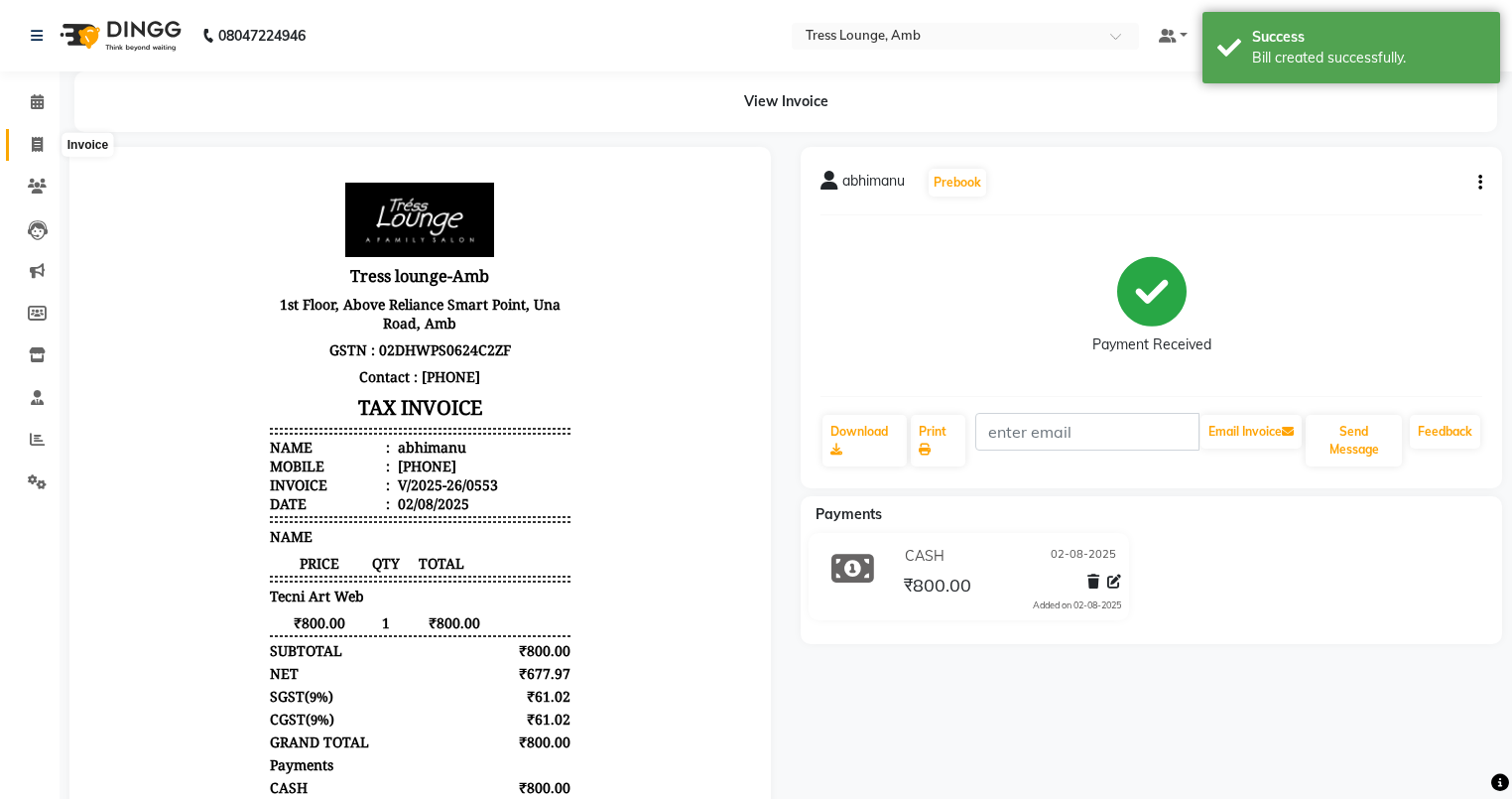 click 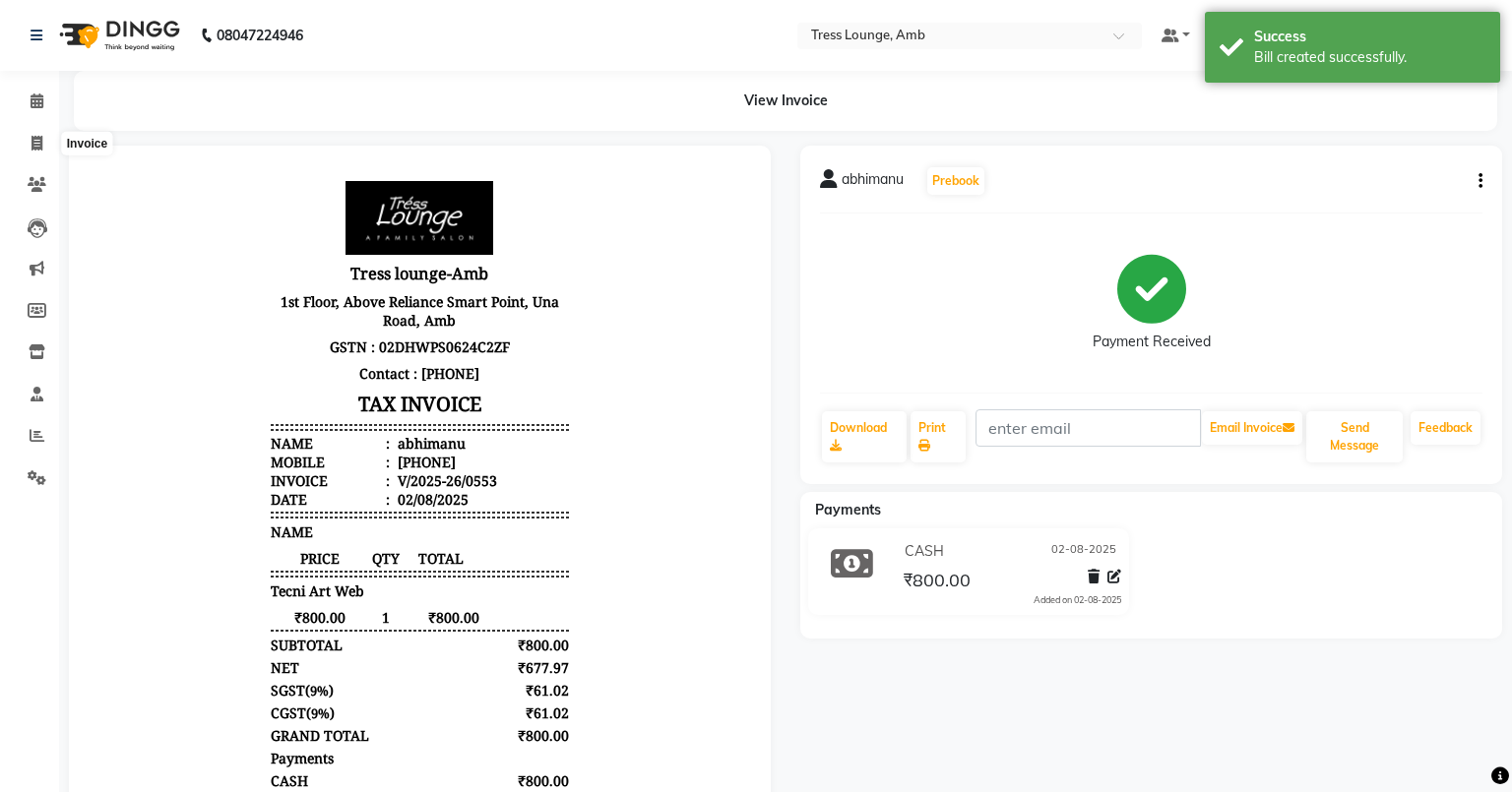 select on "5899" 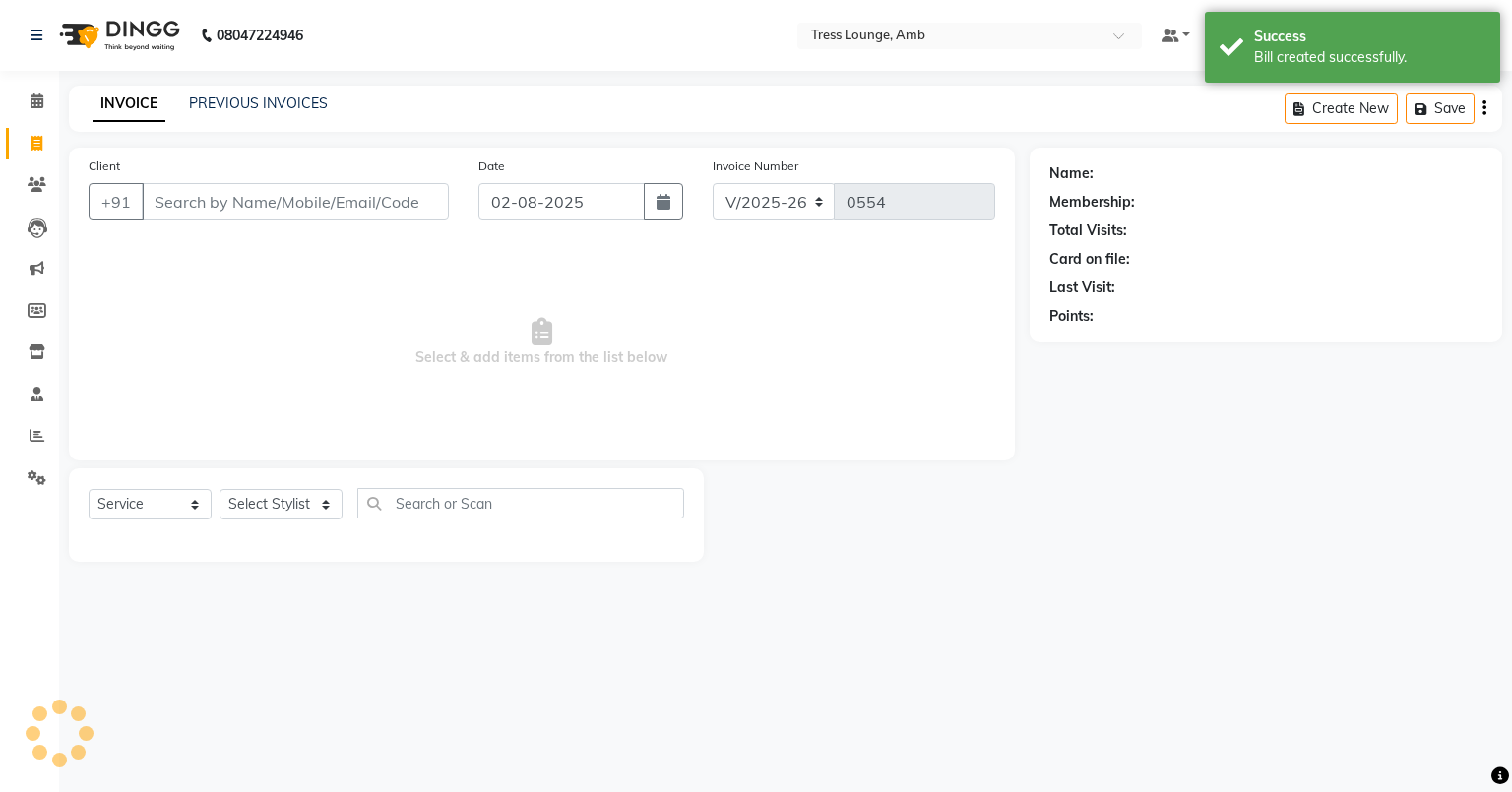 click on "Client" at bounding box center [295, 202] 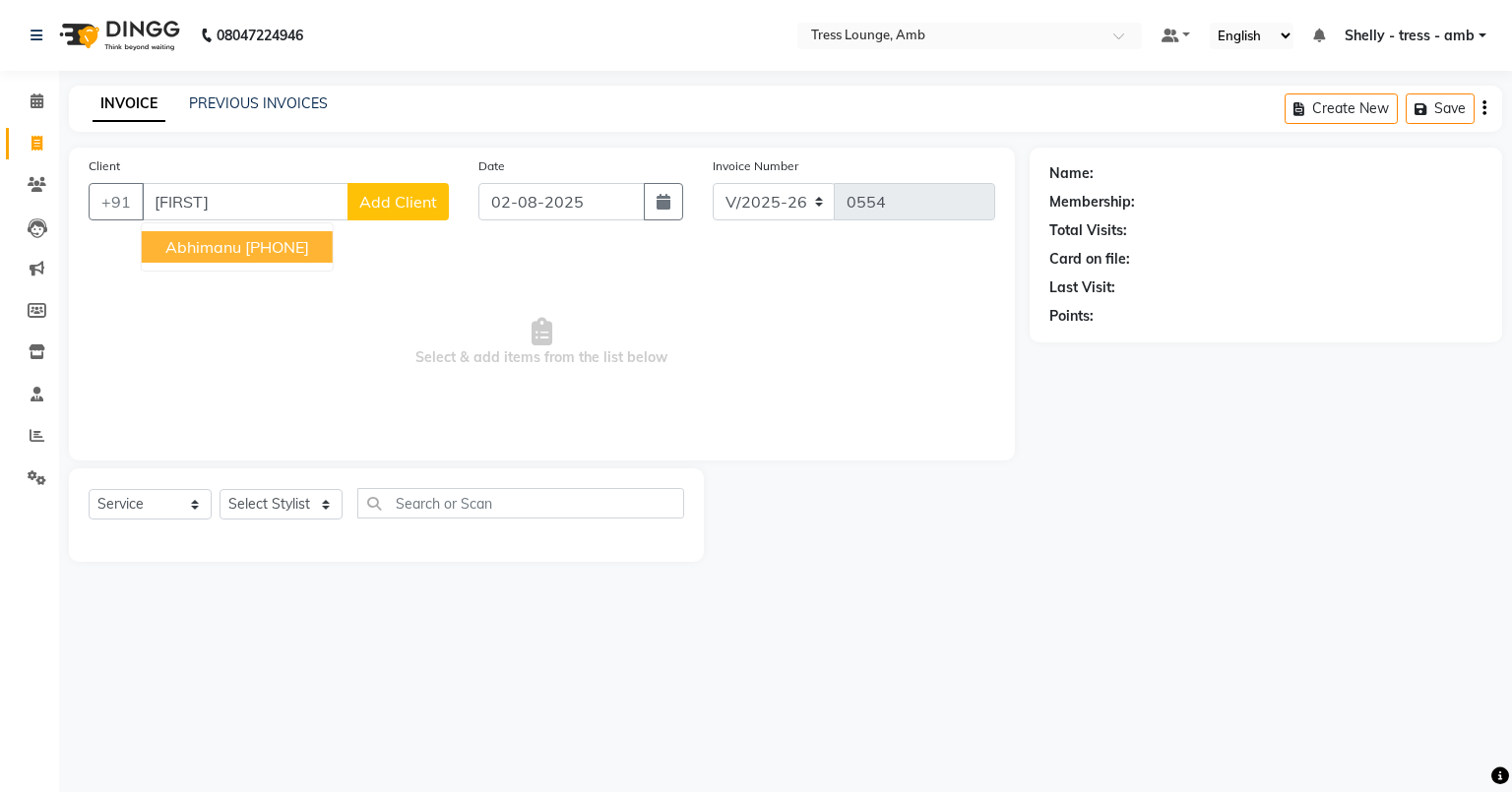 click on "abhimanu  9857579111" at bounding box center [237, 247] 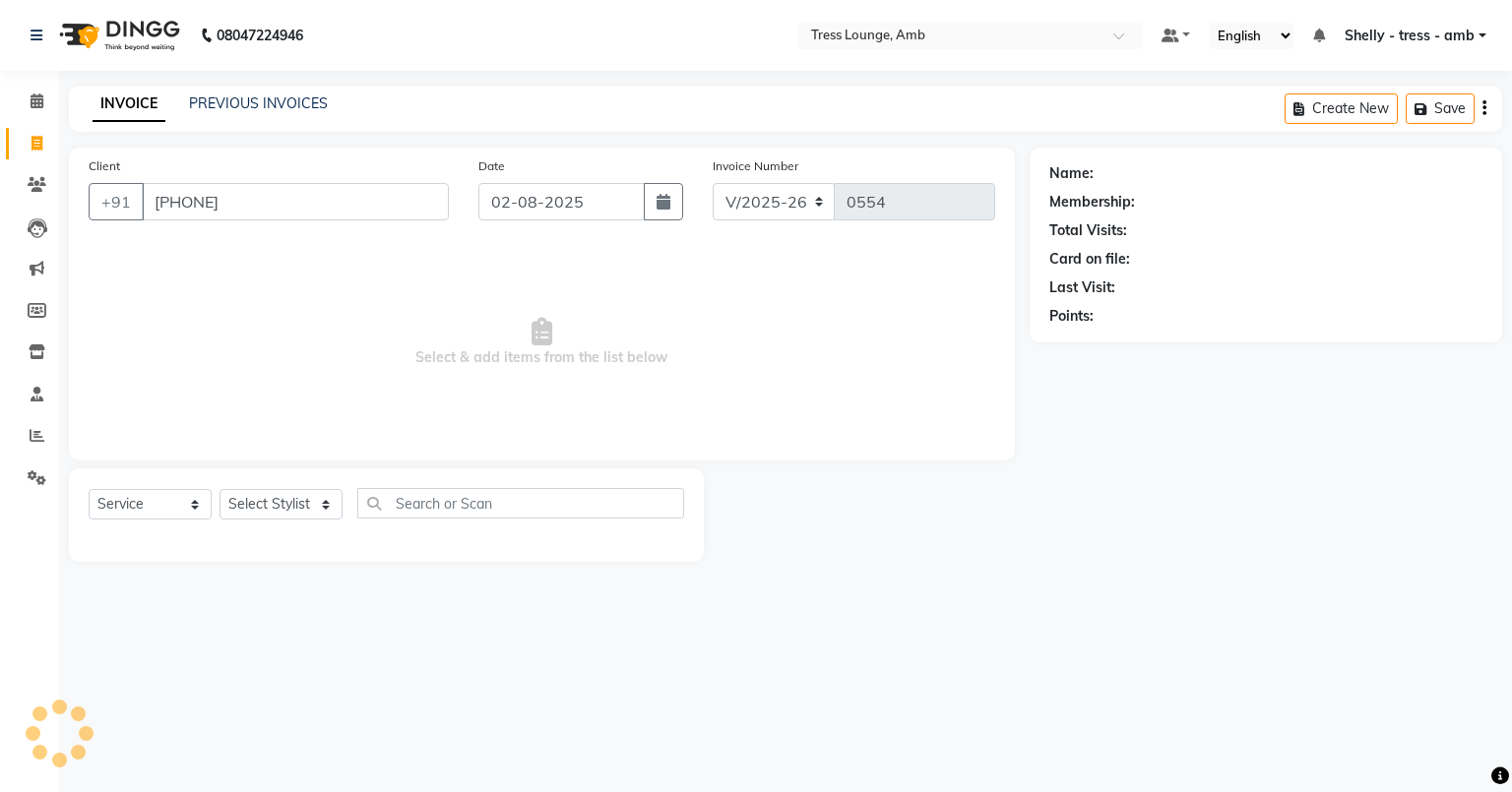 type on "[PHONE]" 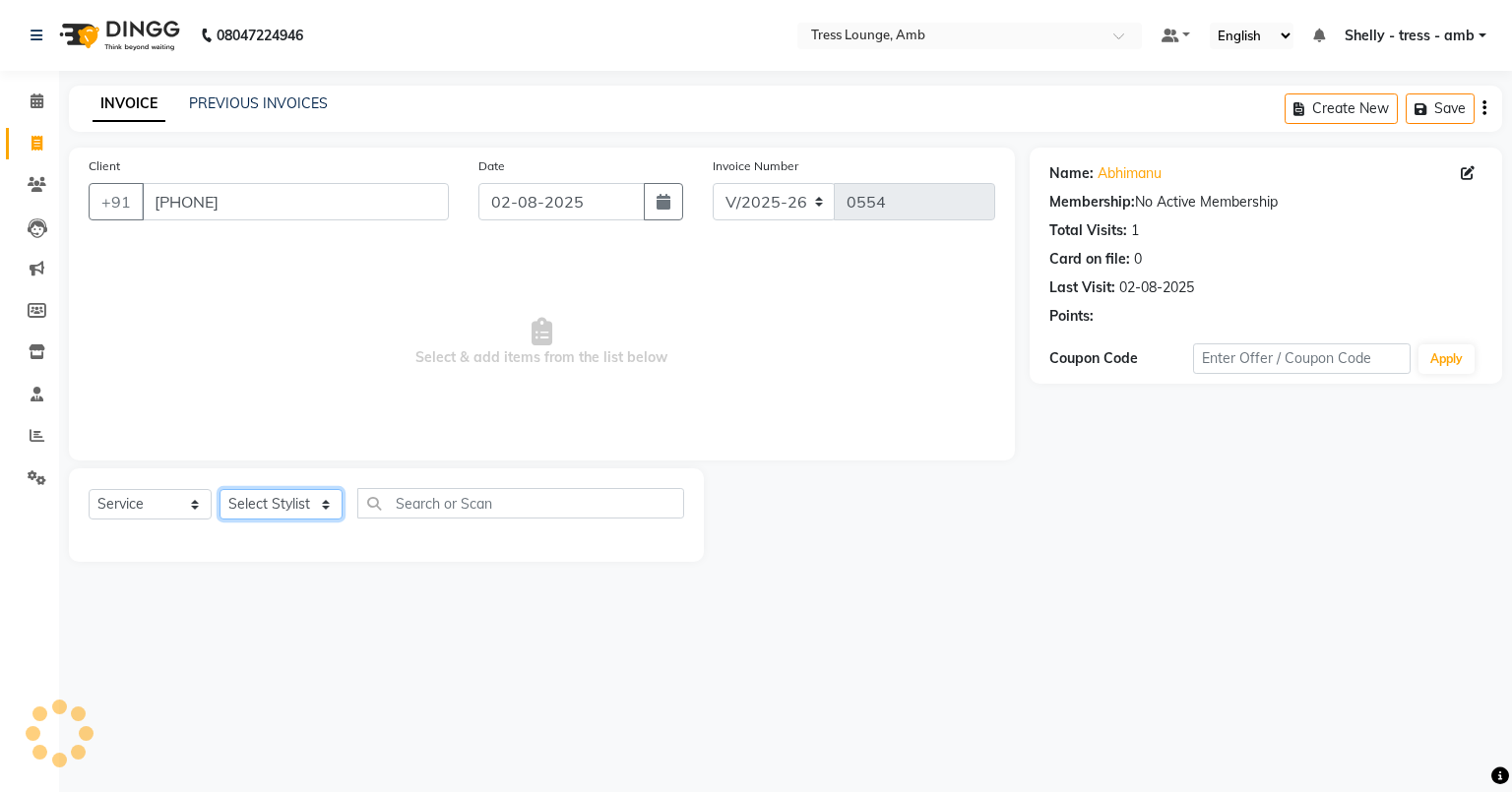 click on "Select Stylist Ansh Arpana jaswal SHELLY Shivani Vijay vishal" 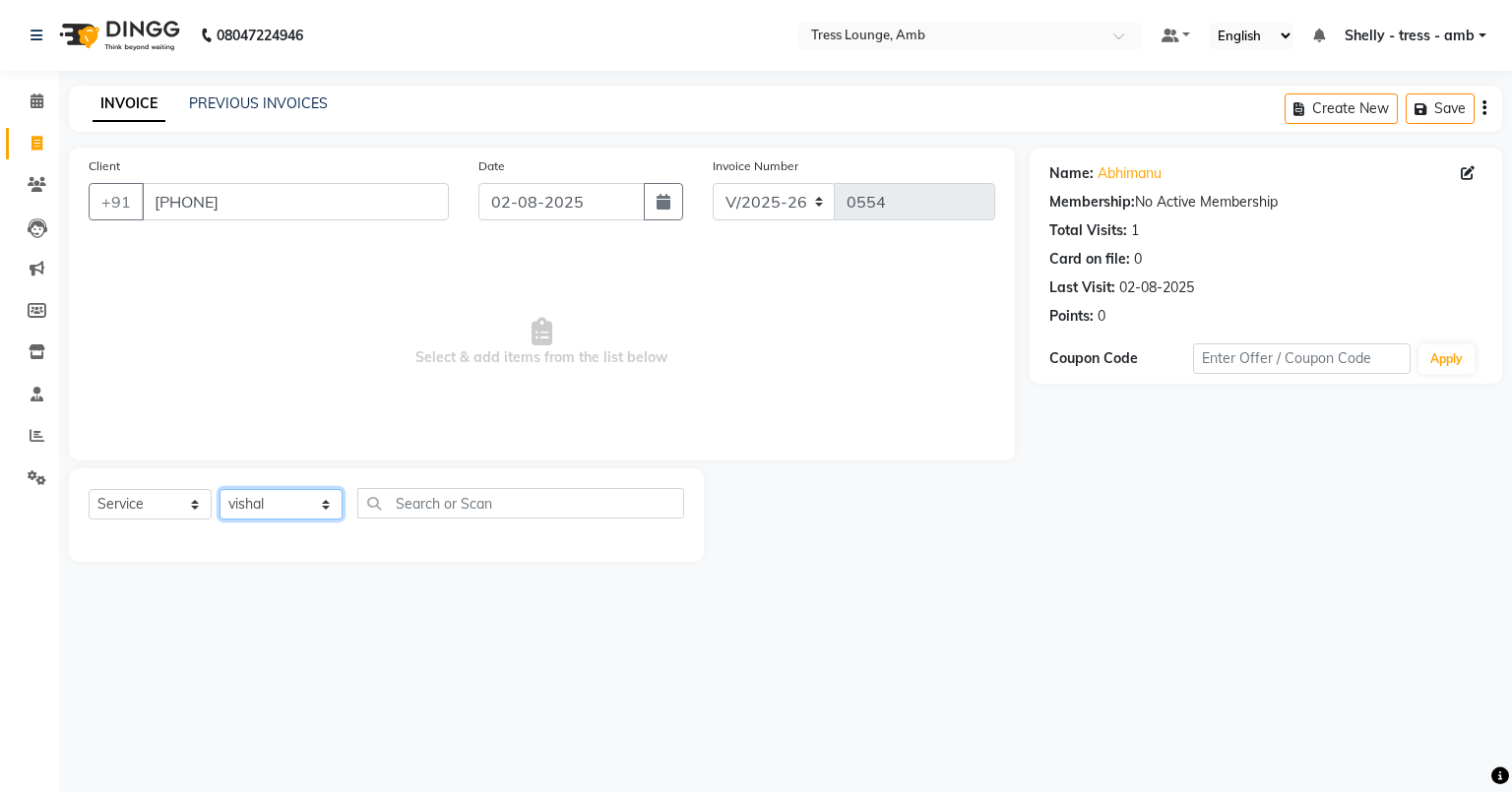 click on "Select Stylist Ansh Arpana jaswal SHELLY Shivani Vijay vishal" 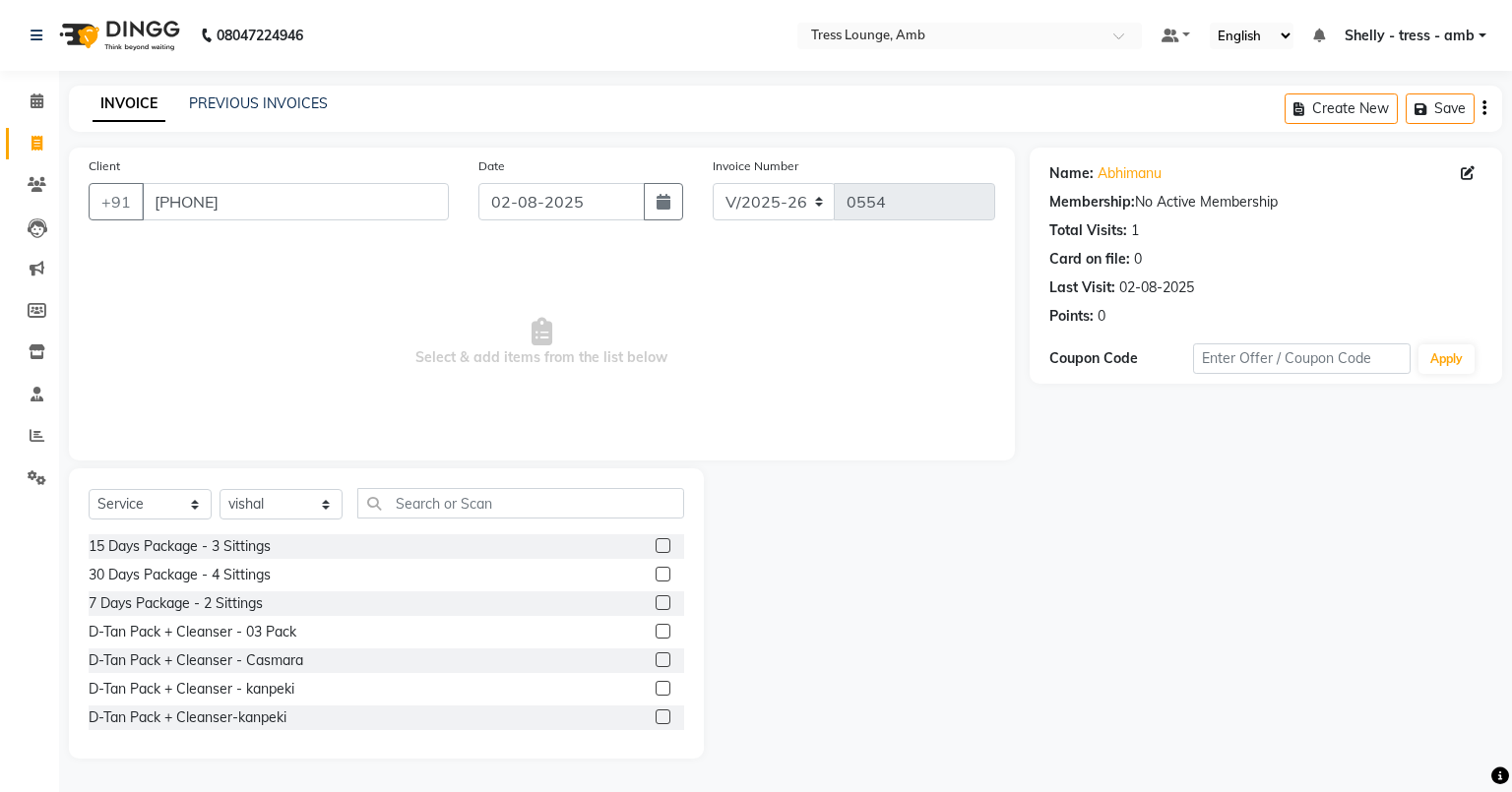 click on "Select  Service  Product  Membership  Package Voucher Prepaid Gift Card  Select Stylist Ansh Arpana jaswal SHELLY Shivani Vijay vishal" 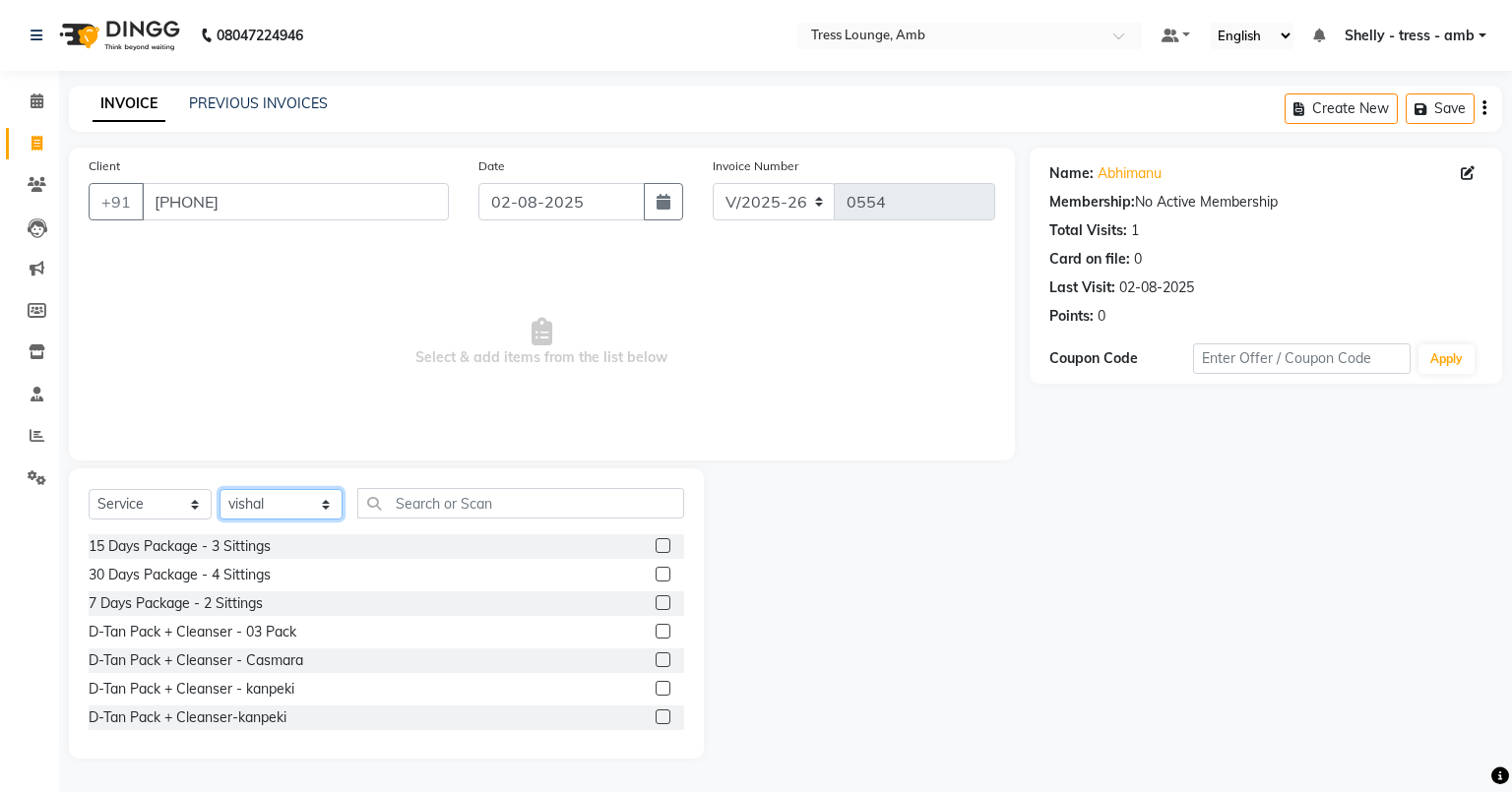 click on "Select Stylist Ansh Arpana jaswal SHELLY Shivani Vijay vishal" 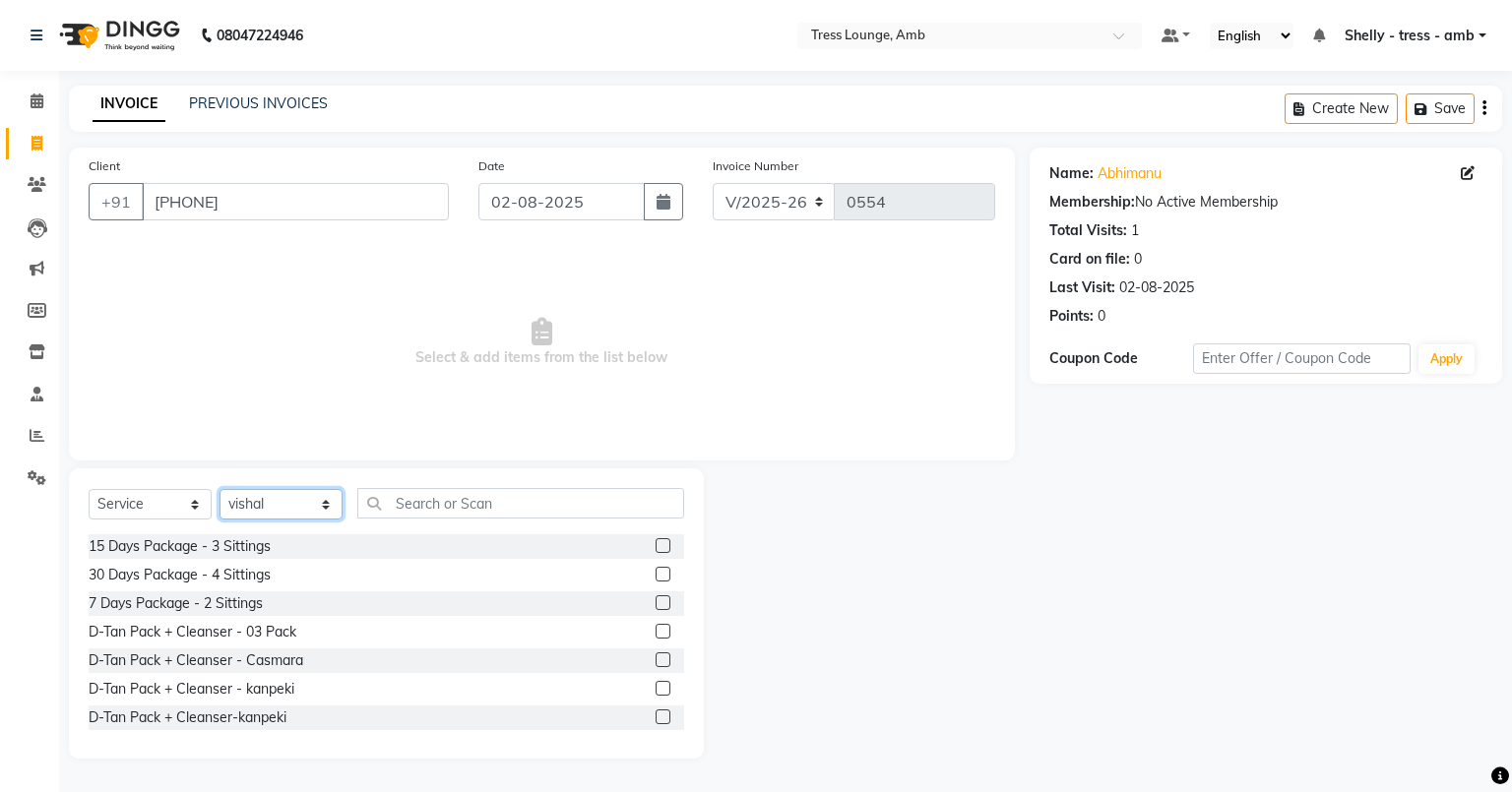 select on "70769" 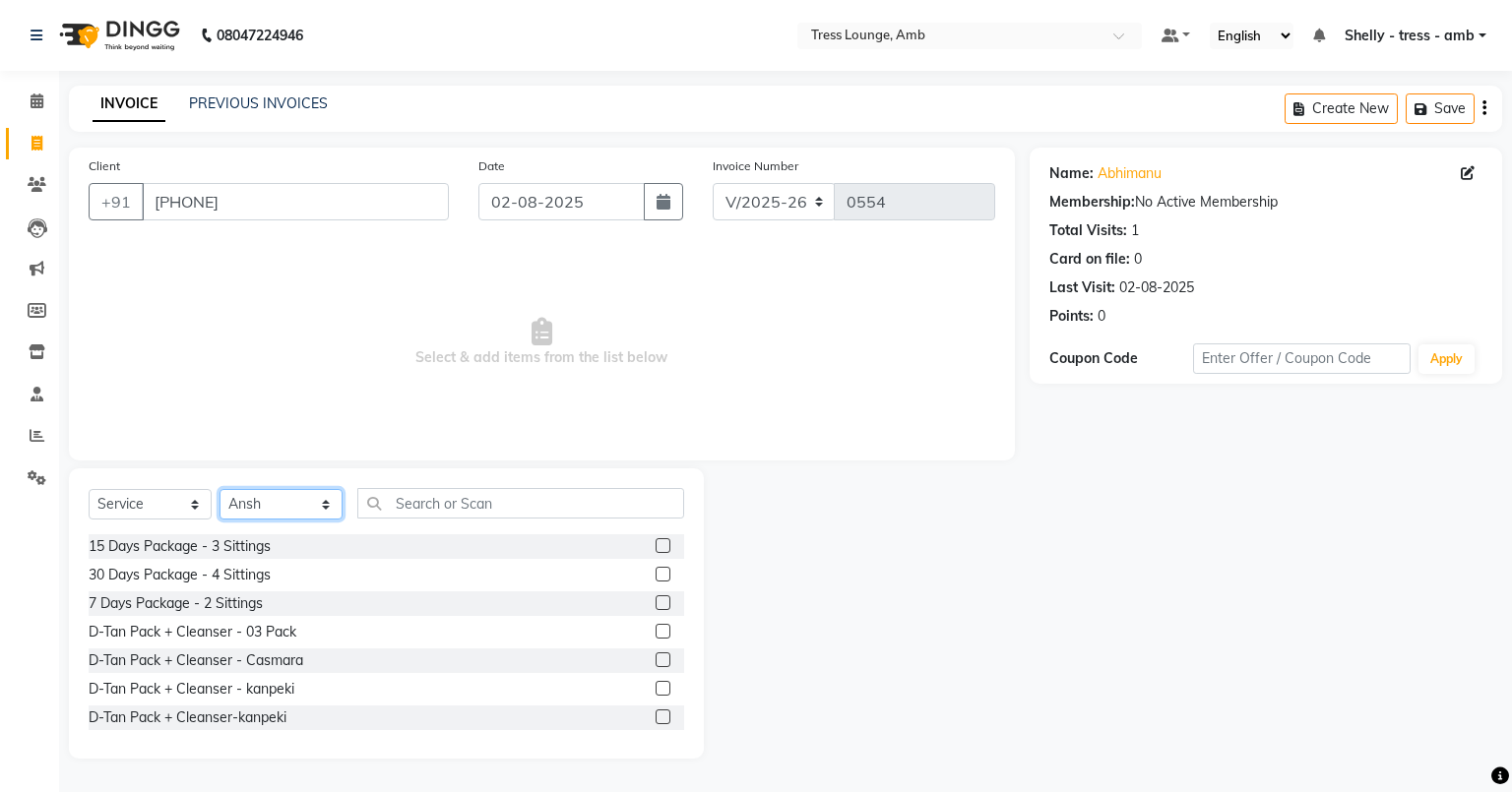click on "Select Stylist Ansh Arpana jaswal SHELLY Shivani Vijay vishal" 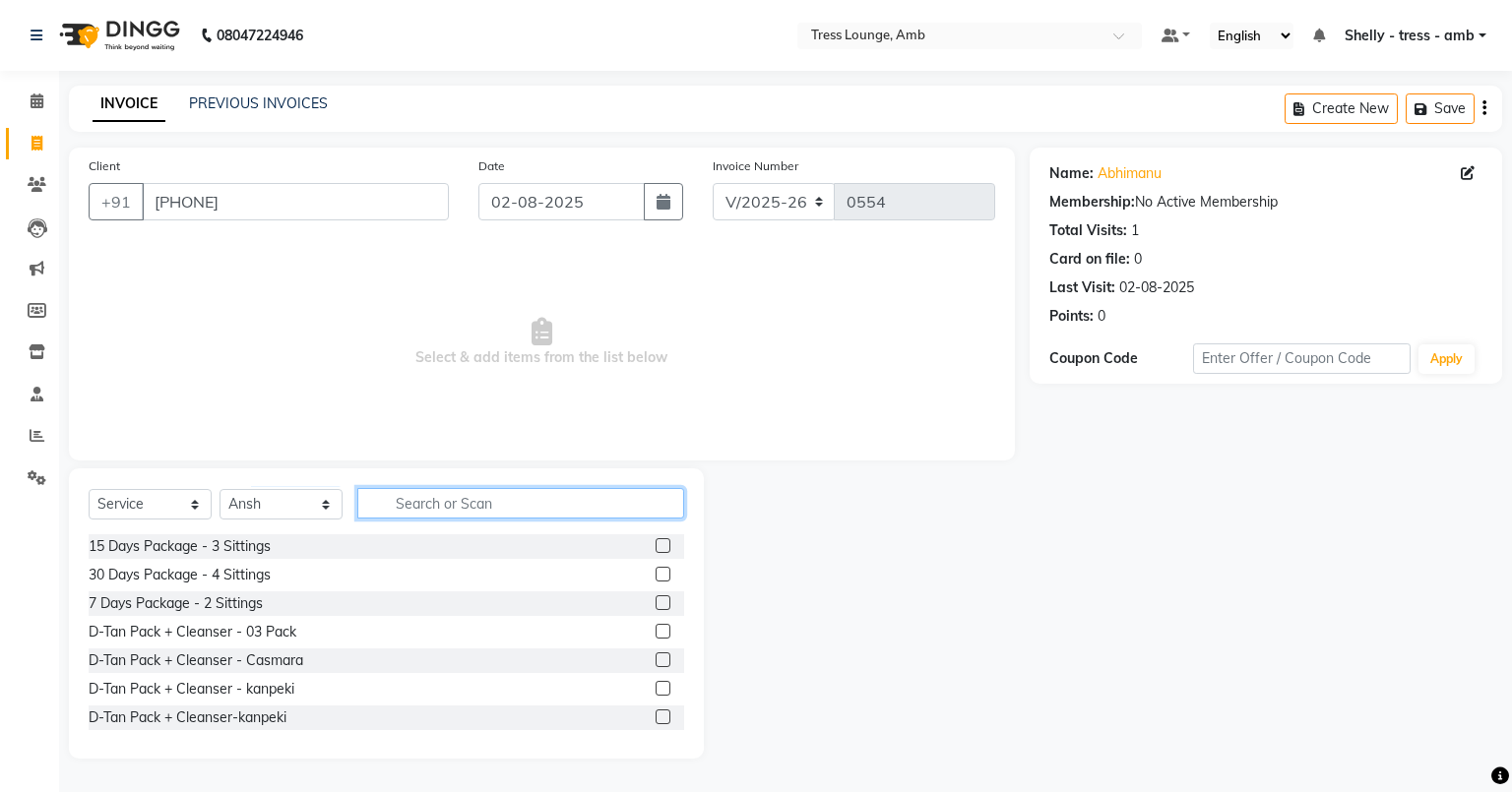 click 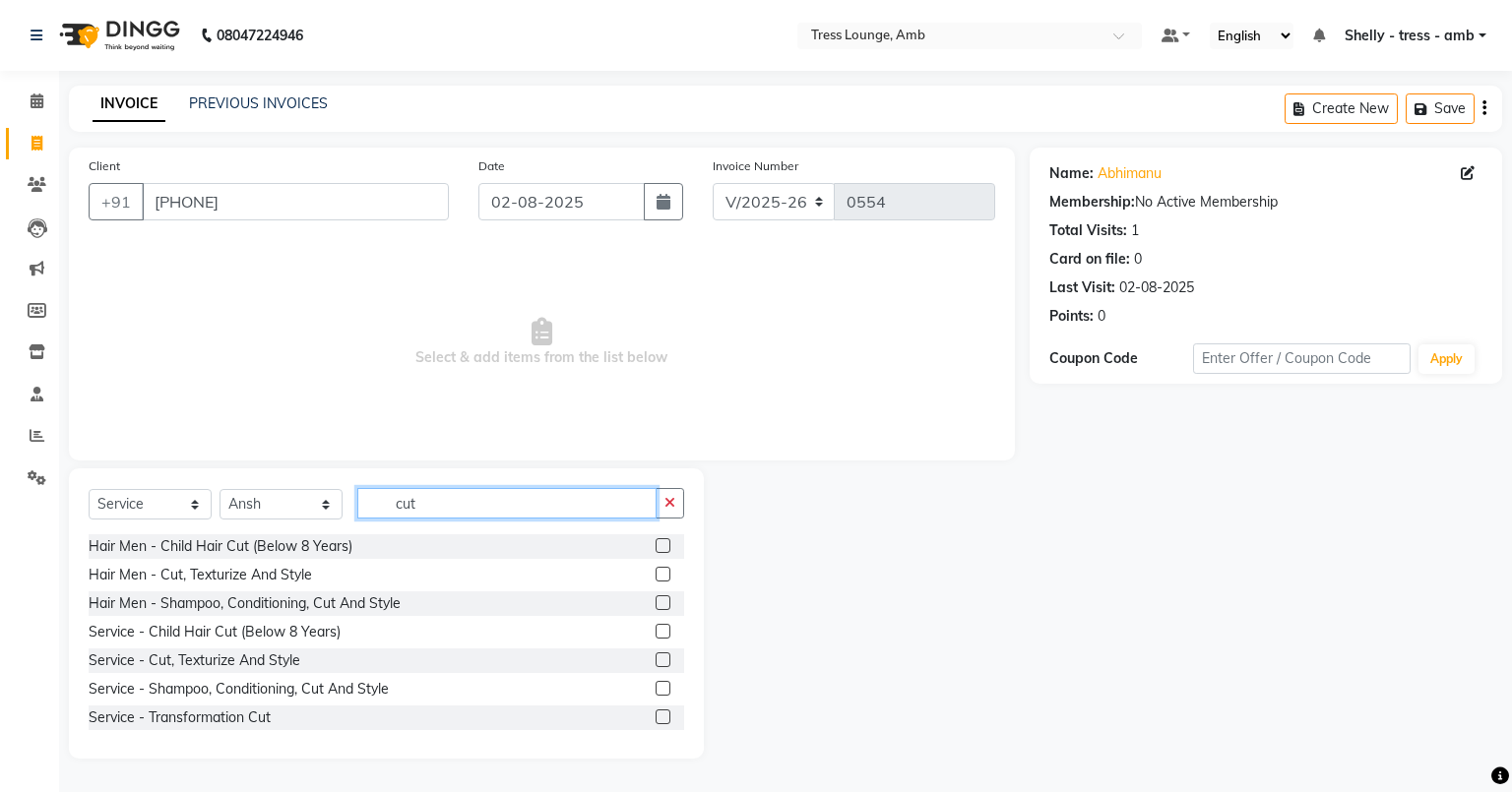 type on "cut" 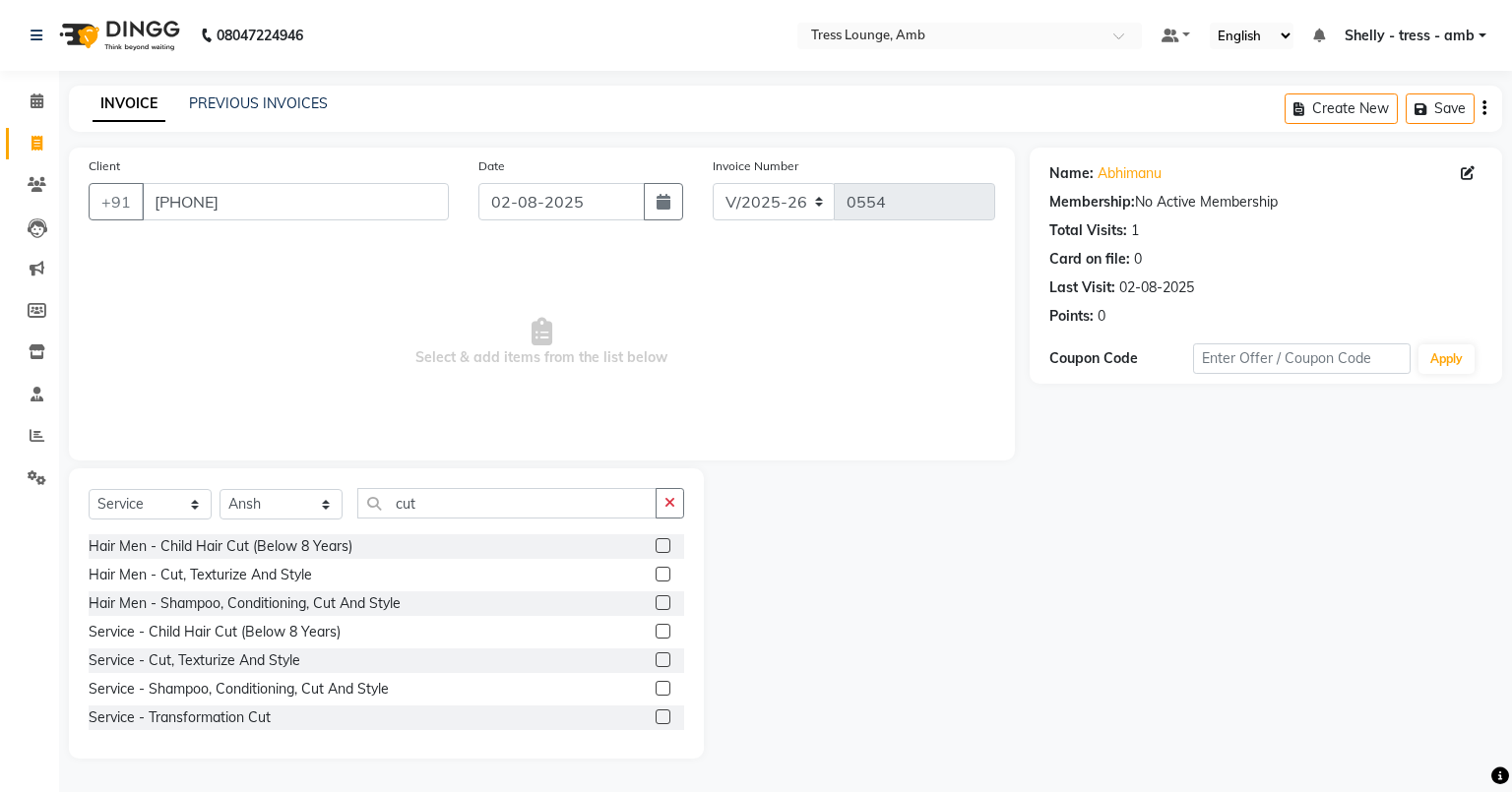 click 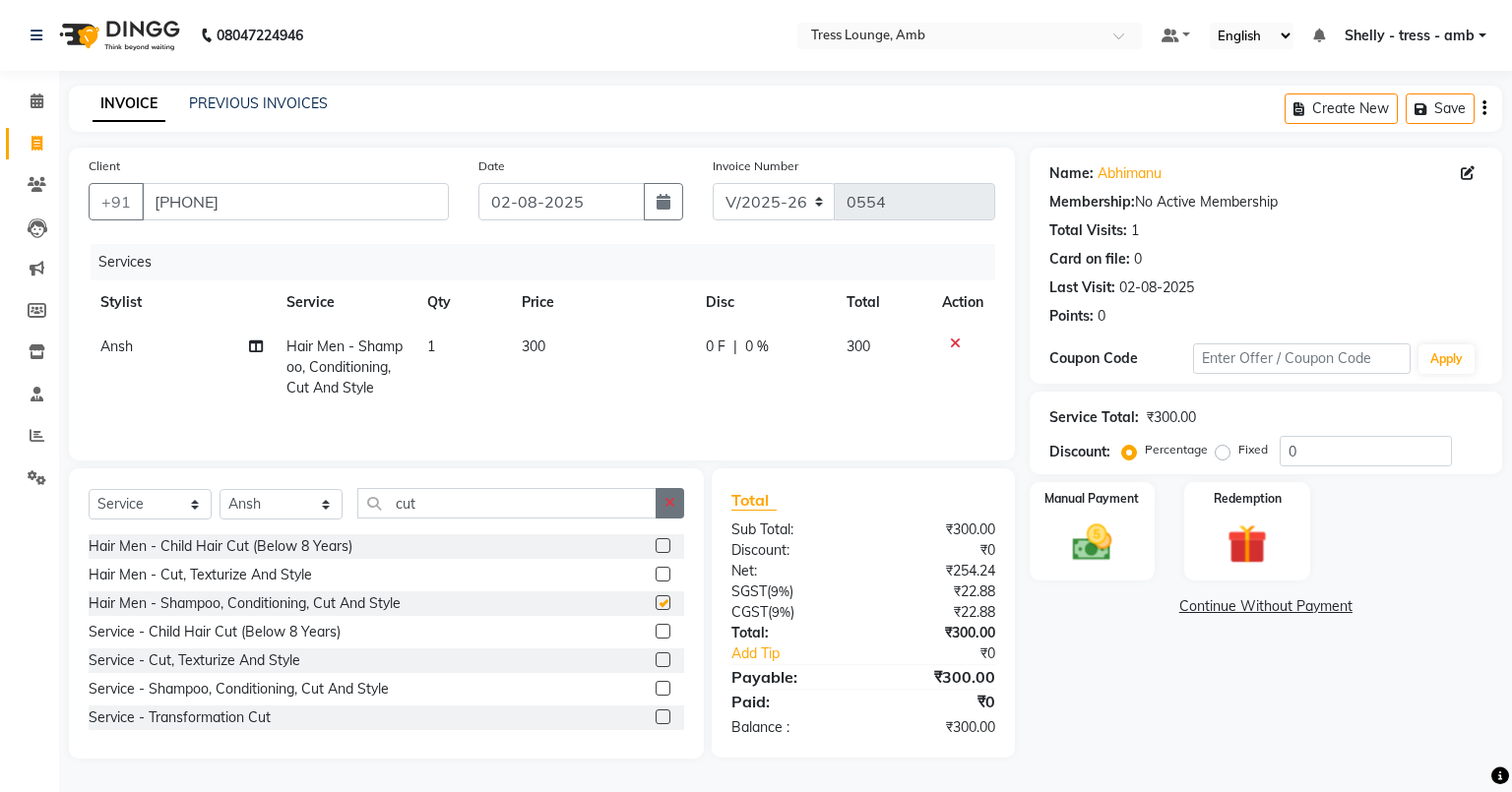 checkbox on "false" 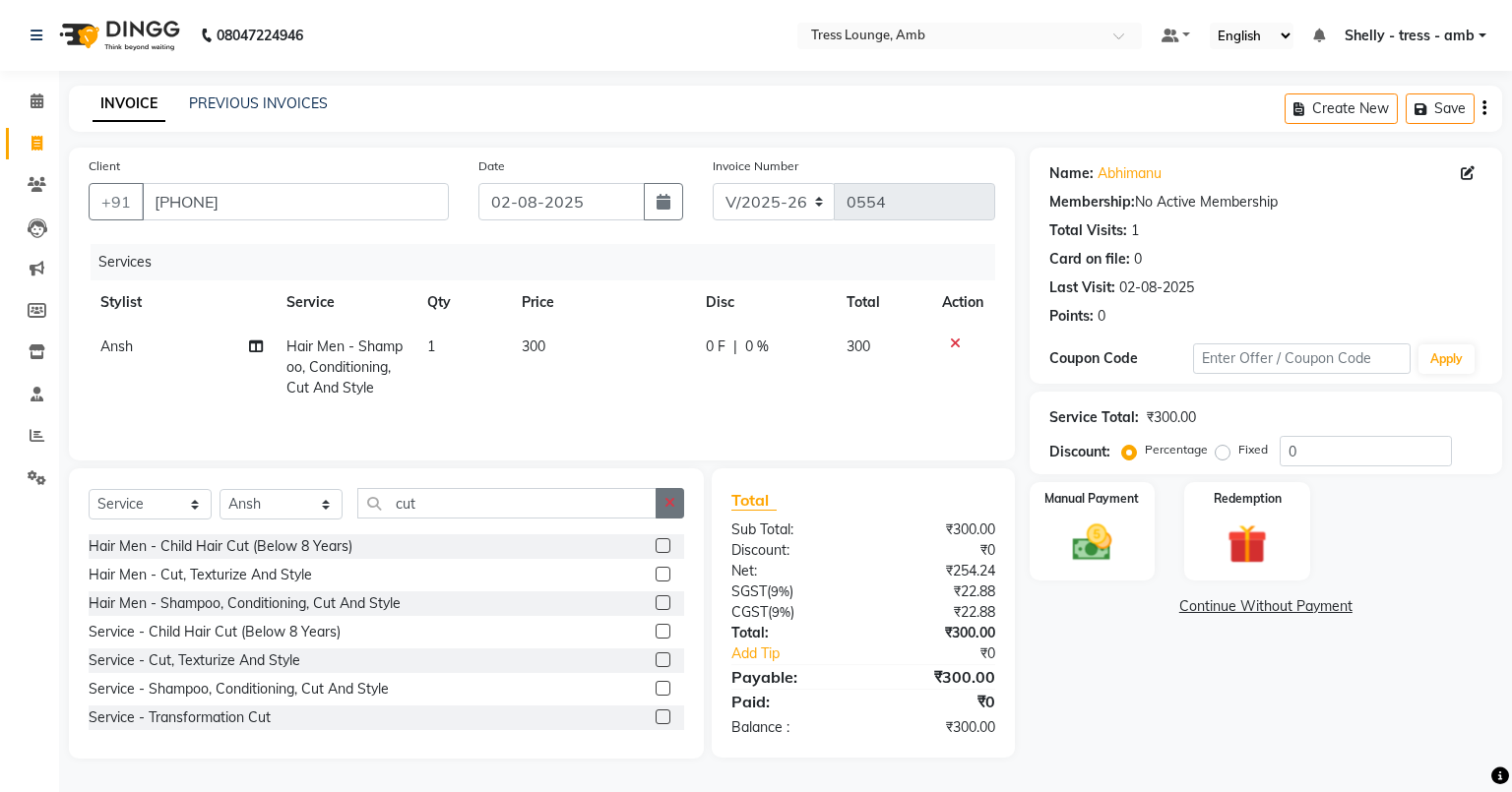 click 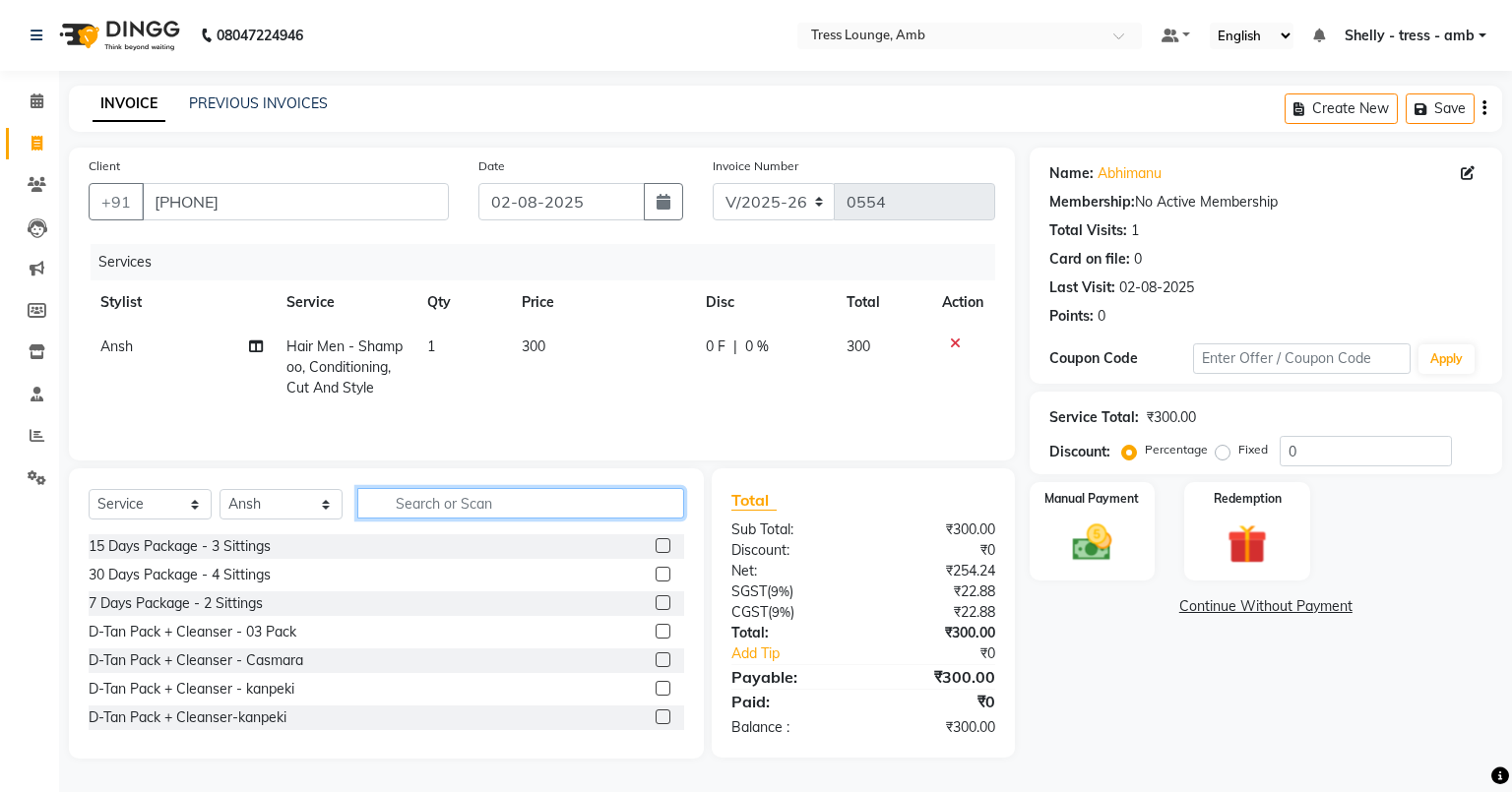 click 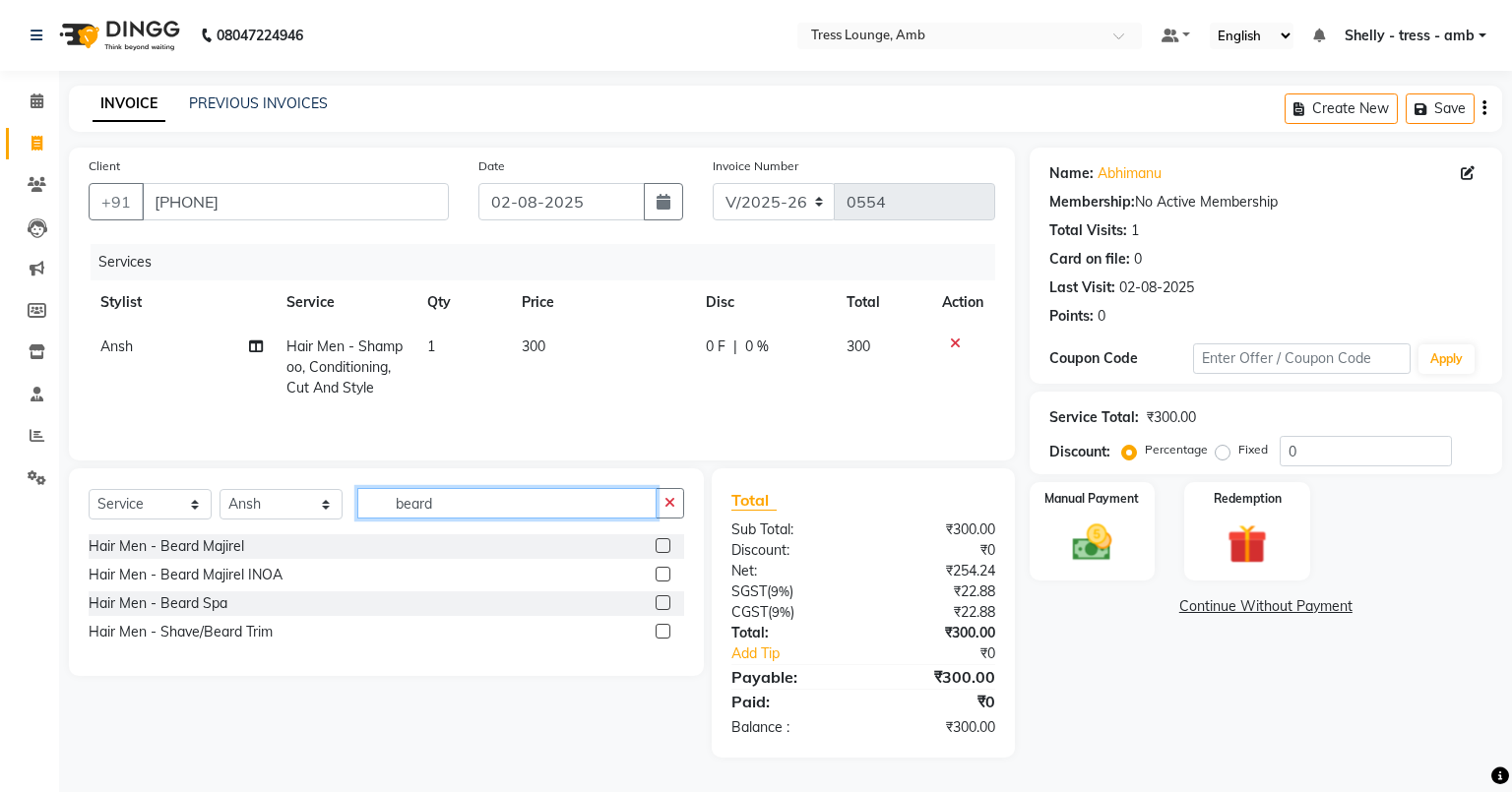 type on "beard" 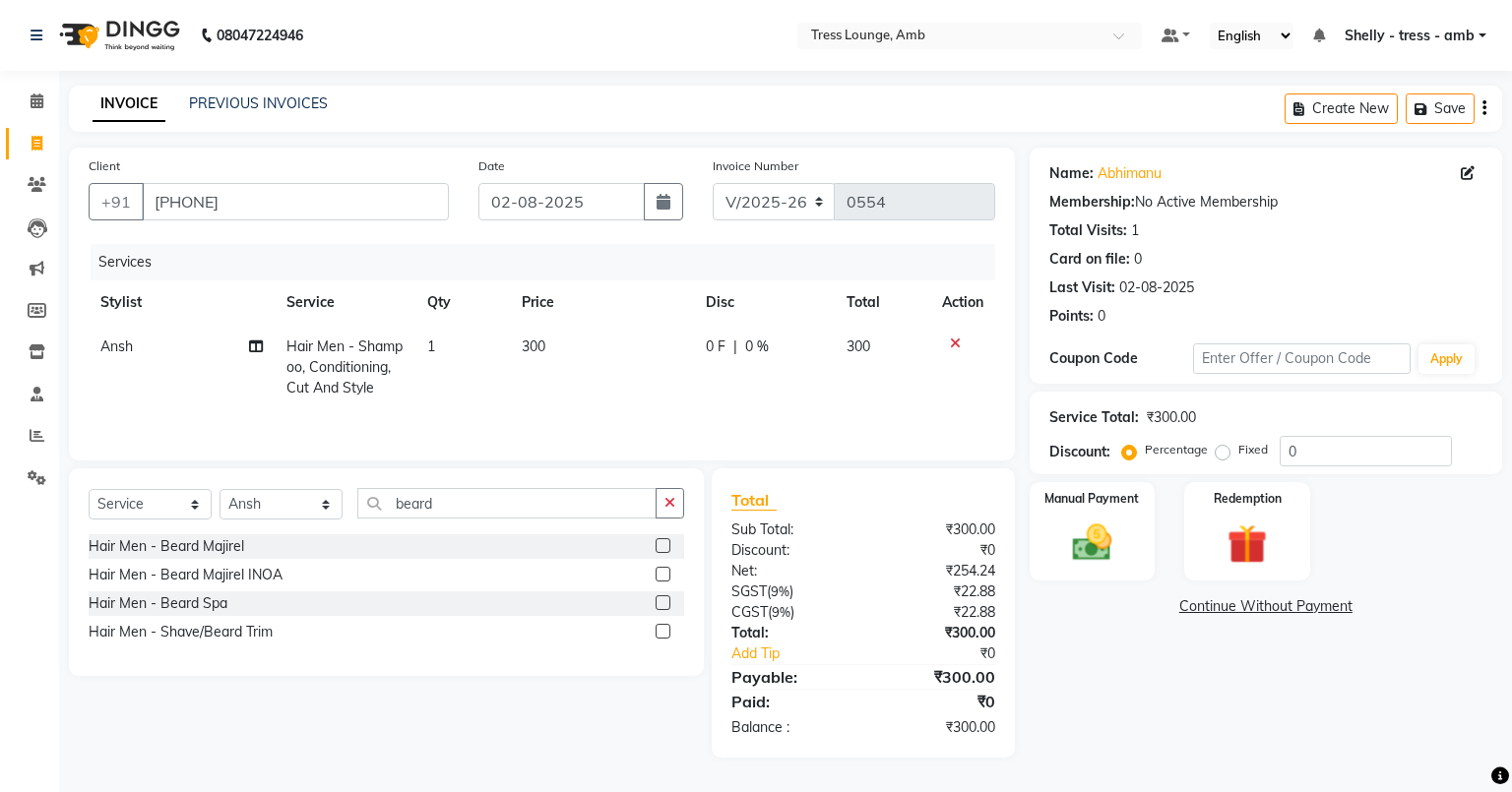 click 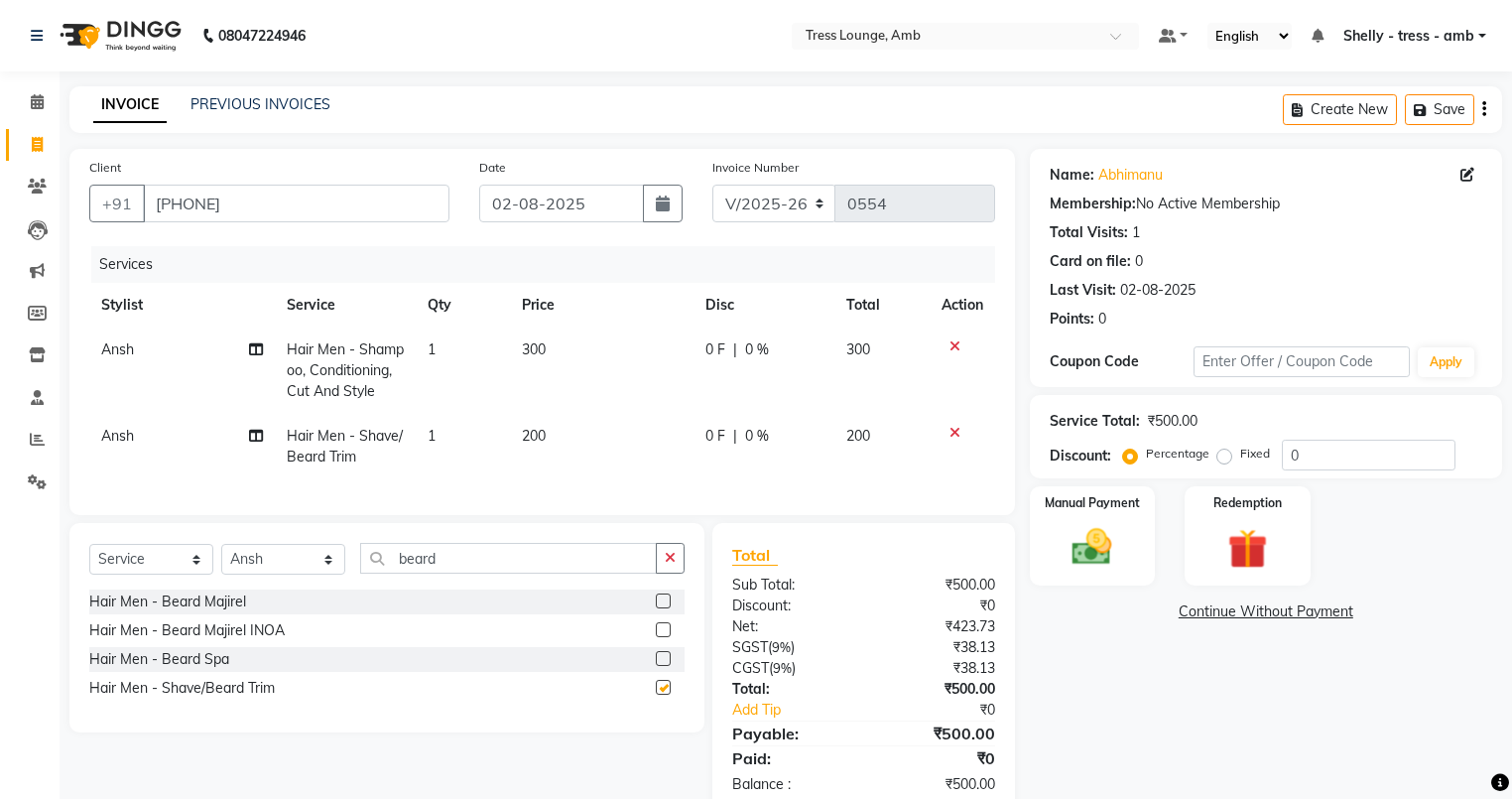 checkbox on "false" 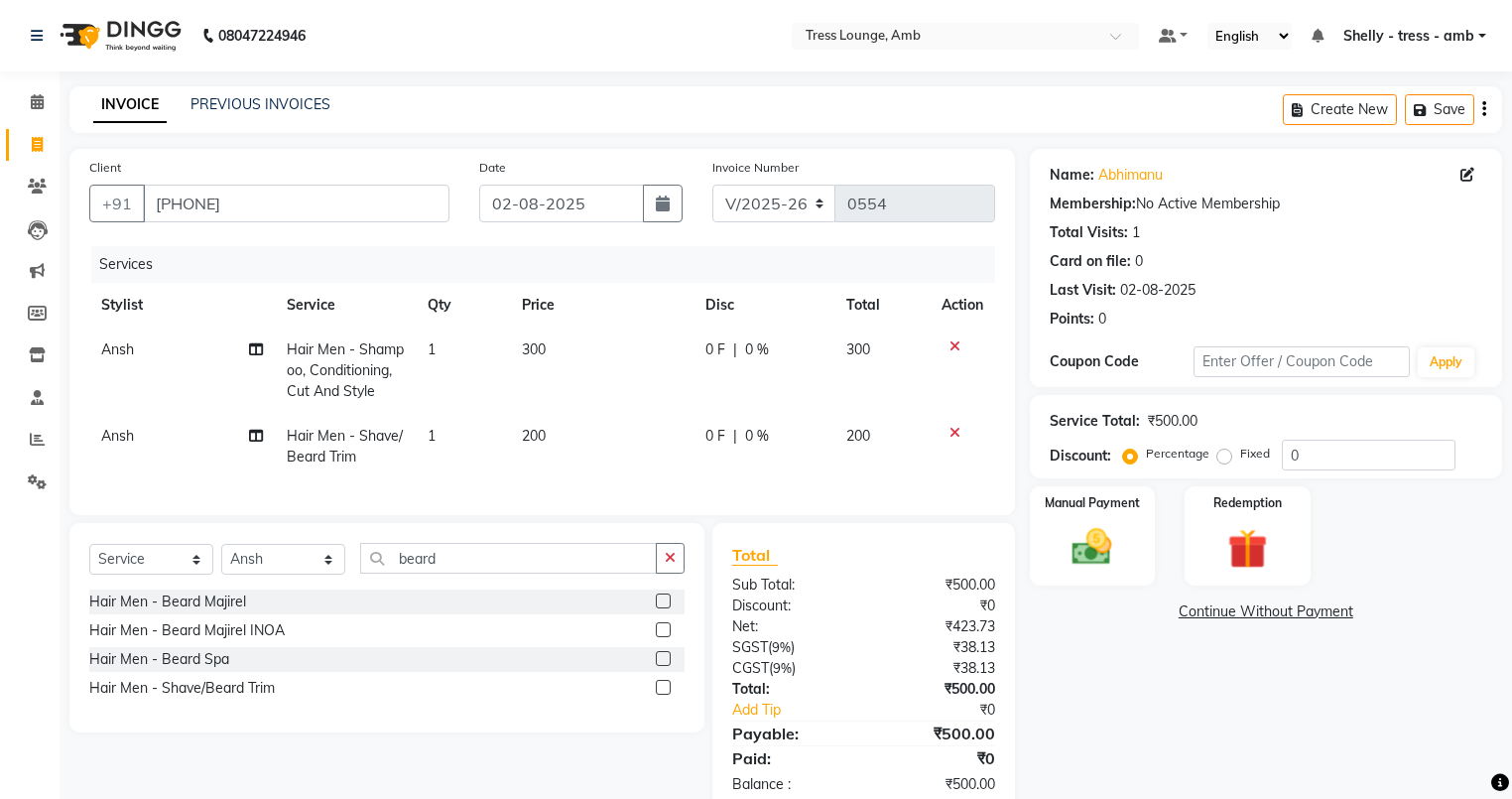 click on "300" 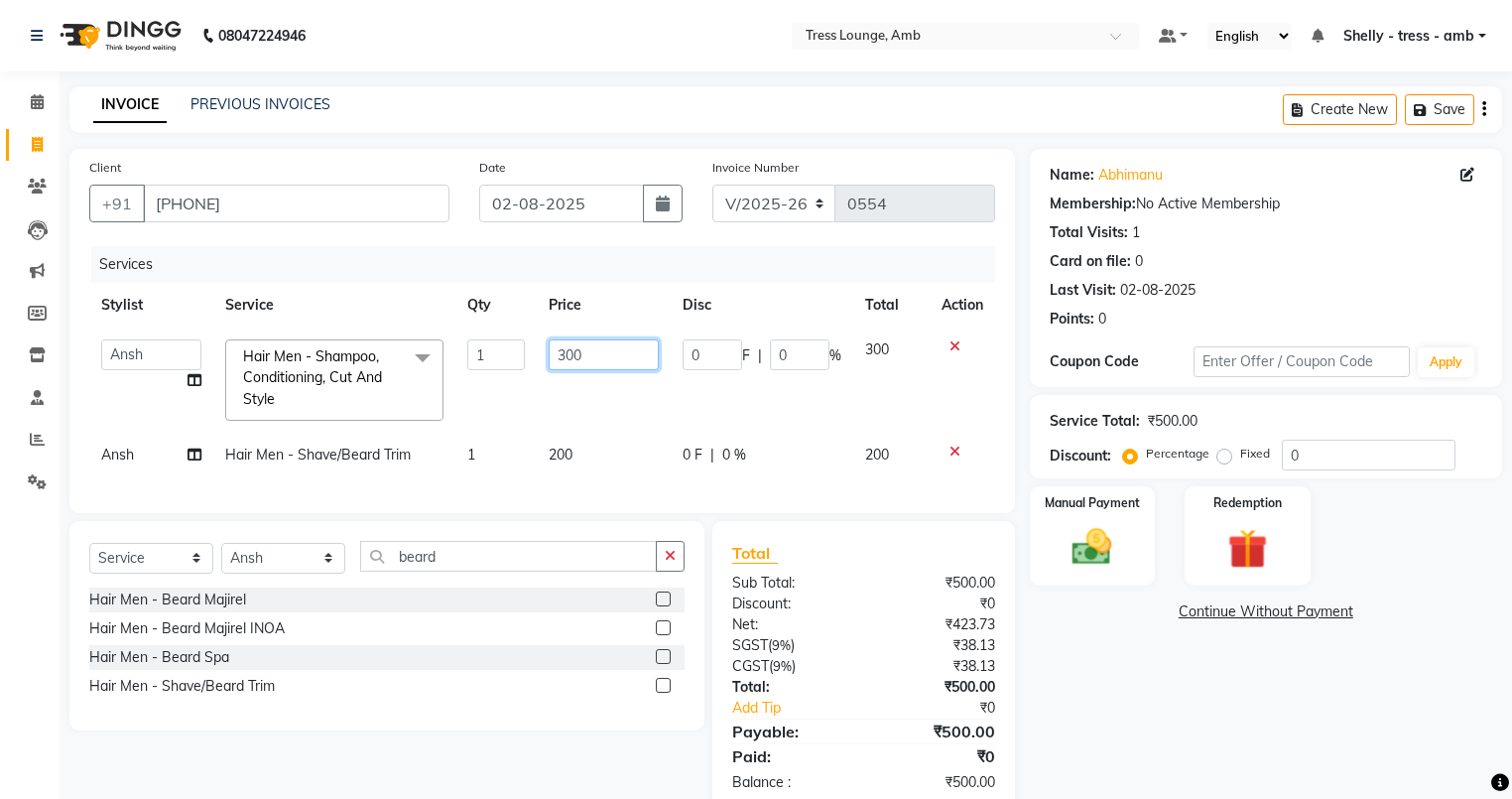 click on "300" 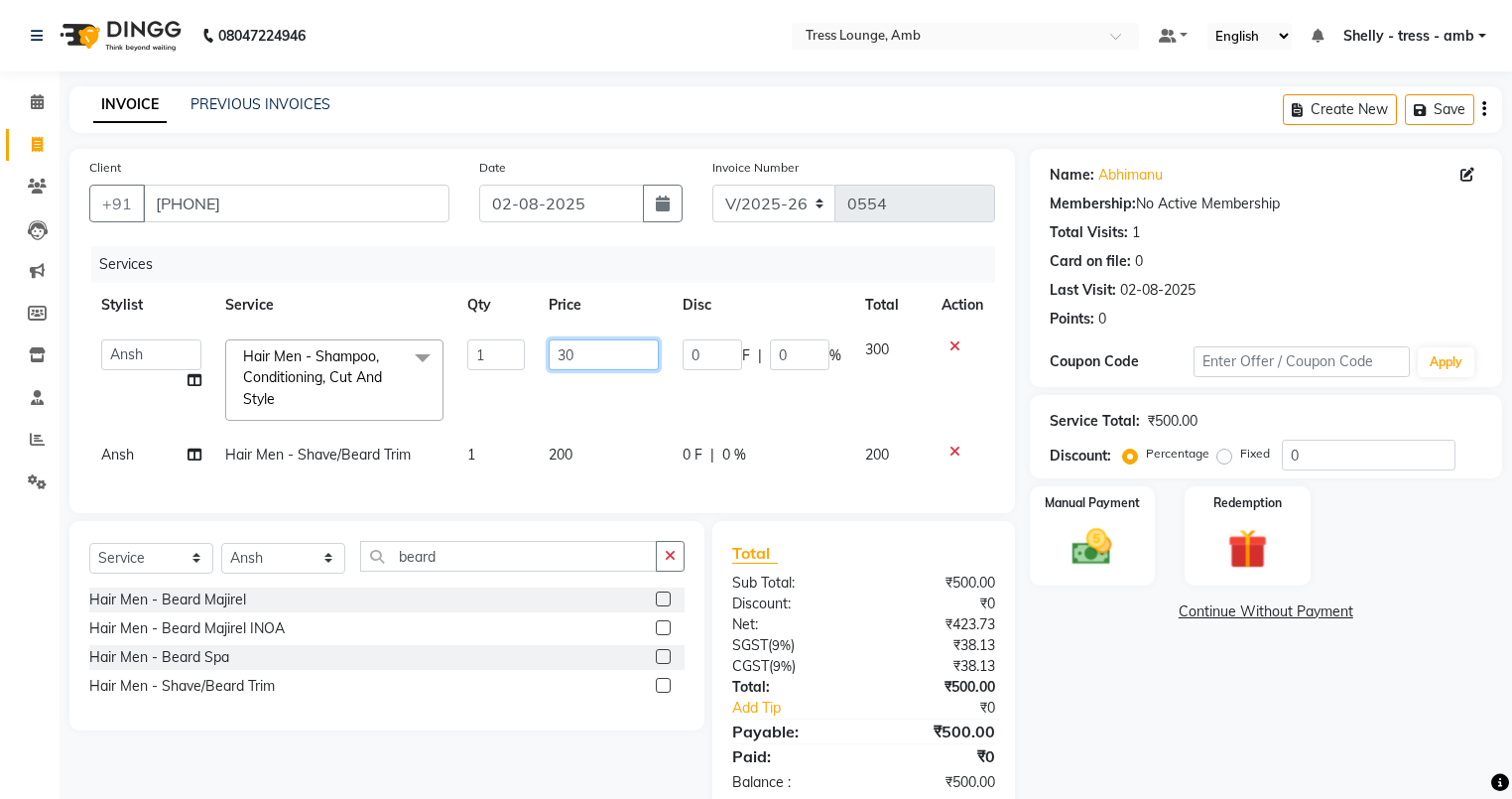 type on "3" 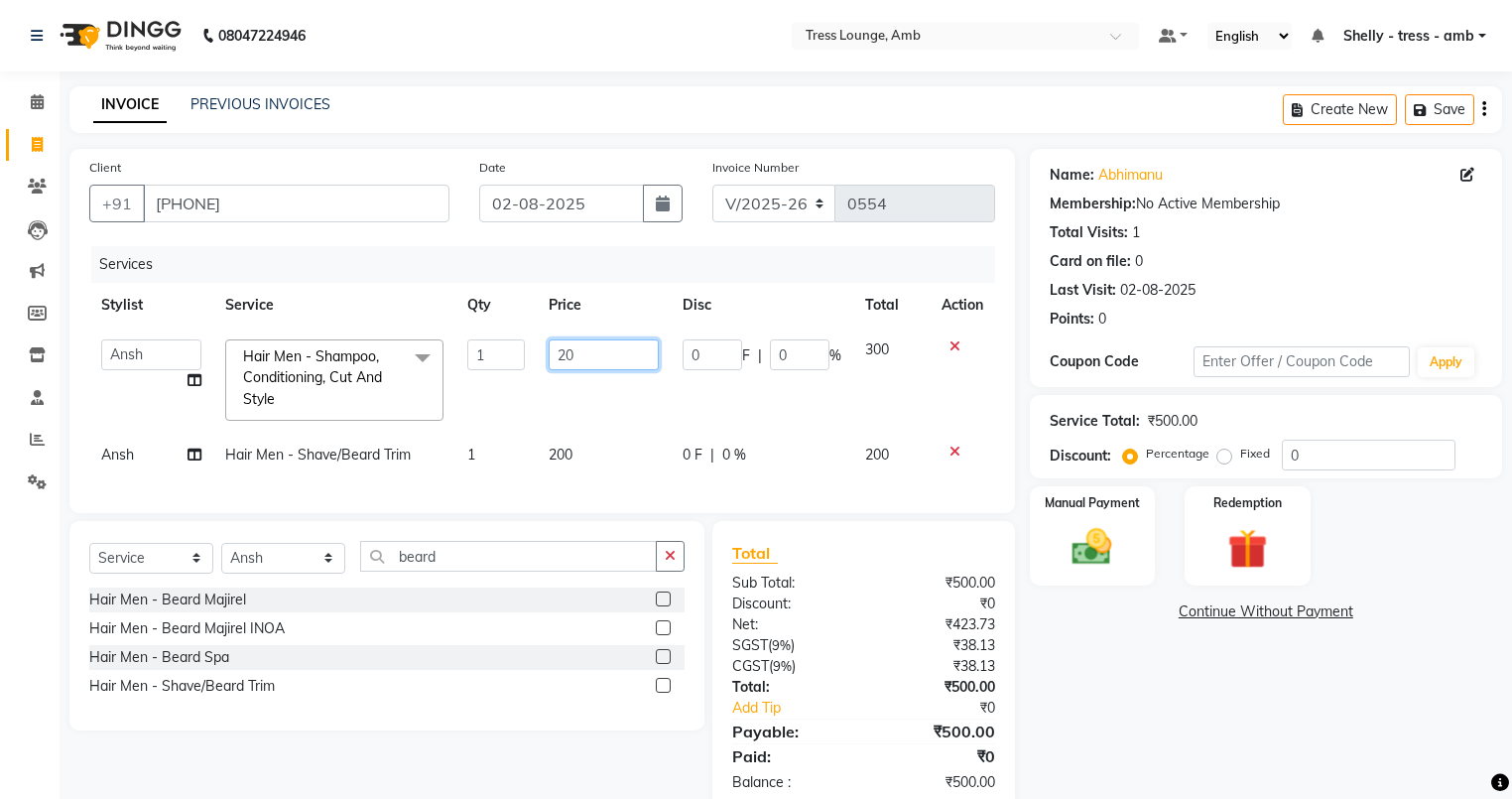 type on "200" 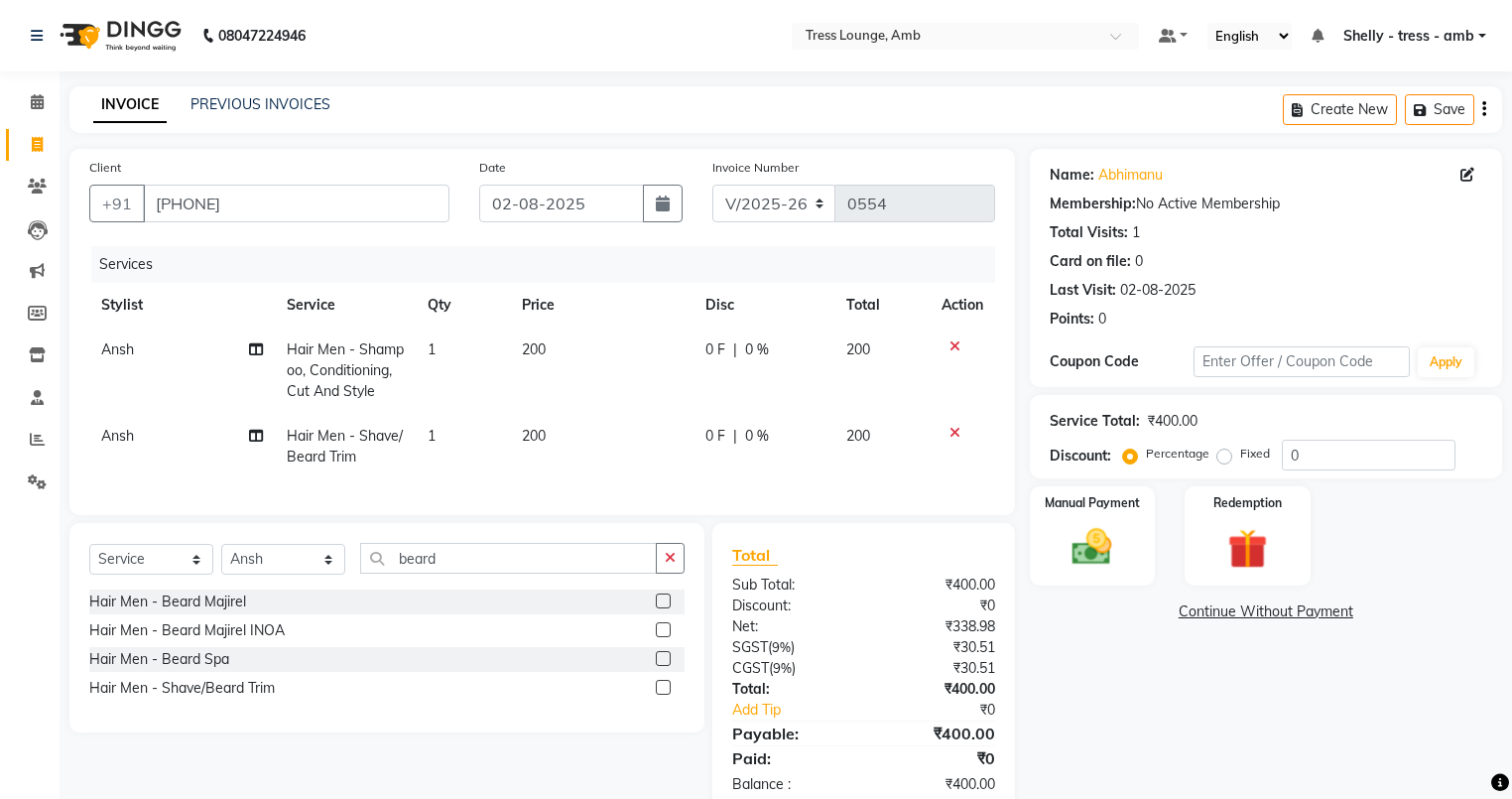 click on "Ansh Hair Men  - Shampoo, Conditioning, Cut And Style 1 200 0 F | 0 % 200 Ansh Hair Men  - Shave/Beard Trim 1 200 0 F | 0 % 200" 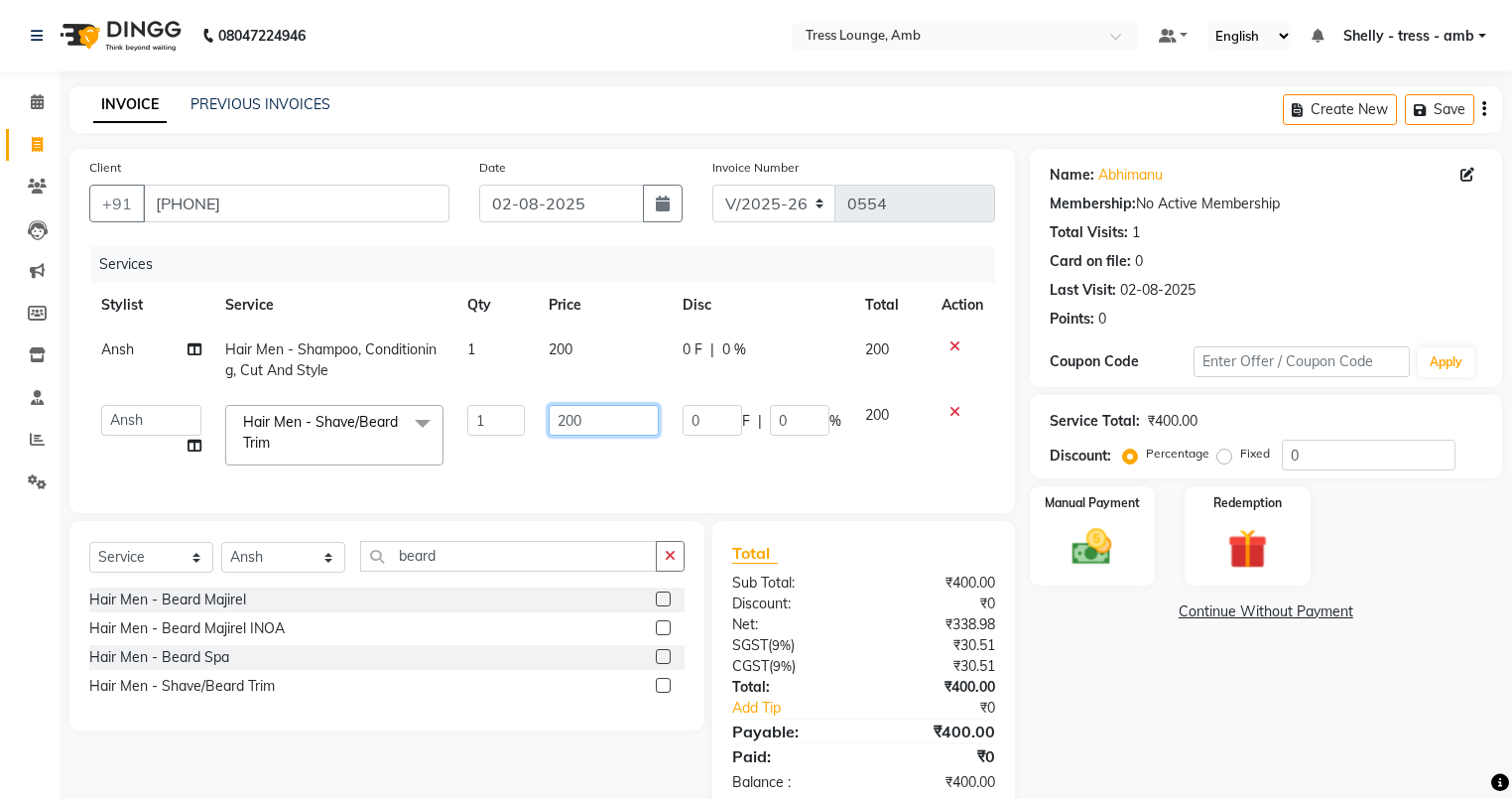 click on "200" 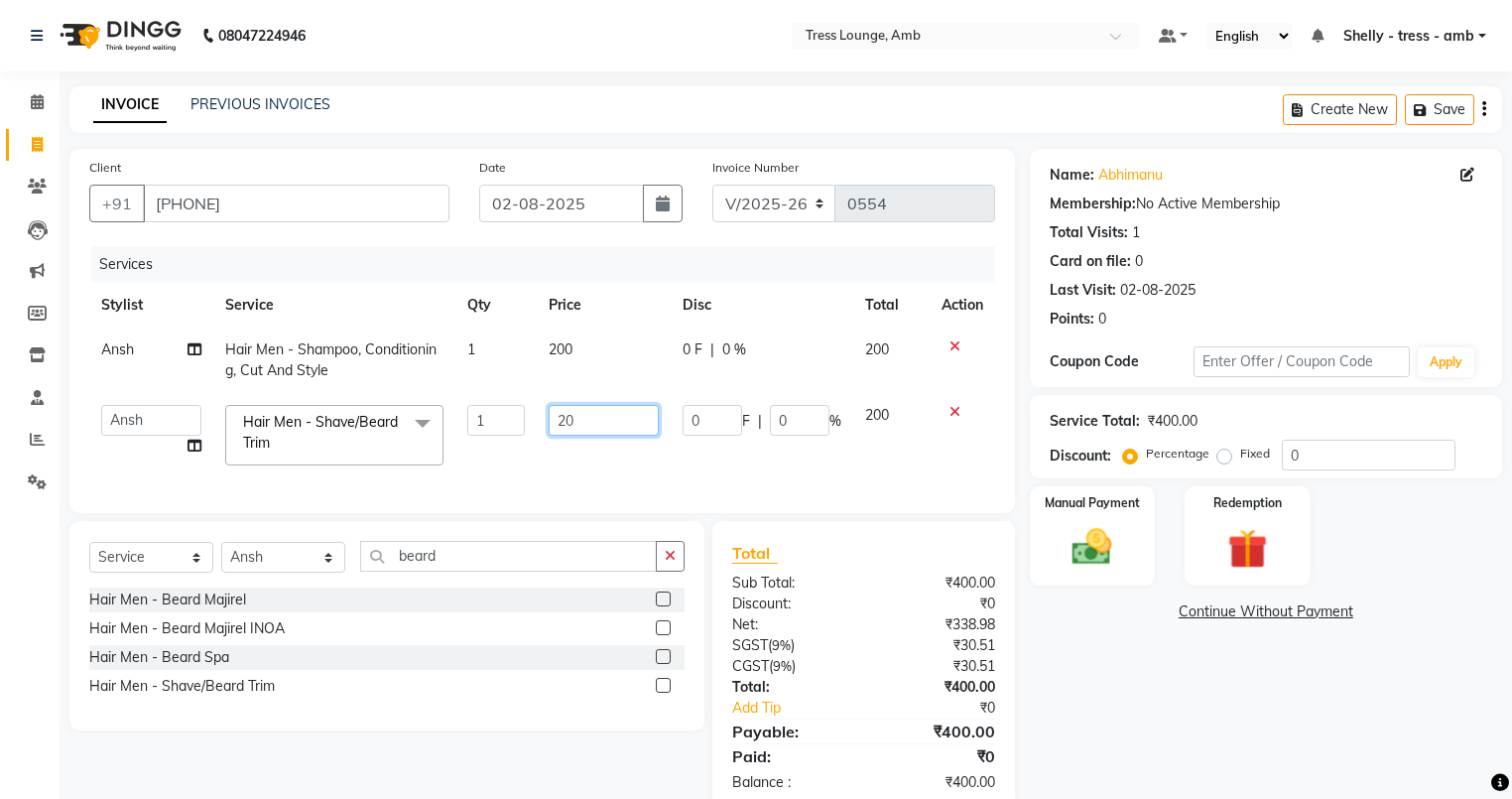 type on "2" 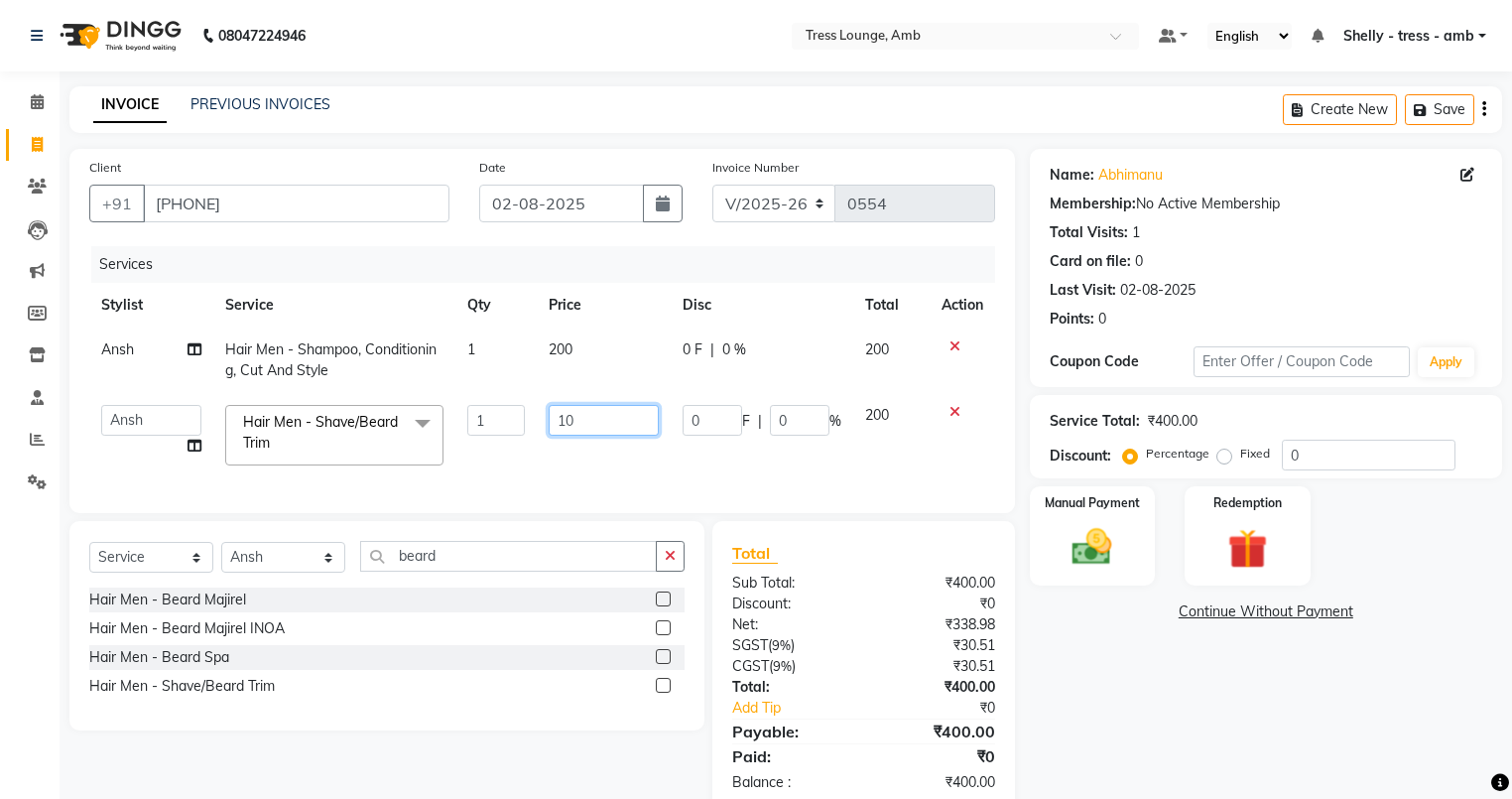 type on "100" 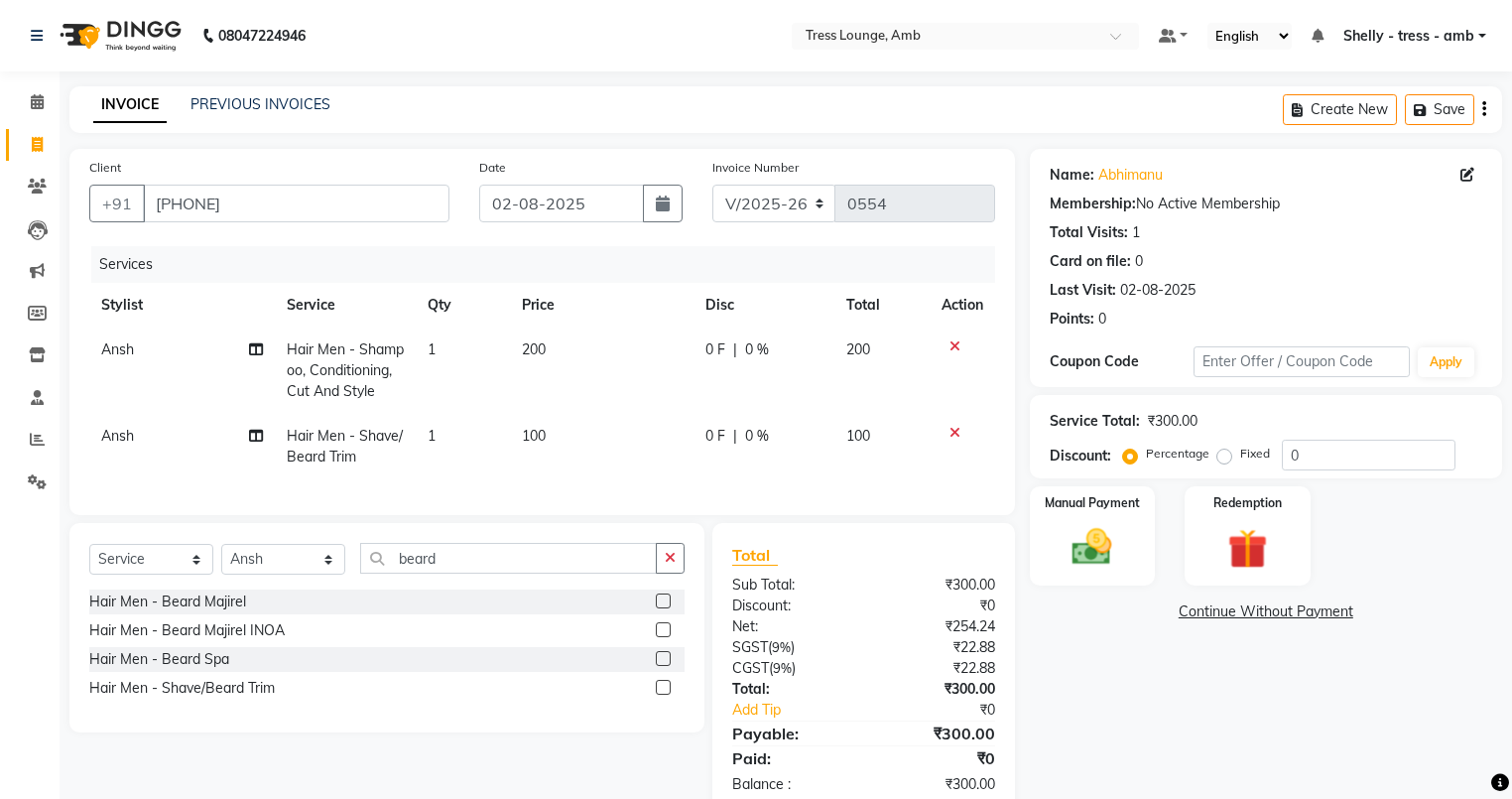 click on "100" 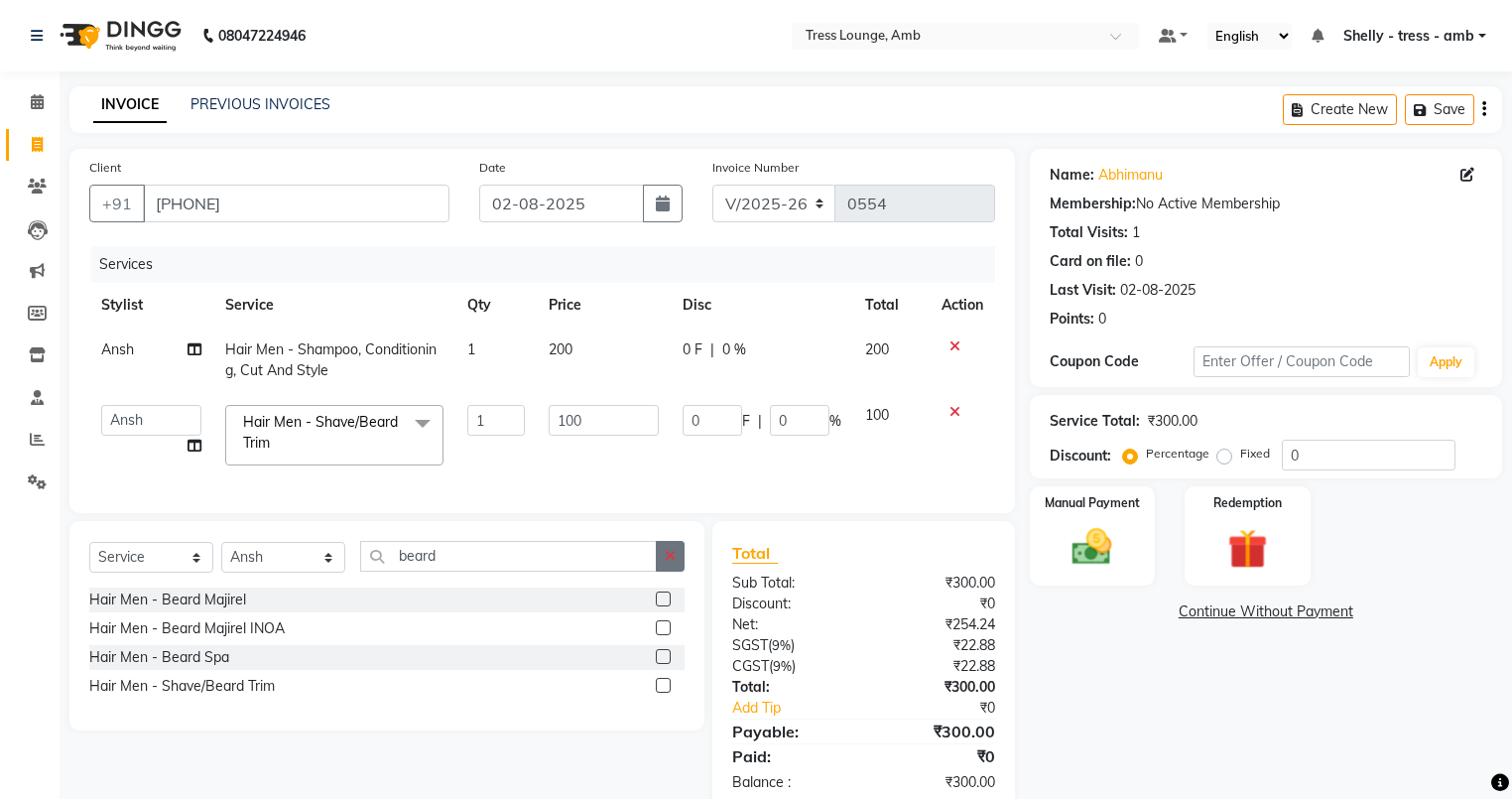 click 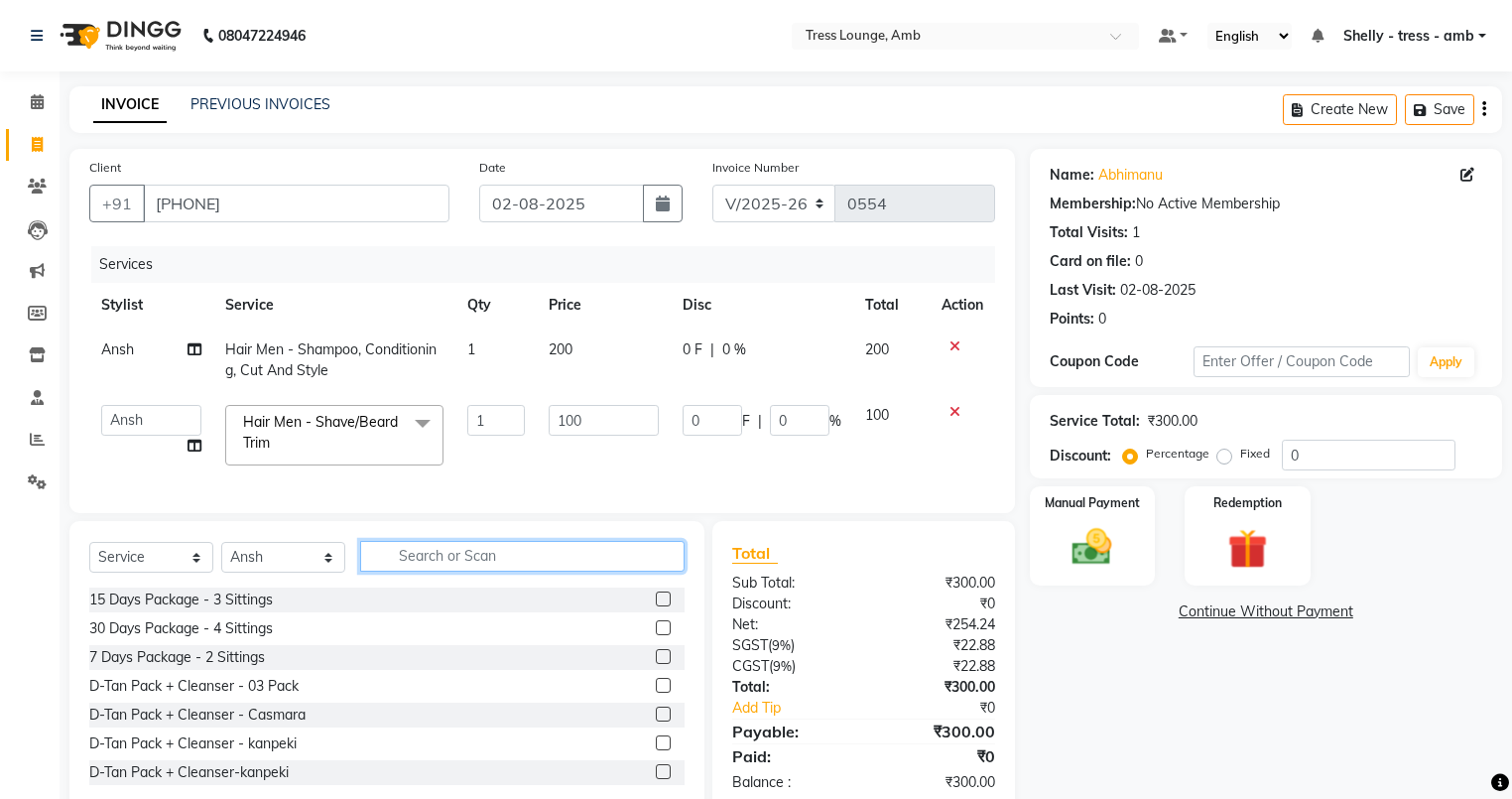 click 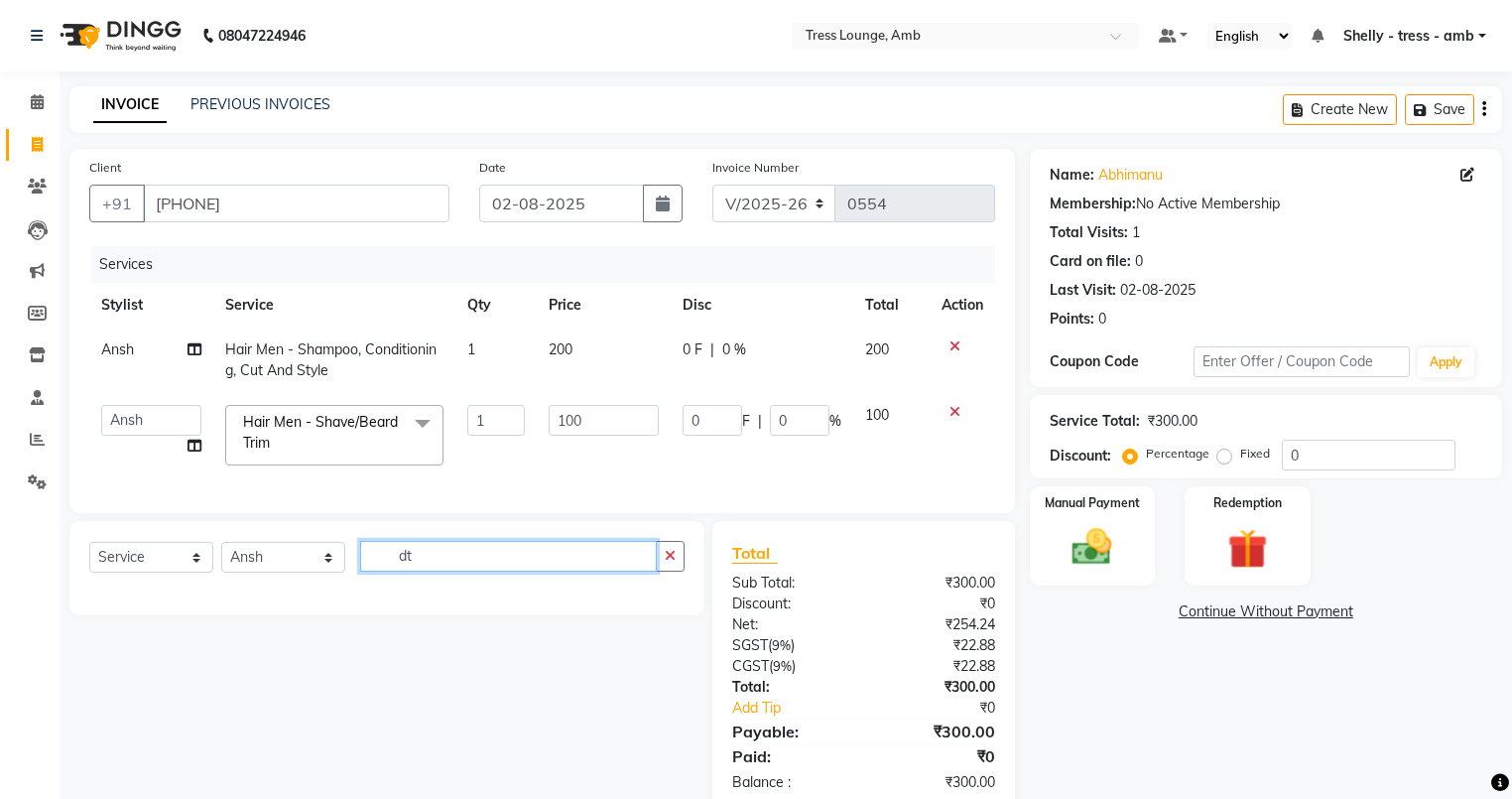 type on "d" 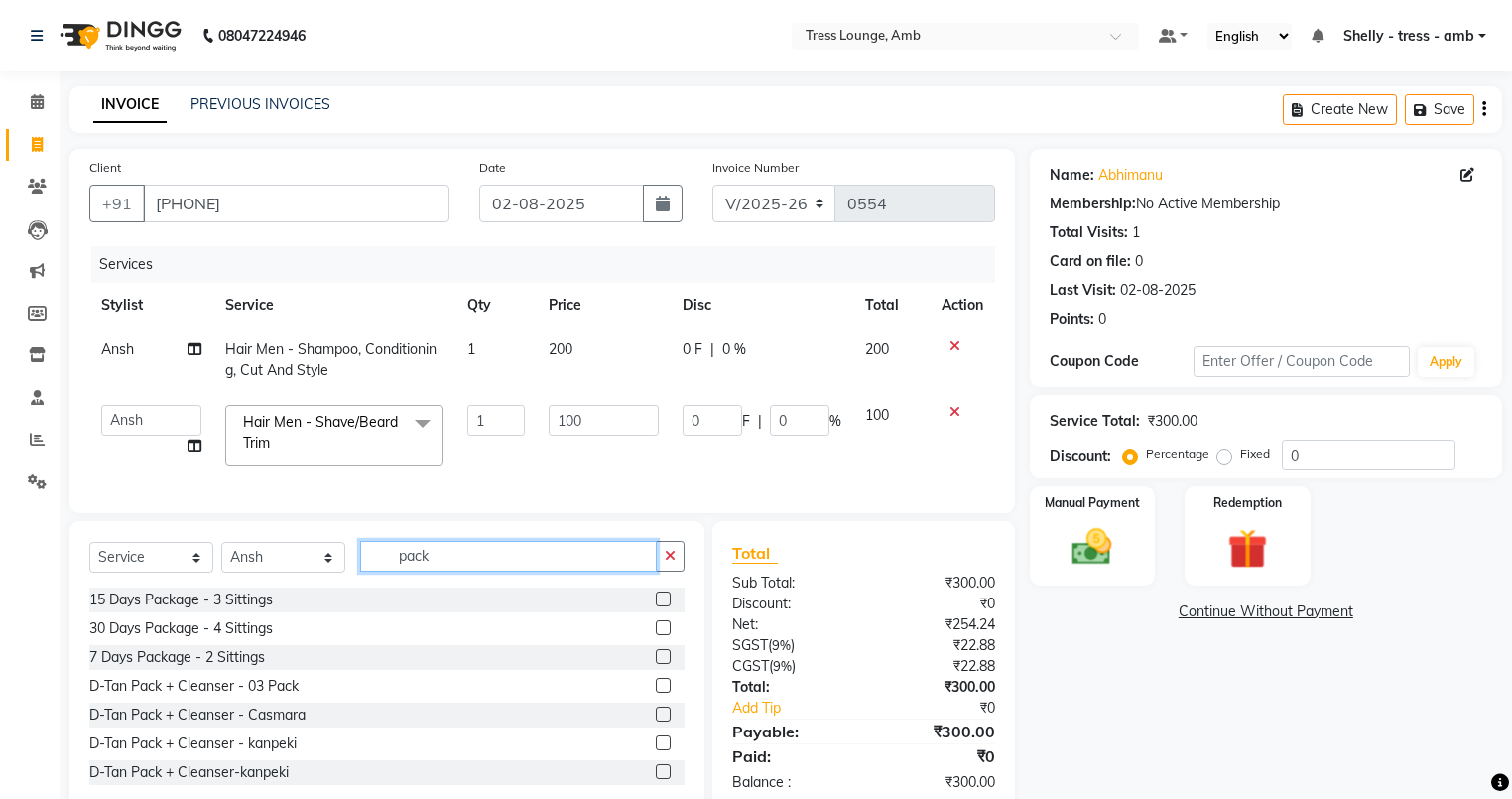 type on "pack" 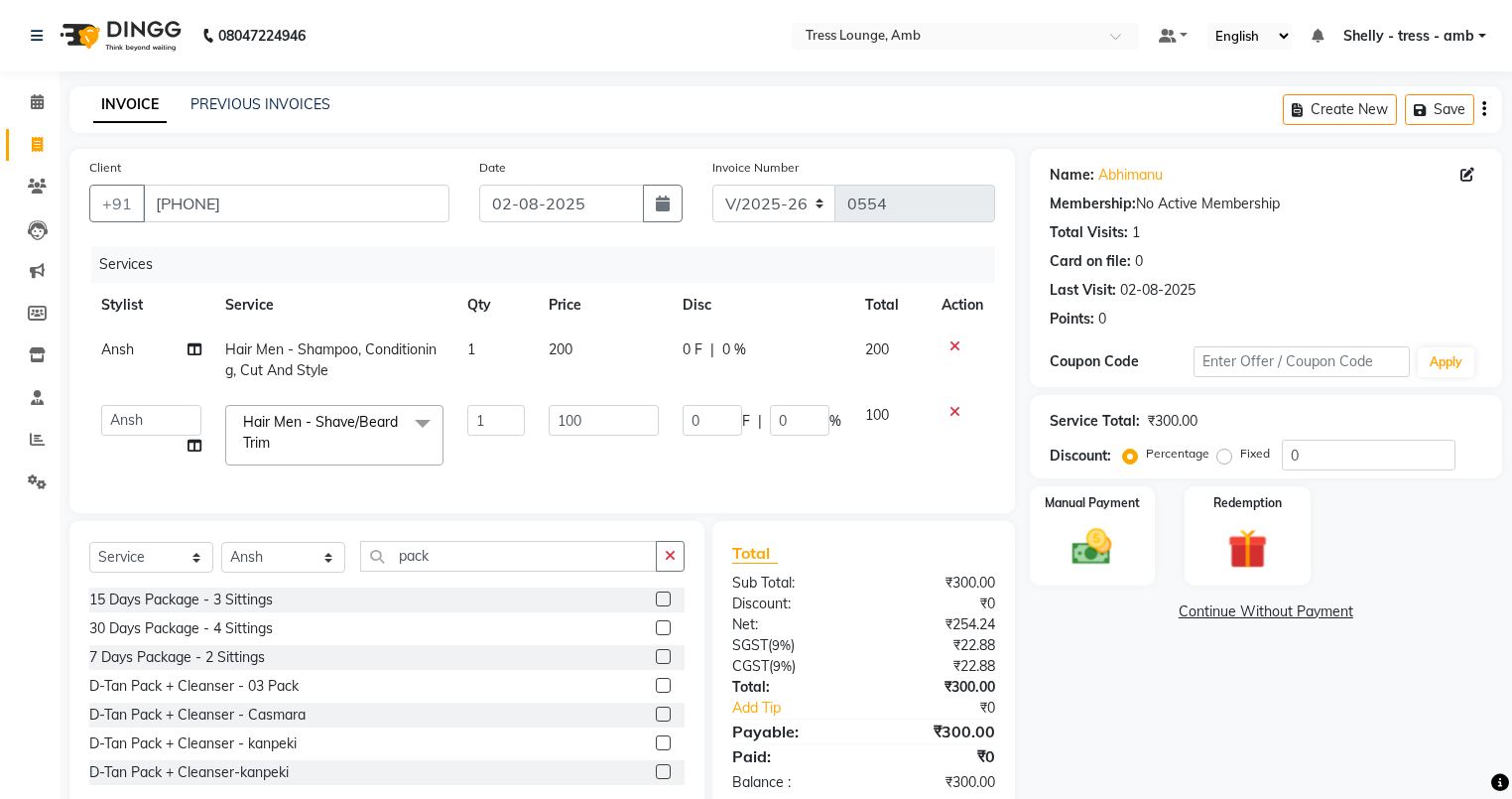 click 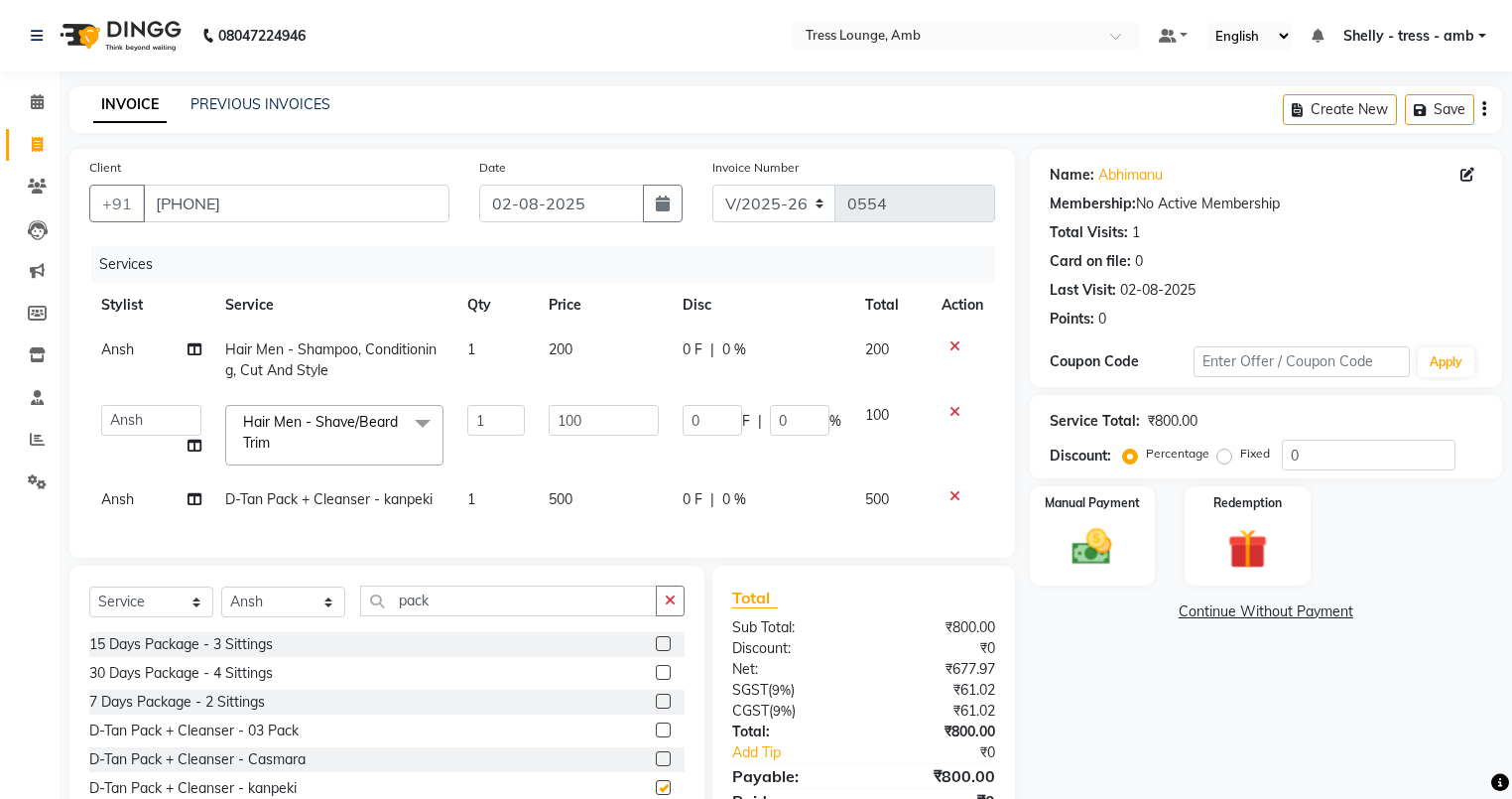 checkbox on "false" 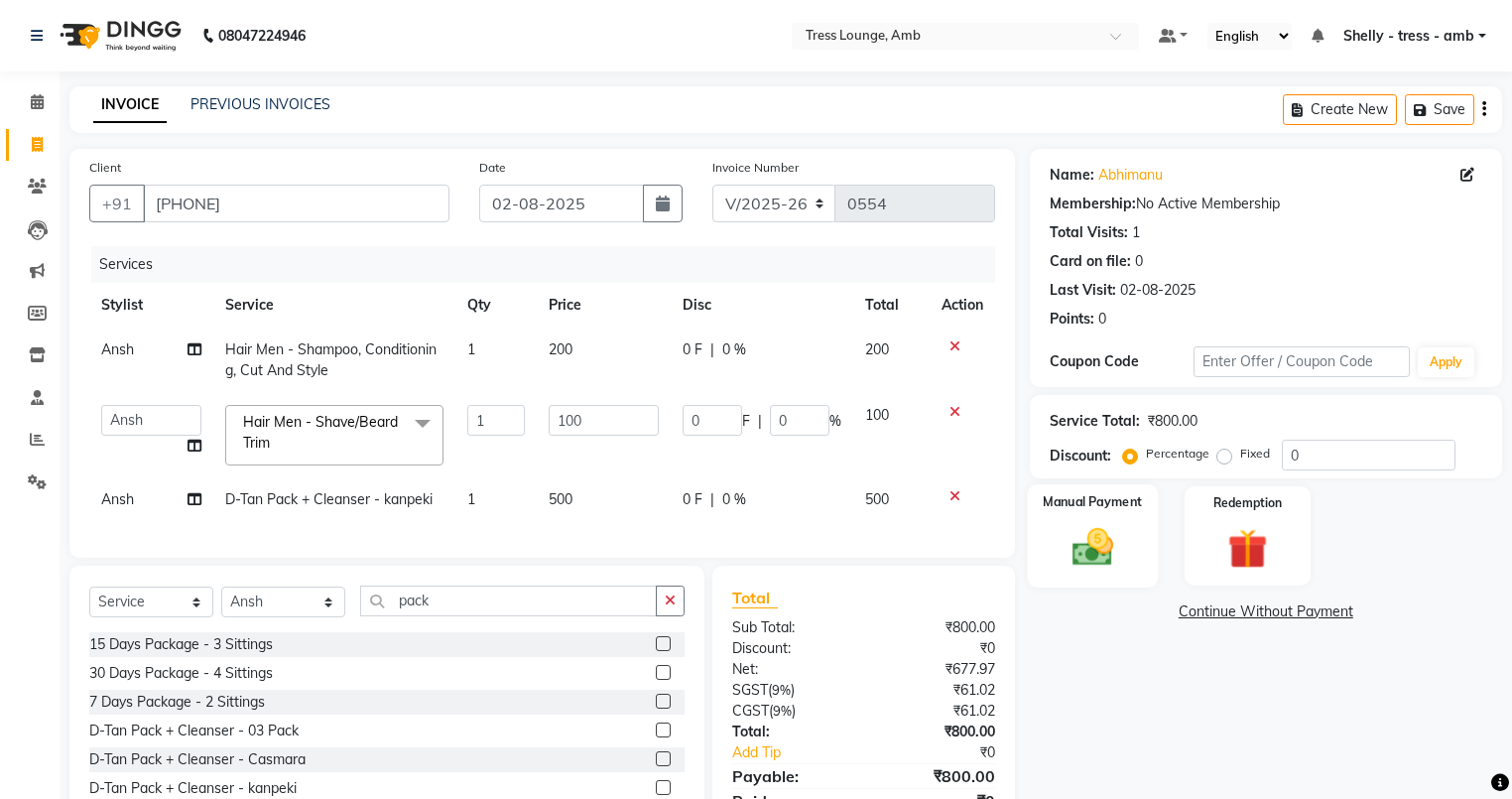 click 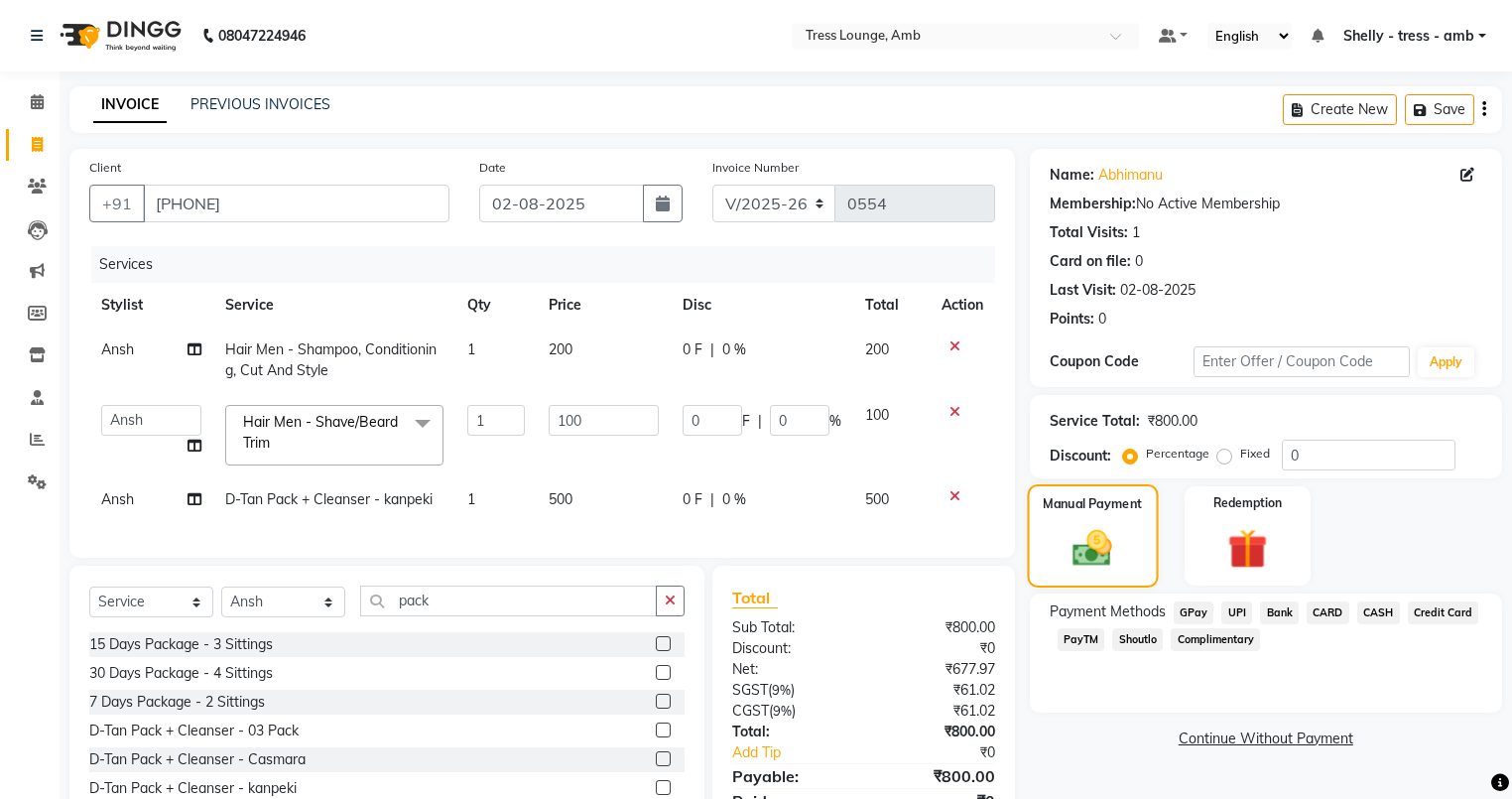 scroll, scrollTop: 101, scrollLeft: 0, axis: vertical 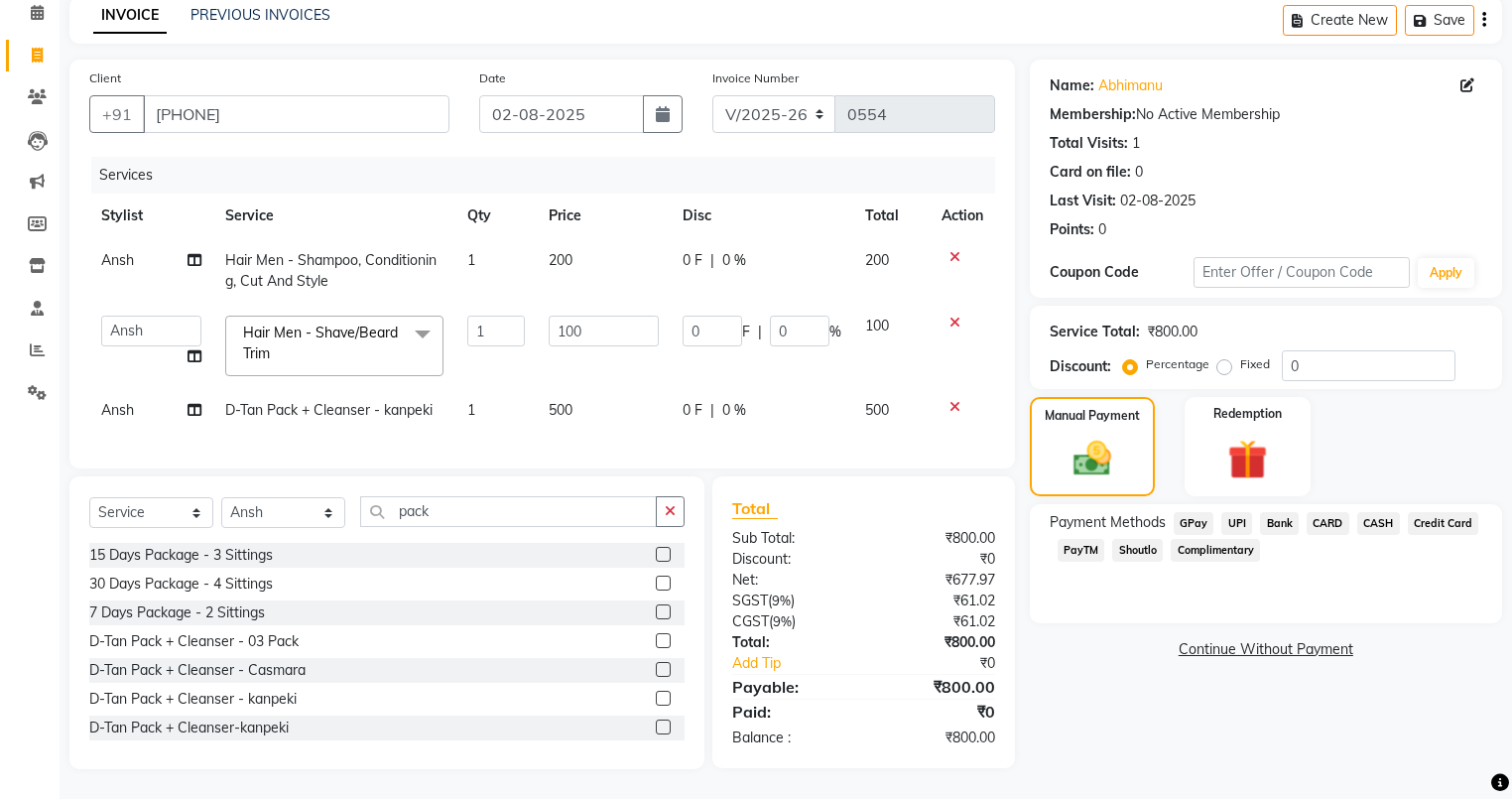 click on "CASH" 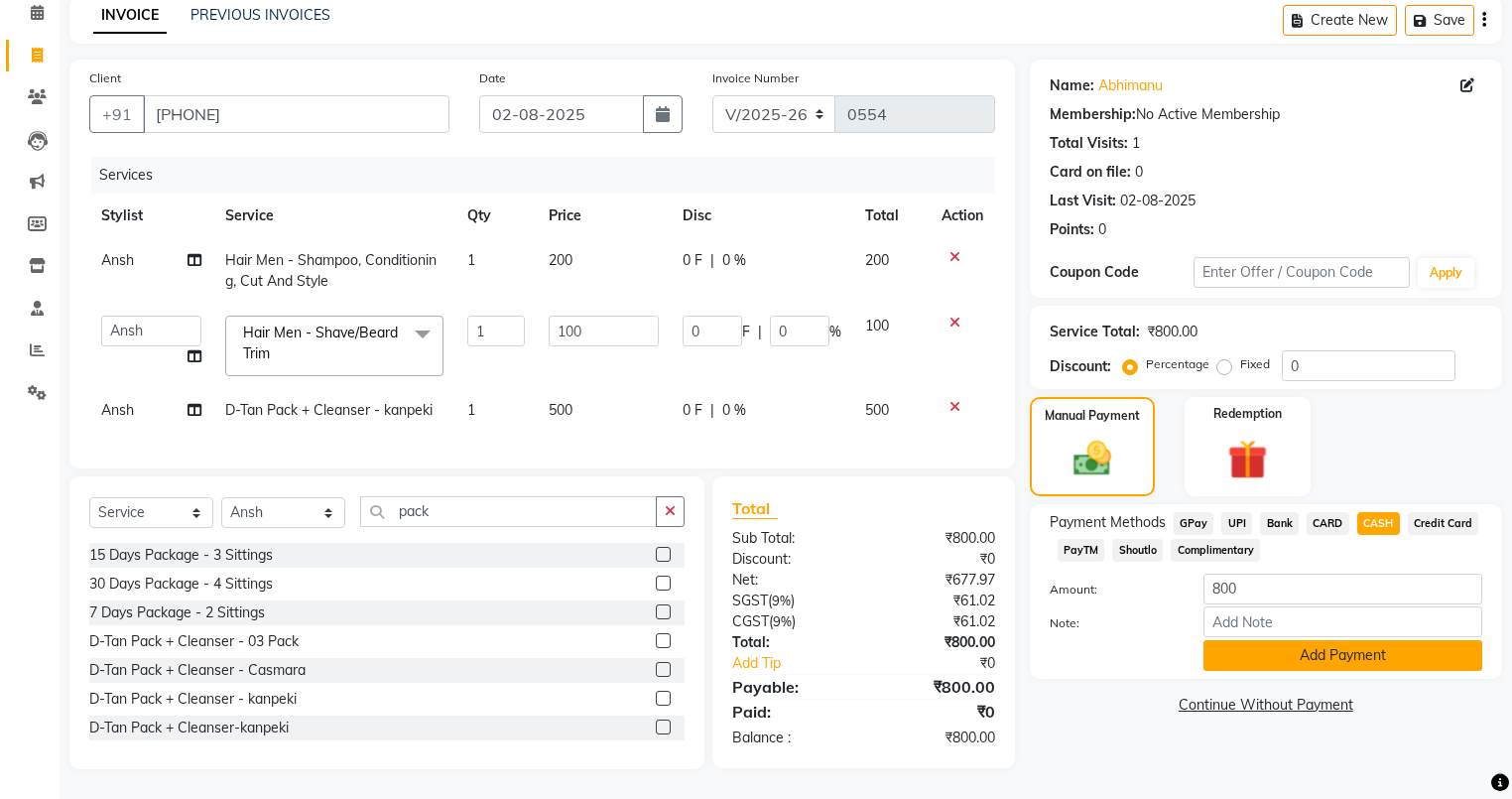click on "Add Payment" 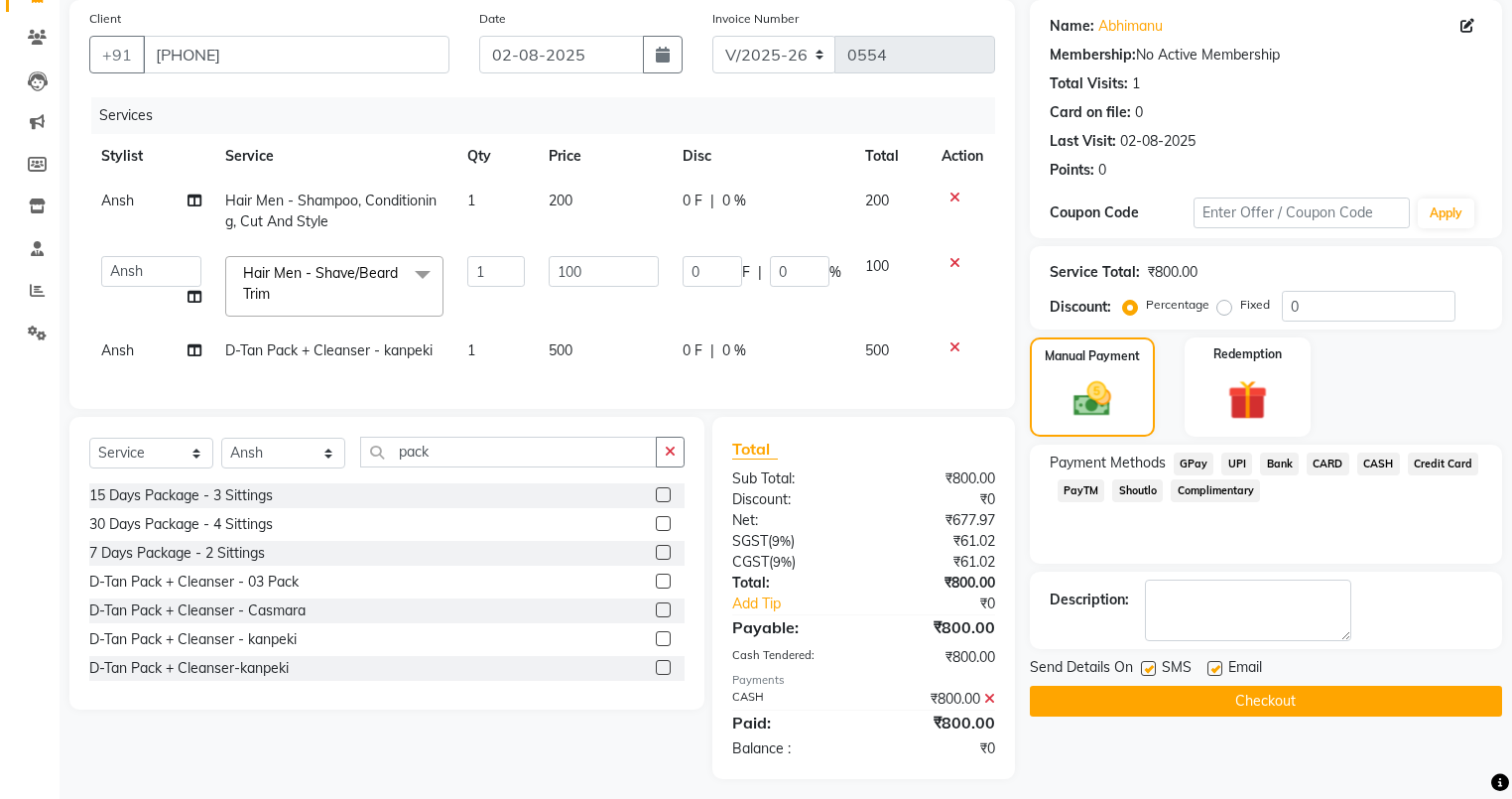 scroll, scrollTop: 171, scrollLeft: 0, axis: vertical 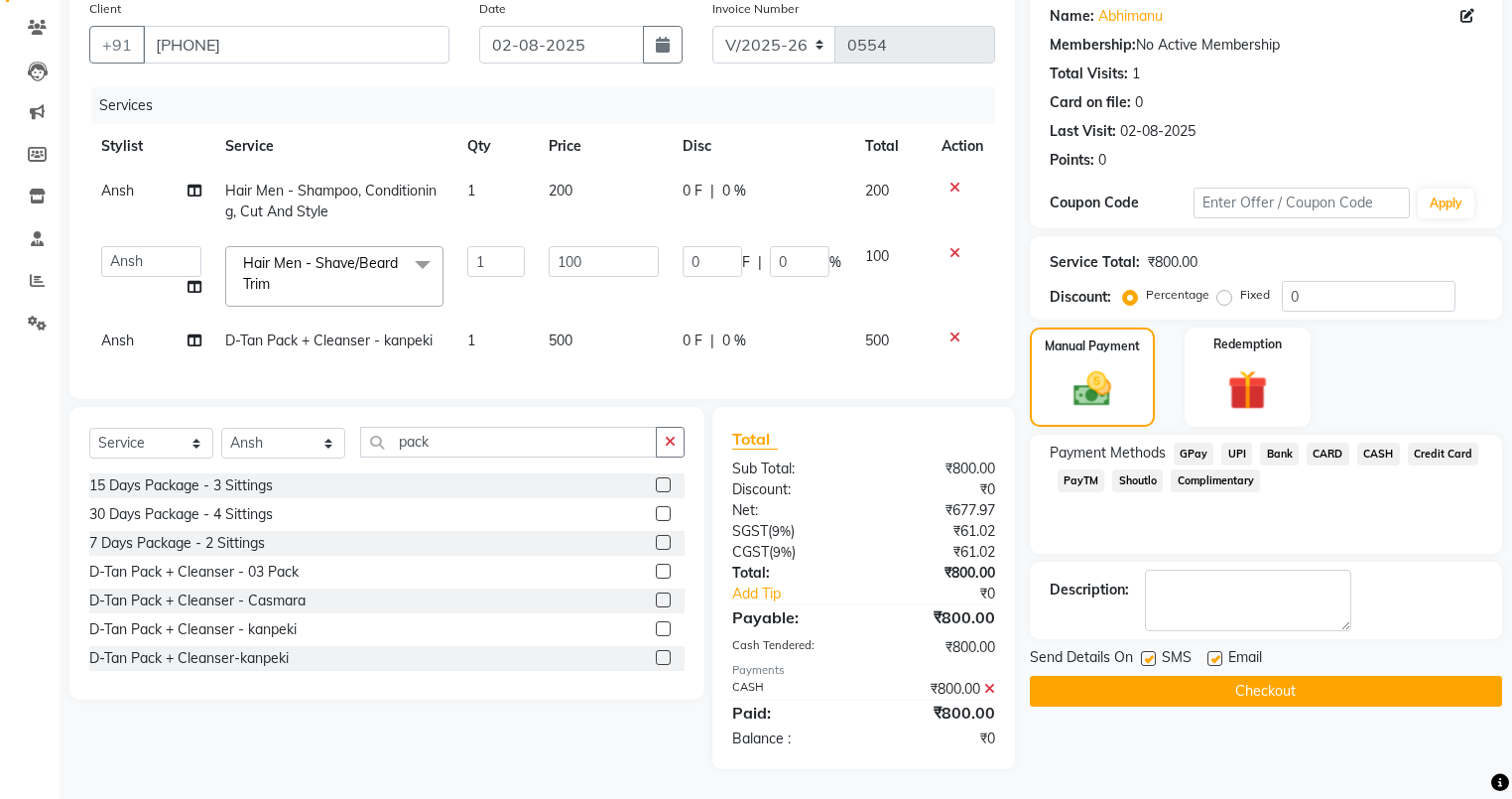 click 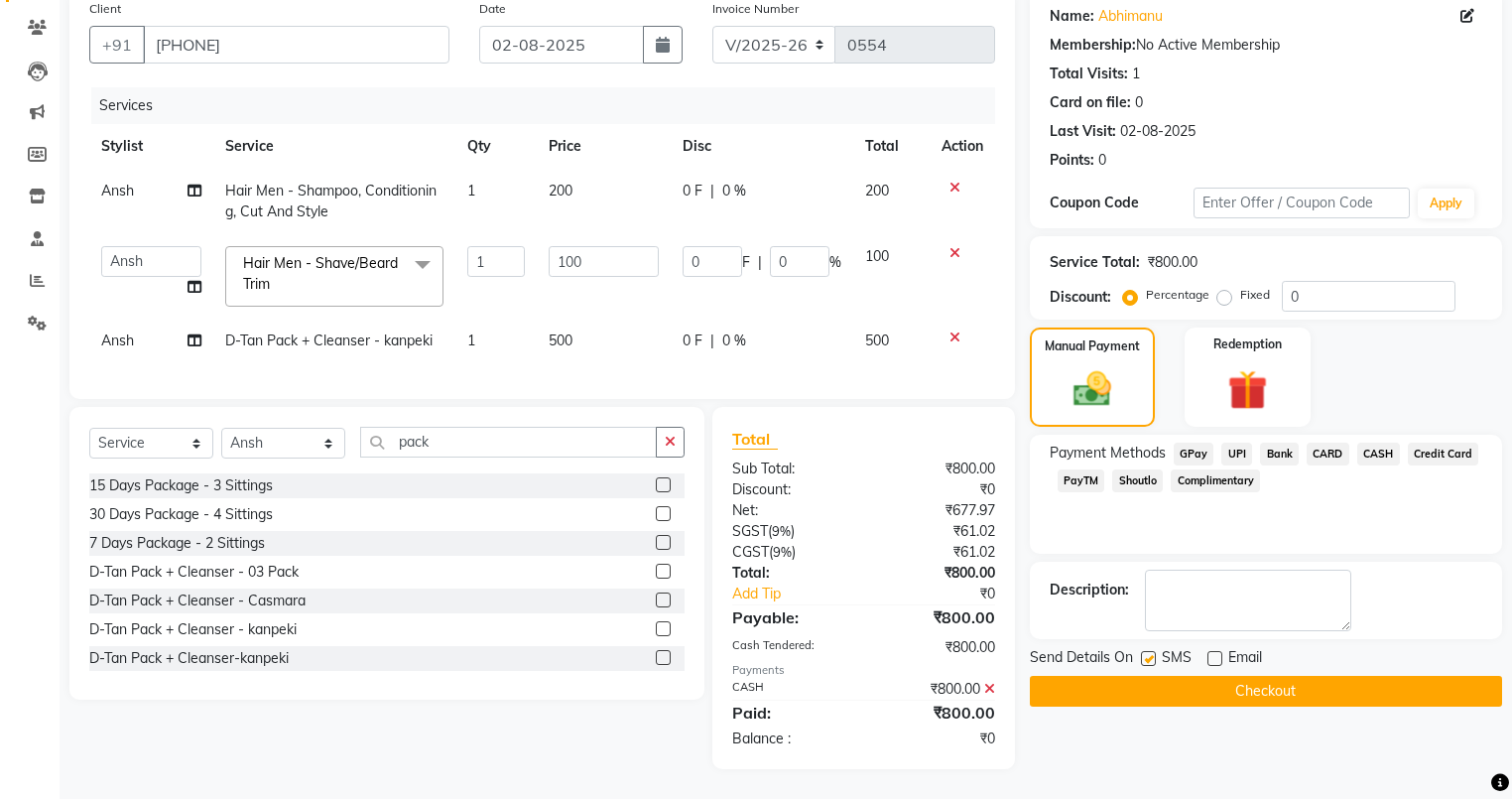 click 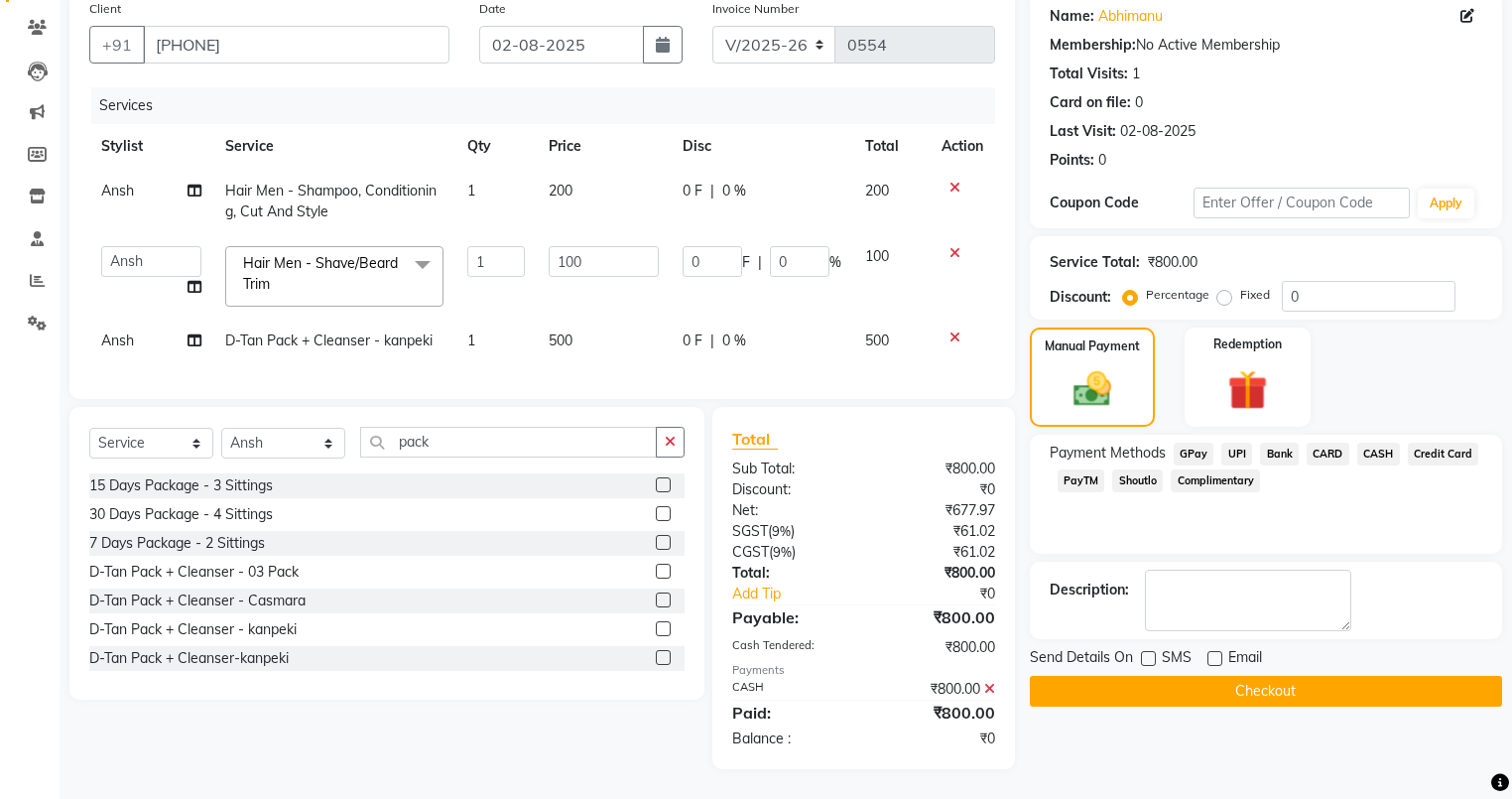click on "Checkout" 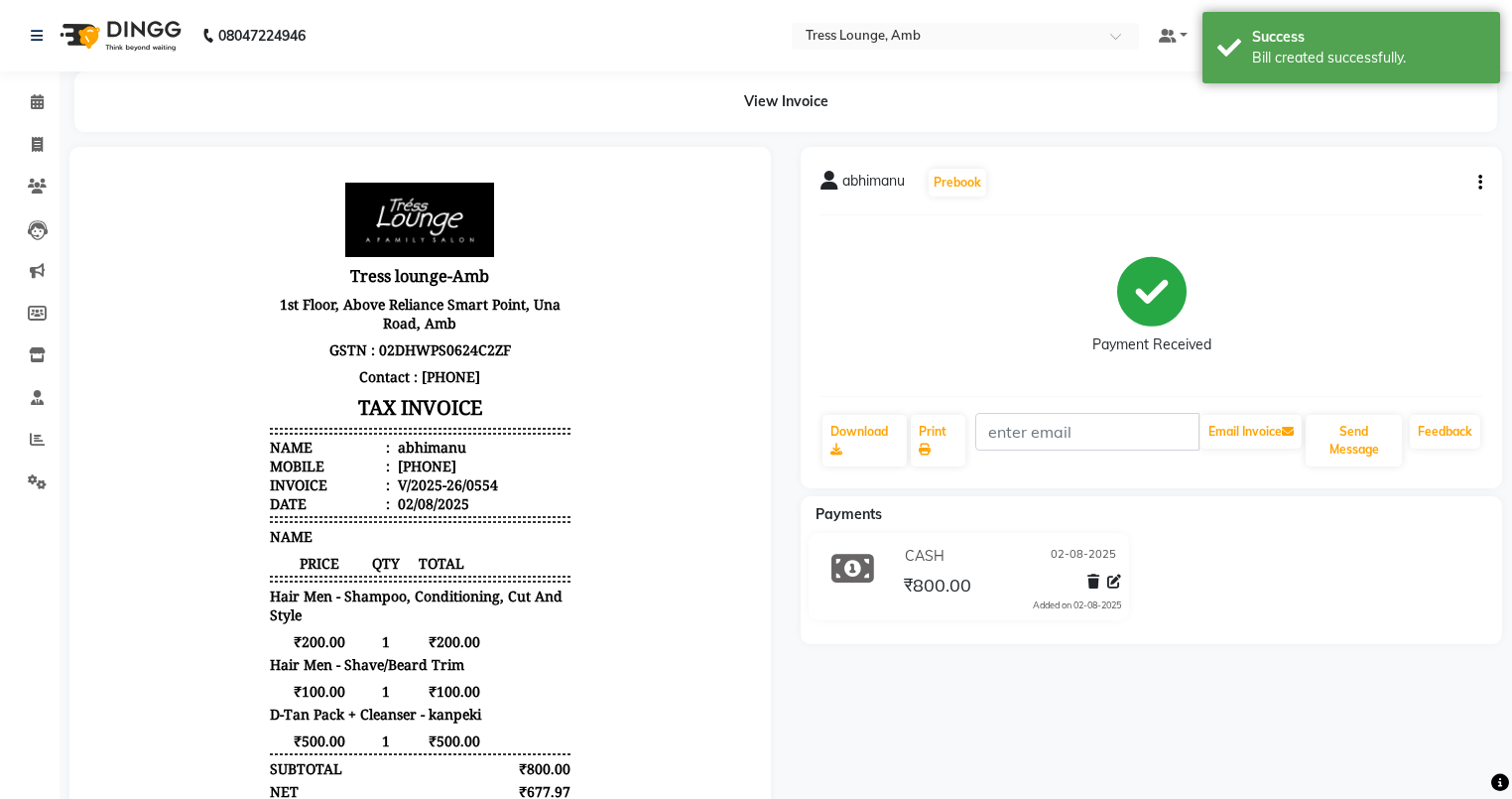 scroll, scrollTop: 0, scrollLeft: 0, axis: both 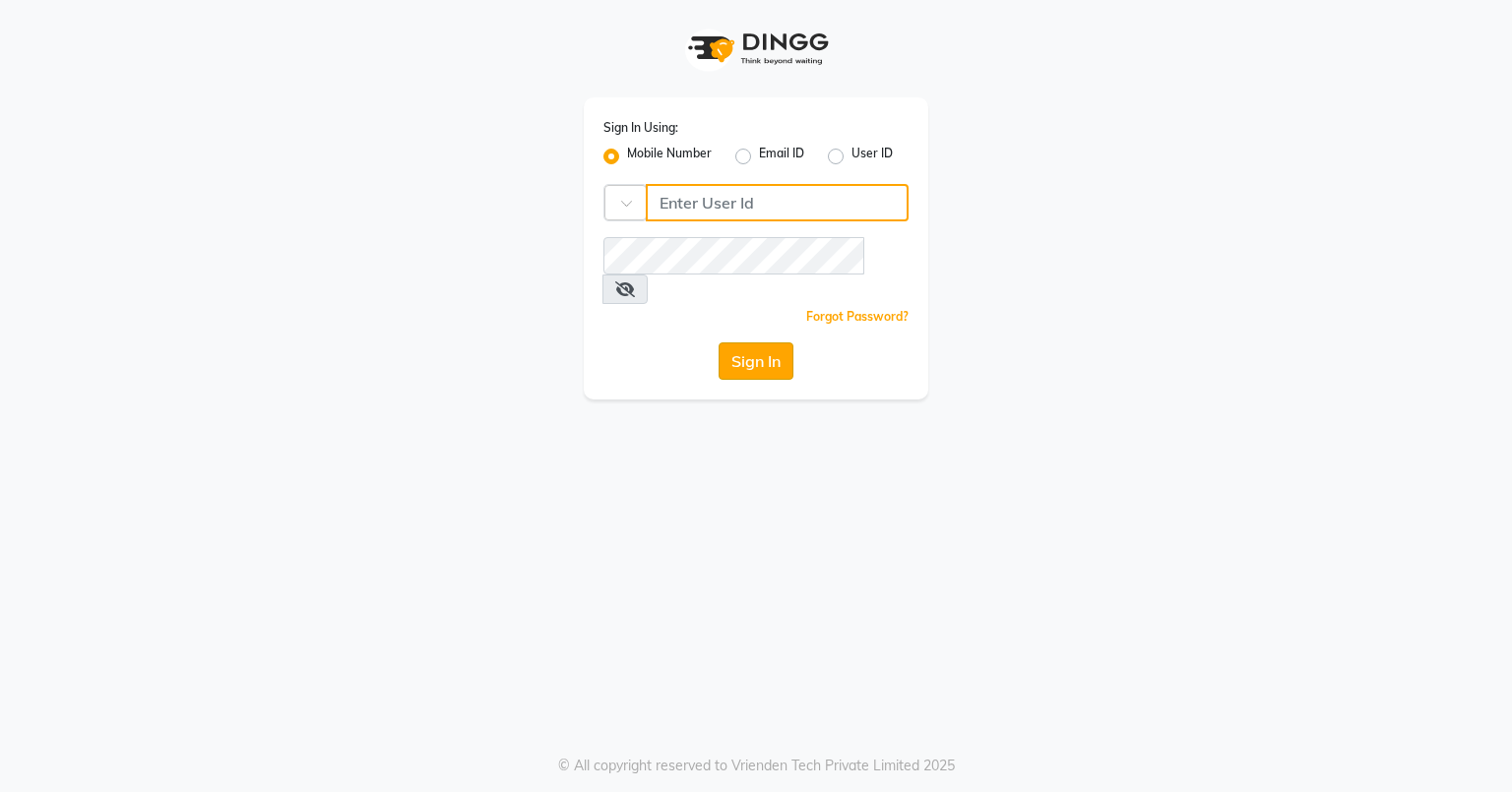 type on "[PHONE]" 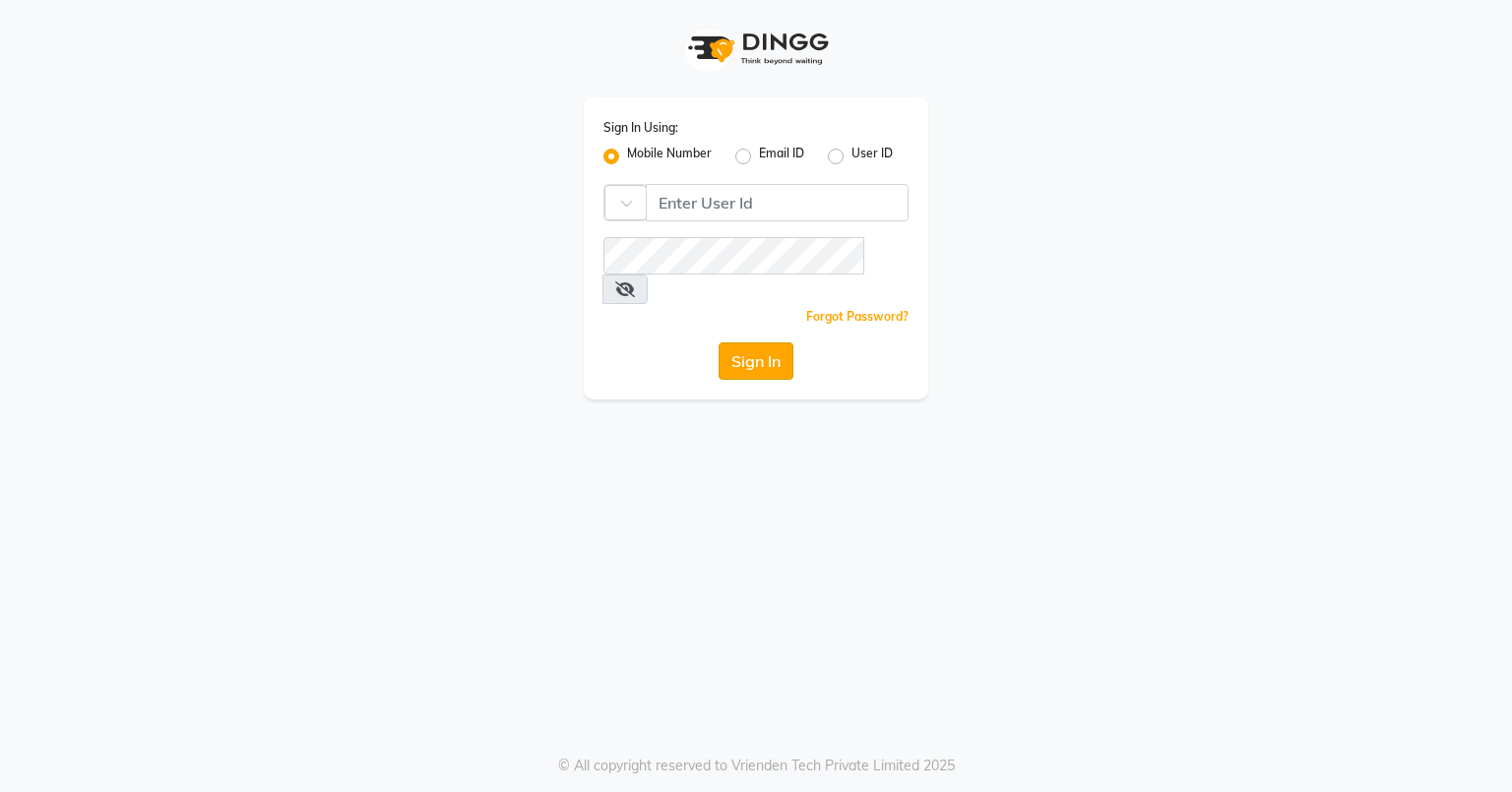 click on "Sign In" 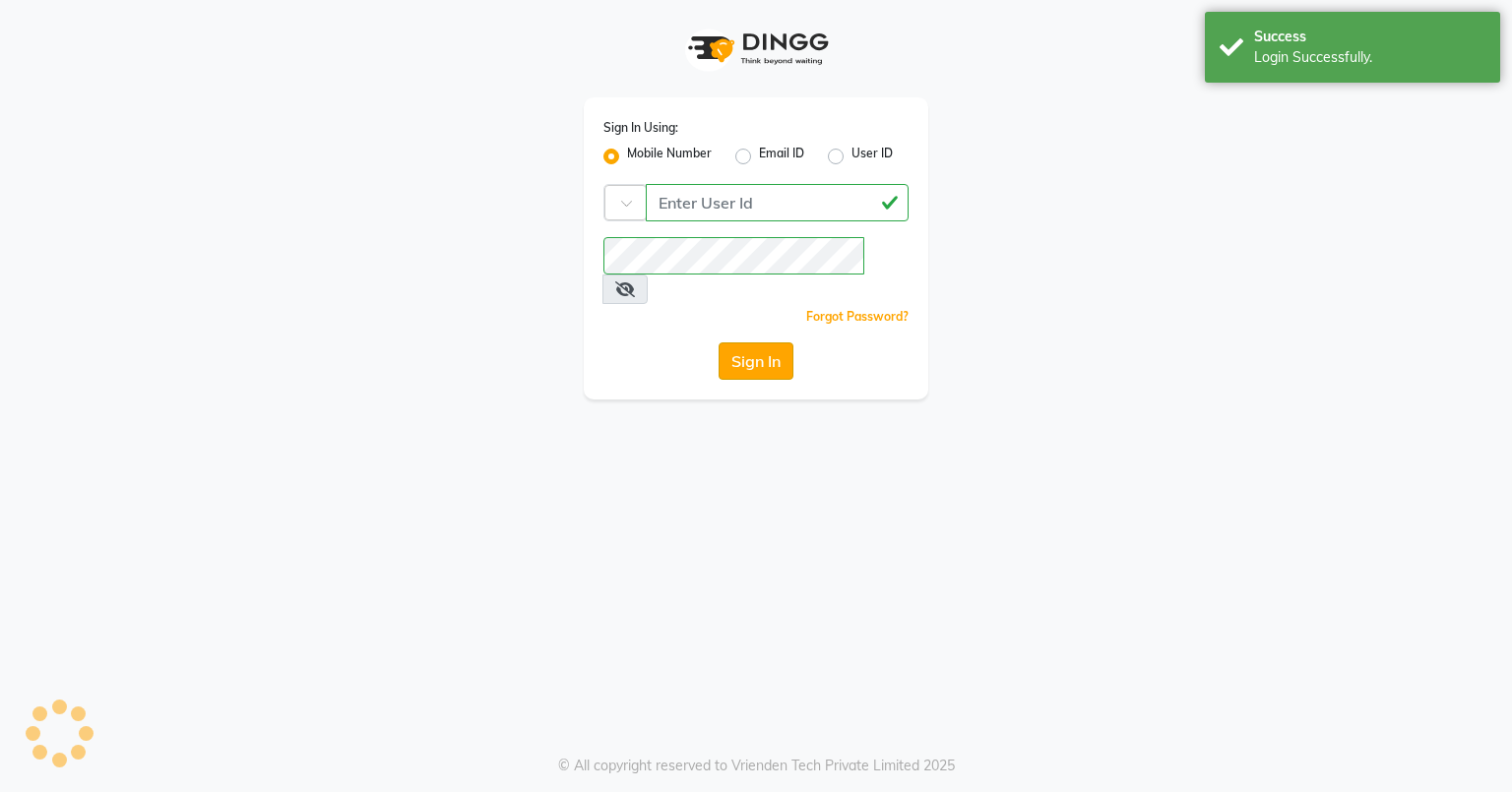 click on "Sign In" 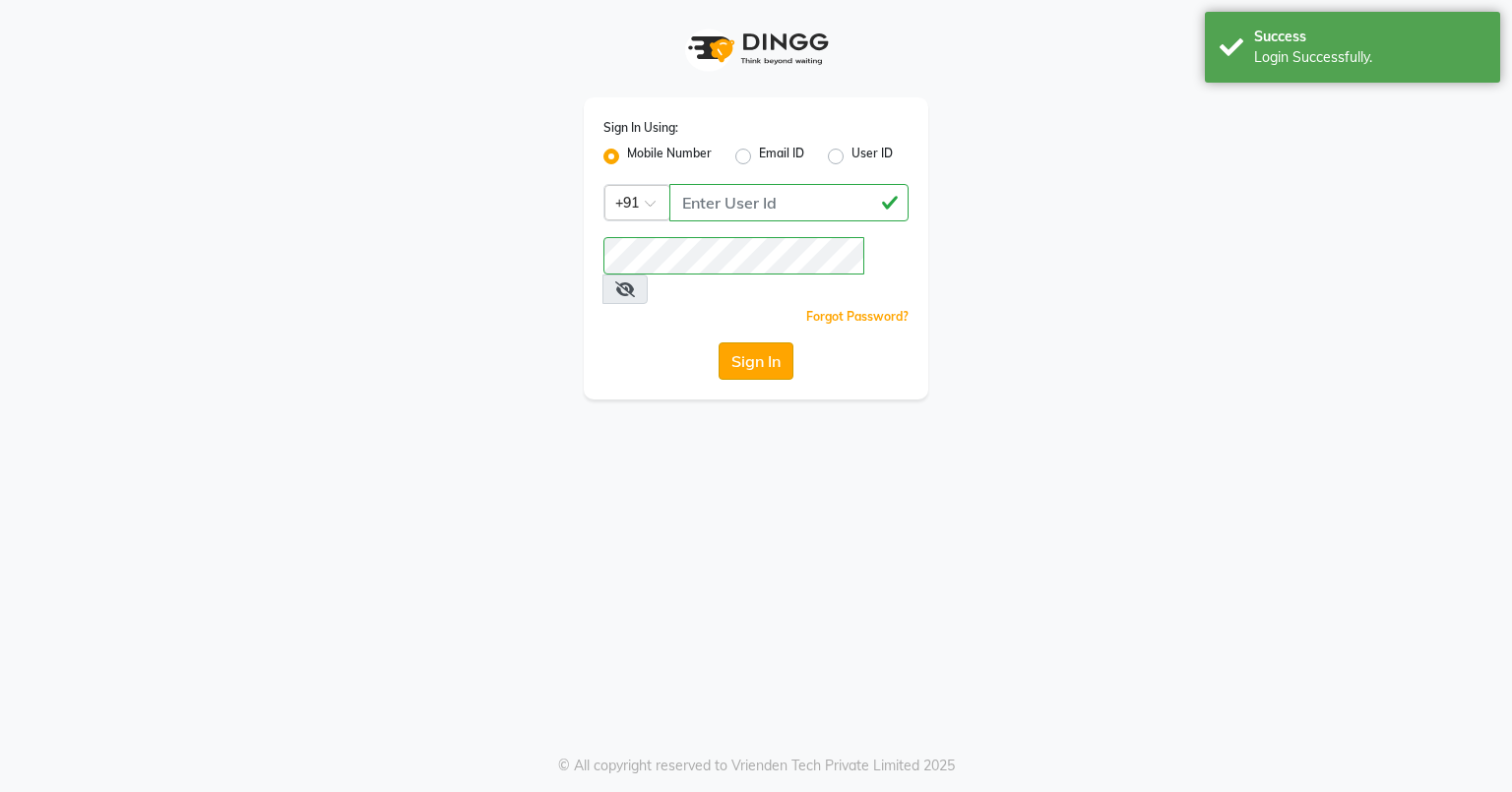 click on "Sign In" 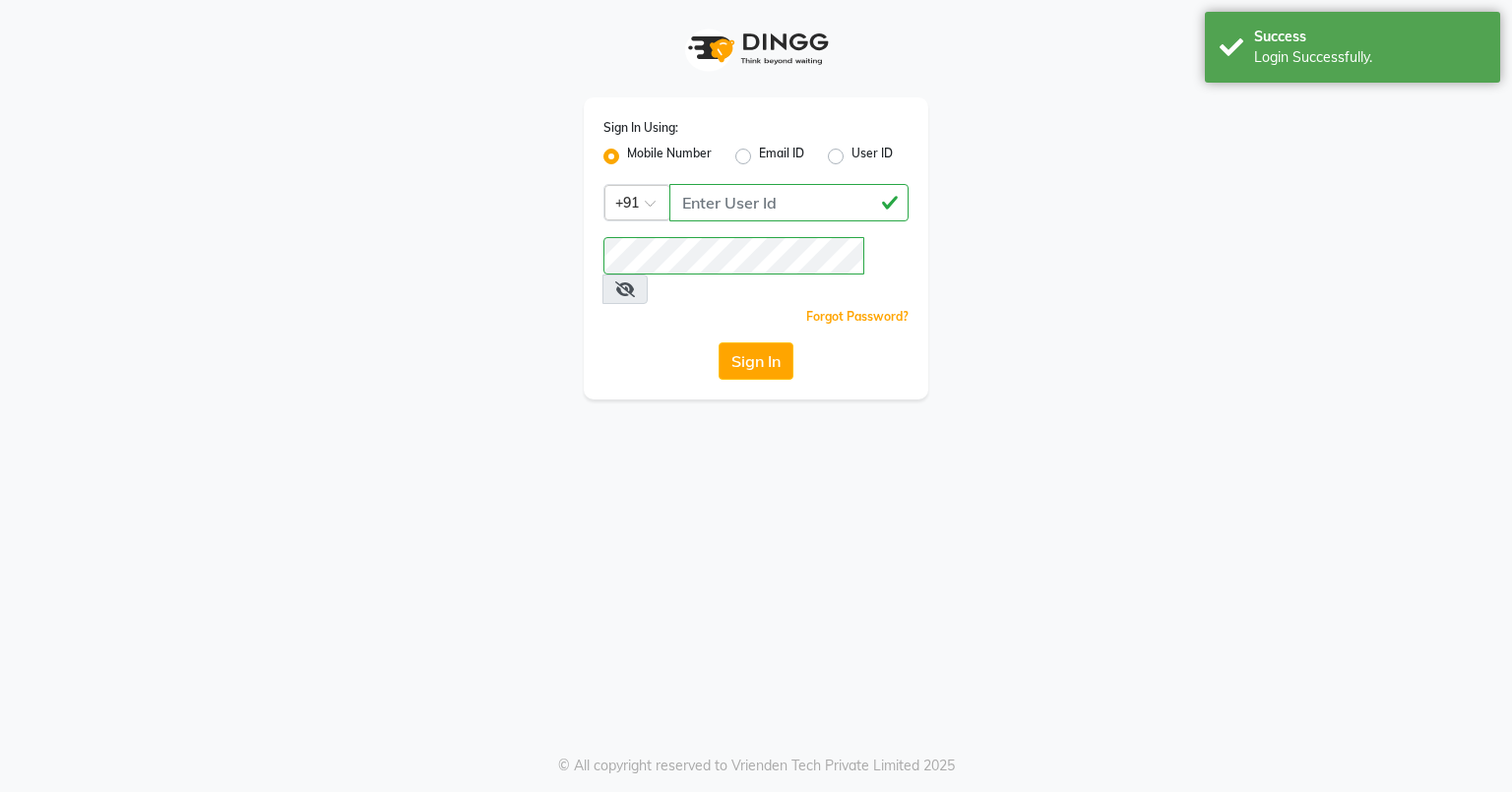 click on "Sign In Using: Mobile Number Email ID User ID Country Code × +91 8580774121  Remember me Forgot Password?  Sign In" 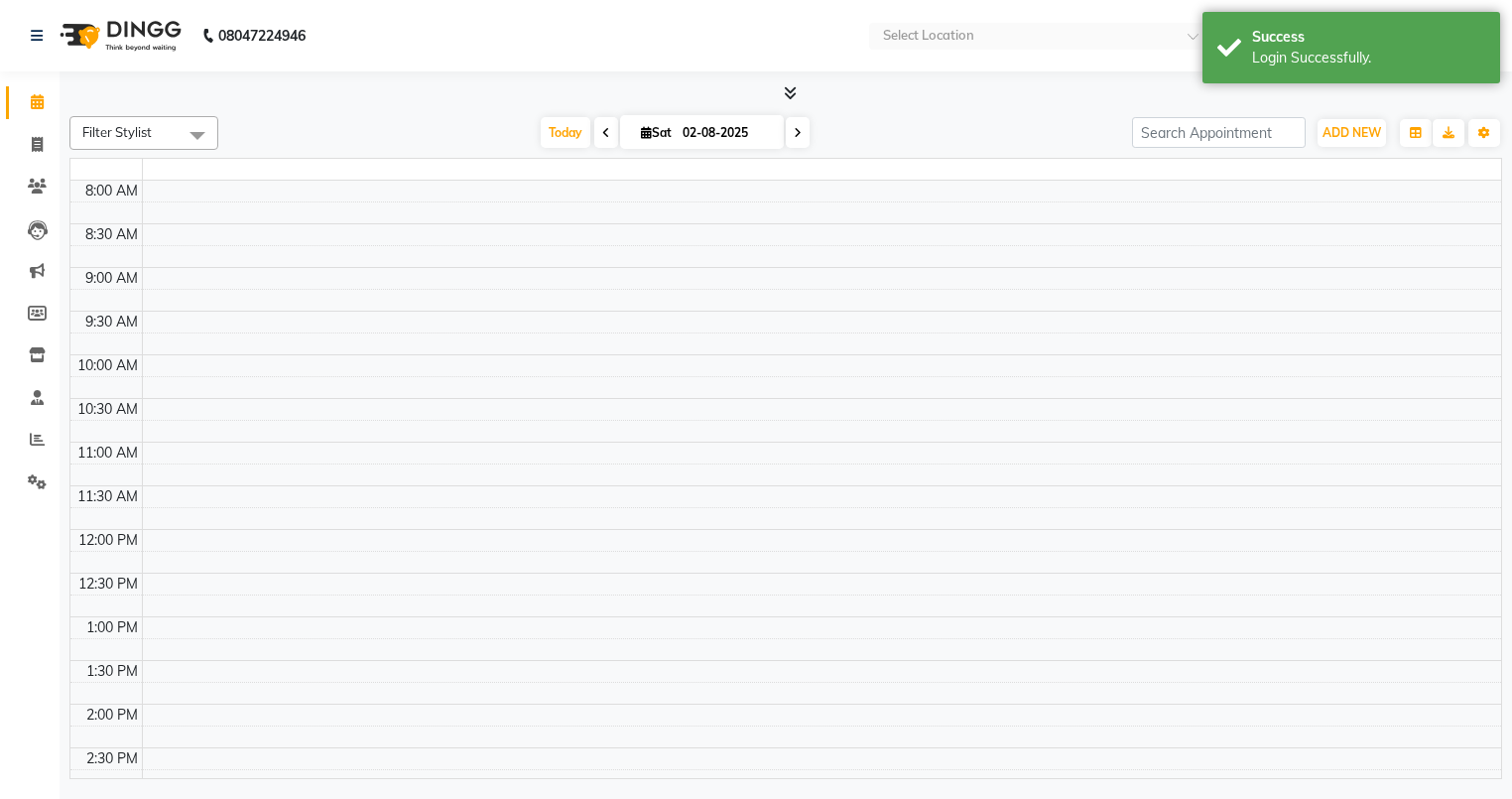 scroll, scrollTop: 0, scrollLeft: 0, axis: both 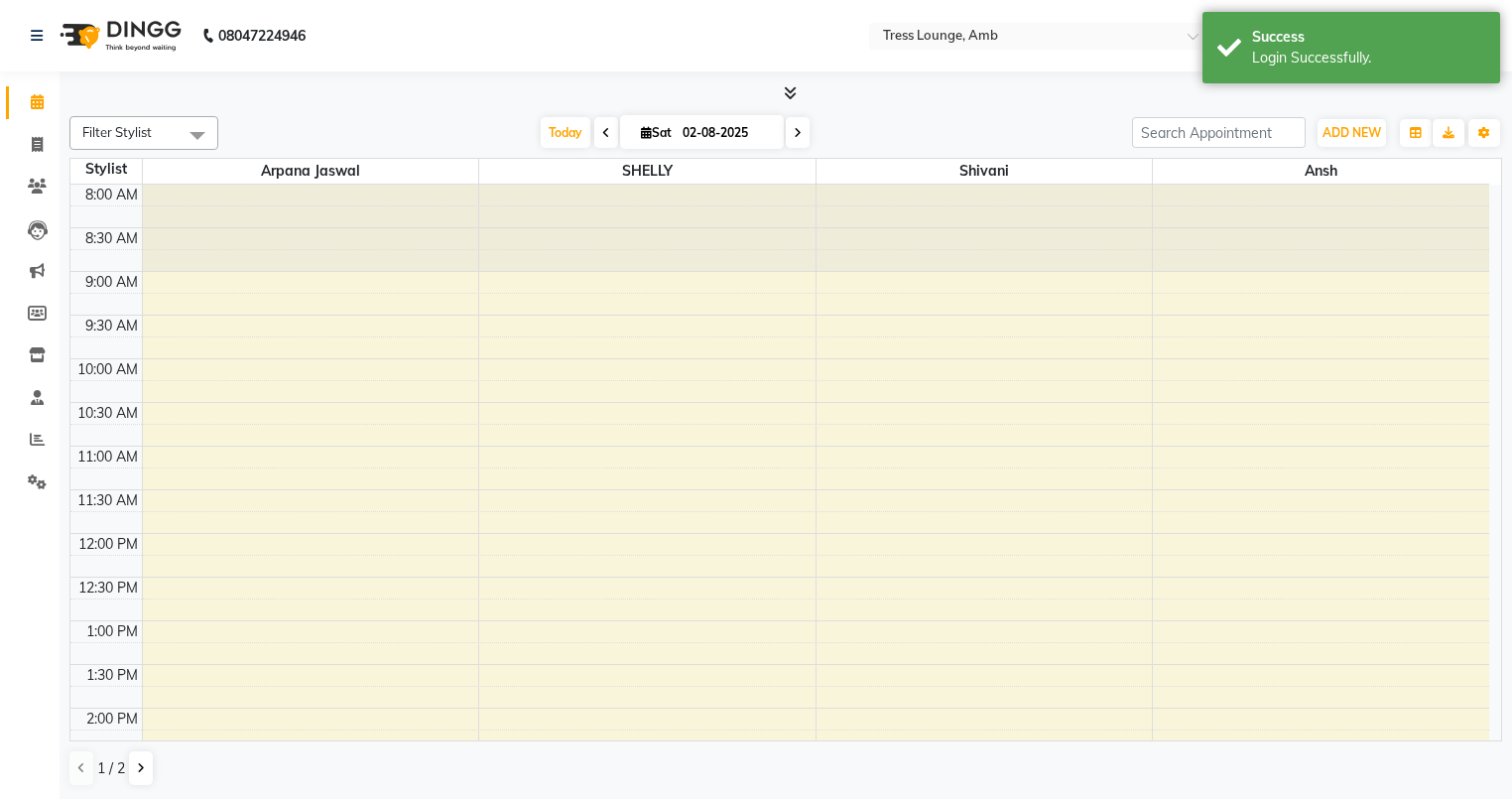 select on "en" 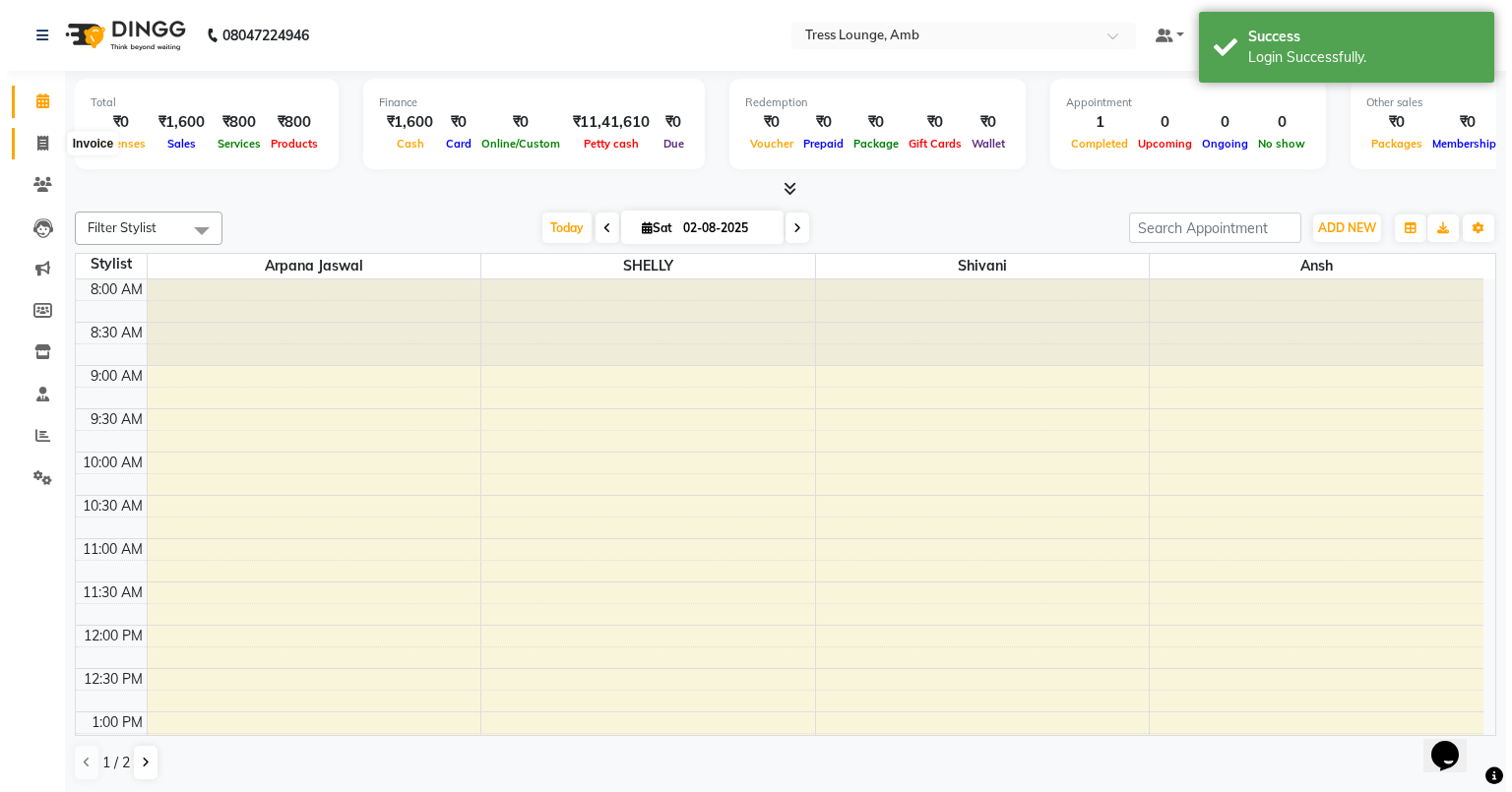 scroll, scrollTop: 0, scrollLeft: 0, axis: both 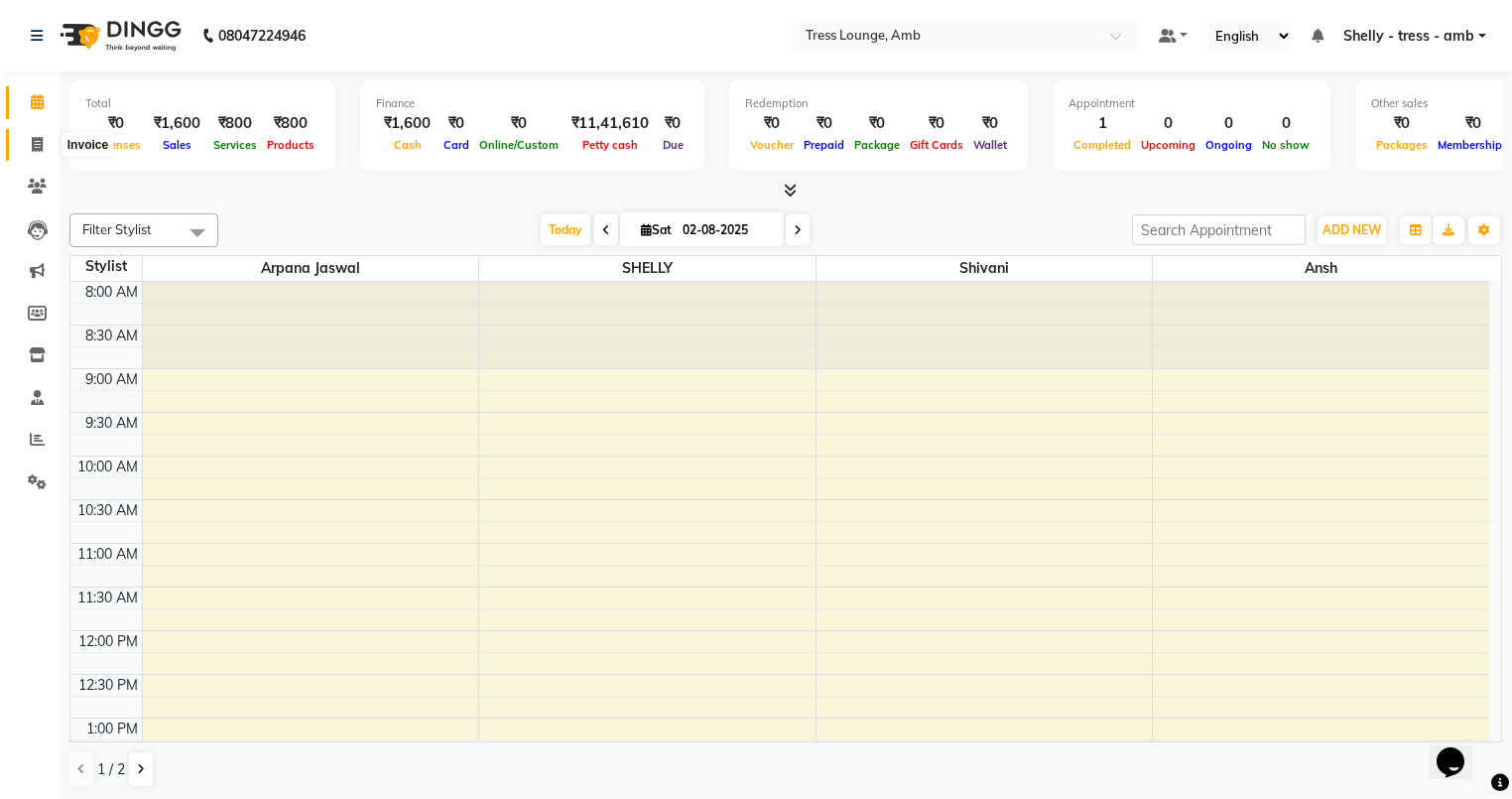 click 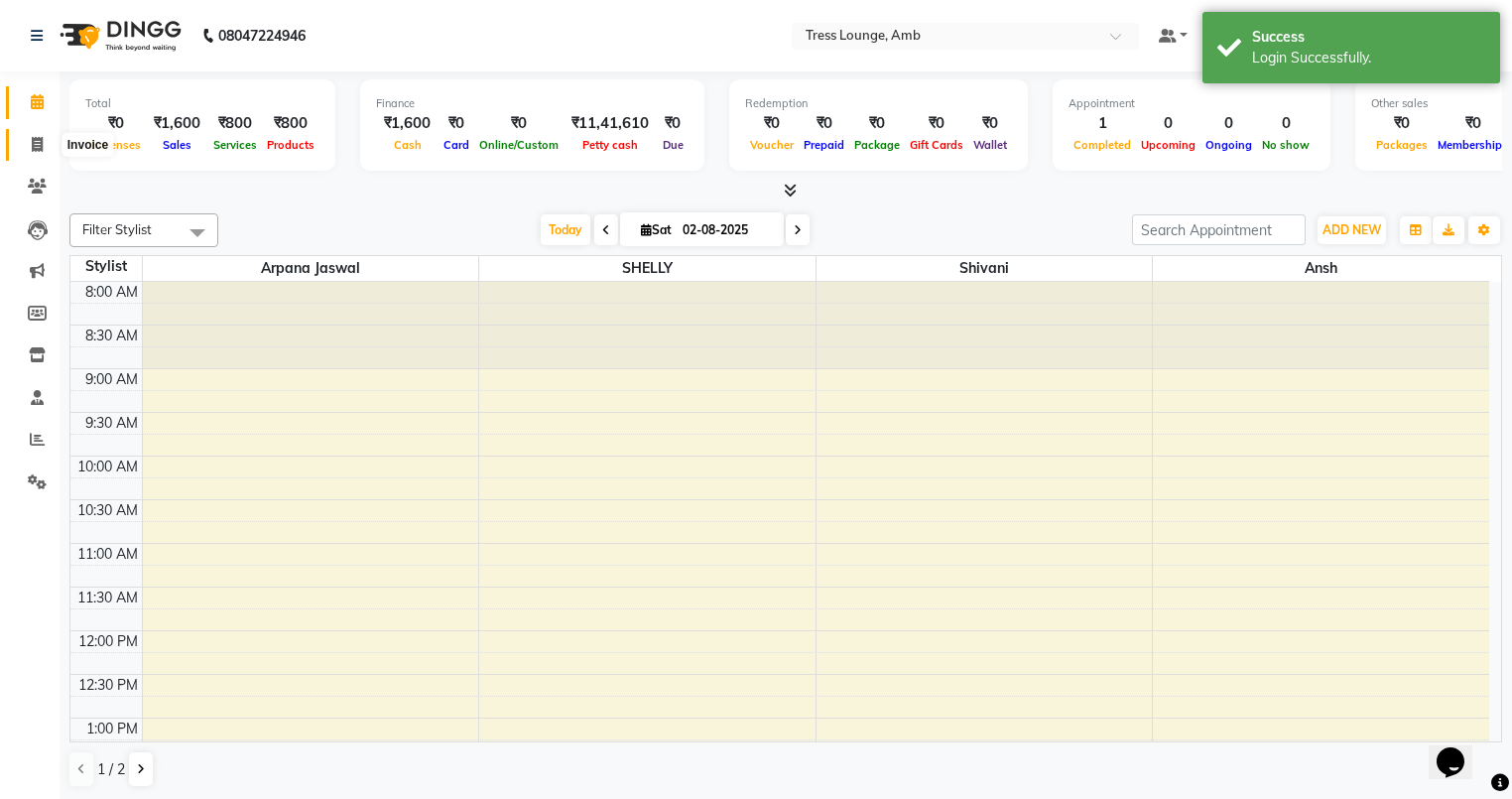 select on "5899" 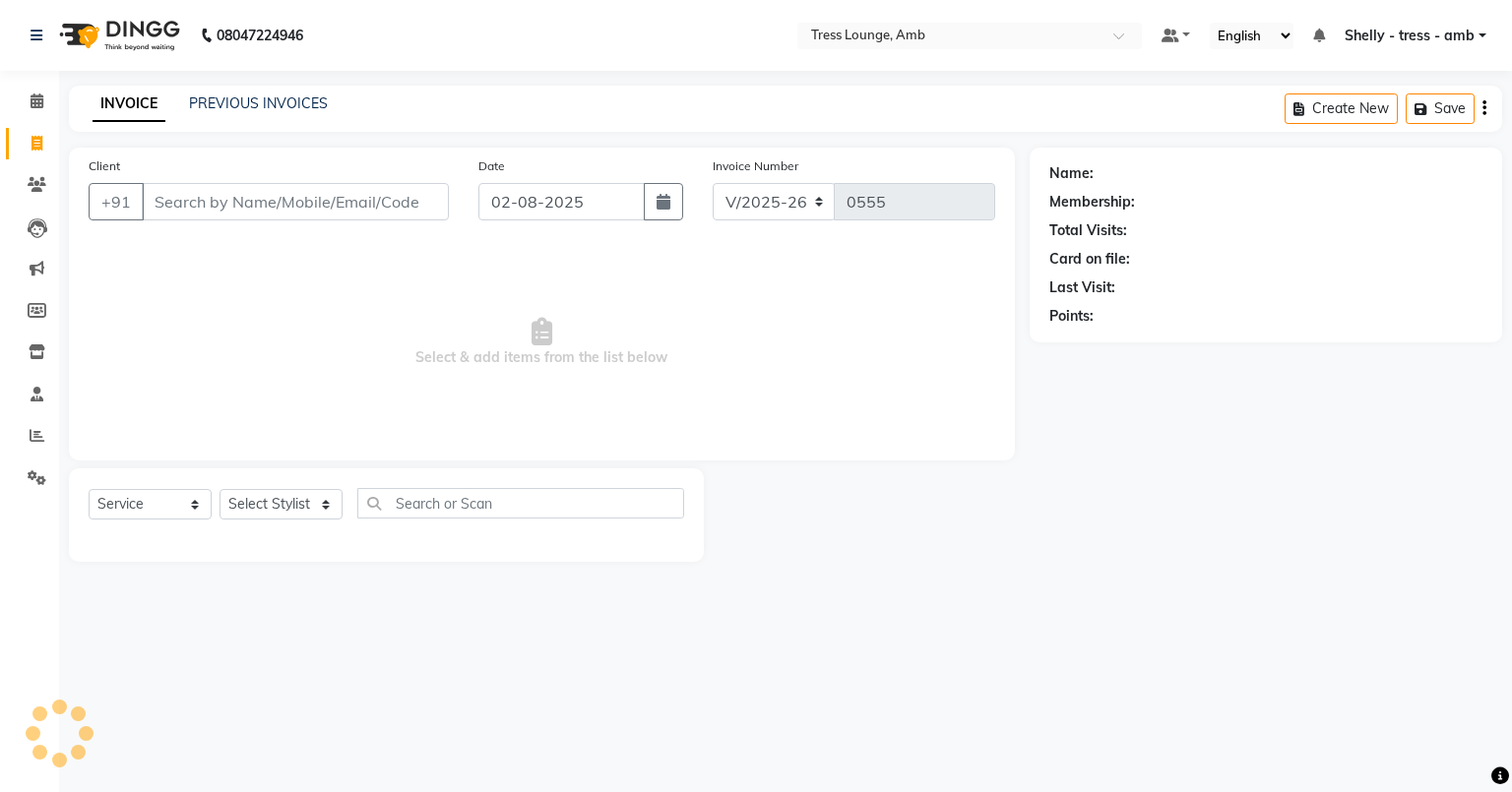 click on "Client" at bounding box center [295, 202] 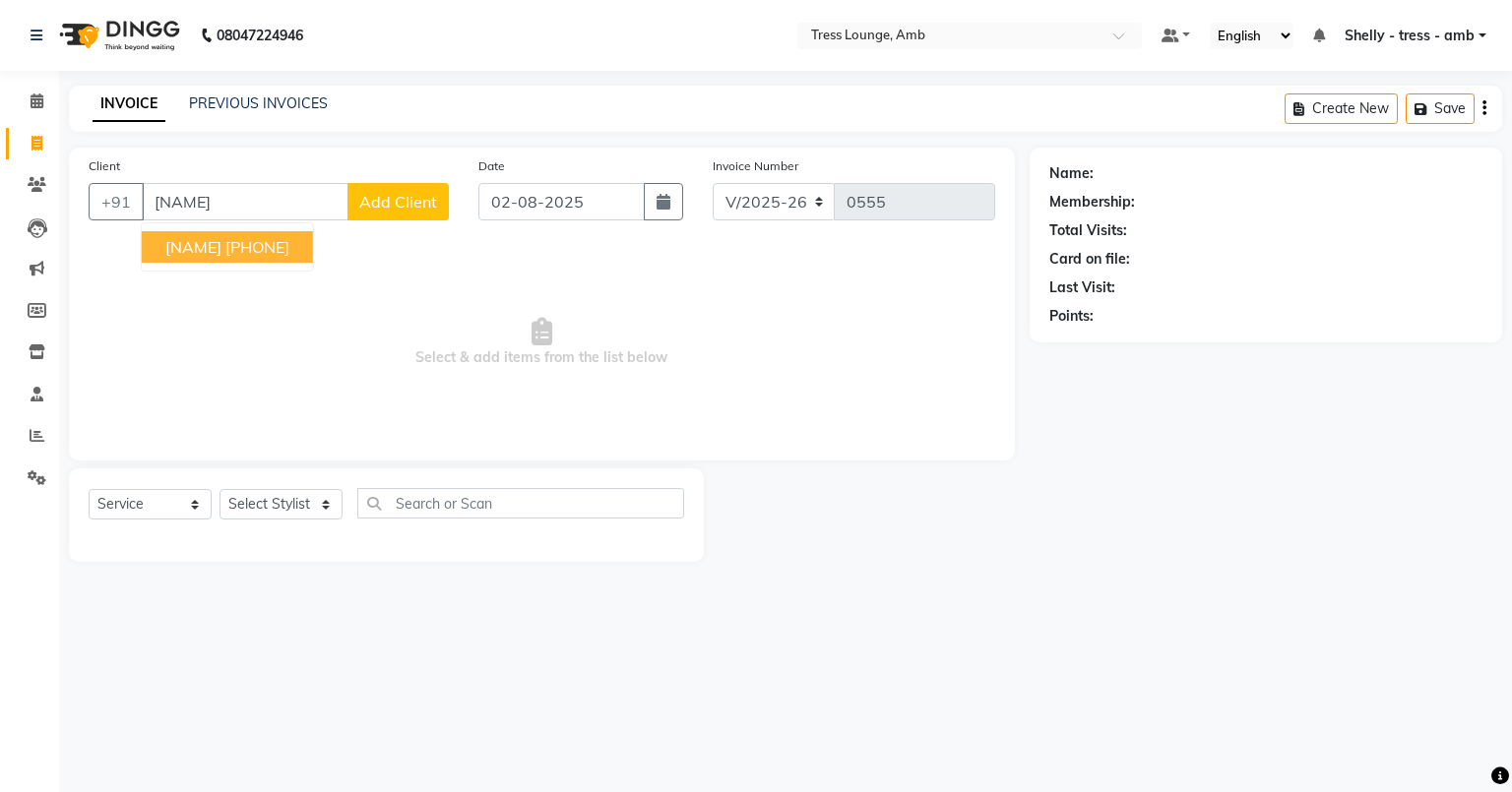 click on "7876154298" at bounding box center [257, 247] 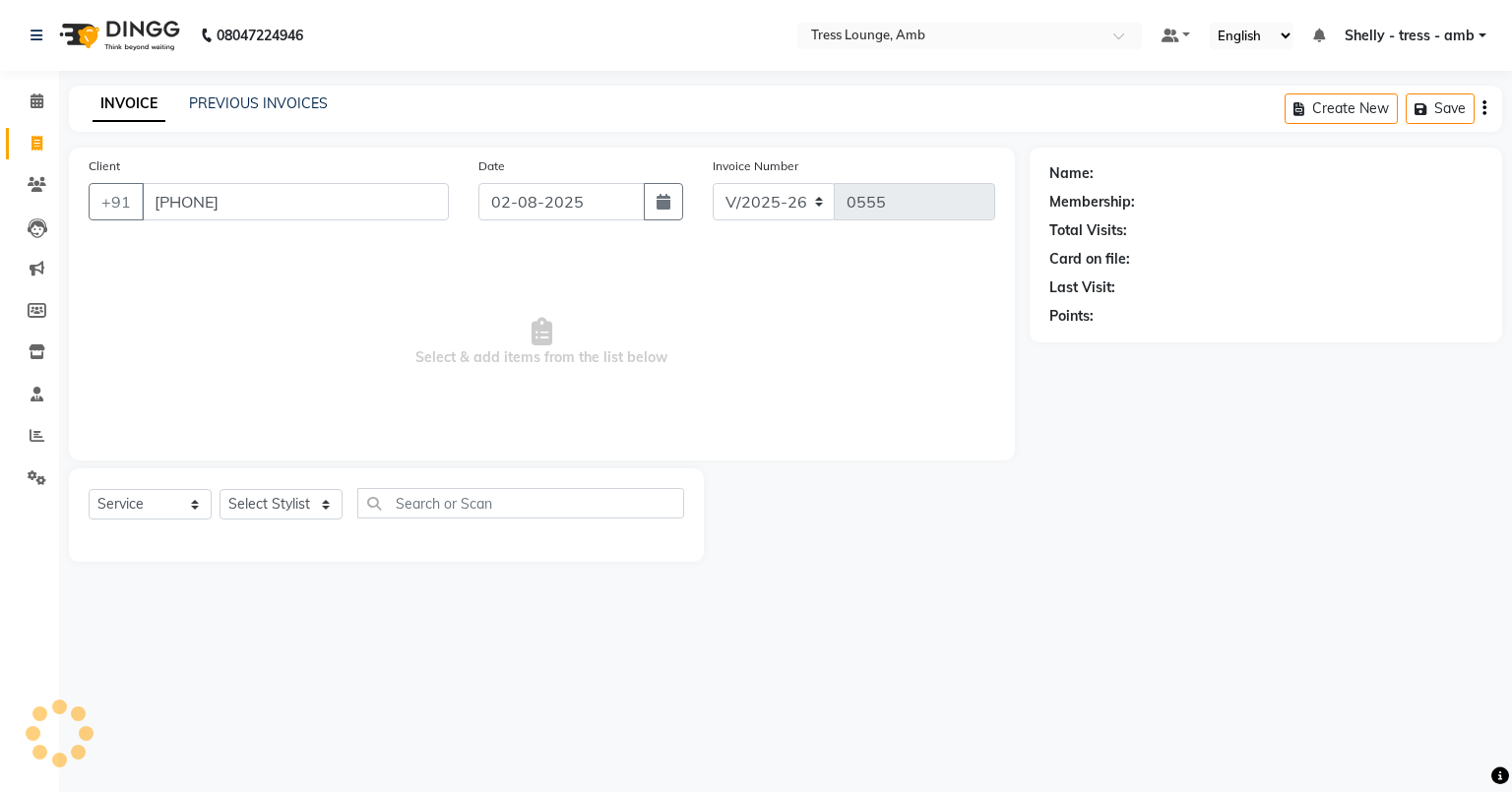 type on "7876154298" 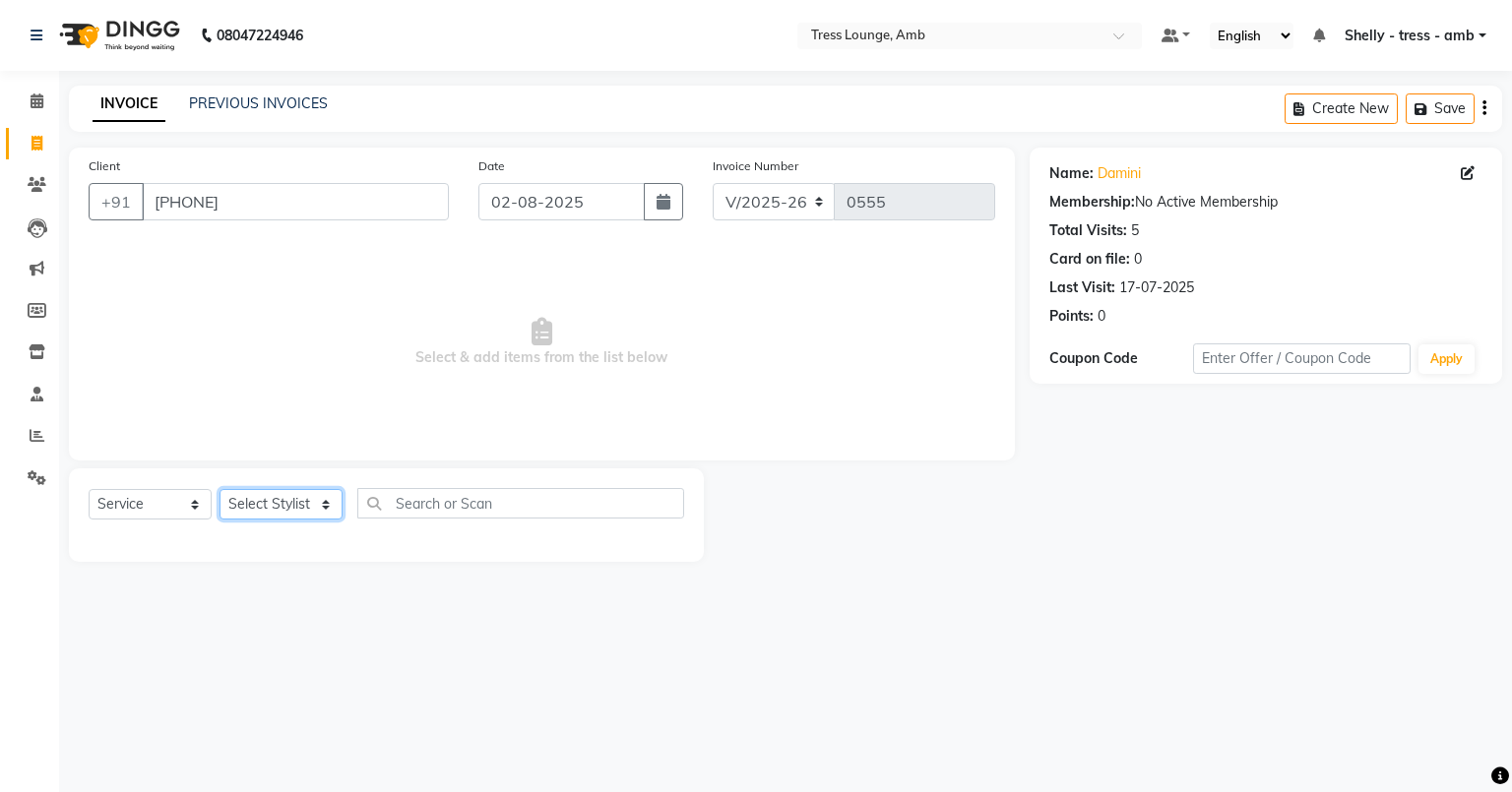 click on "Select Stylist" 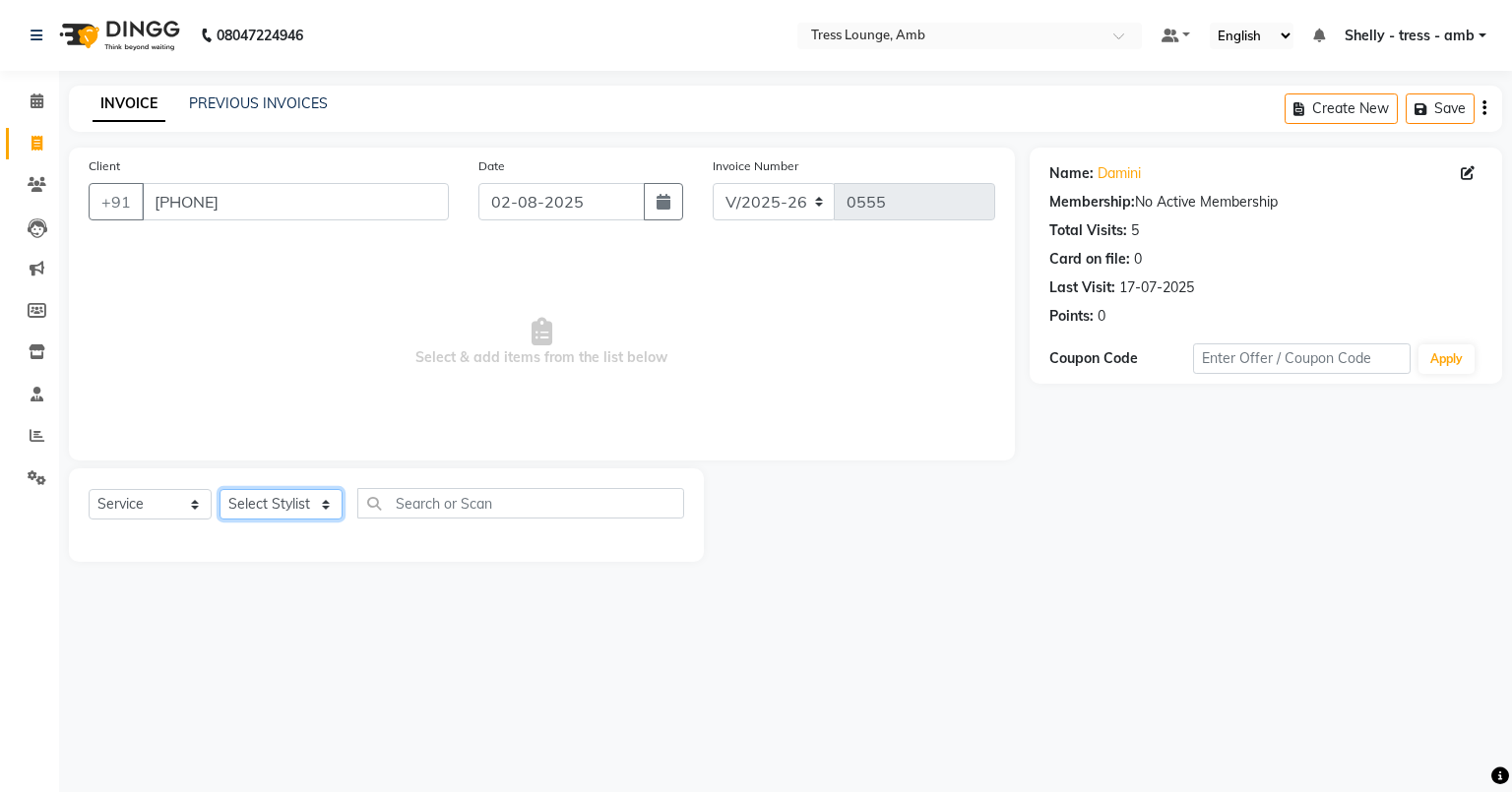 click on "Select Stylist" 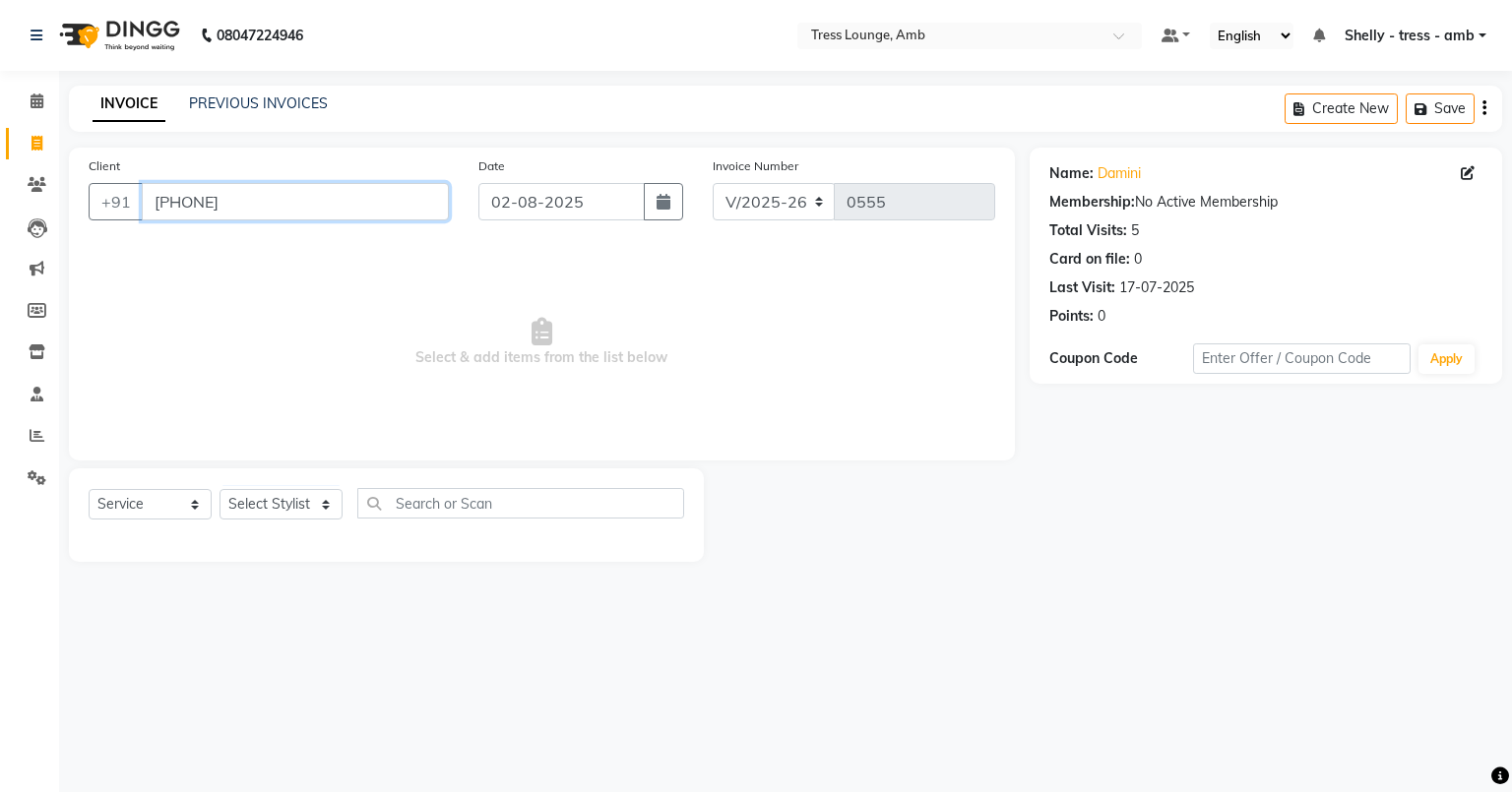 click on "7876154298" at bounding box center (295, 202) 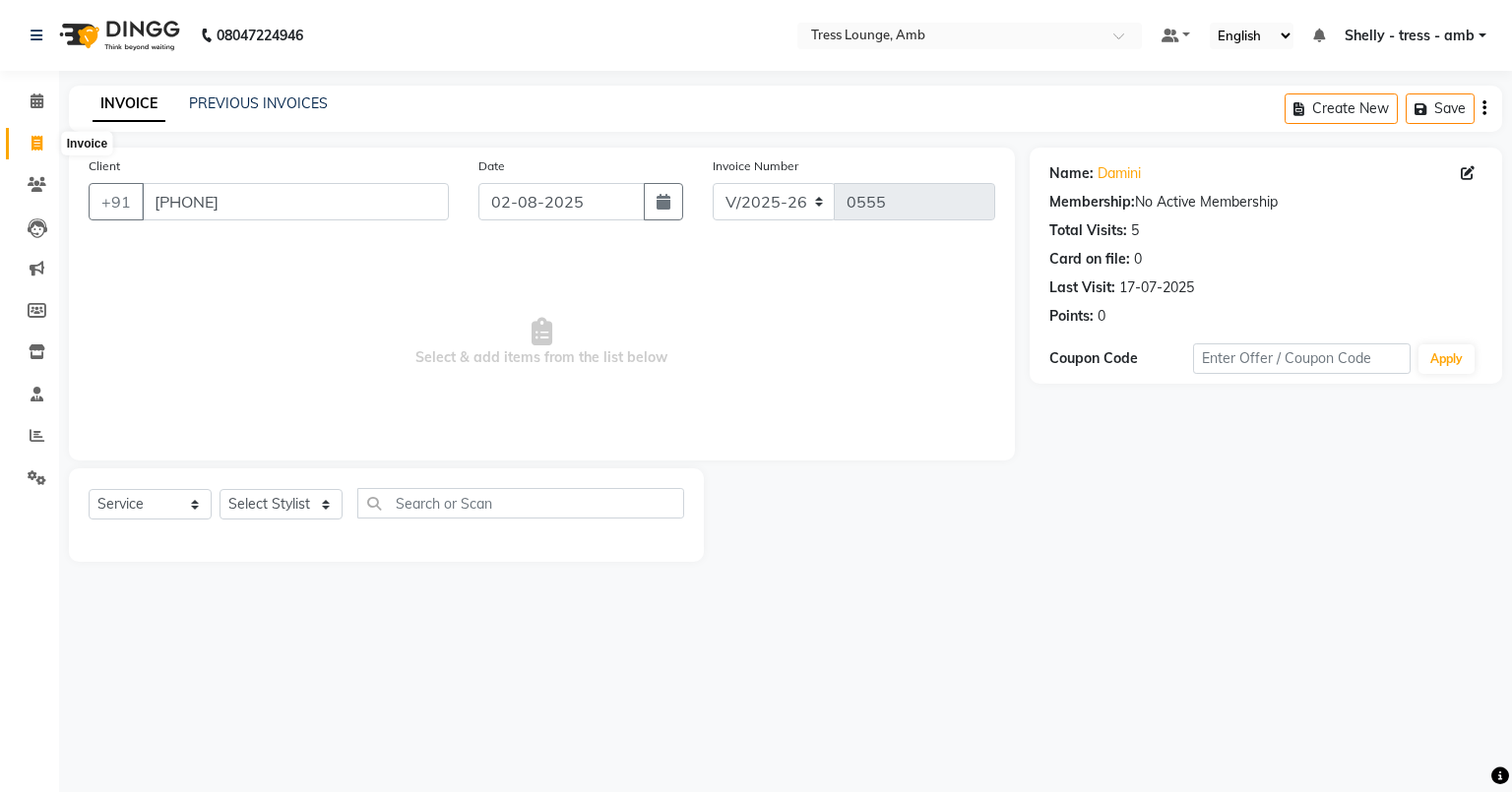 click 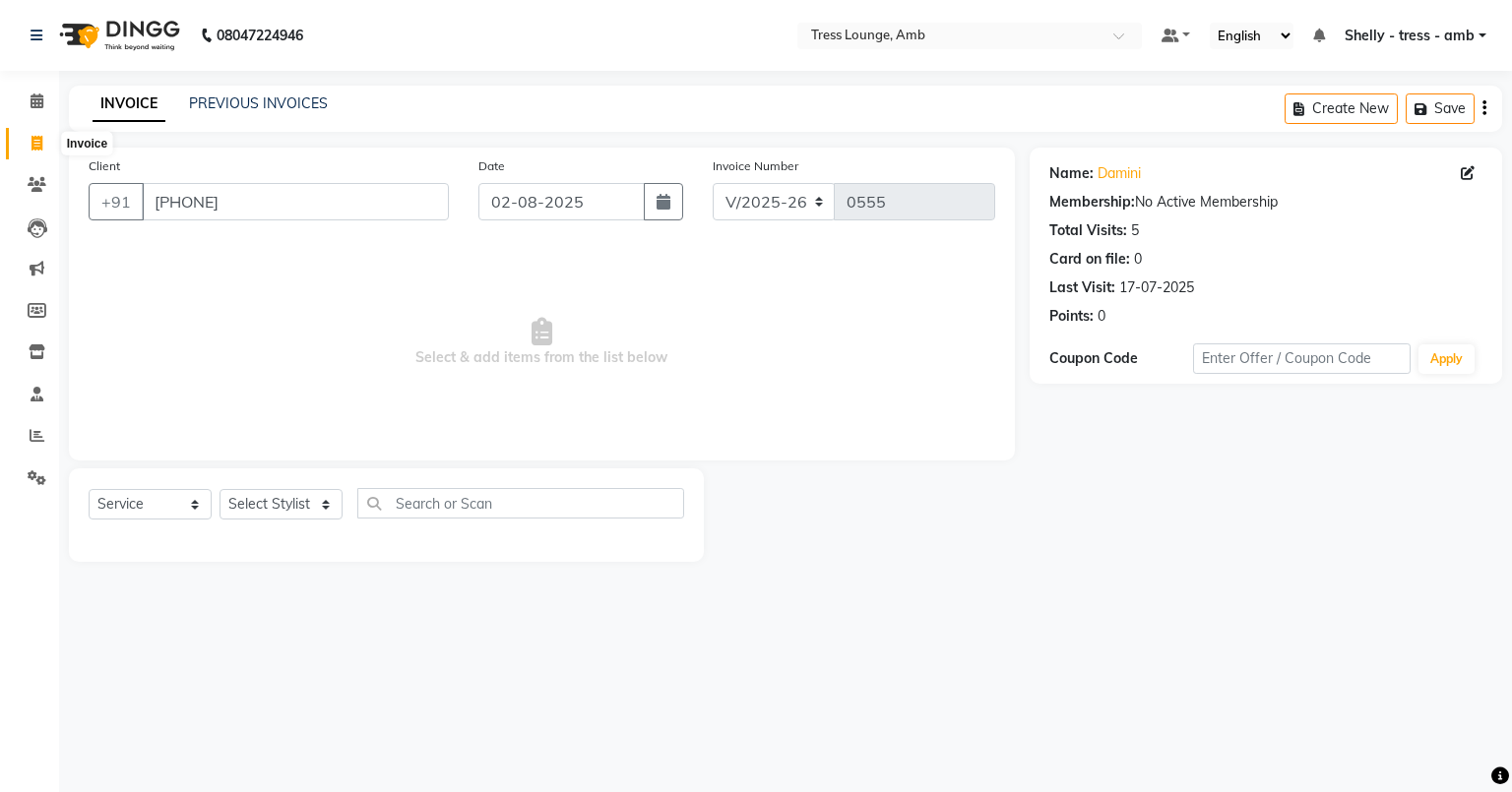 select on "service" 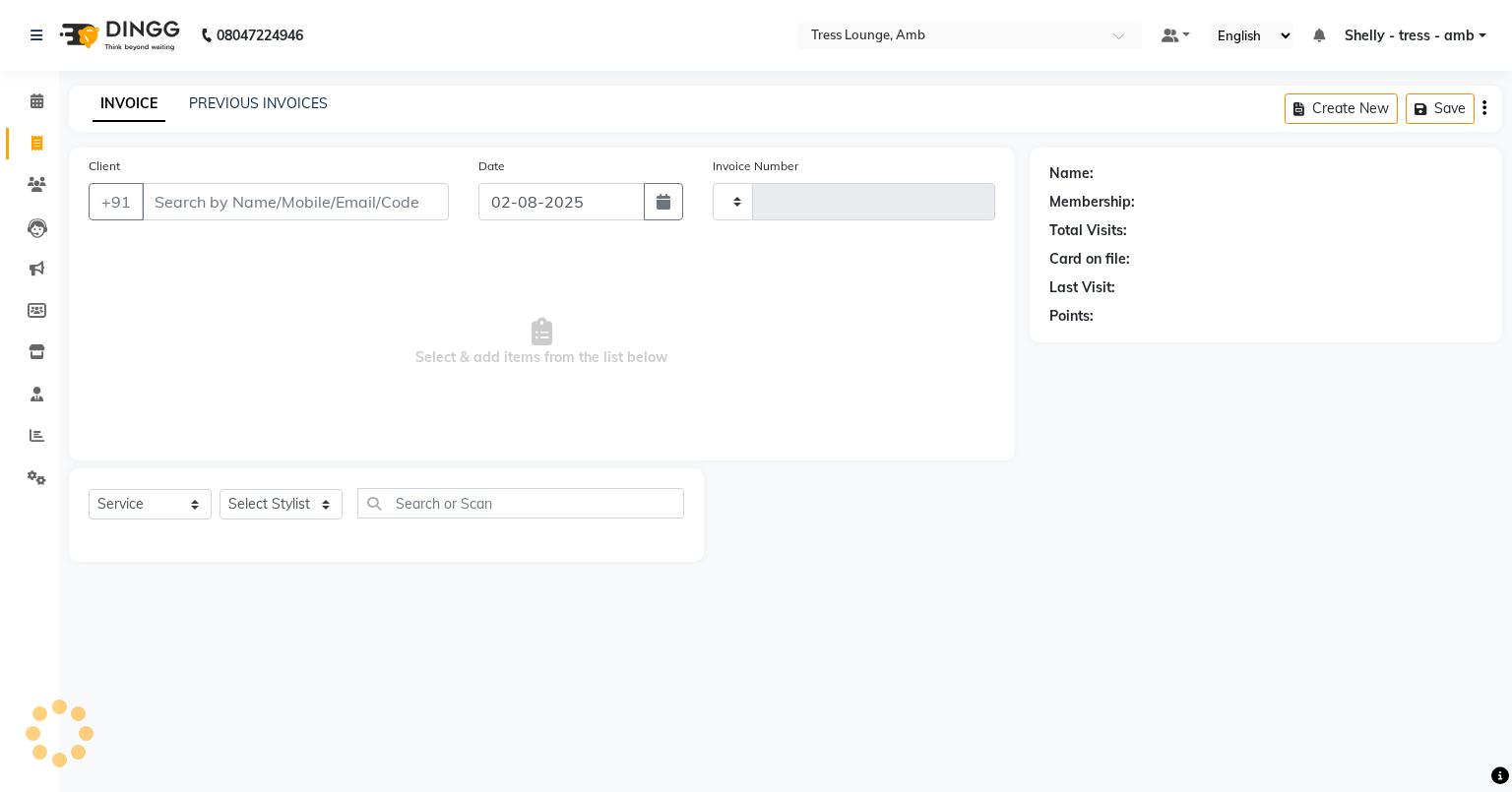 type on "0555" 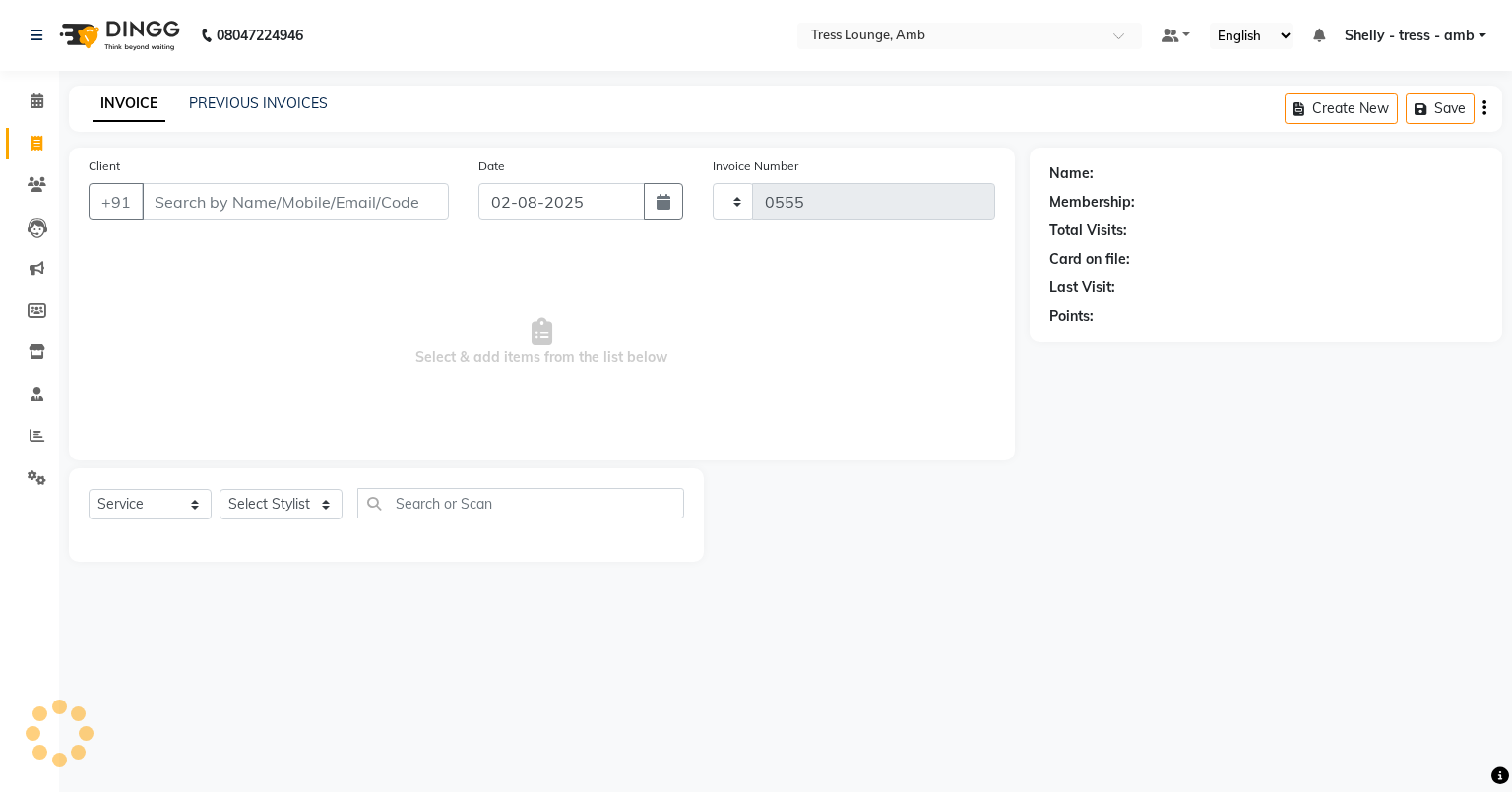 select on "5899" 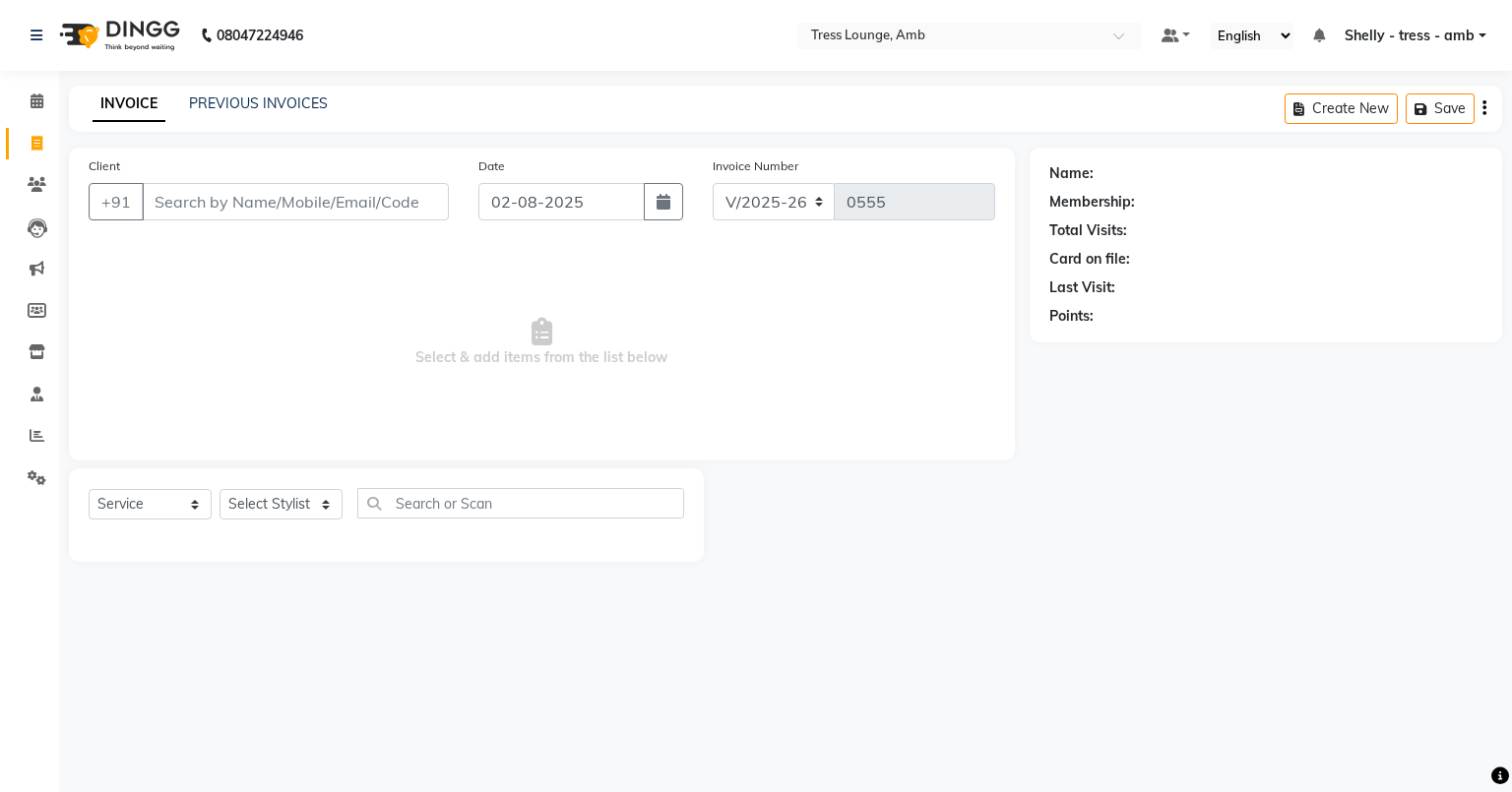 click on "Client" at bounding box center (295, 202) 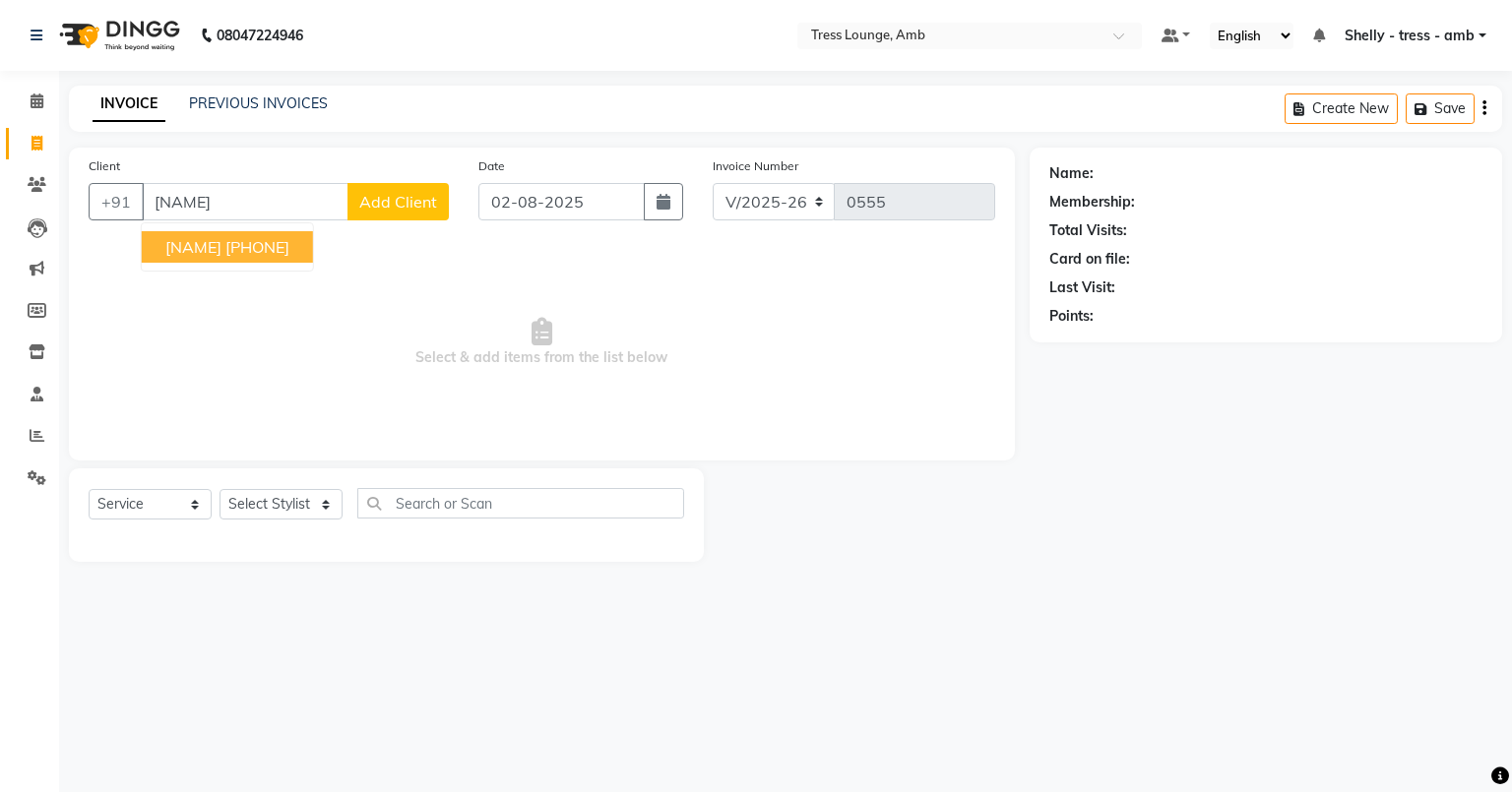 click on "damini  7876154298" at bounding box center [227, 247] 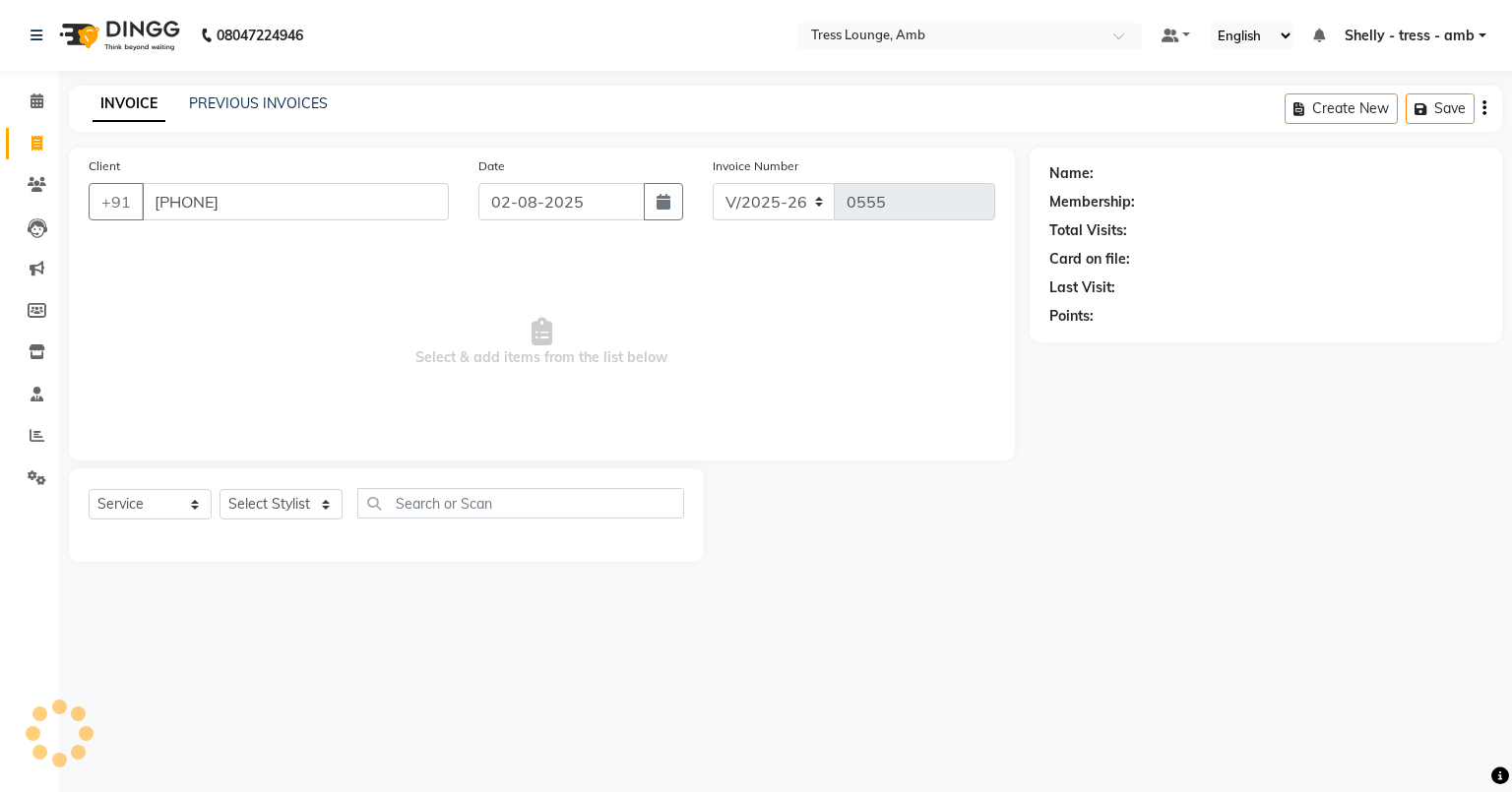 type on "7876154298" 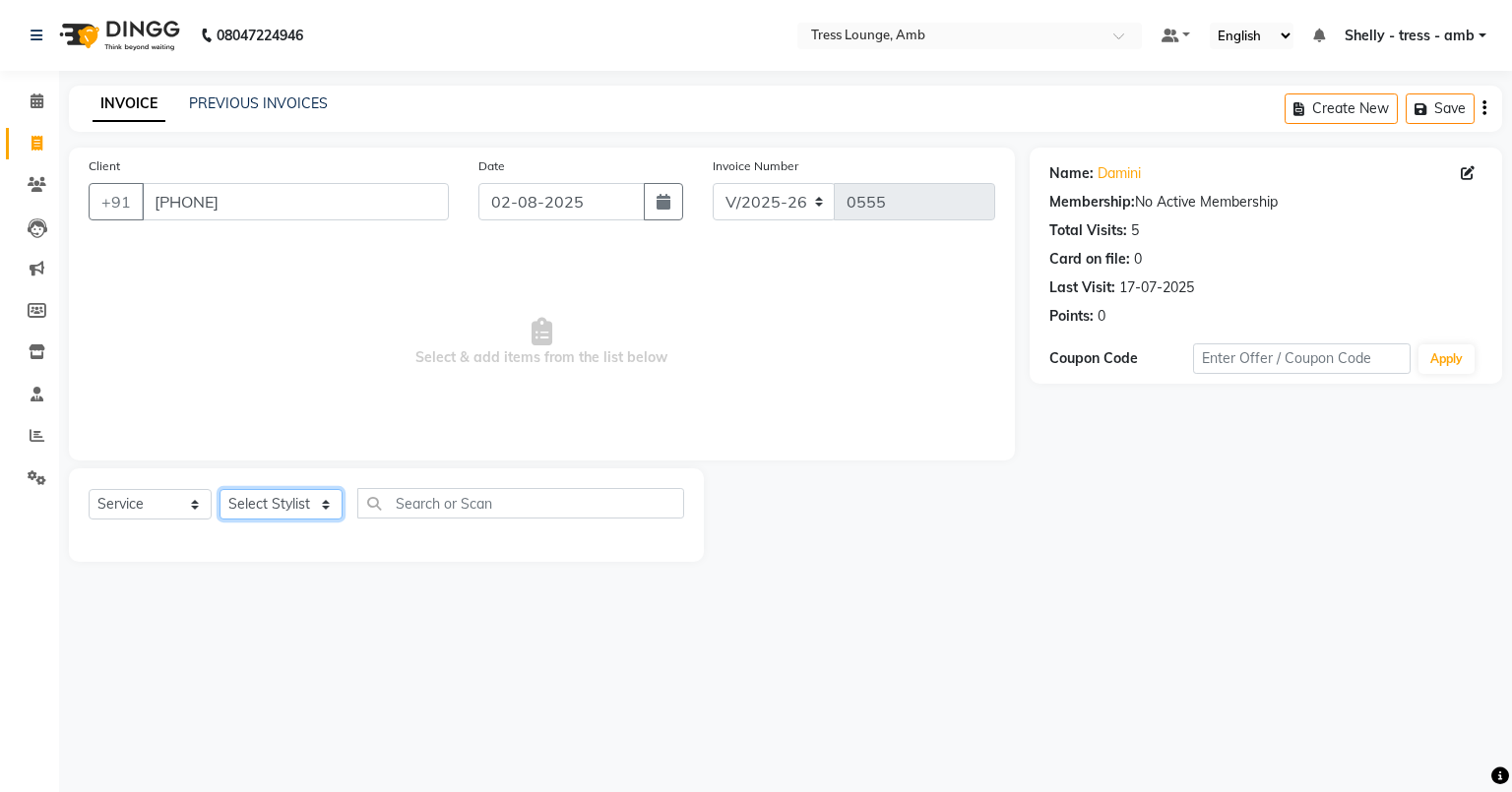 click on "Select Stylist Ansh Arpana jaswal SHELLY Shivani Vijay vishal" 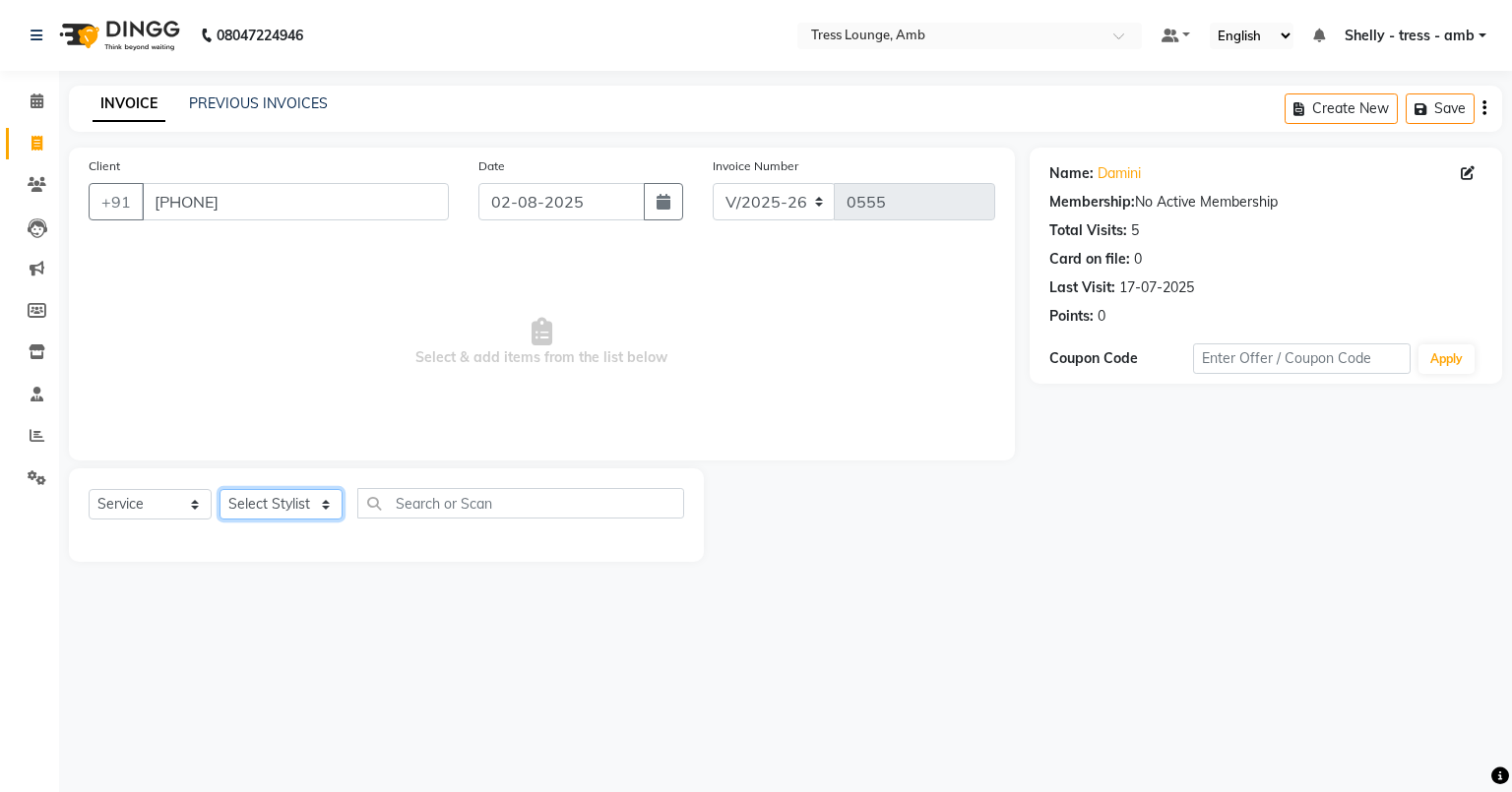 select on "41504" 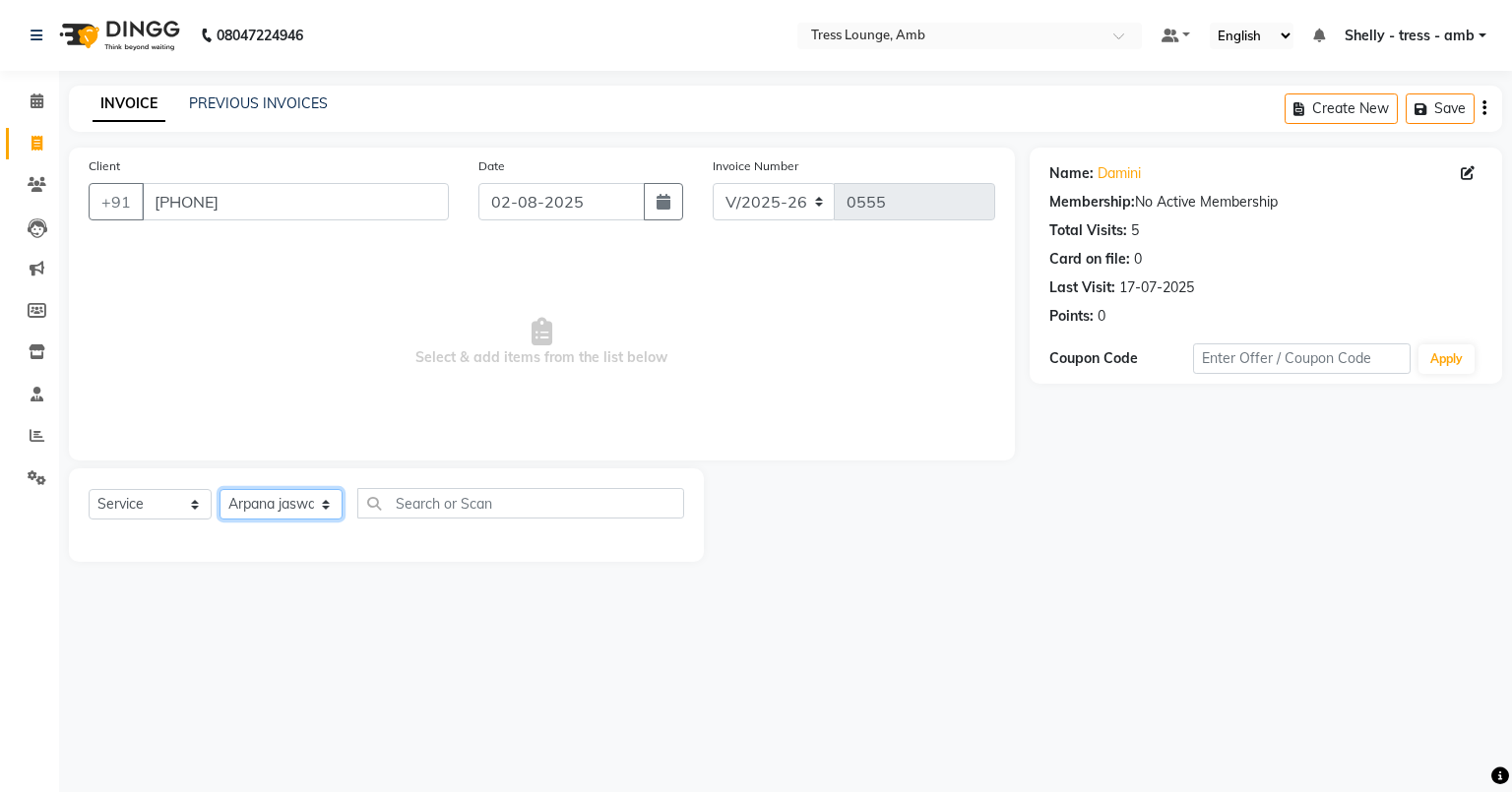 click on "Select Stylist Ansh Arpana jaswal SHELLY Shivani Vijay vishal" 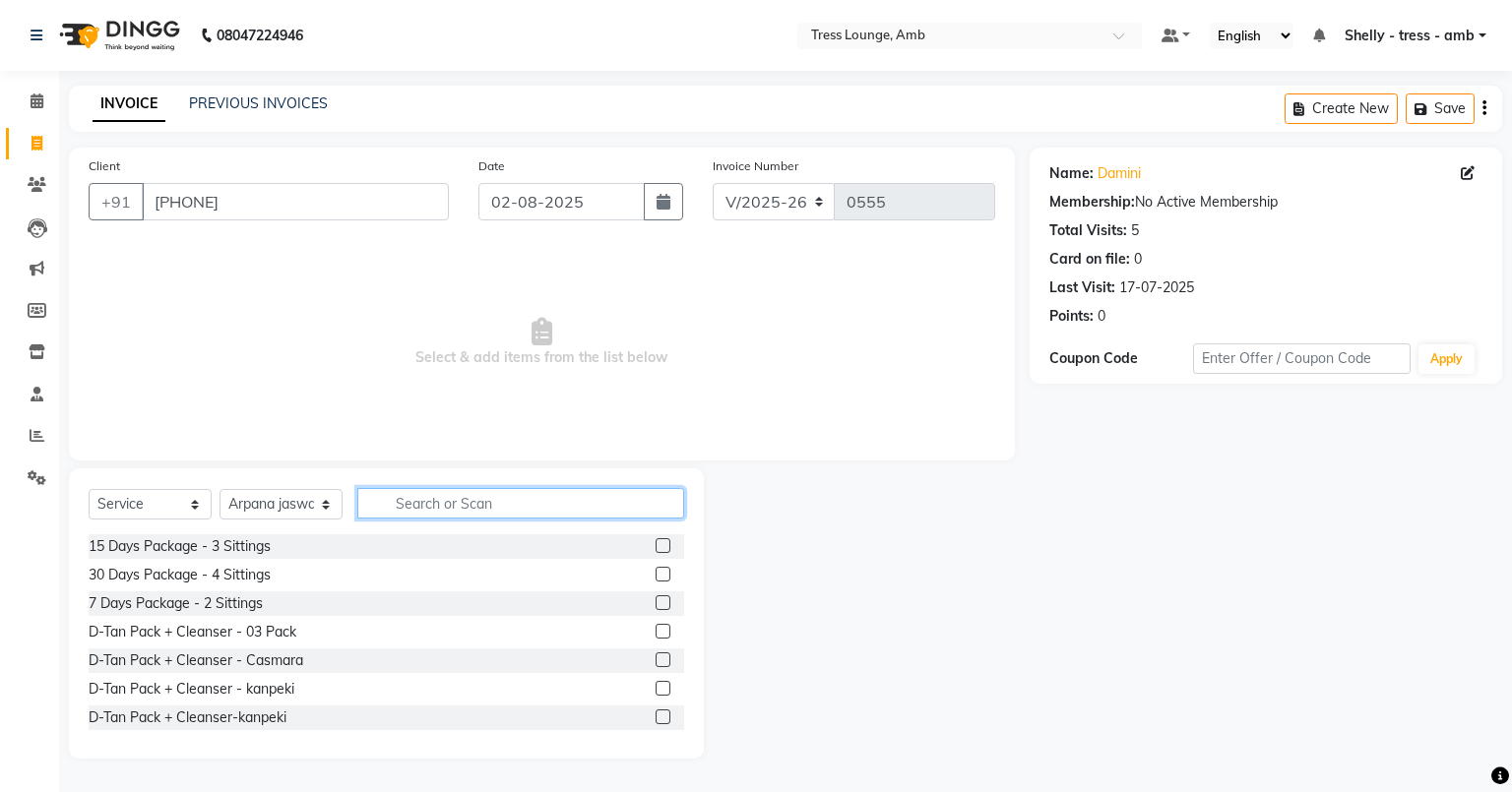 click 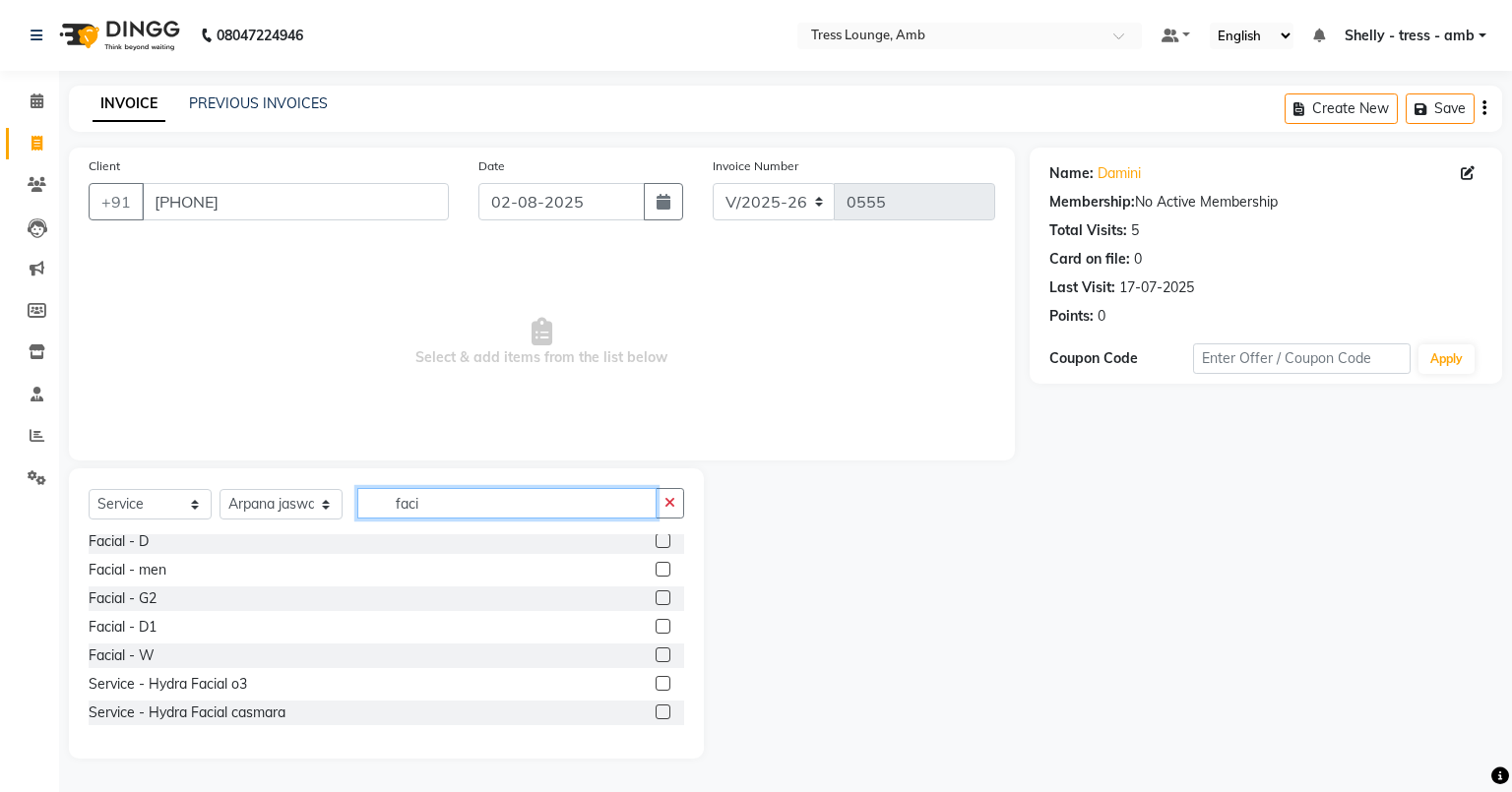 scroll, scrollTop: 315, scrollLeft: 0, axis: vertical 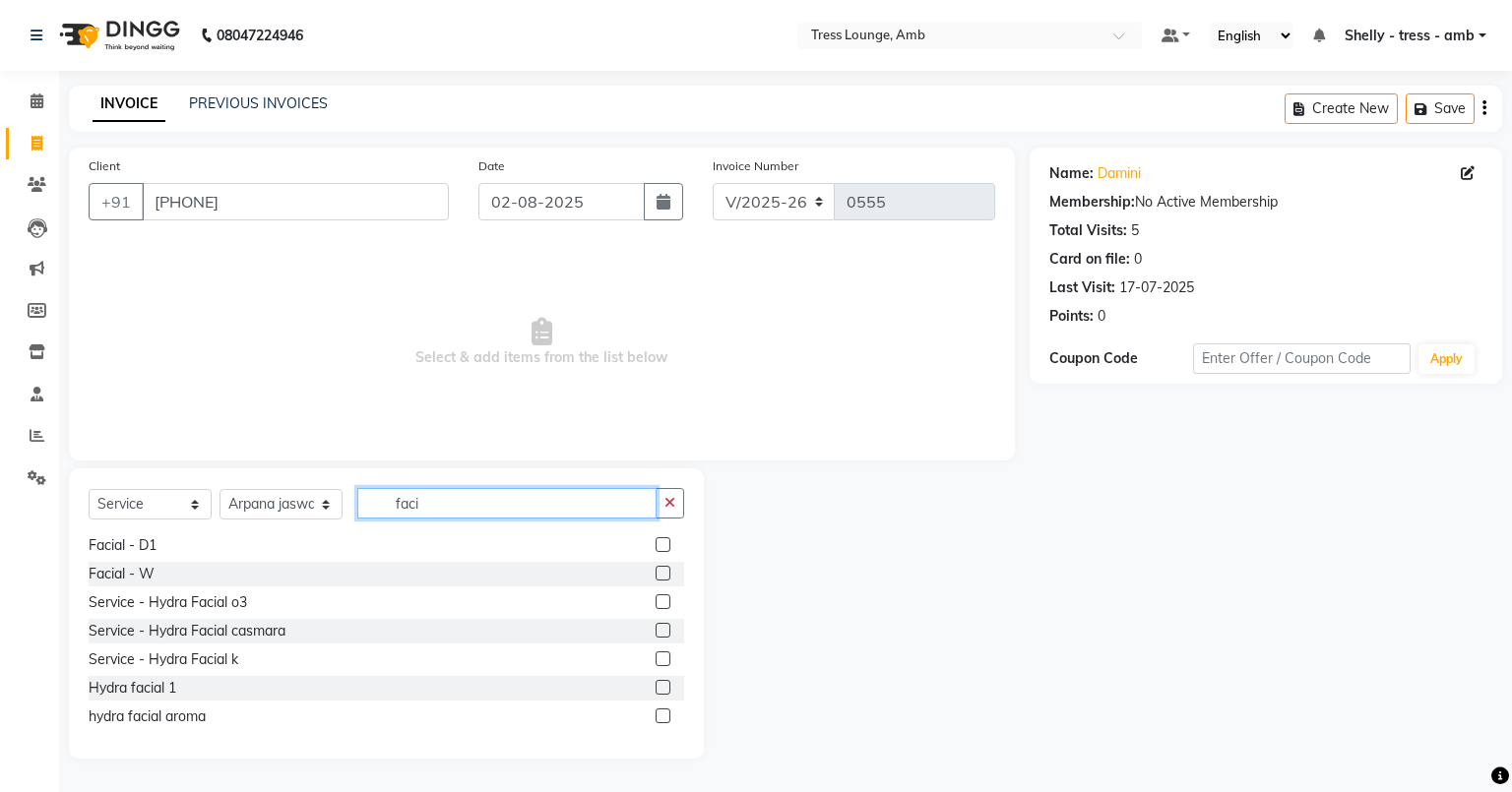 type on "faci" 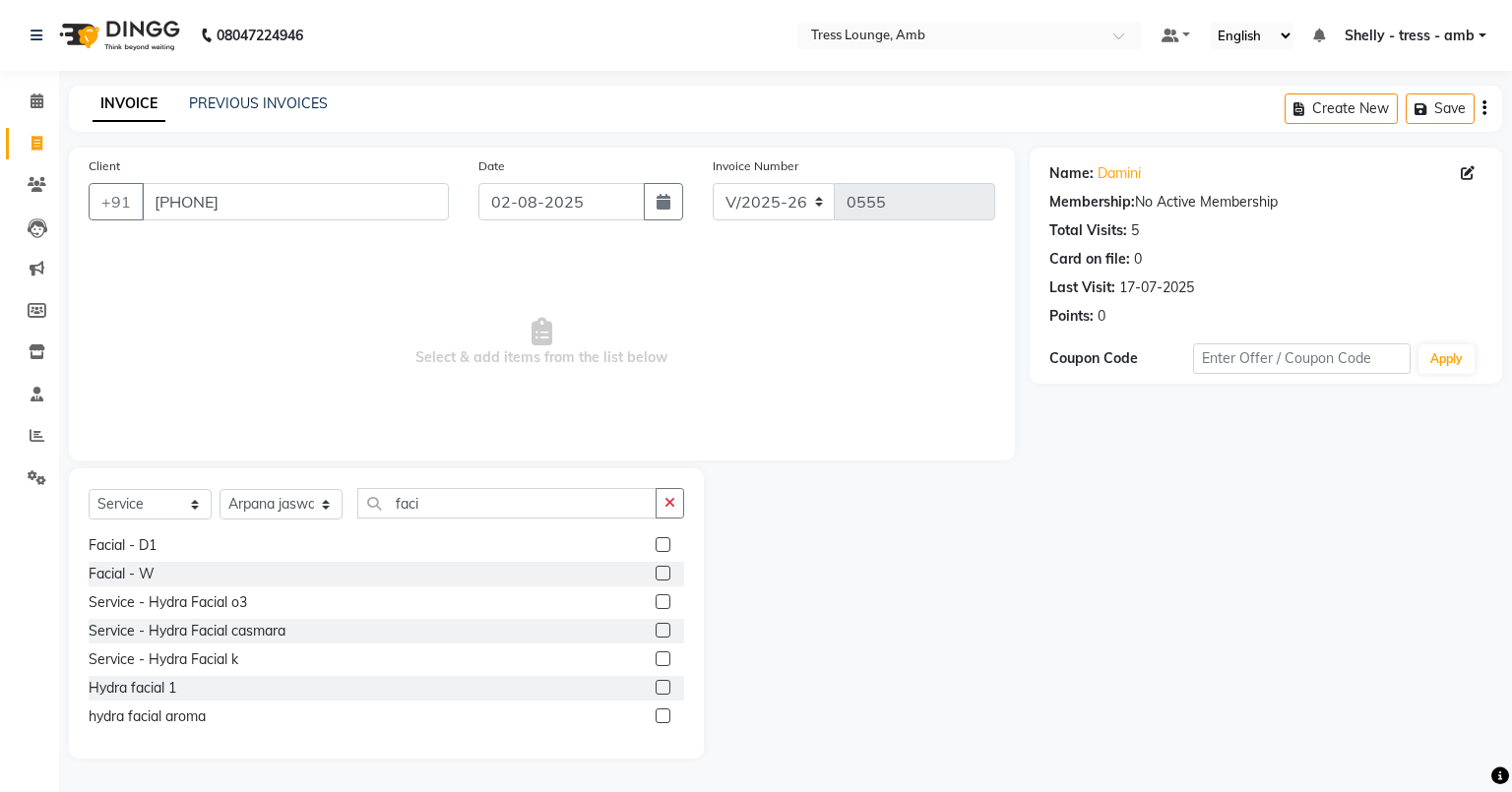 click 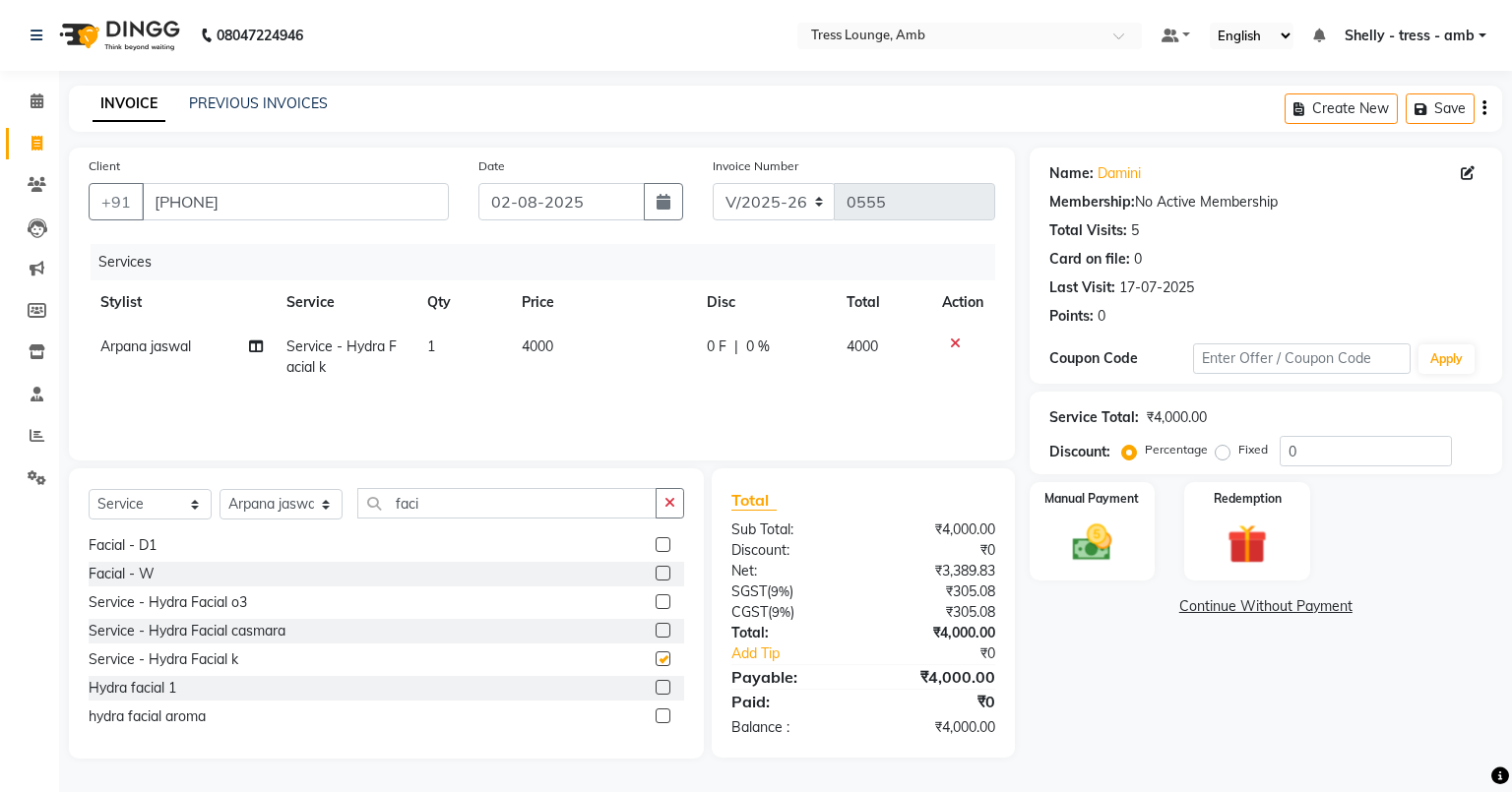 checkbox on "false" 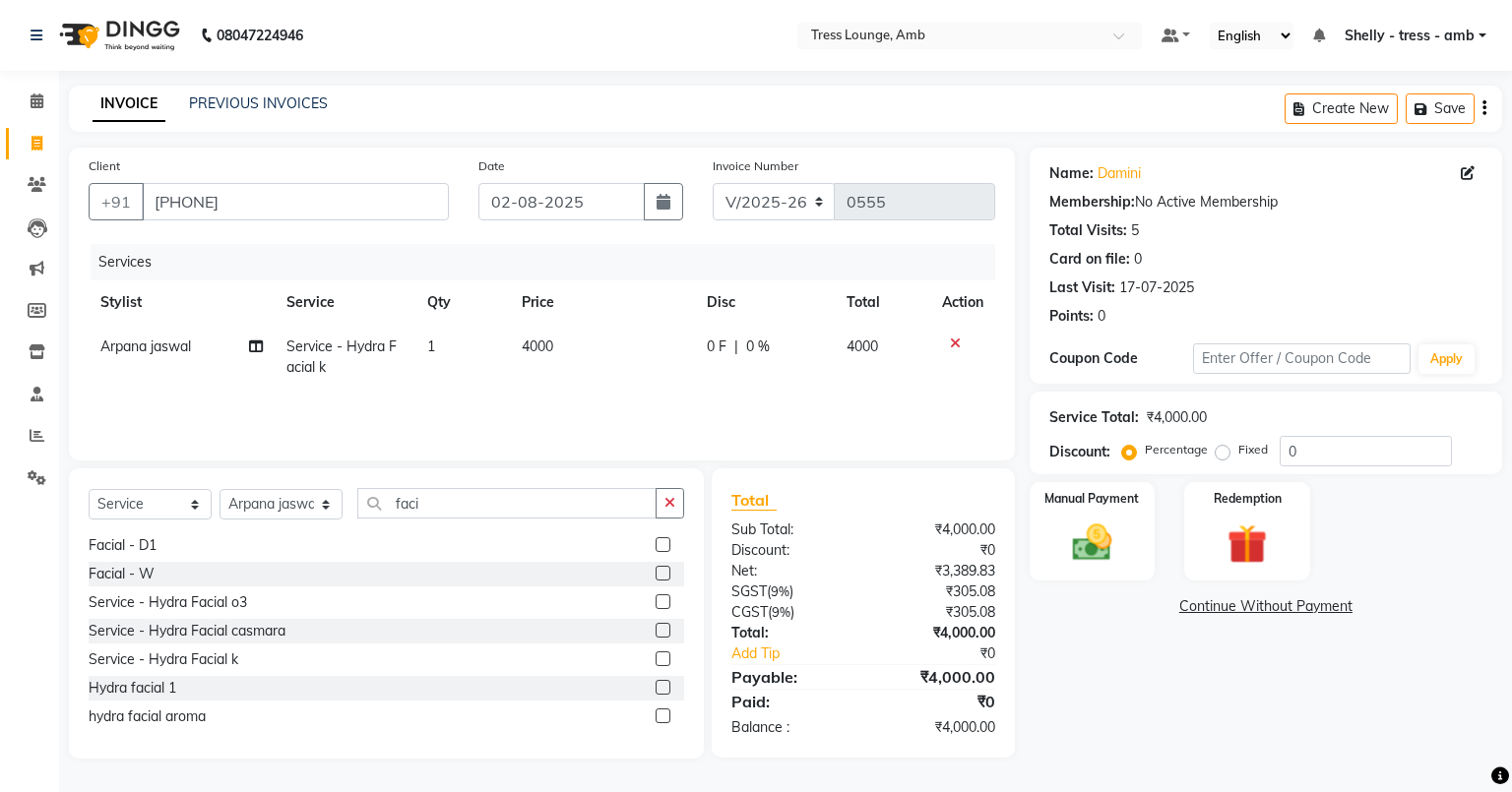 click on "4000" 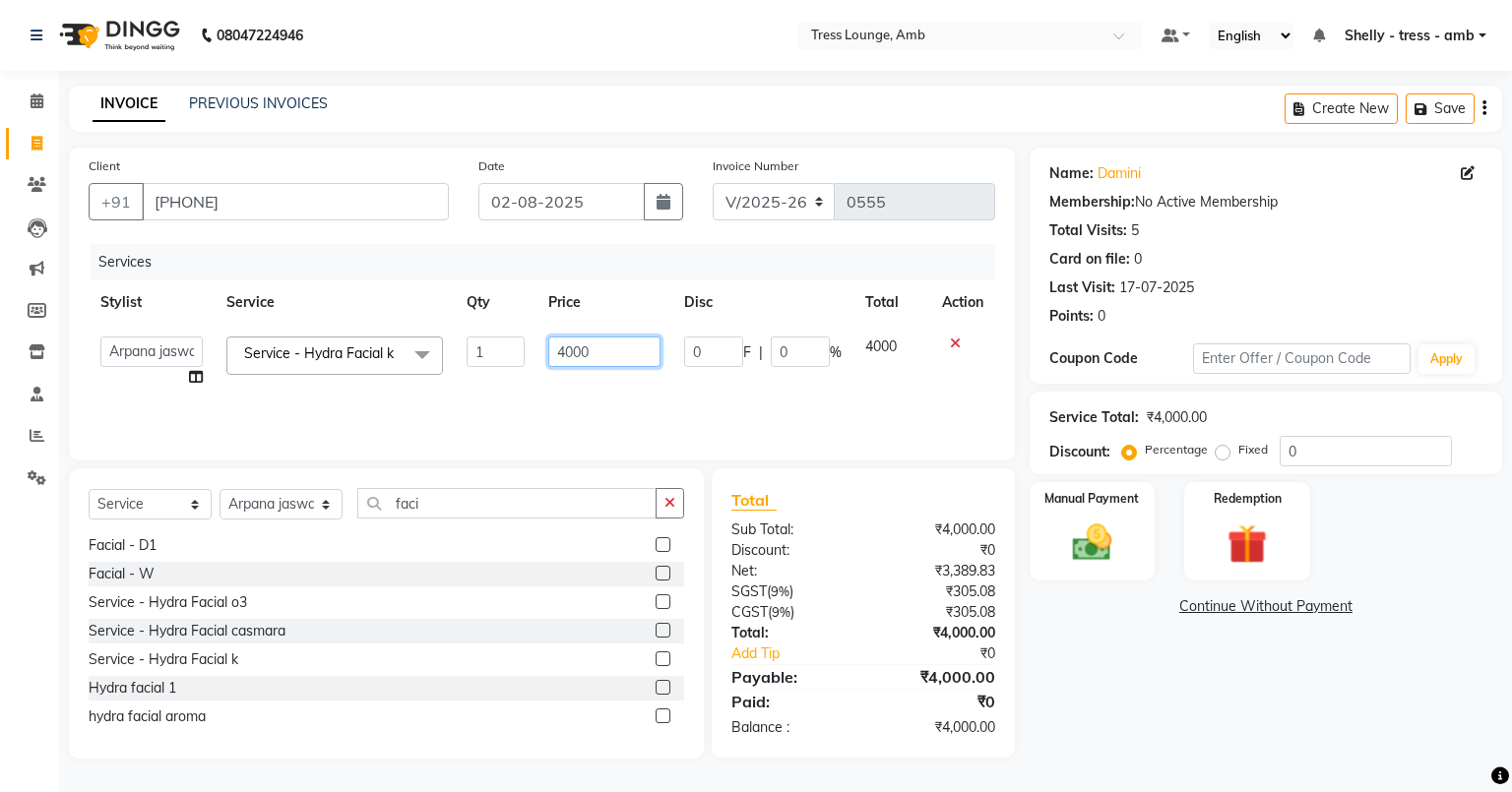 click on "4000" 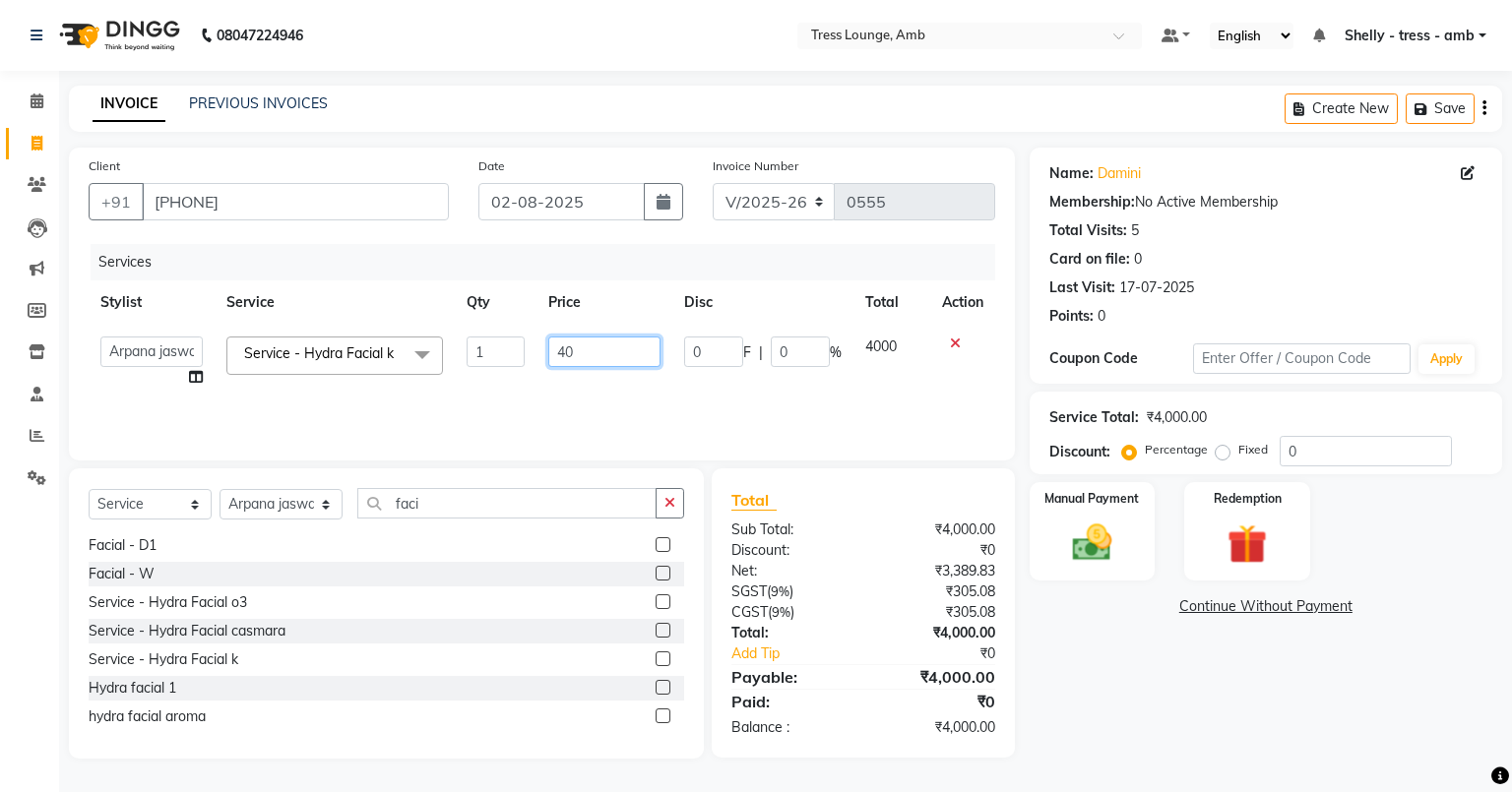 type on "4" 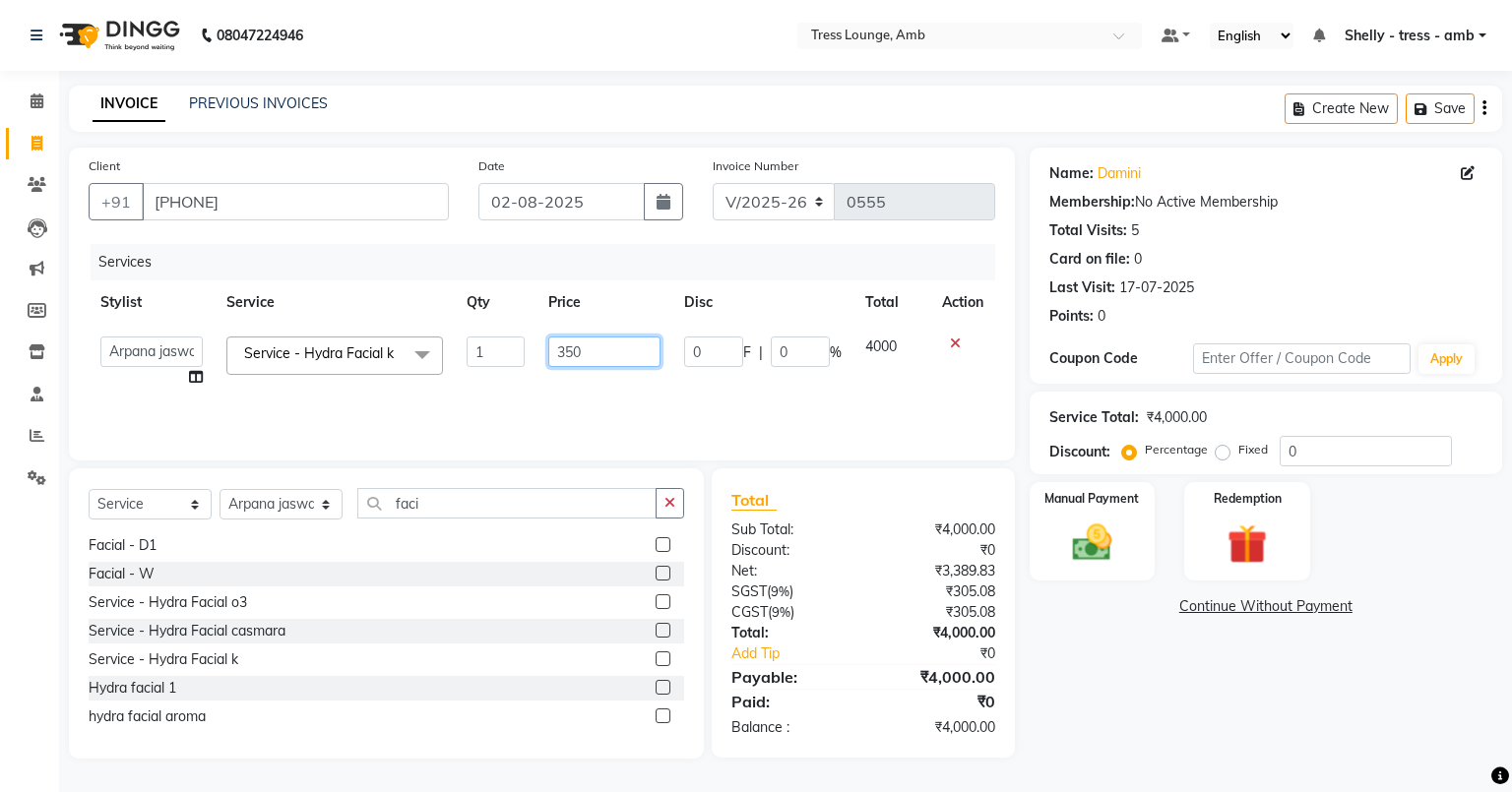 type on "3500" 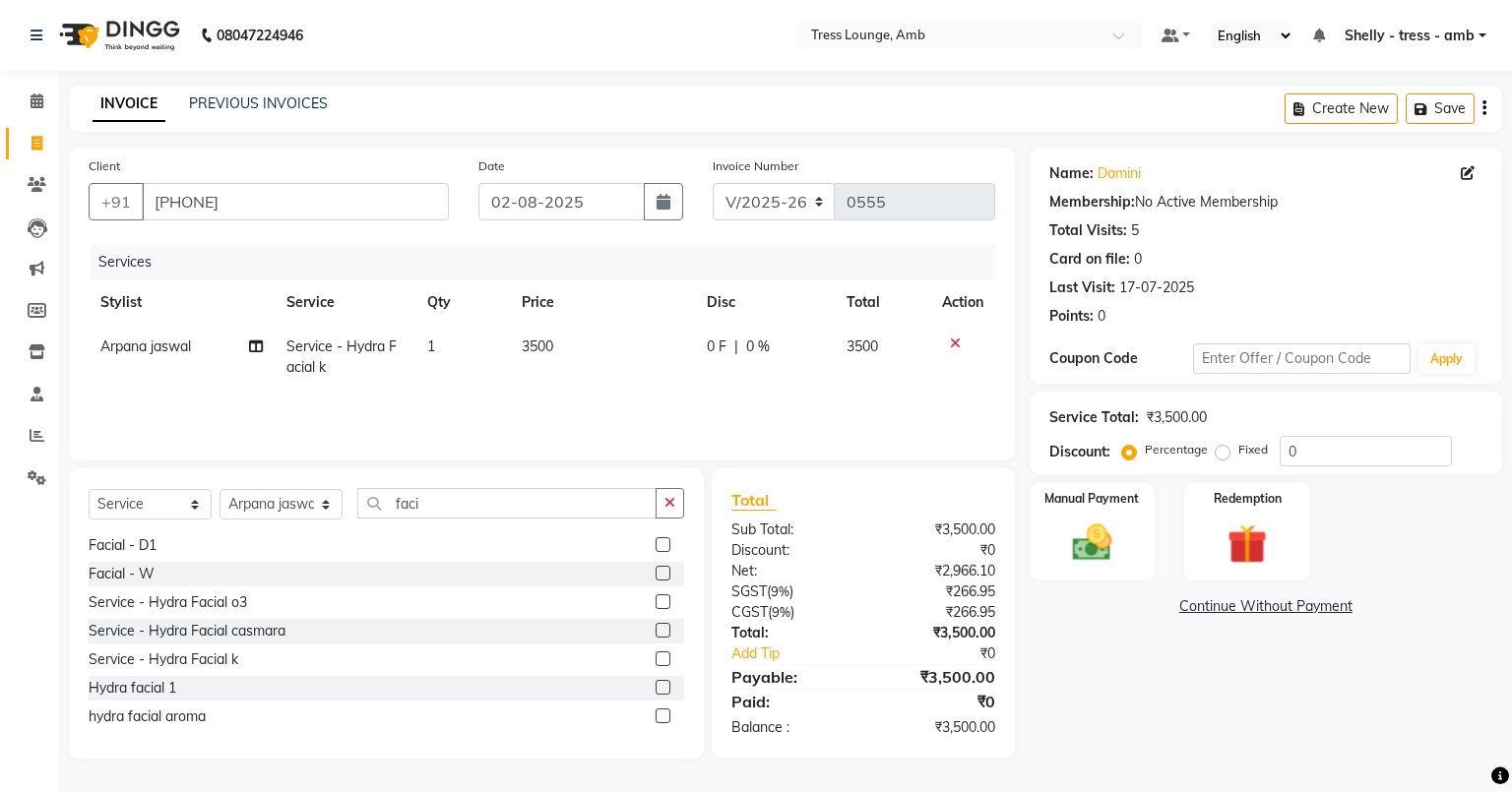 click on "3500" 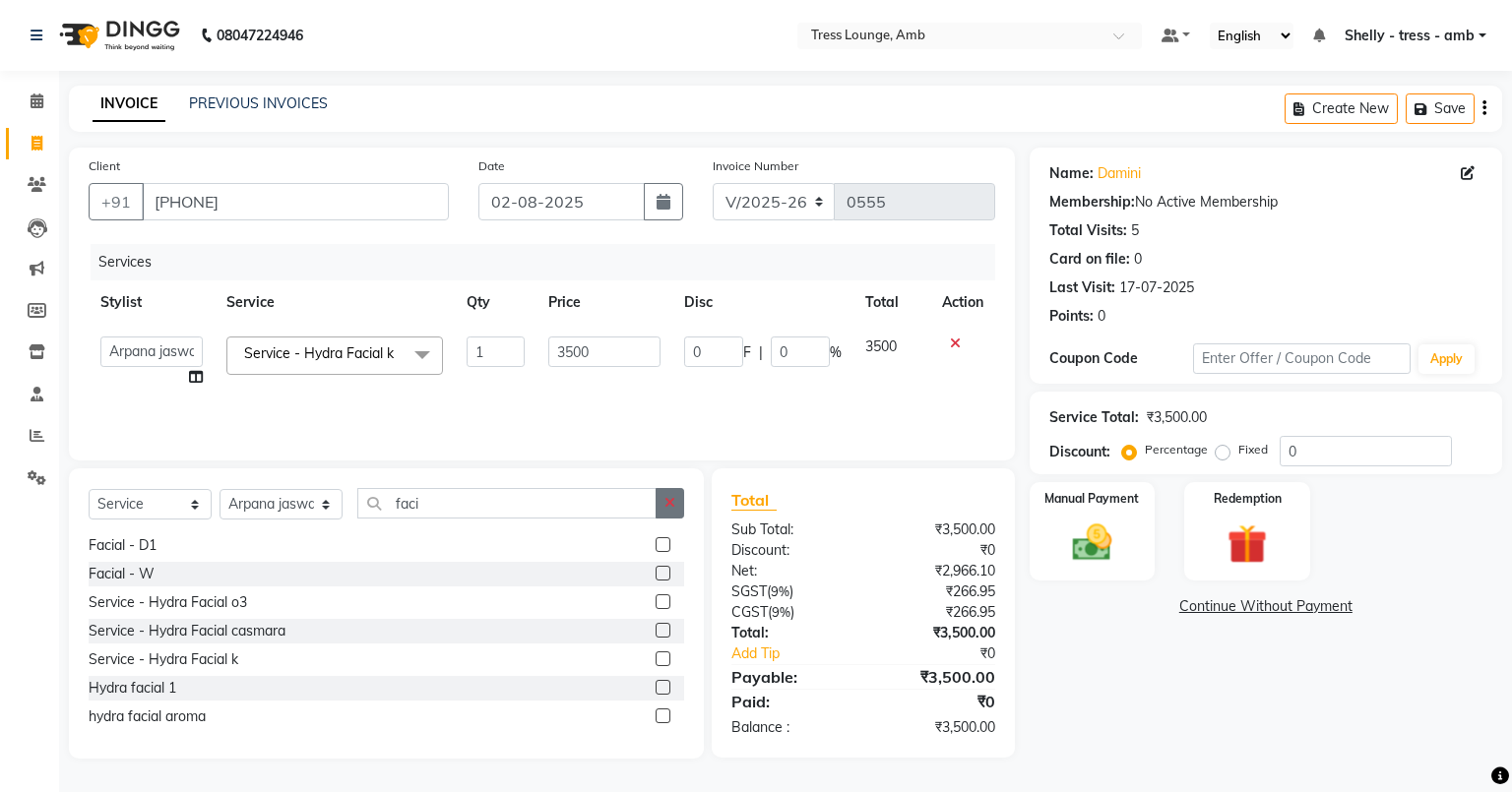 click 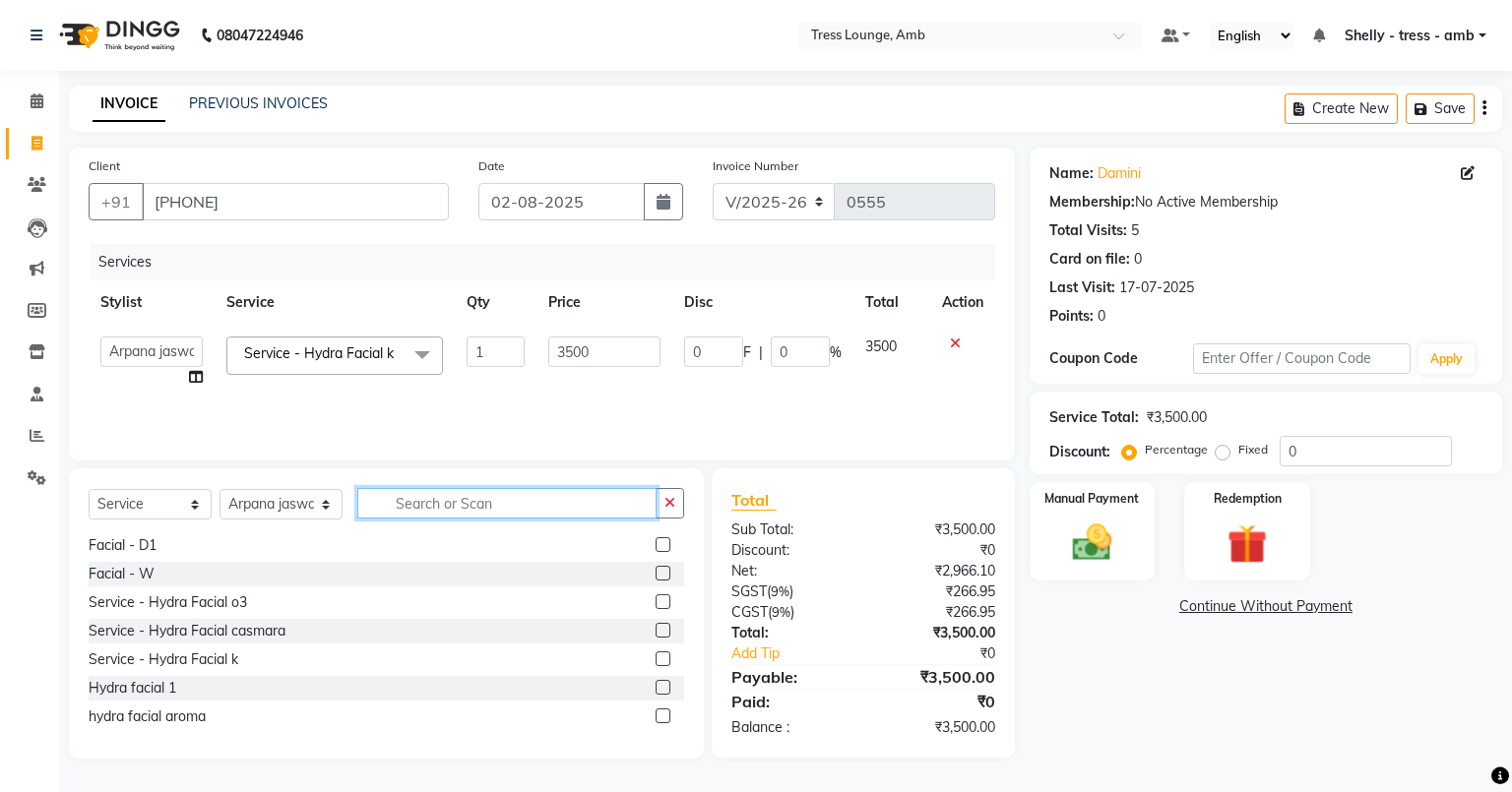 scroll, scrollTop: 1171, scrollLeft: 0, axis: vertical 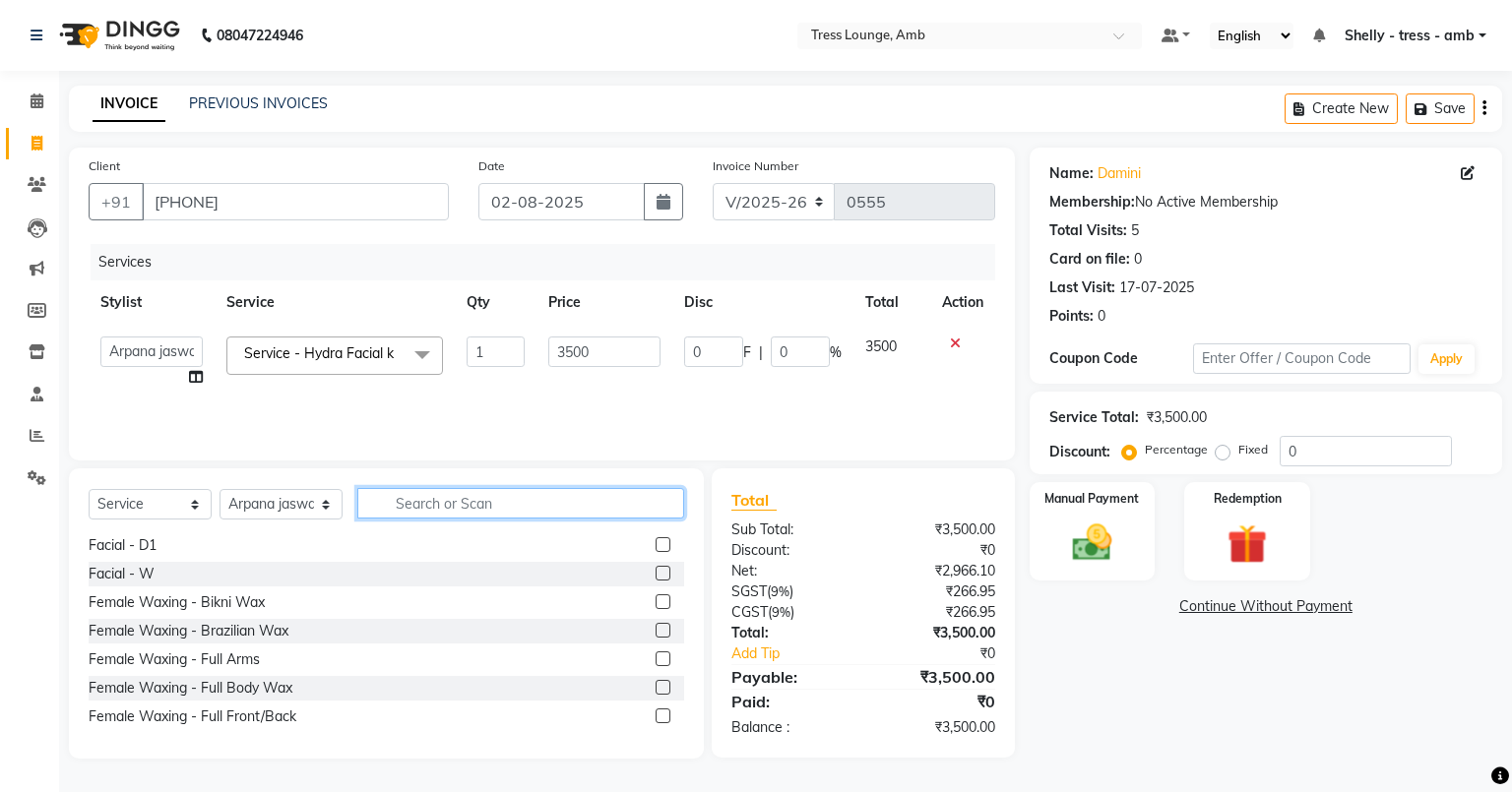 click 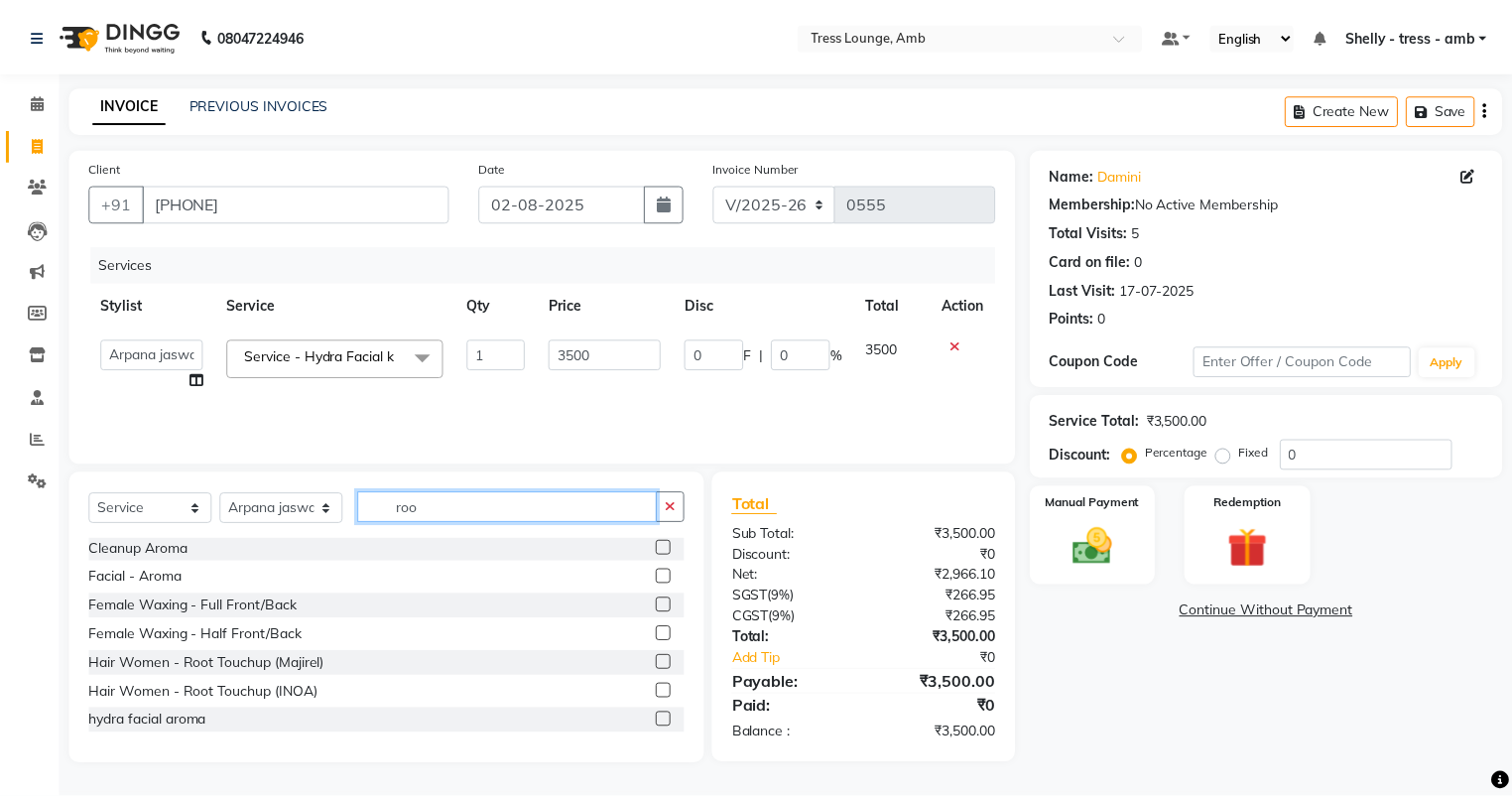 scroll, scrollTop: 0, scrollLeft: 0, axis: both 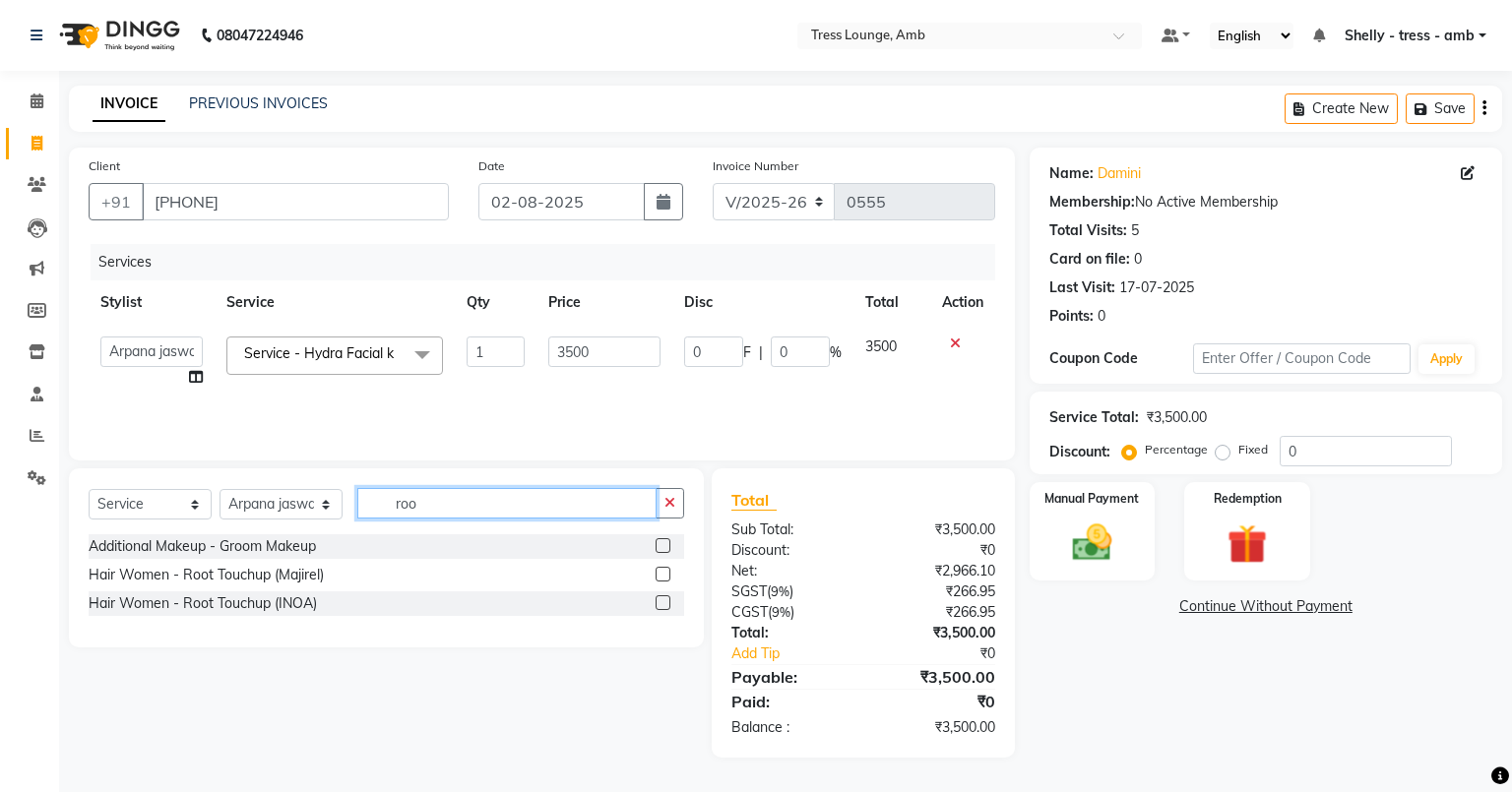 type on "roo" 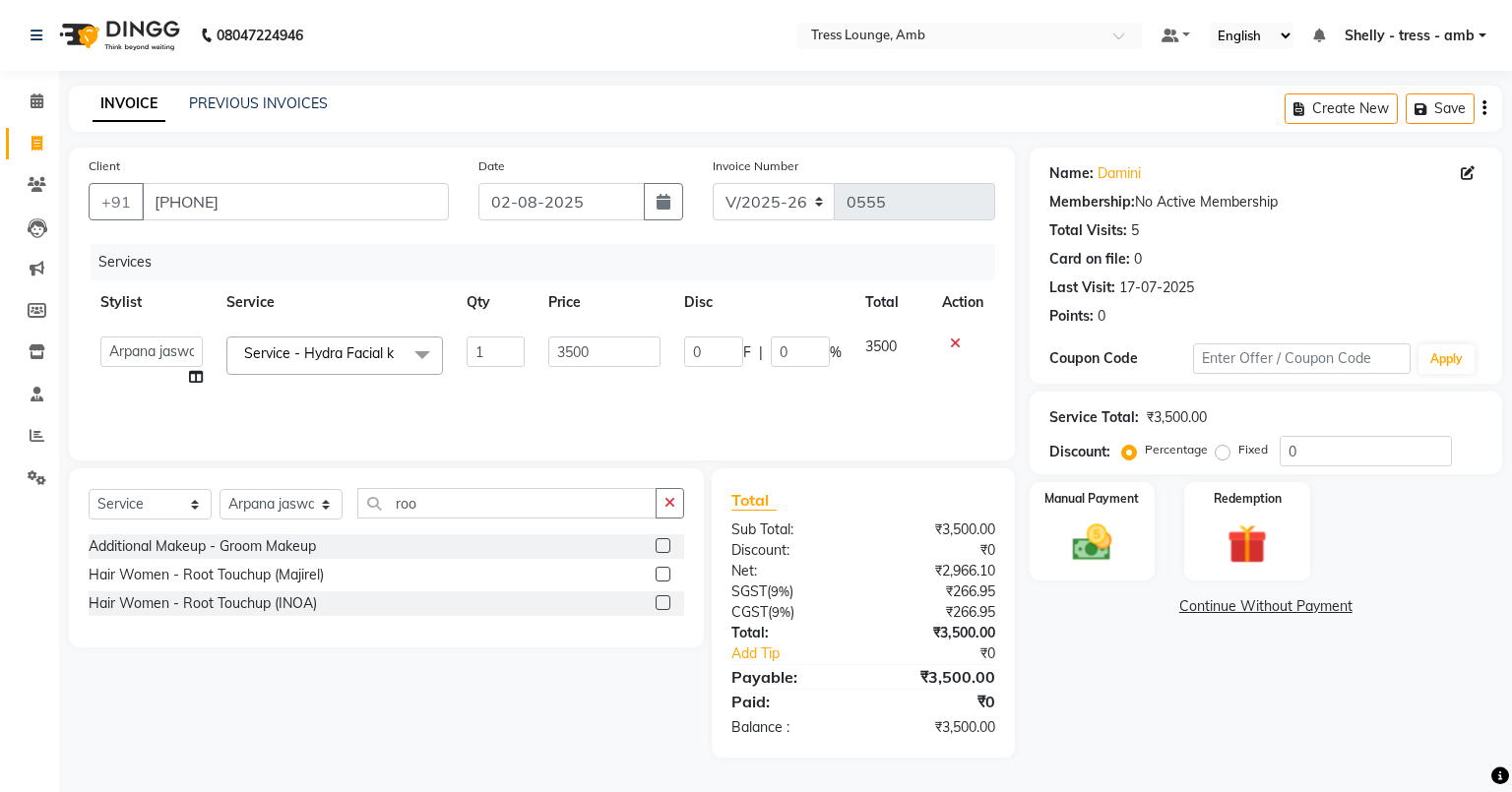 click 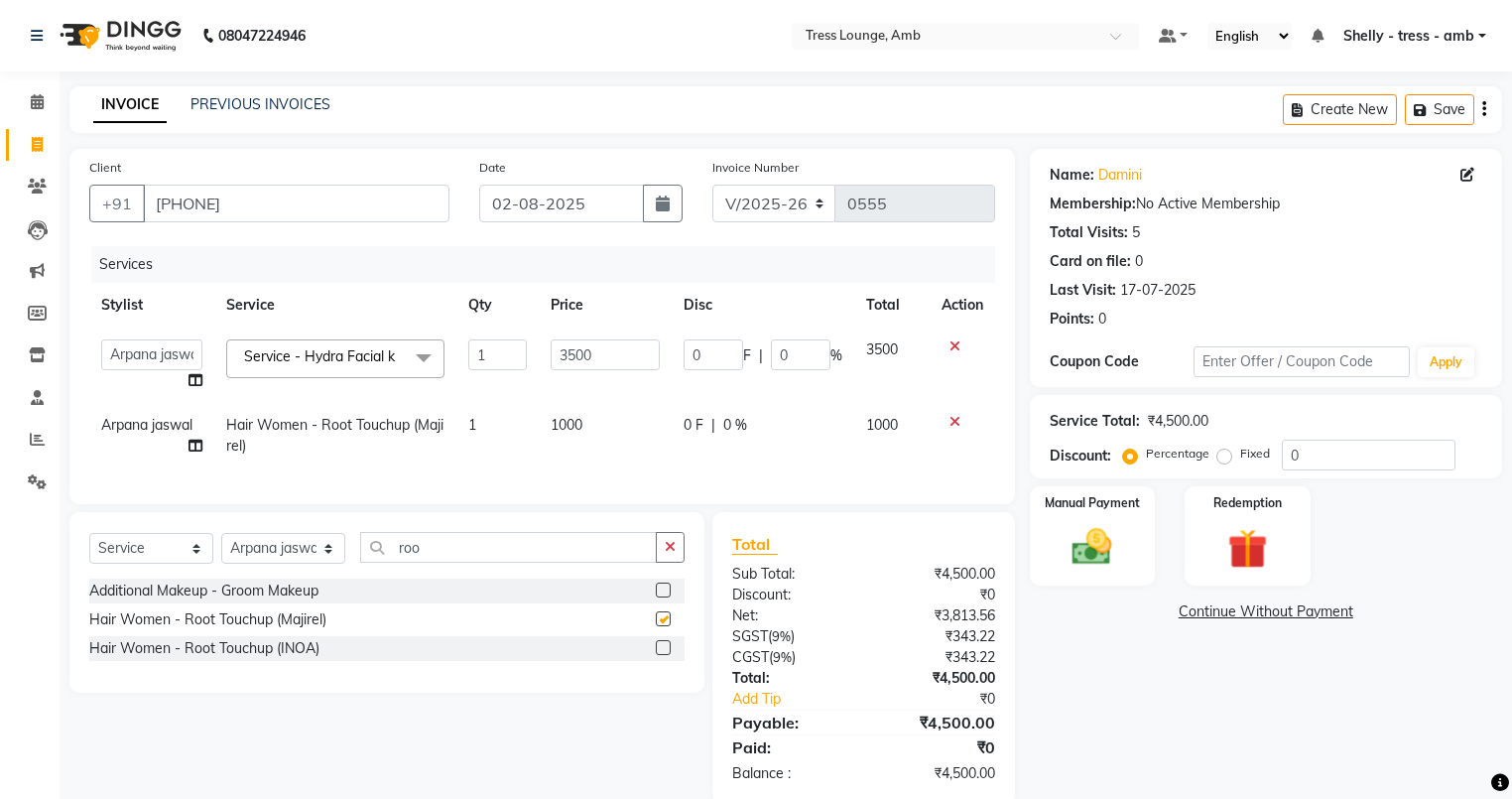 checkbox on "false" 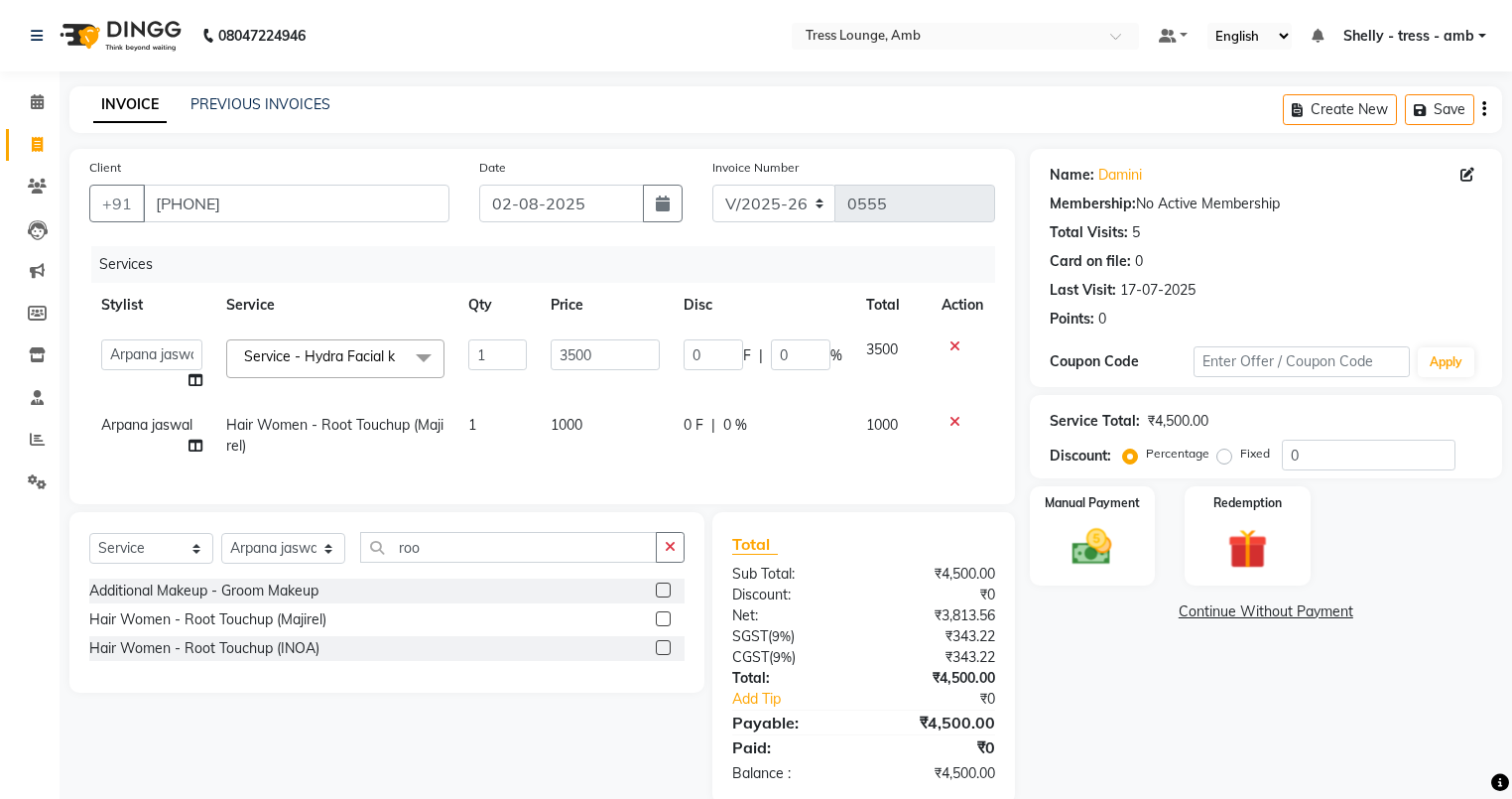 click on "1000" 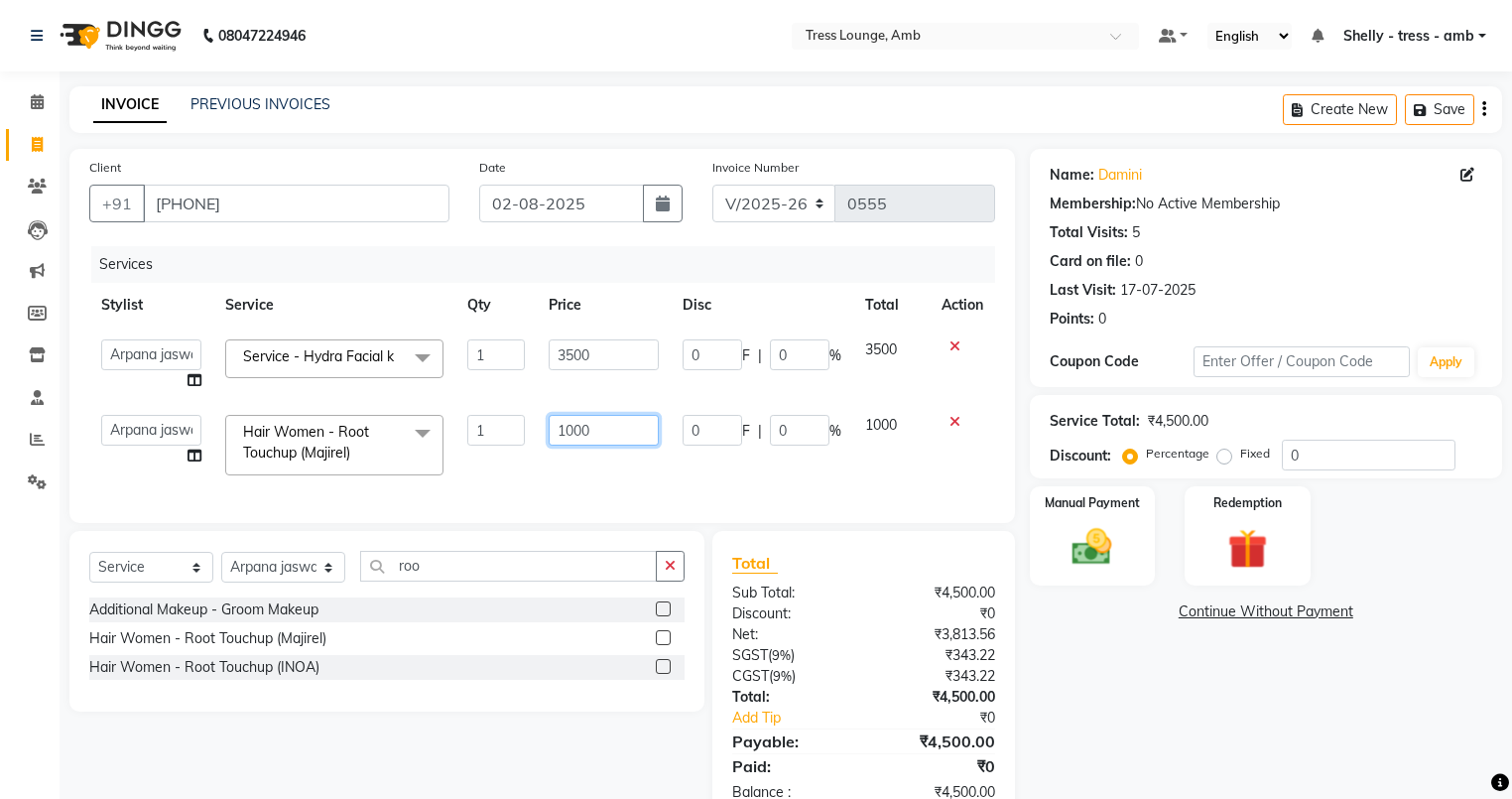 click on "1000" 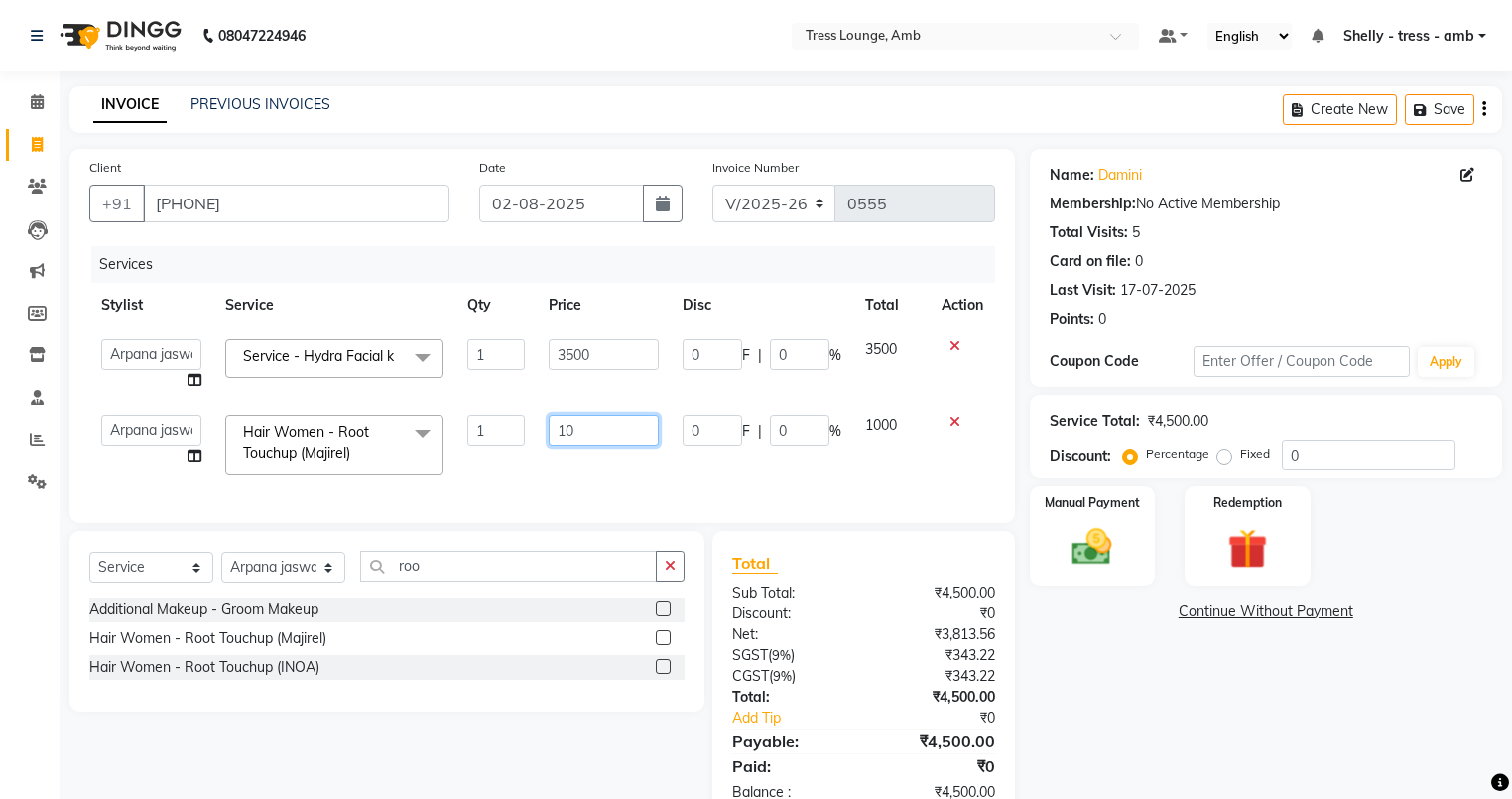 type on "1" 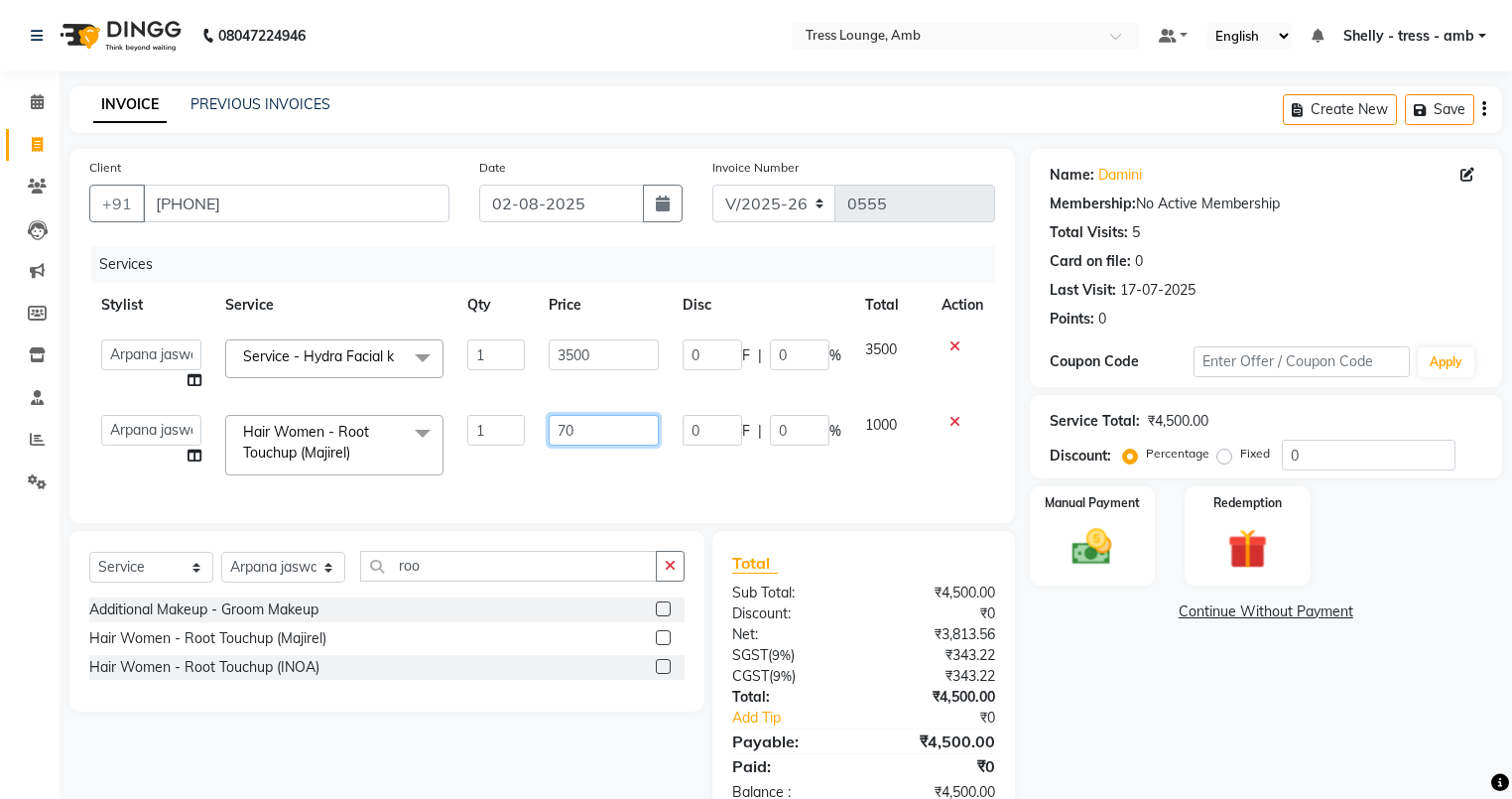 type on "700" 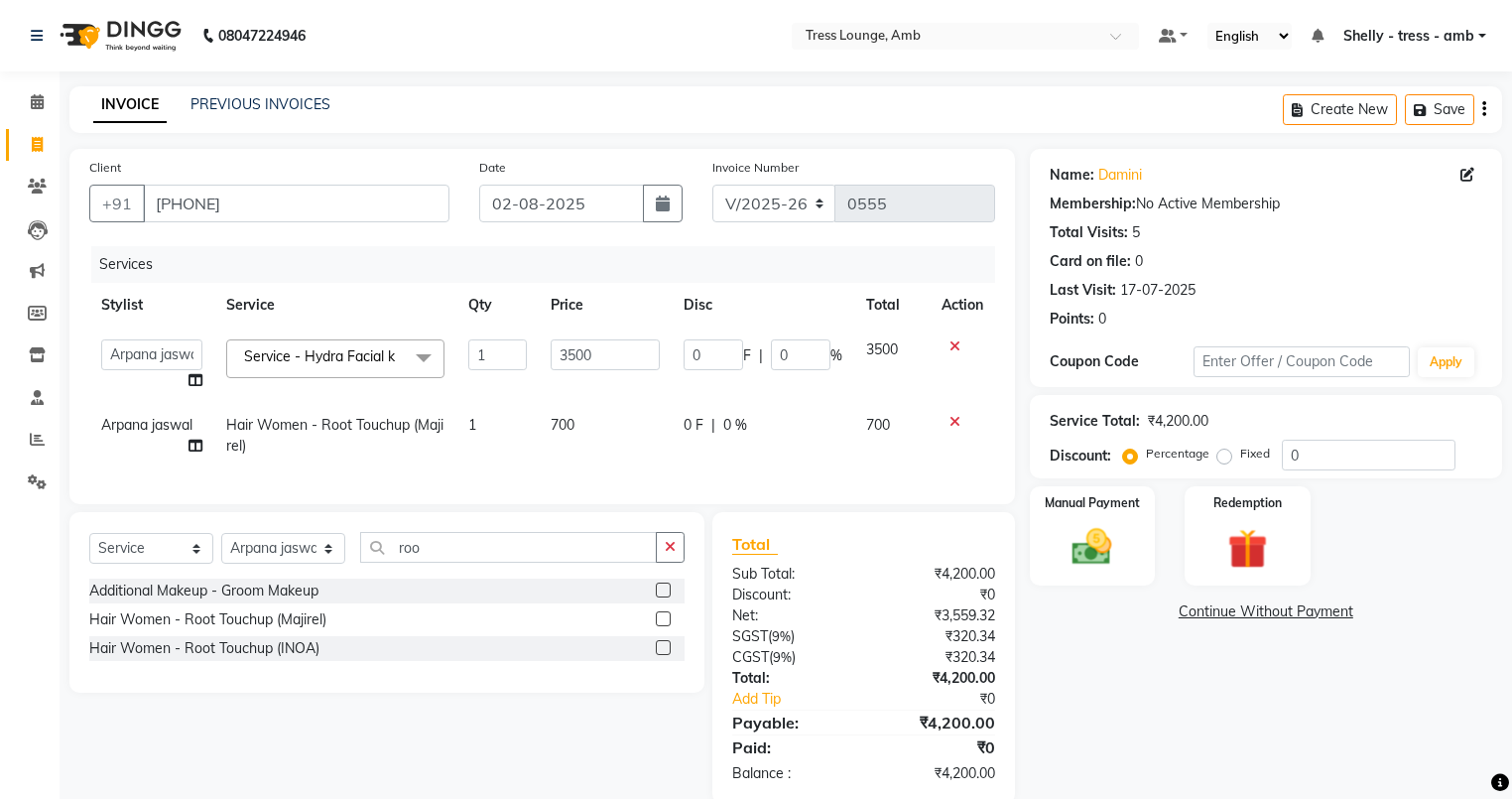 click on "Services Stylist Service Qty Price Disc Total Action  Ansh   Arpana jaswal   SHELLY   Shivani   Vijay   vishal  Service - Hydra Facial k  x 15 Days Package - 3 Sittings 30 Days Package  - 4 Sittings 7 Days Package  - 2 Sittings  D-Tan Pack + Cleanser - 03 Pack D-Tan Pack + Cleanser - Casmara D-Tan Pack + Cleanser - kanpeki D-Tan Pack + Cleanser-kanpeki Additional Makeup - Groom Makeup Additional Makeup - Hair Extensions Additional Makeup - Photo Shoot (12 hrs) Additional Makeup - Photo Shoot (6 hrs) Additional Makeup - Saree Drape Basic Makeup - Bridal Makeup Basic Makeup - Engagement Makeup Basic Makeup - Party Makeup Basic Makeup - Reception Makeup Basic Makeup - Party2 Bridal Makeup -  makeup  Bleach - Full Arms Bleach - Full Body Bleach - Full Front/Back Bleach - Full Legs Bleach - Hands/ Feet Bleach - neck Bleach - Face Cleanup (40/45 Min) - Casmara Cleanup Cleanup (40/45 Min) - Tress Lounge Signature Cleanup O3 Cleanup Aroma Cleanup  Facial - Casmara Facial Facial - Tress Lounge Signature Facial GK SPA" 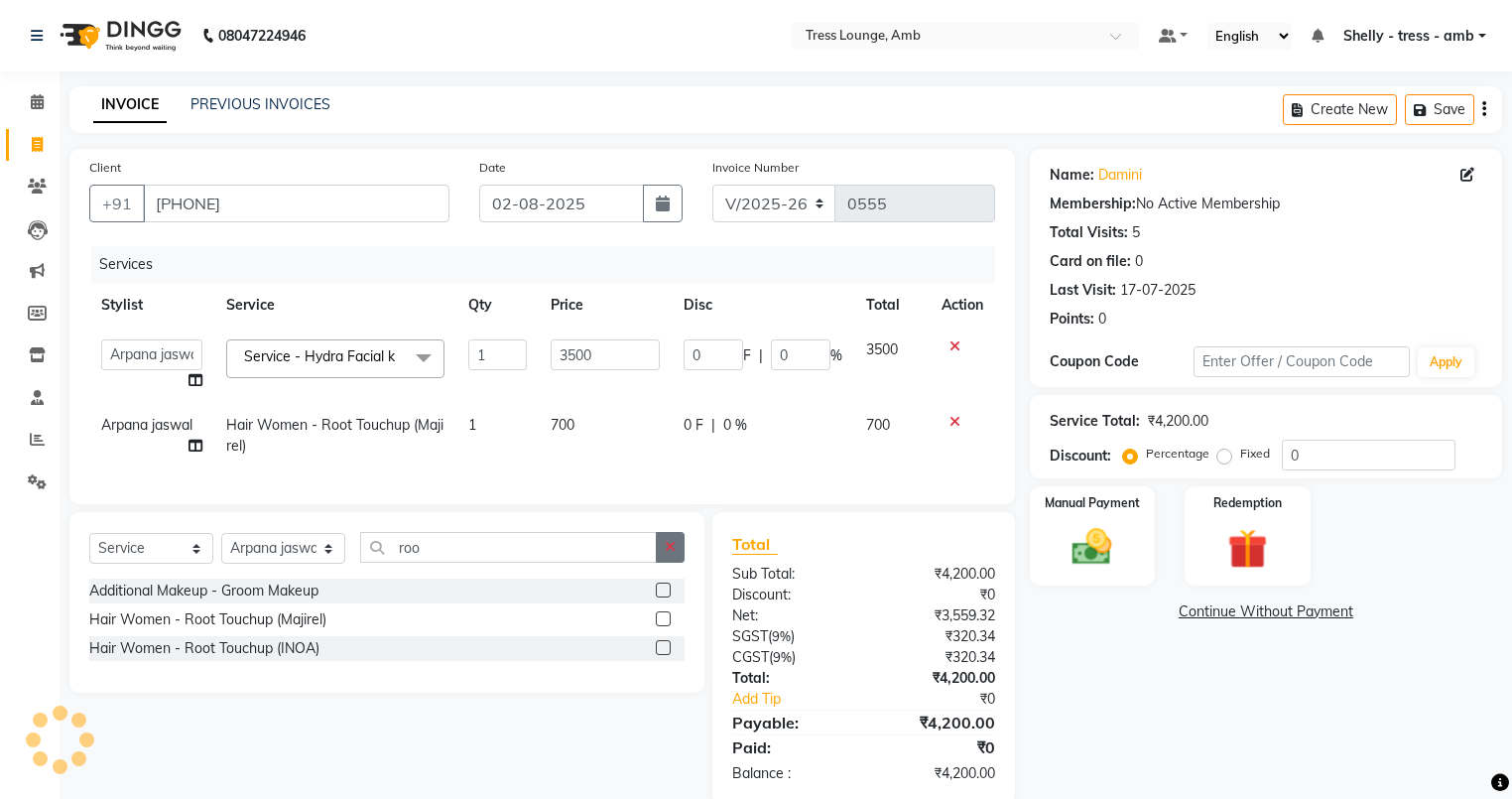 click 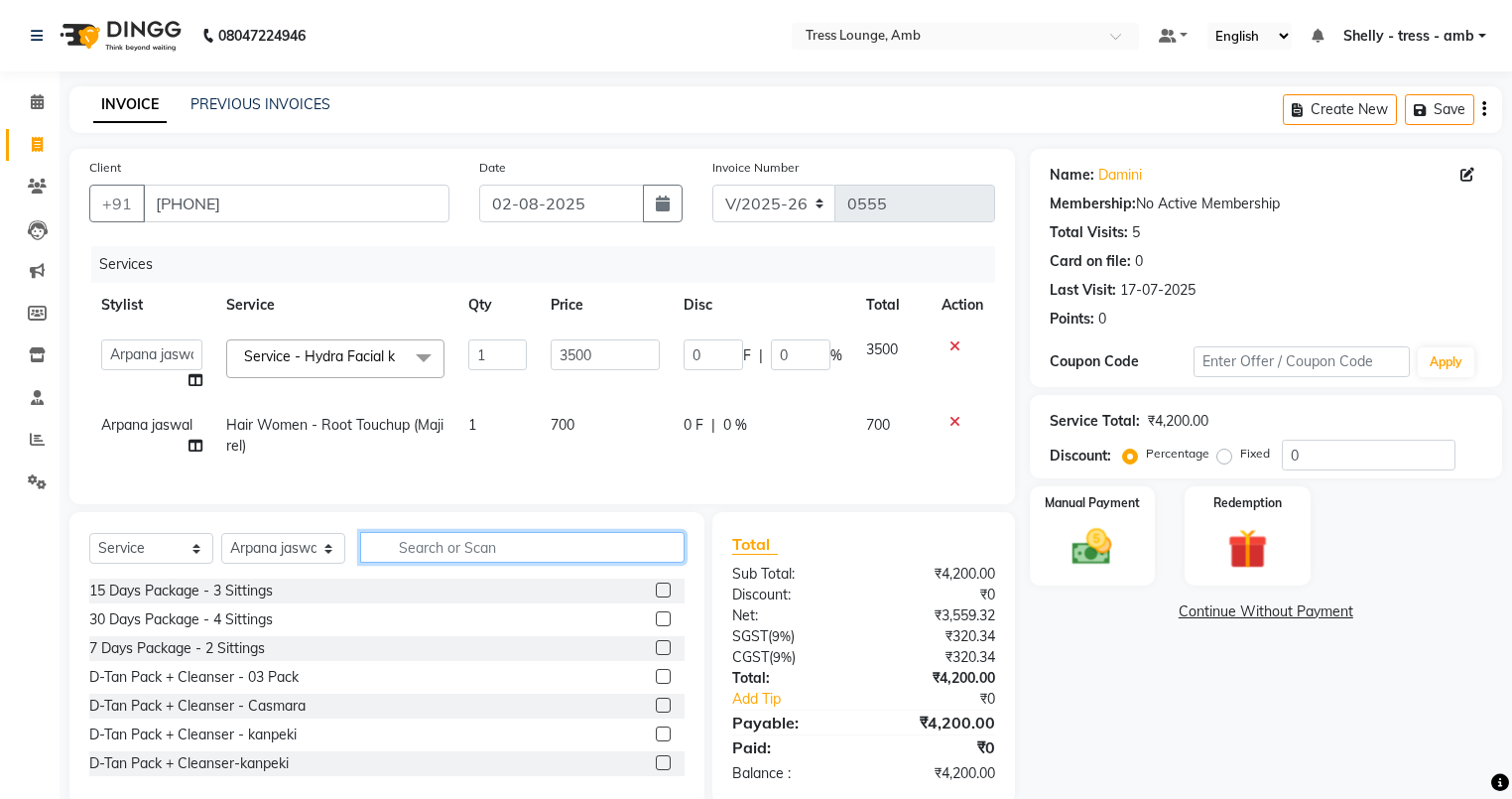 click 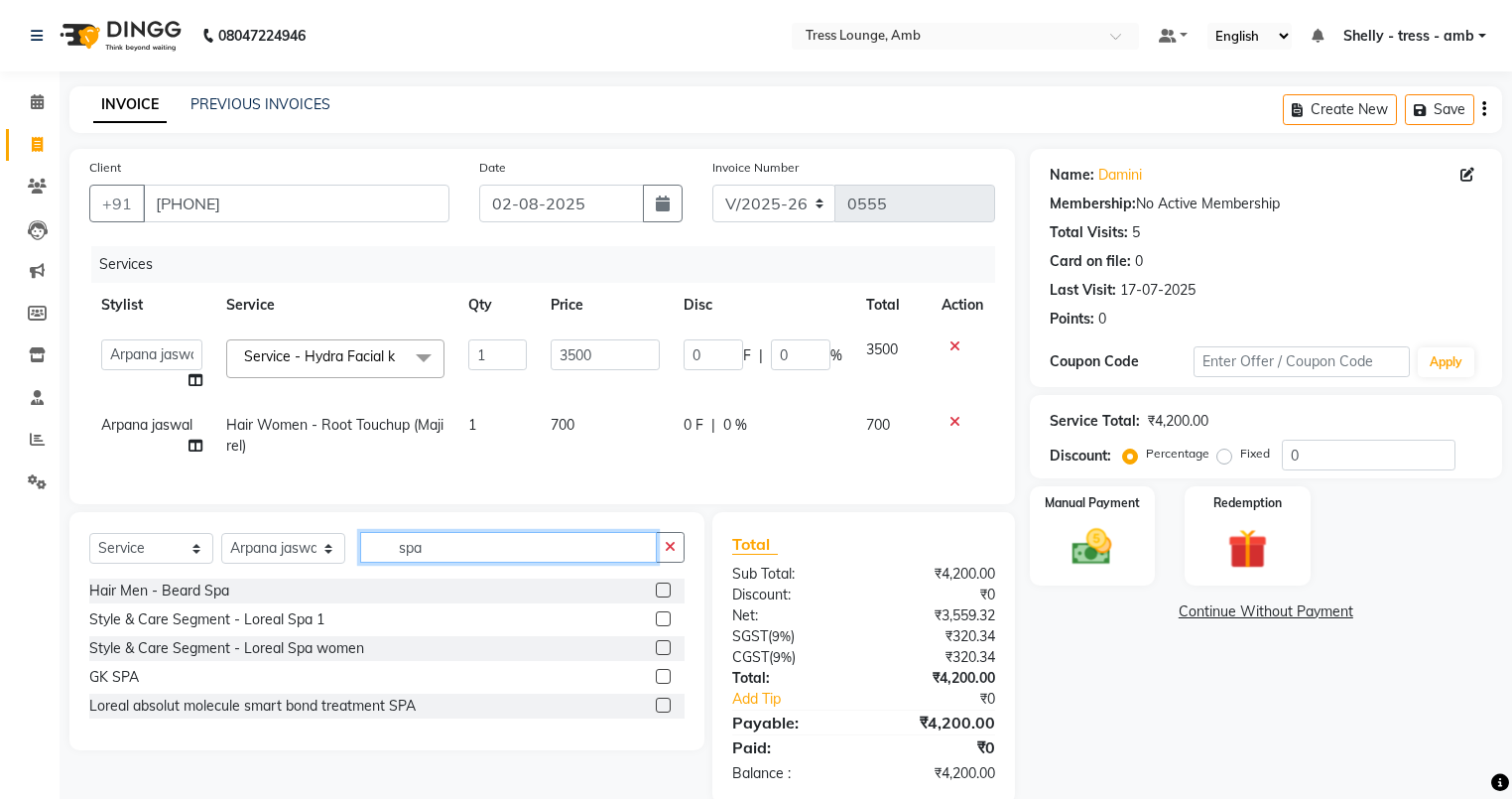 type on "spa" 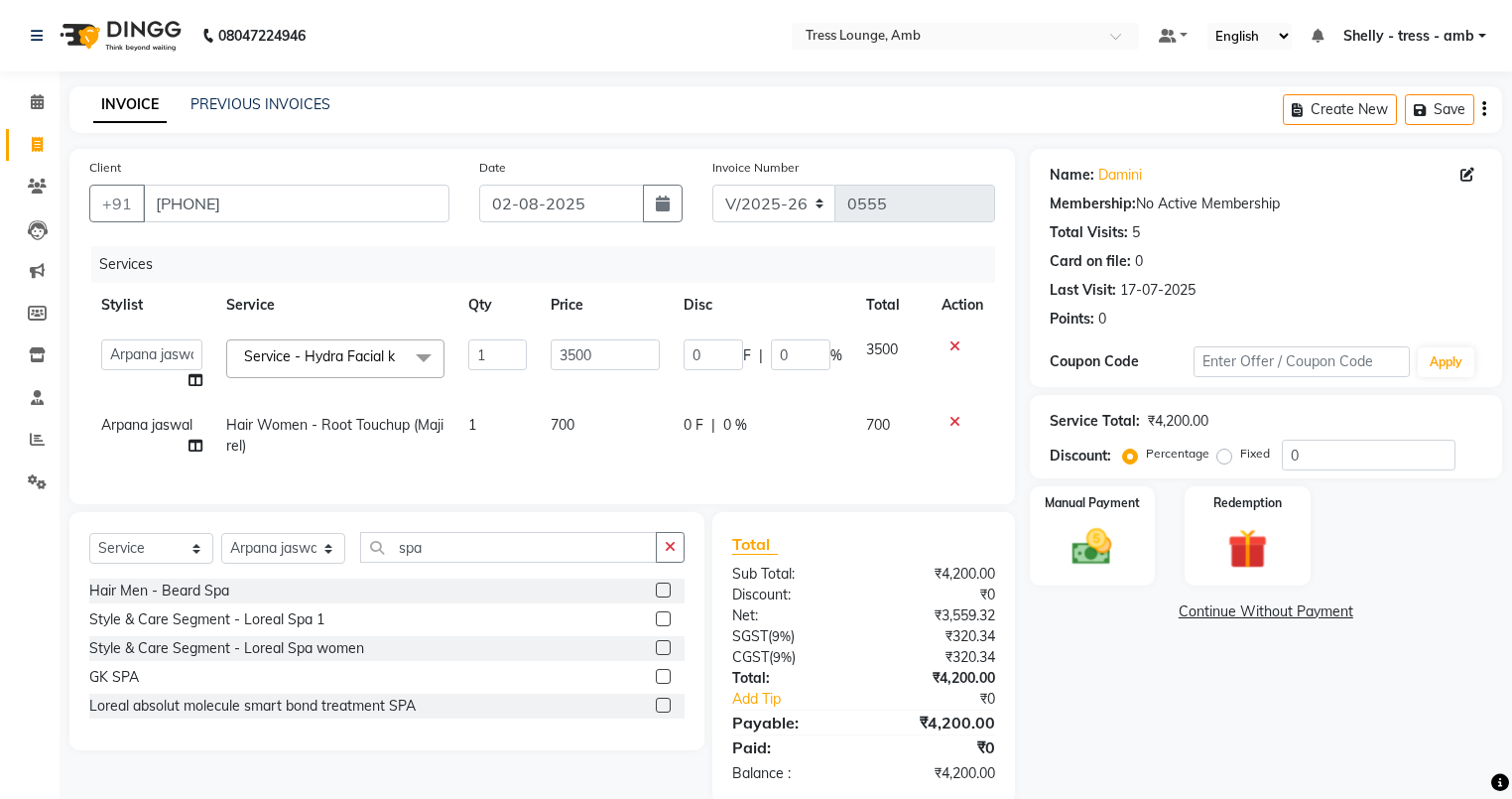 click 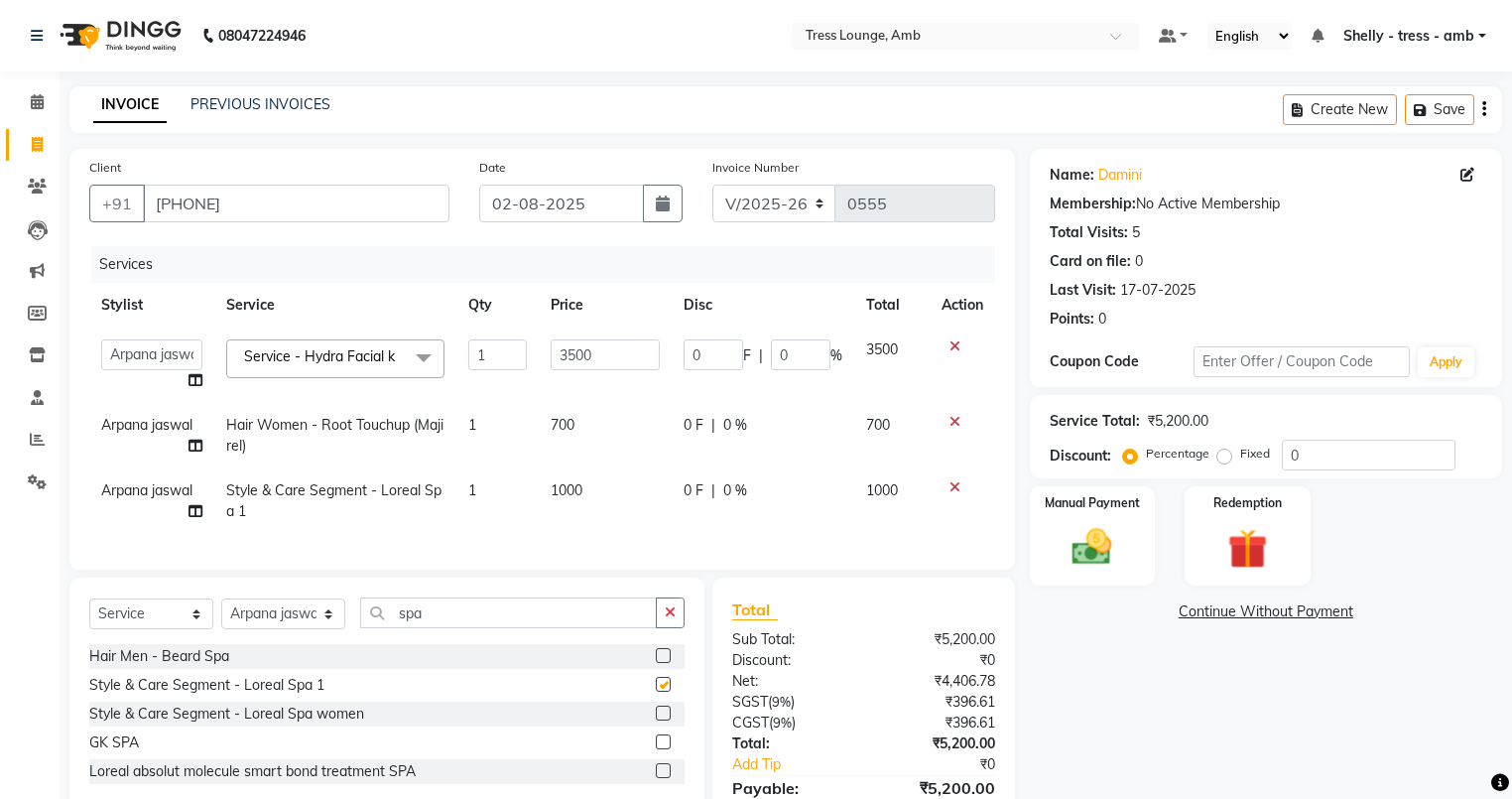checkbox on "false" 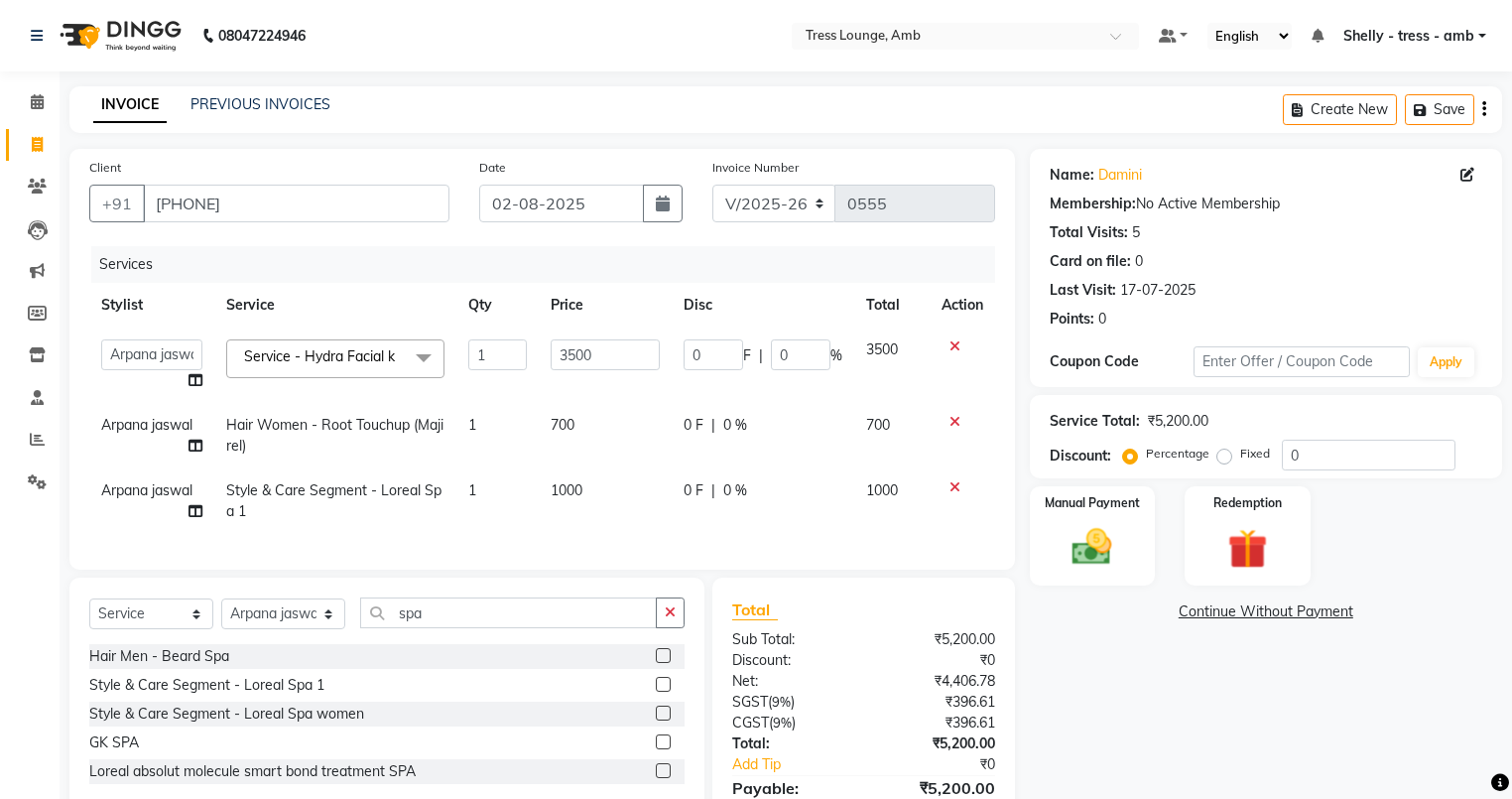 click on "1000" 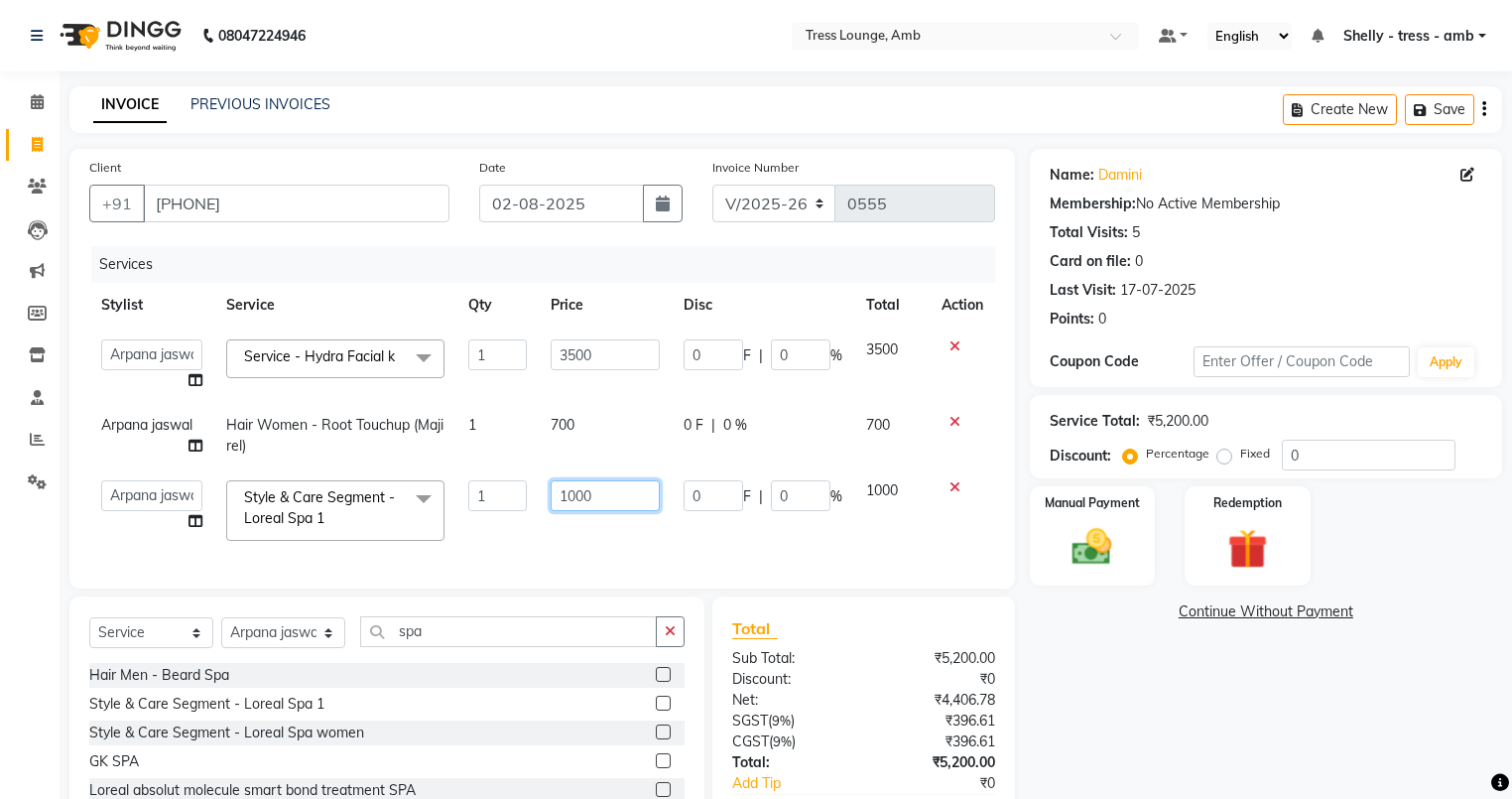 click on "1000" 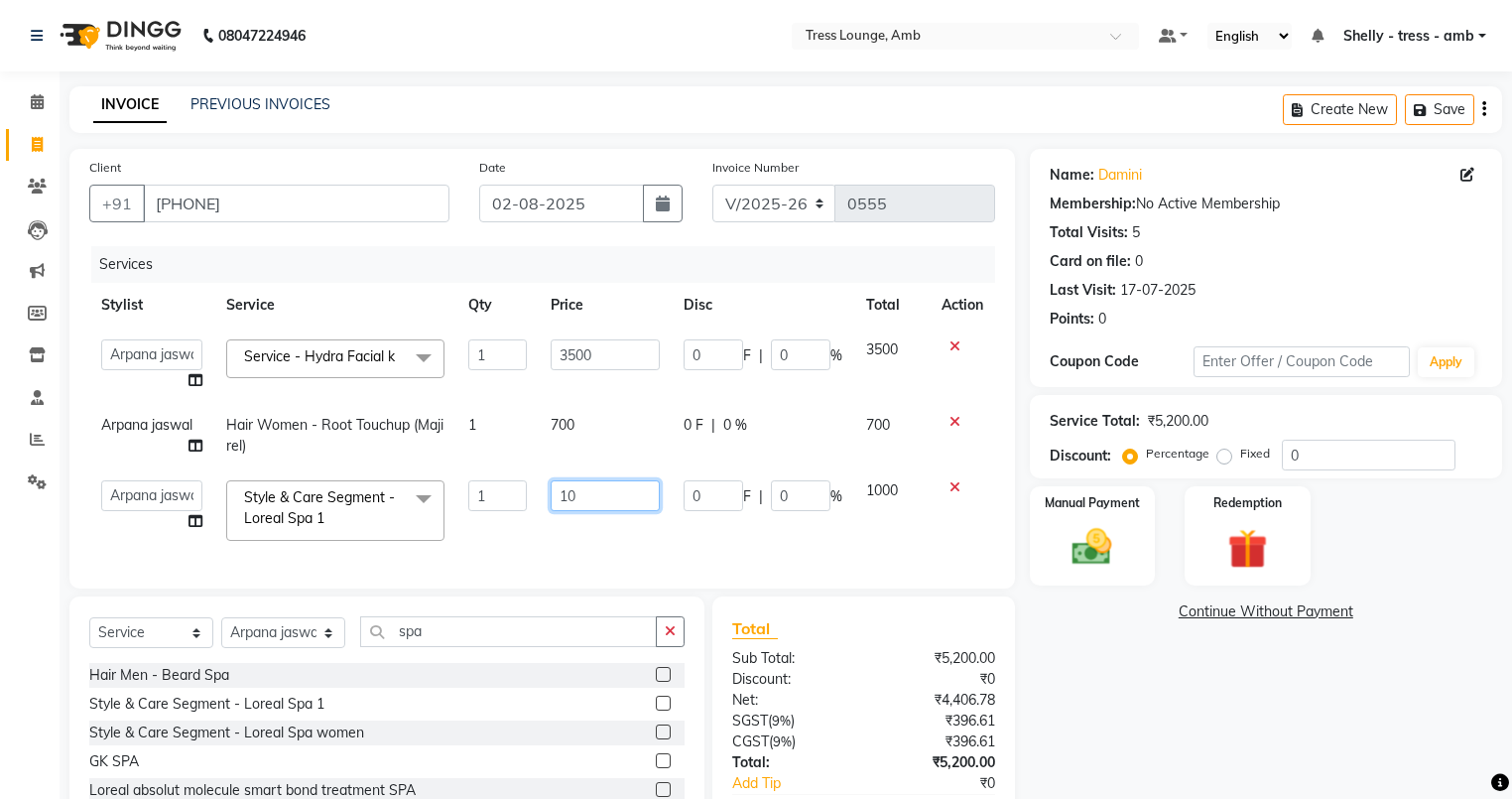 type on "1" 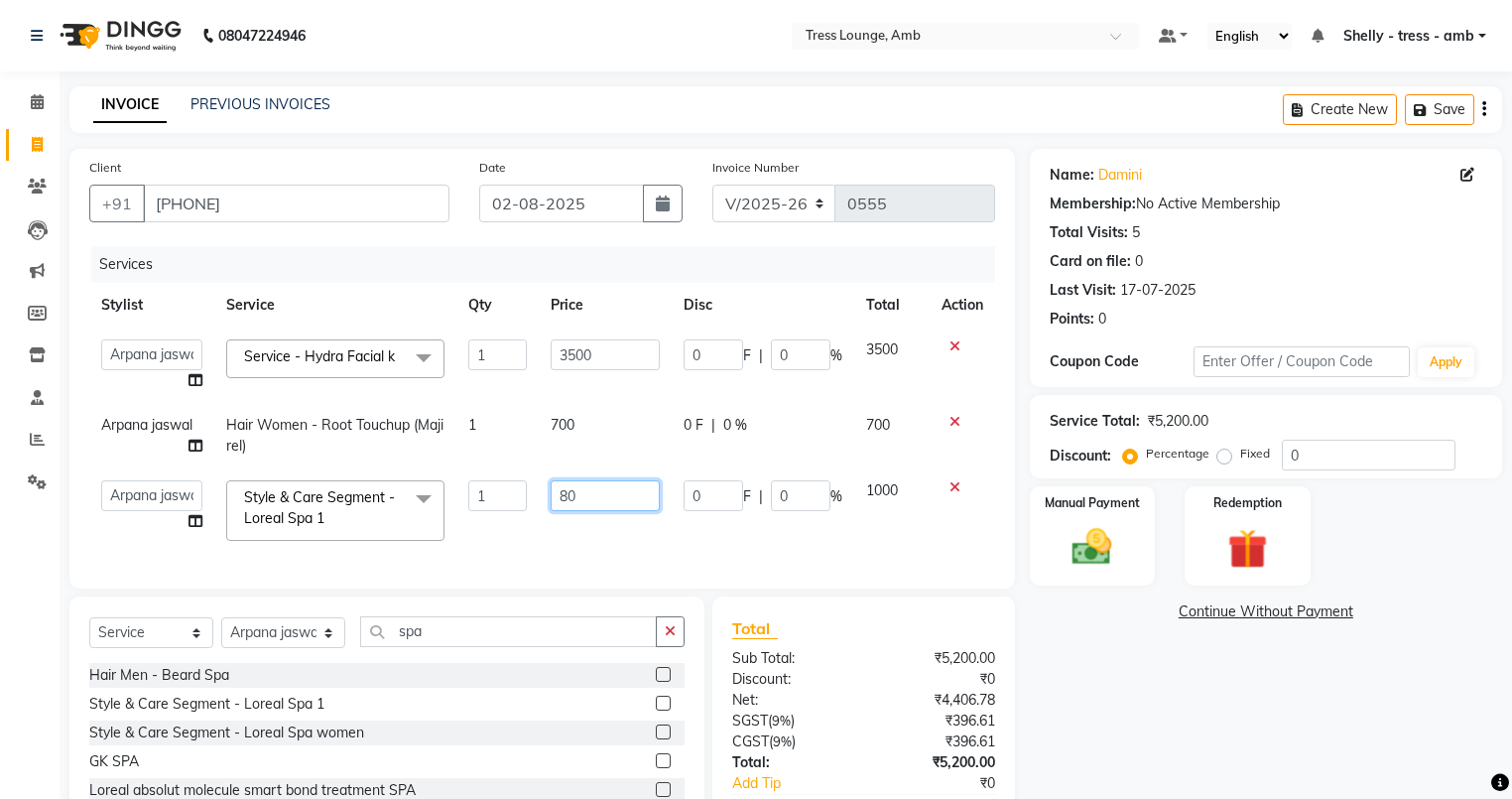 type on "800" 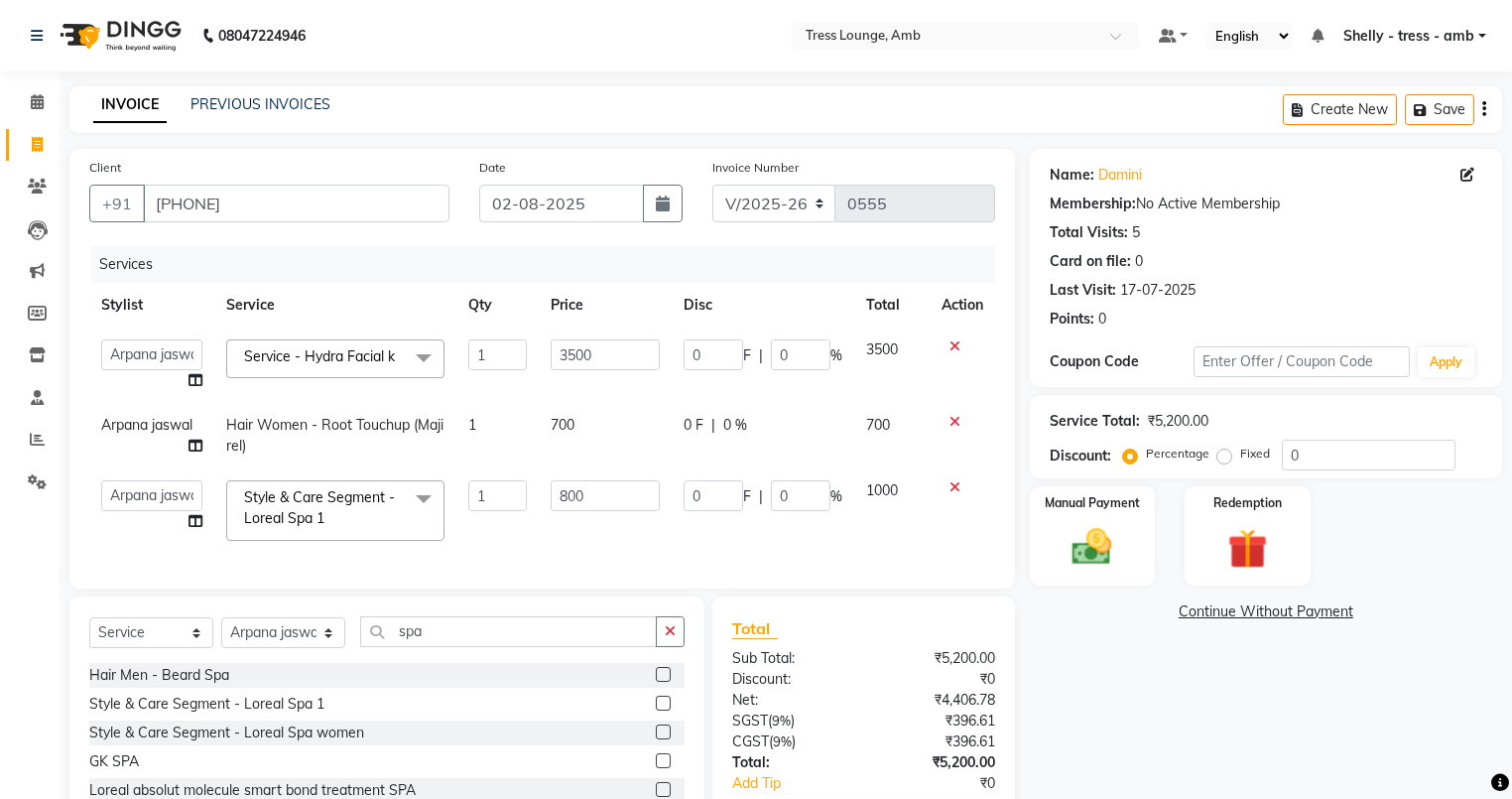 click on "800" 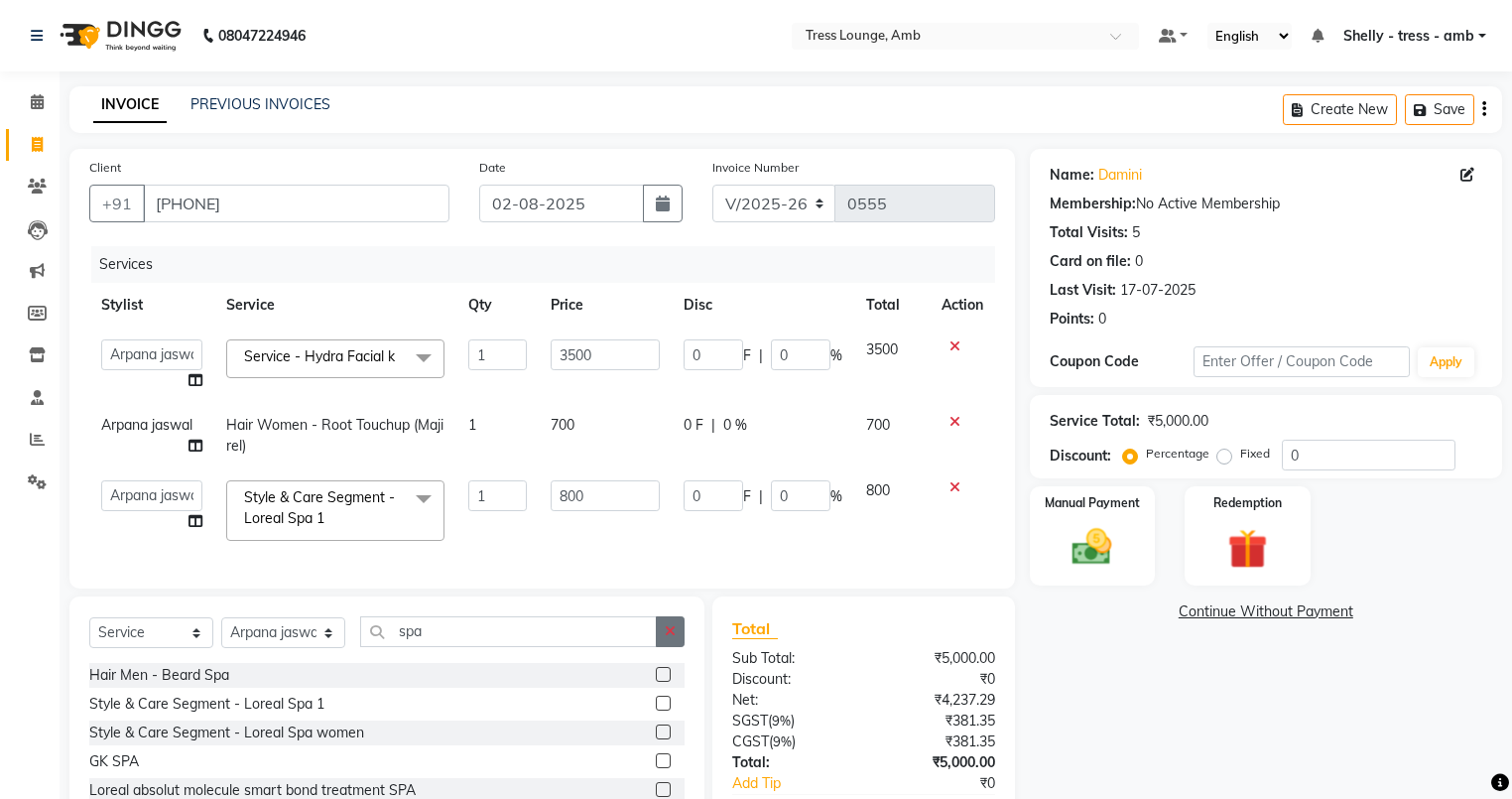 click 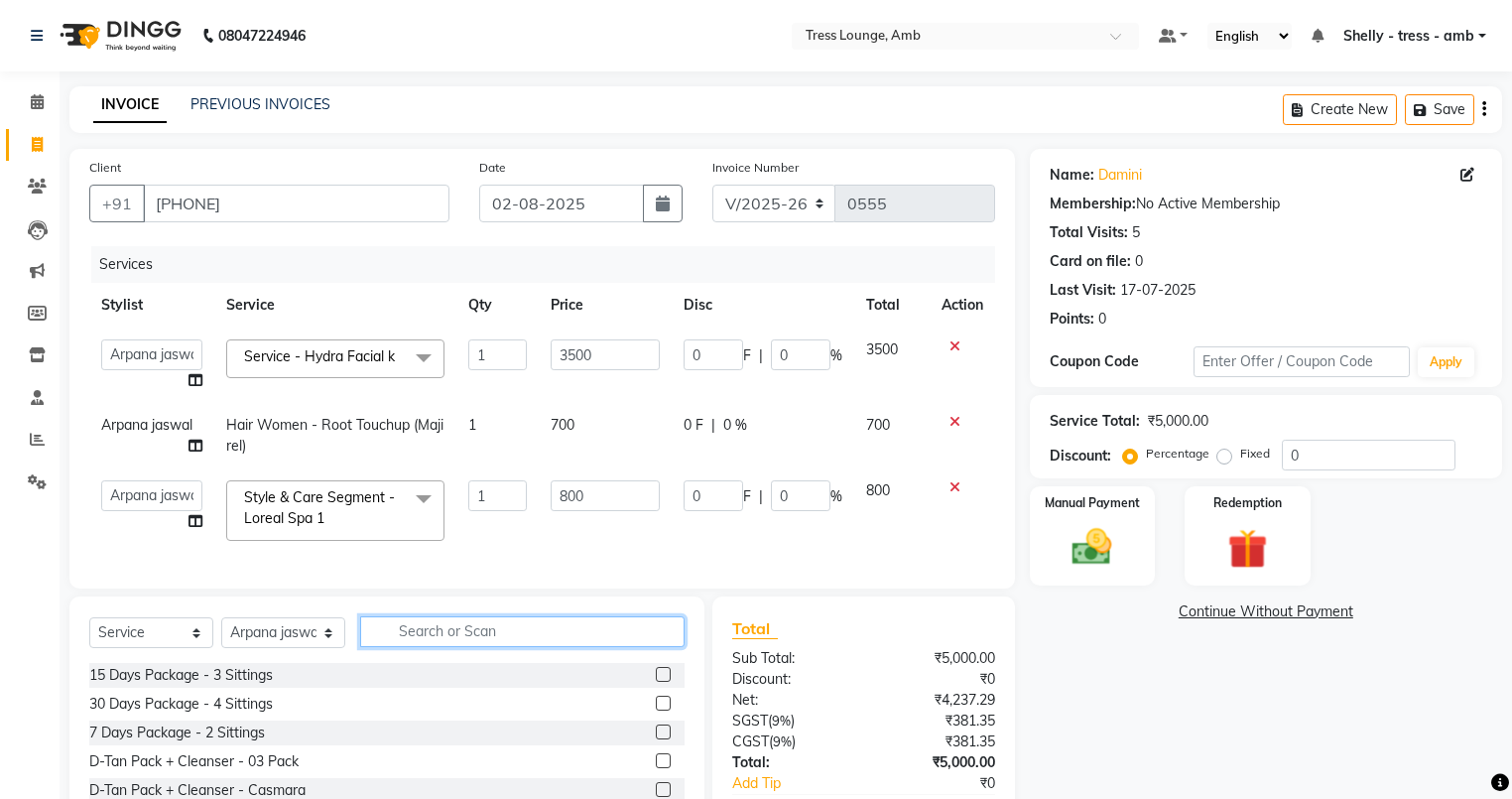 click 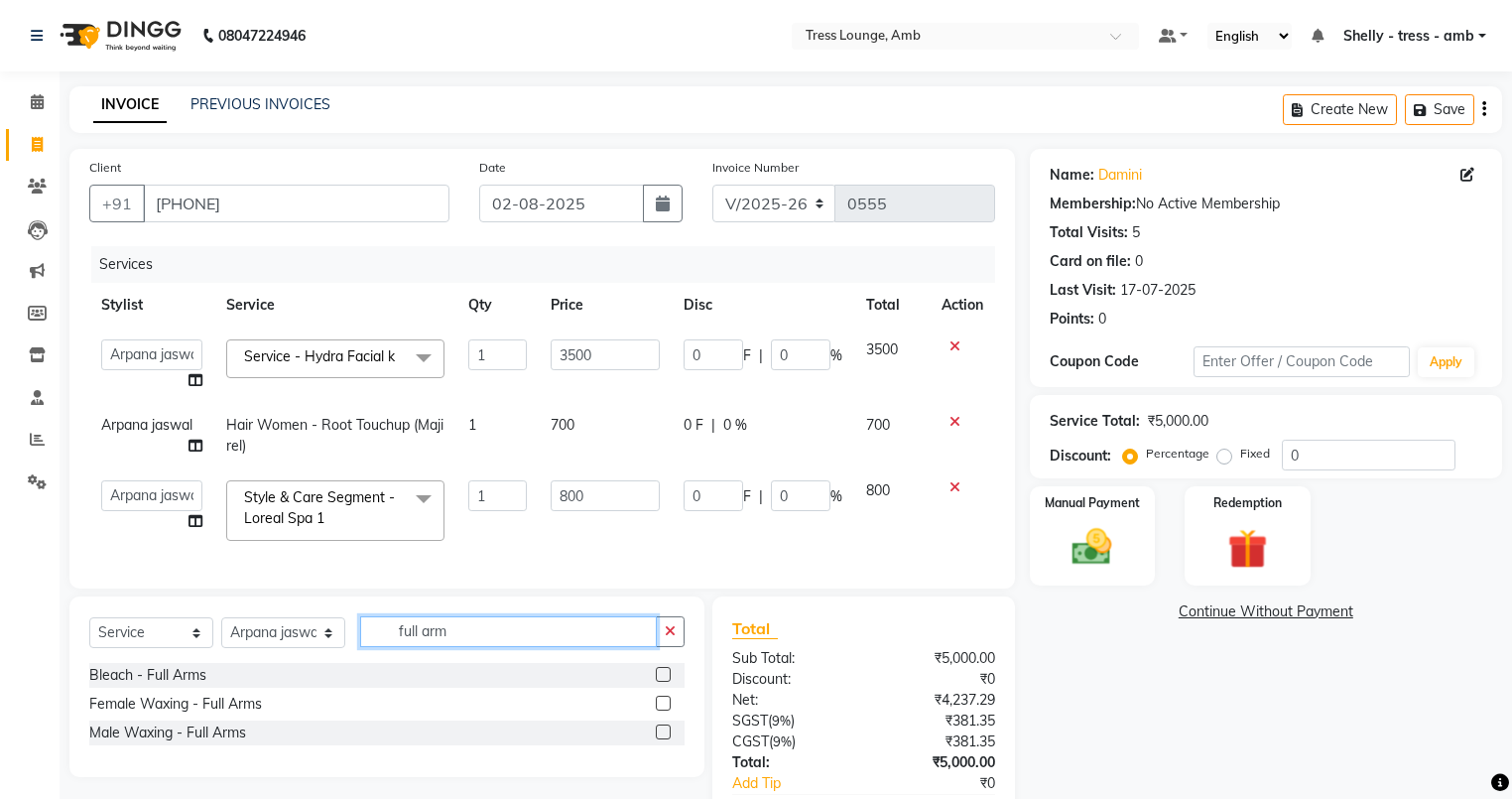 type on "full arm" 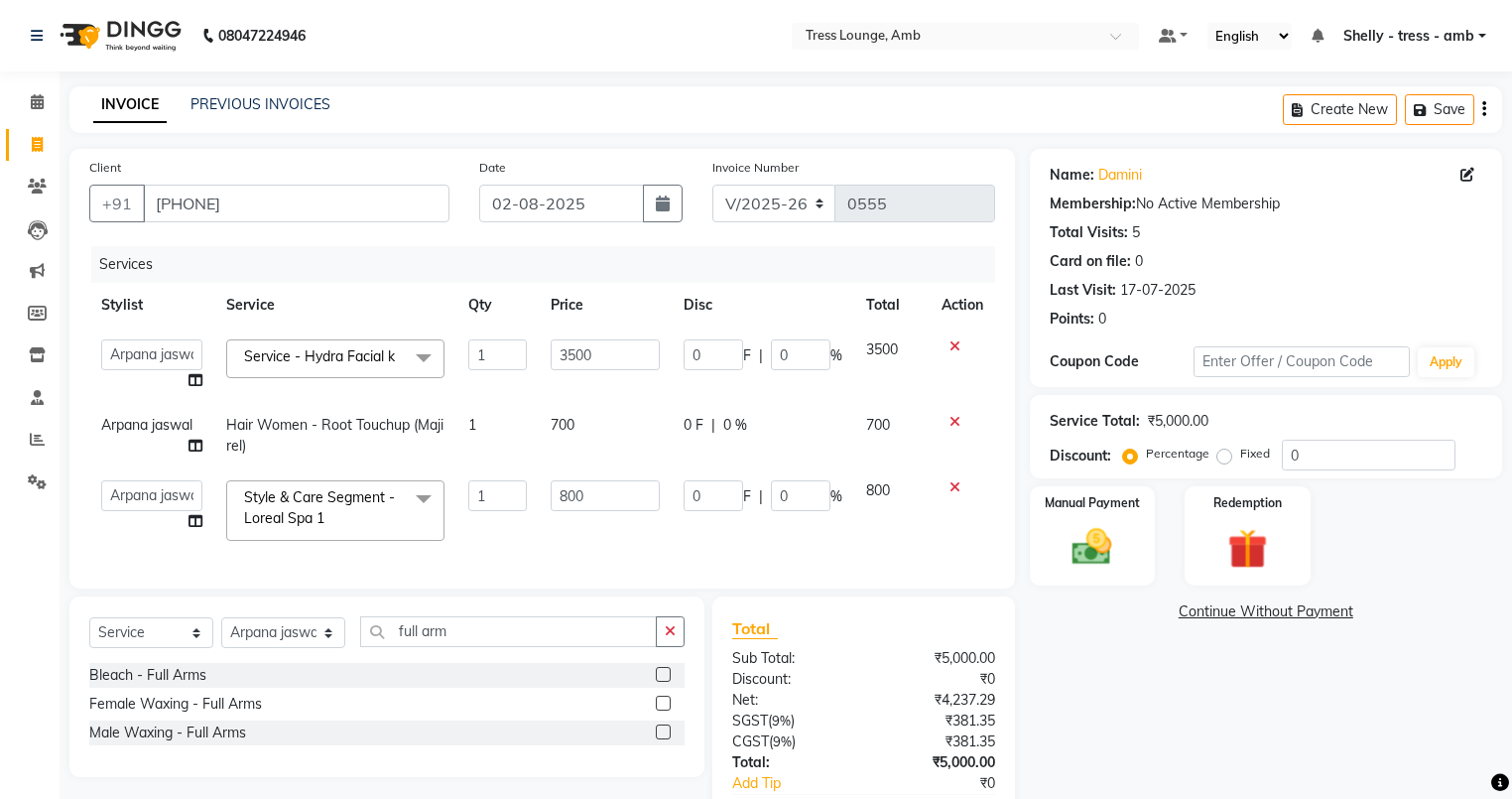 click 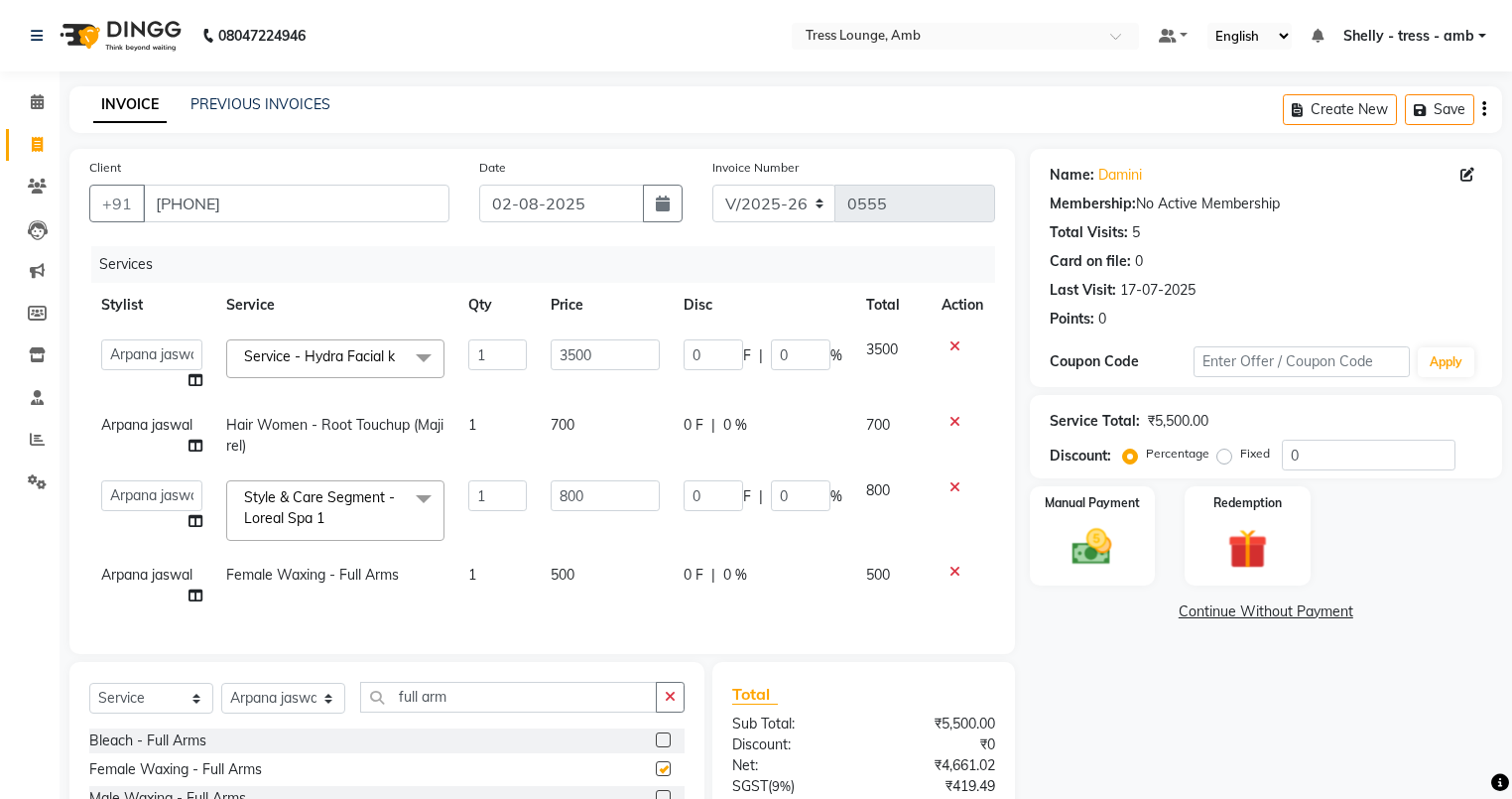 checkbox on "false" 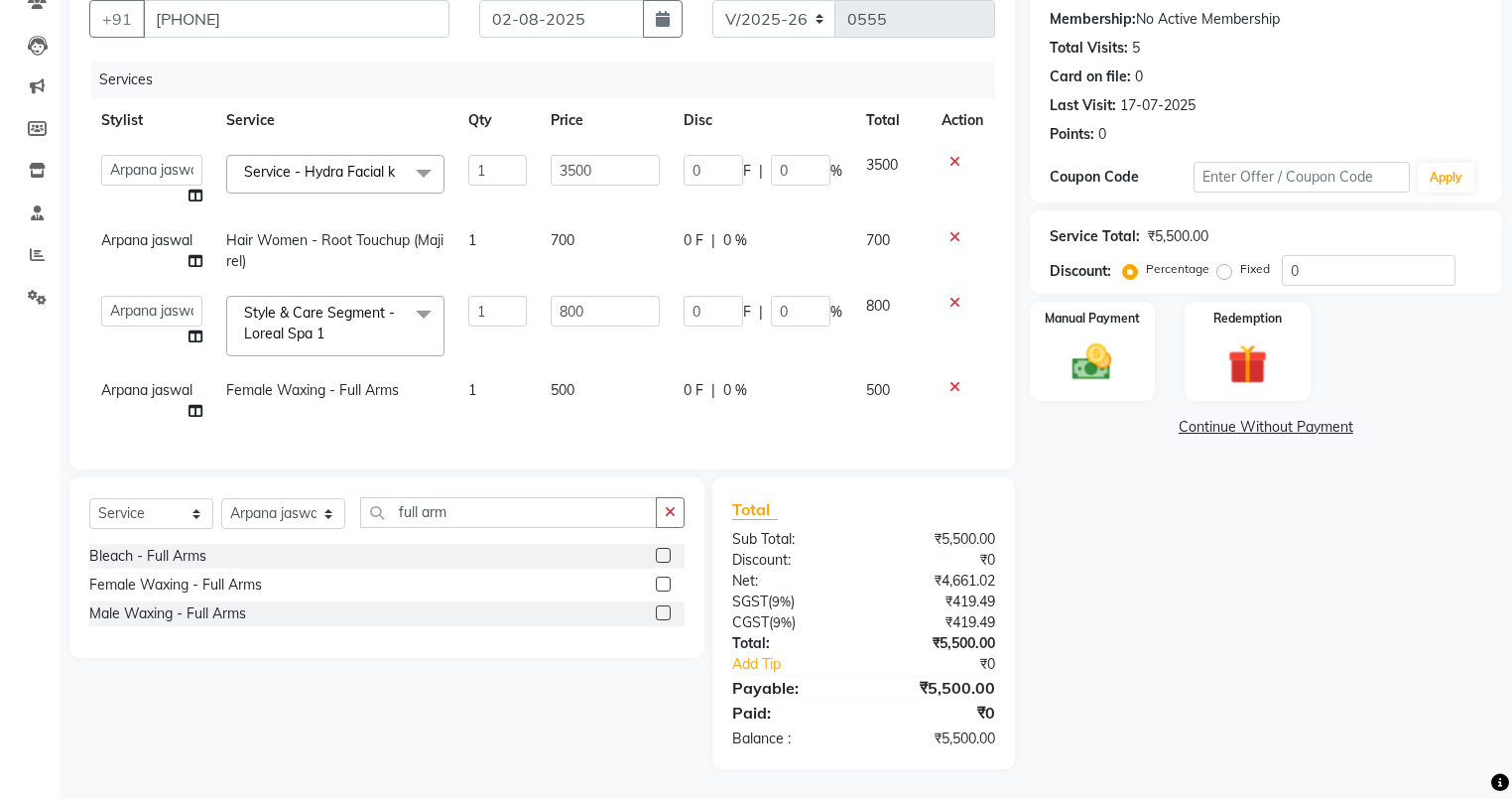 scroll, scrollTop: 0, scrollLeft: 0, axis: both 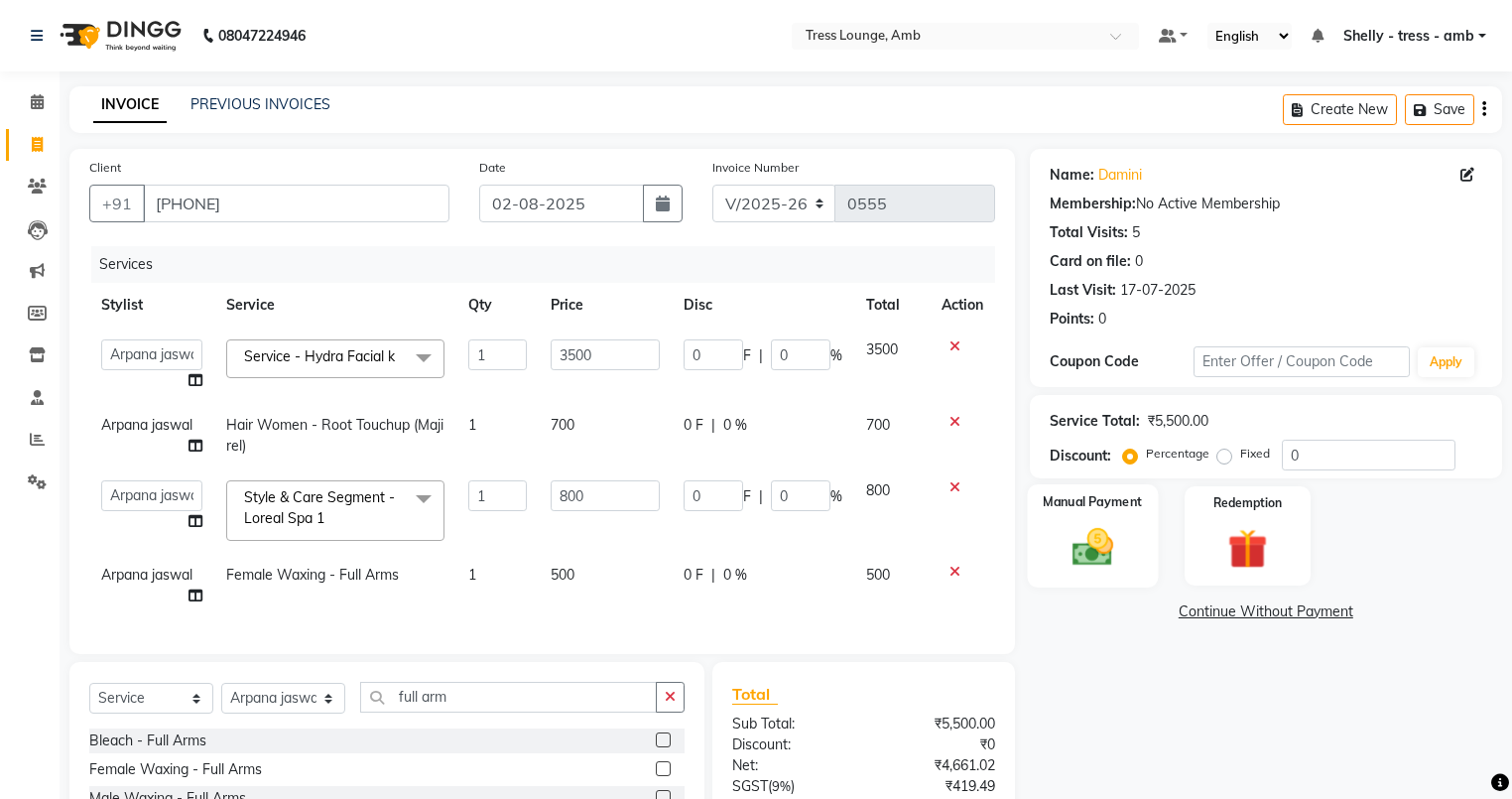click 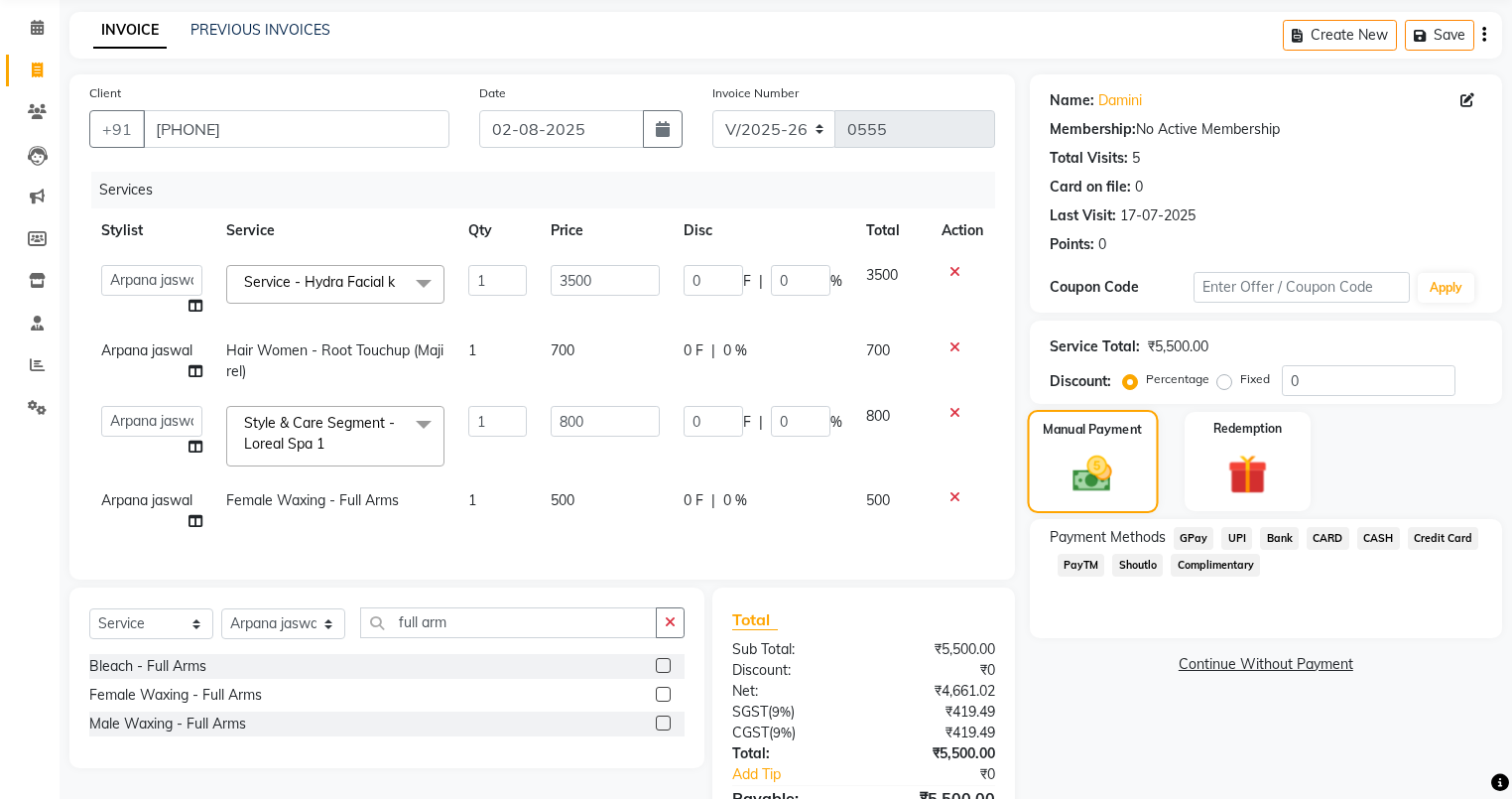 scroll, scrollTop: 159, scrollLeft: 0, axis: vertical 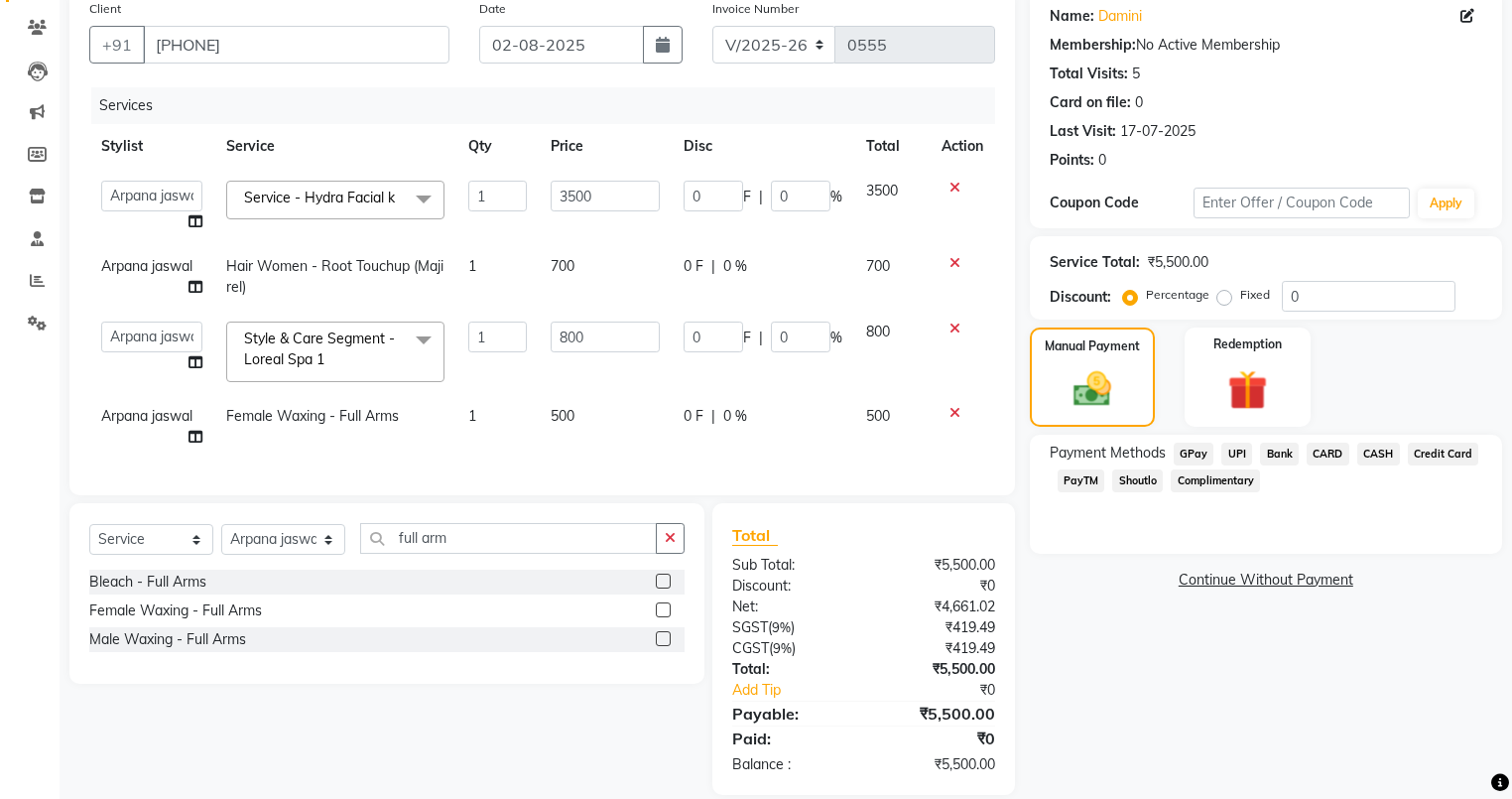 click on "UPI" 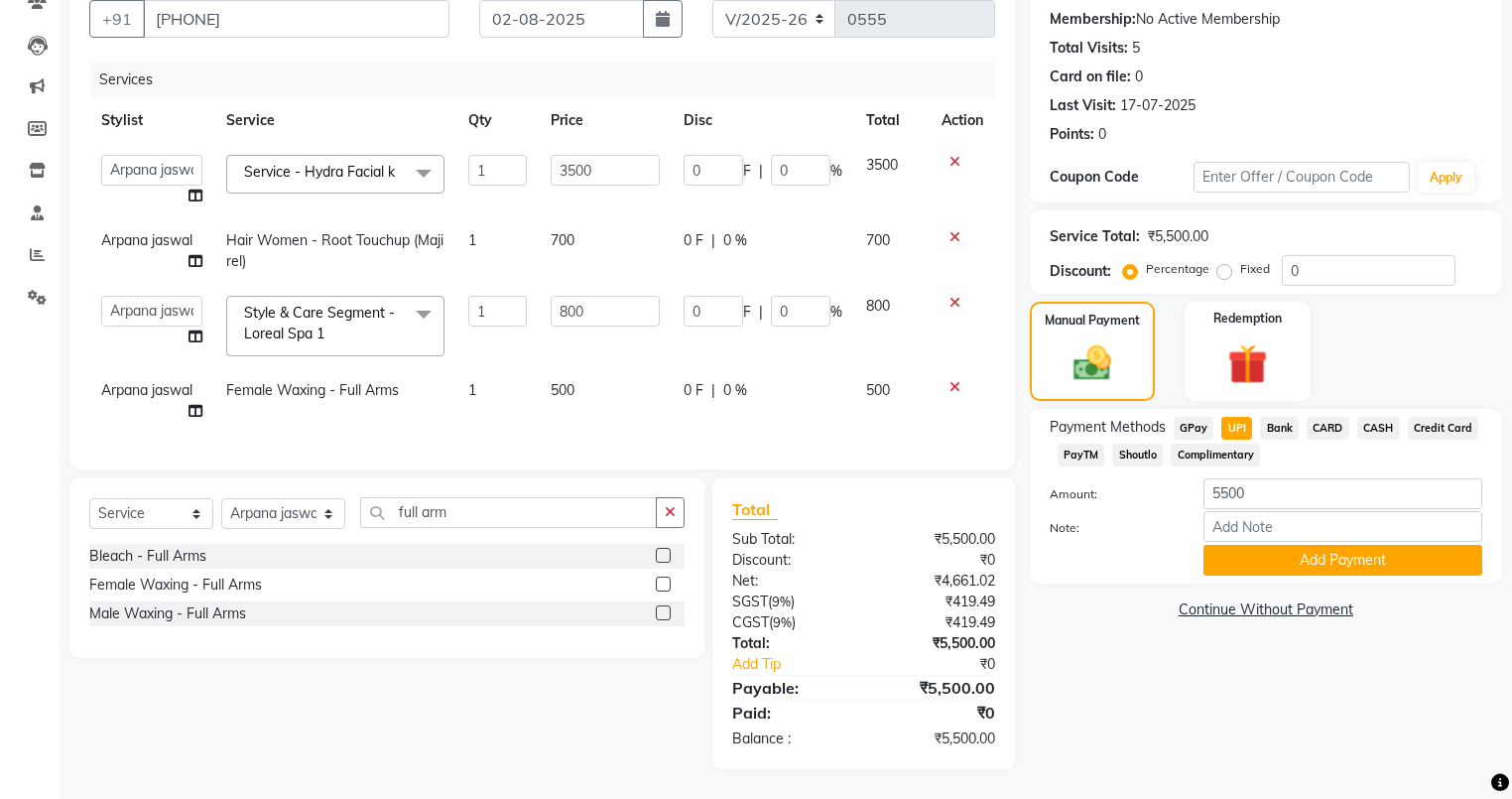 scroll, scrollTop: 197, scrollLeft: 0, axis: vertical 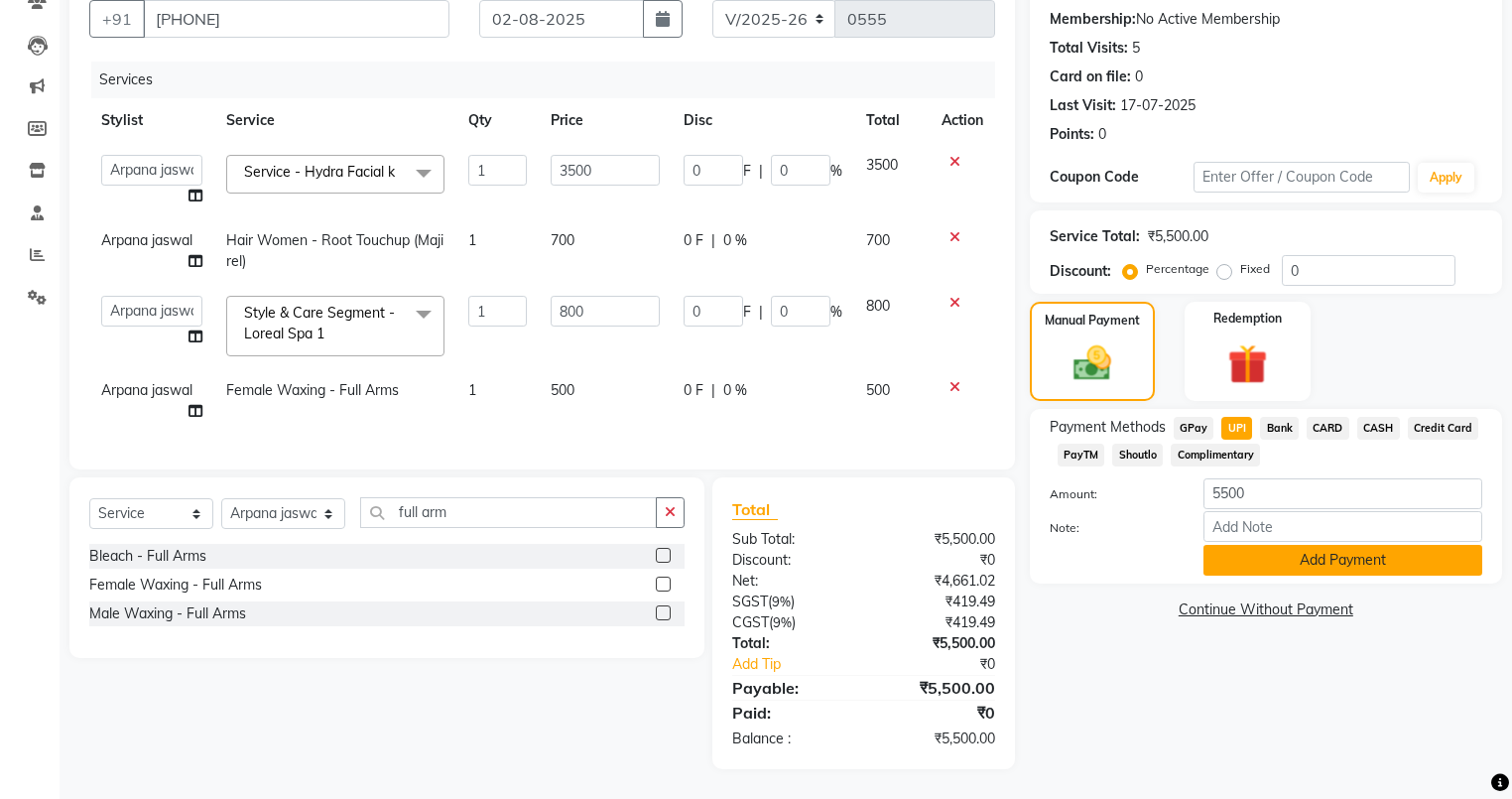 click on "Add Payment" 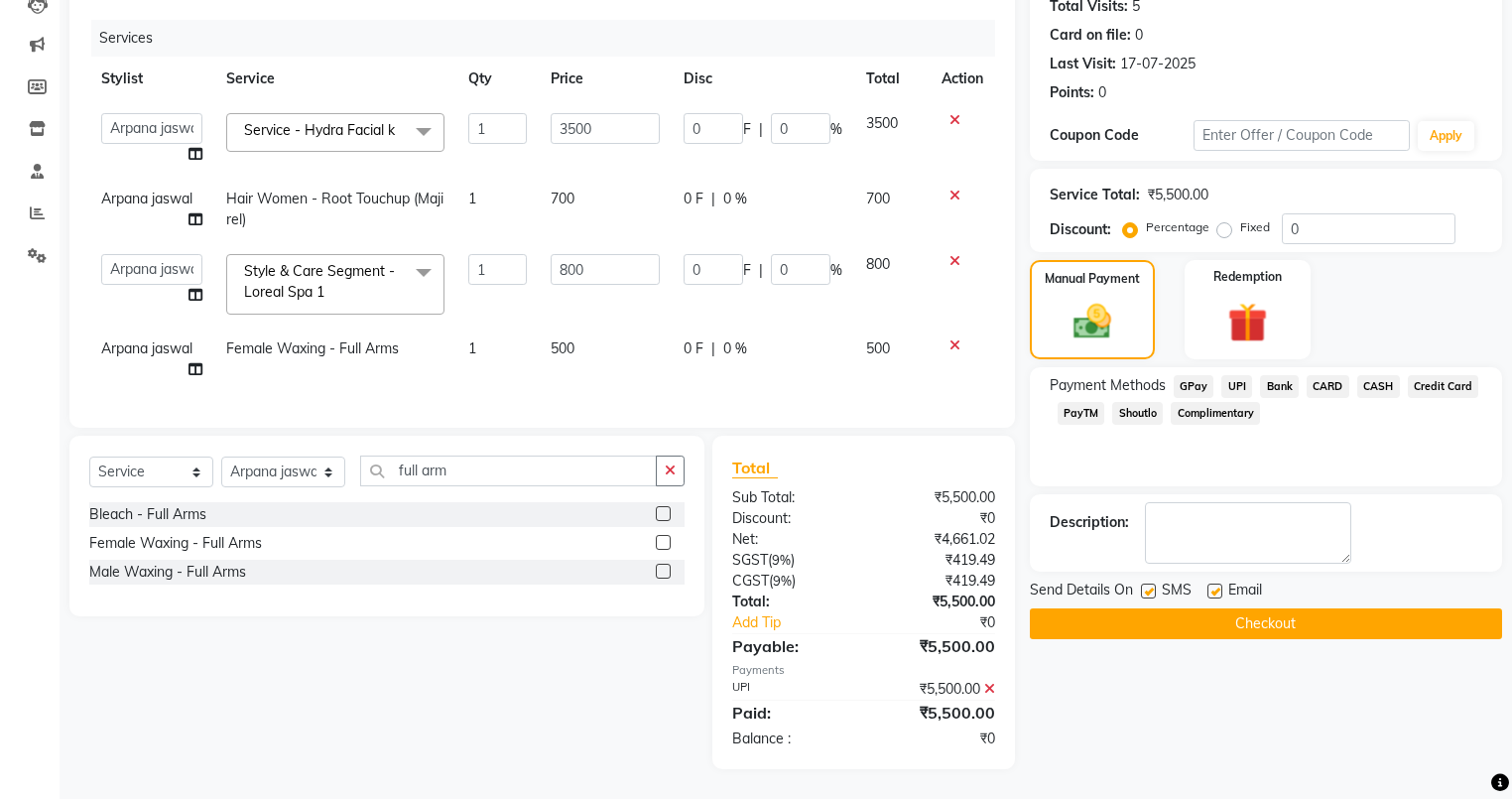 scroll, scrollTop: 238, scrollLeft: 0, axis: vertical 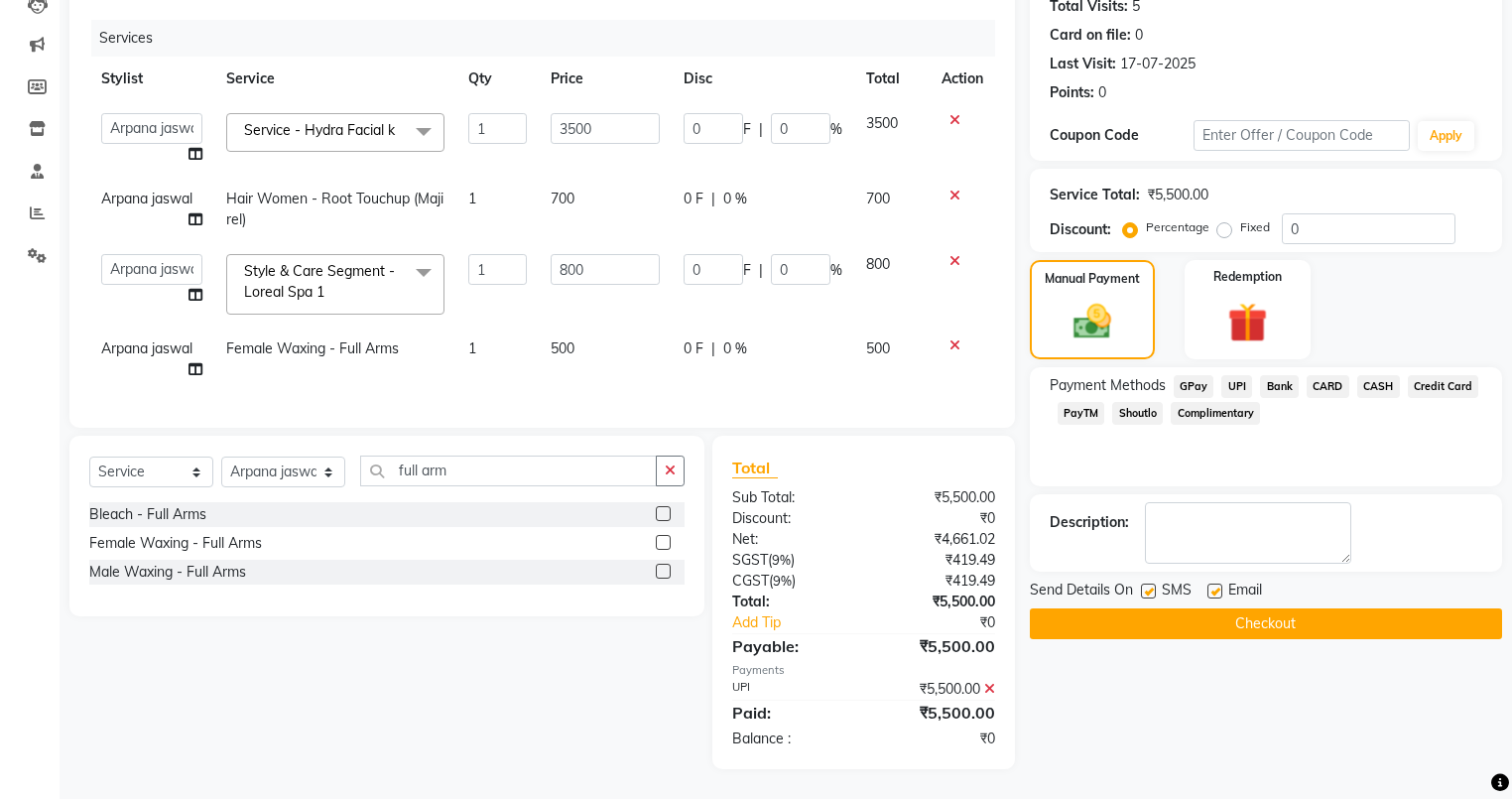 click 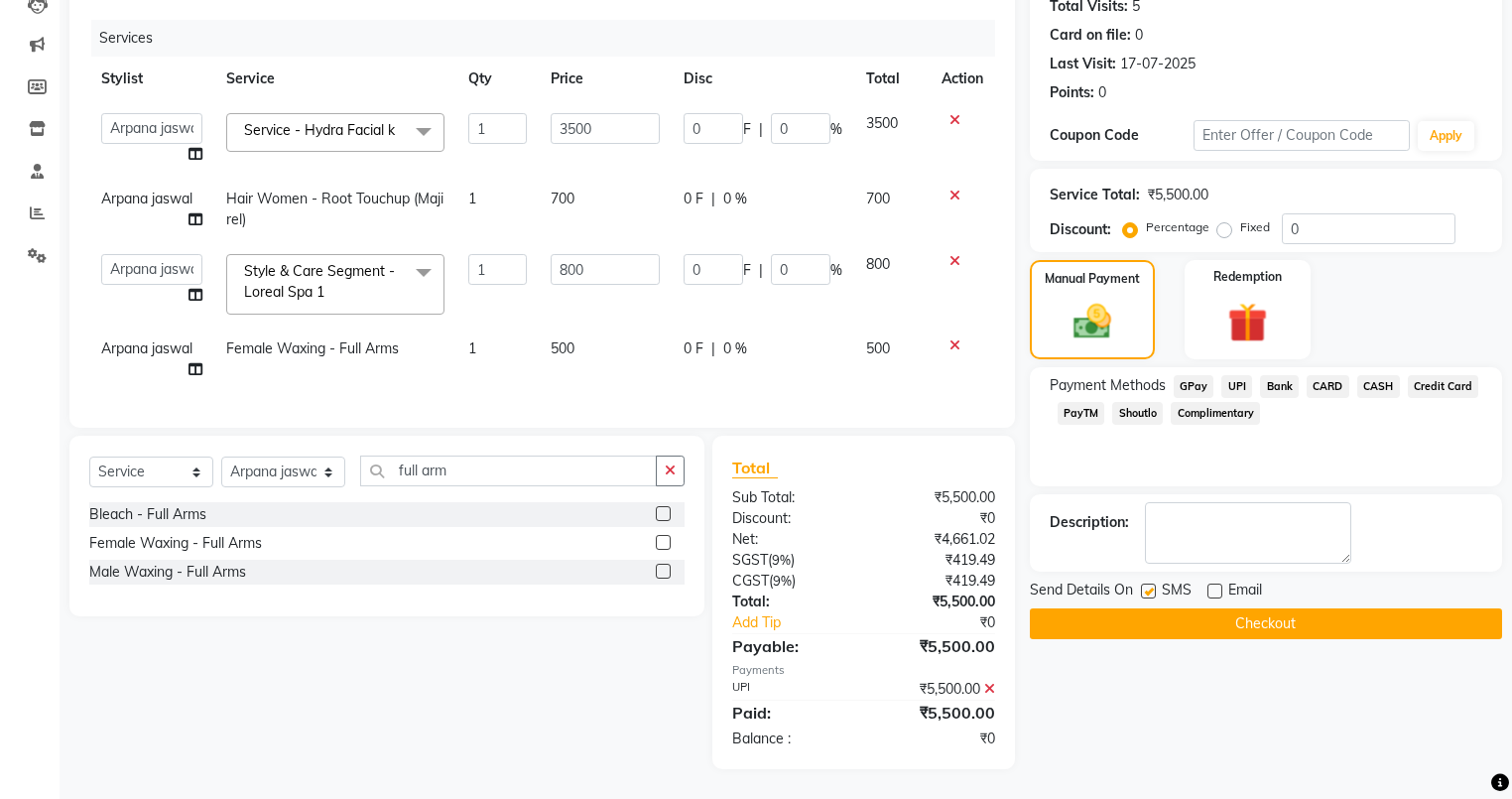 click 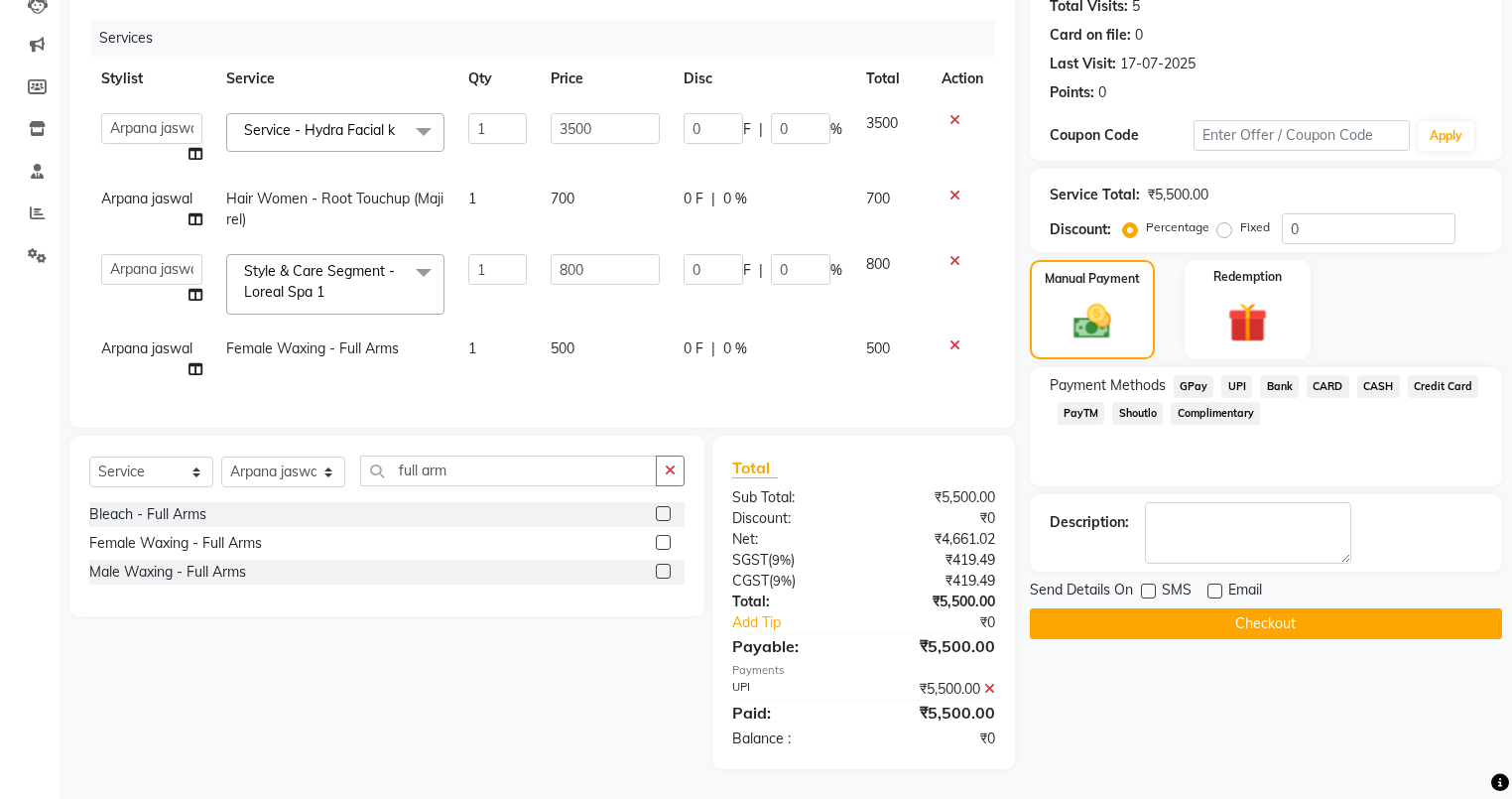 click on "Checkout" 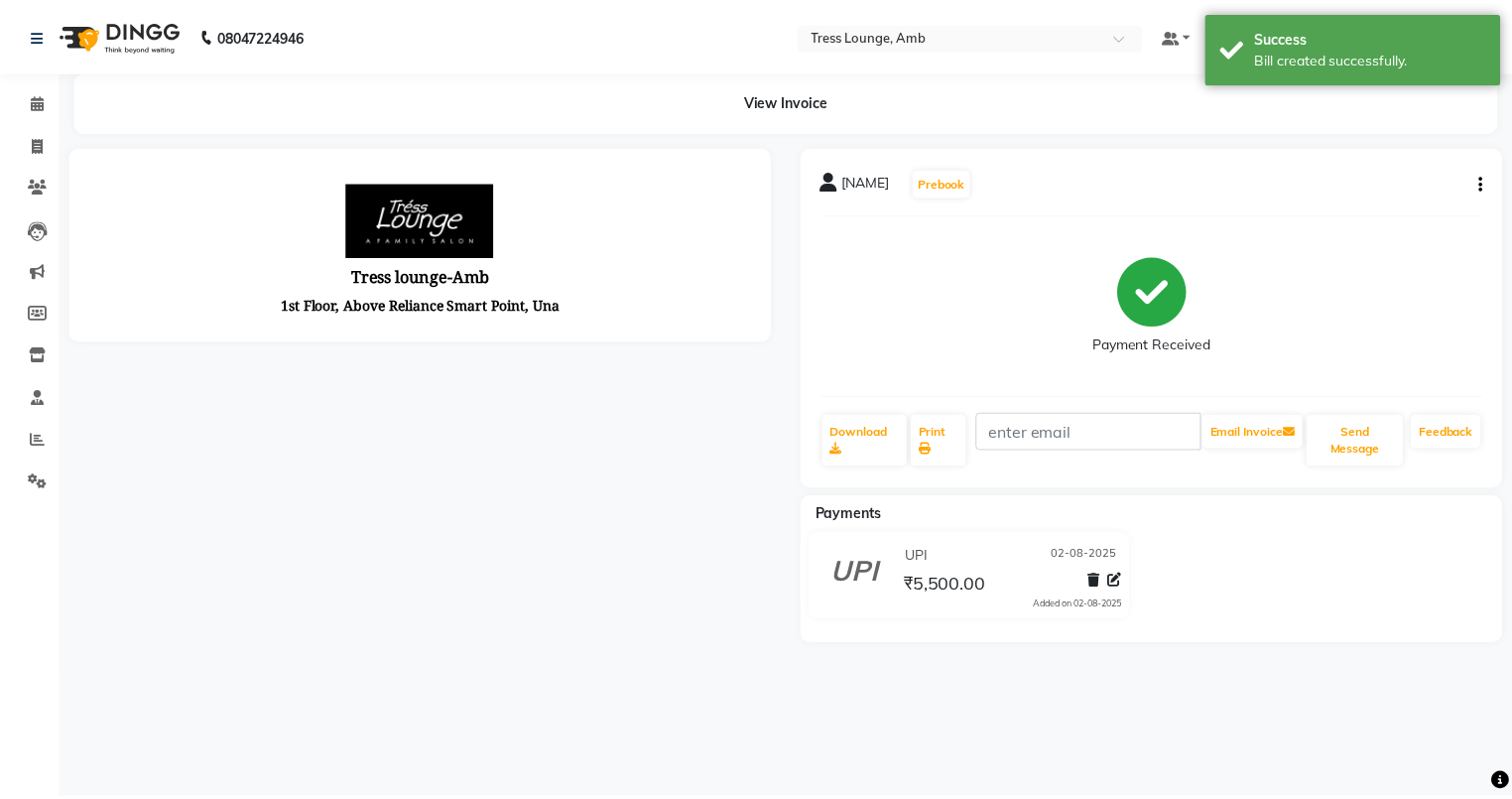 scroll, scrollTop: 0, scrollLeft: 0, axis: both 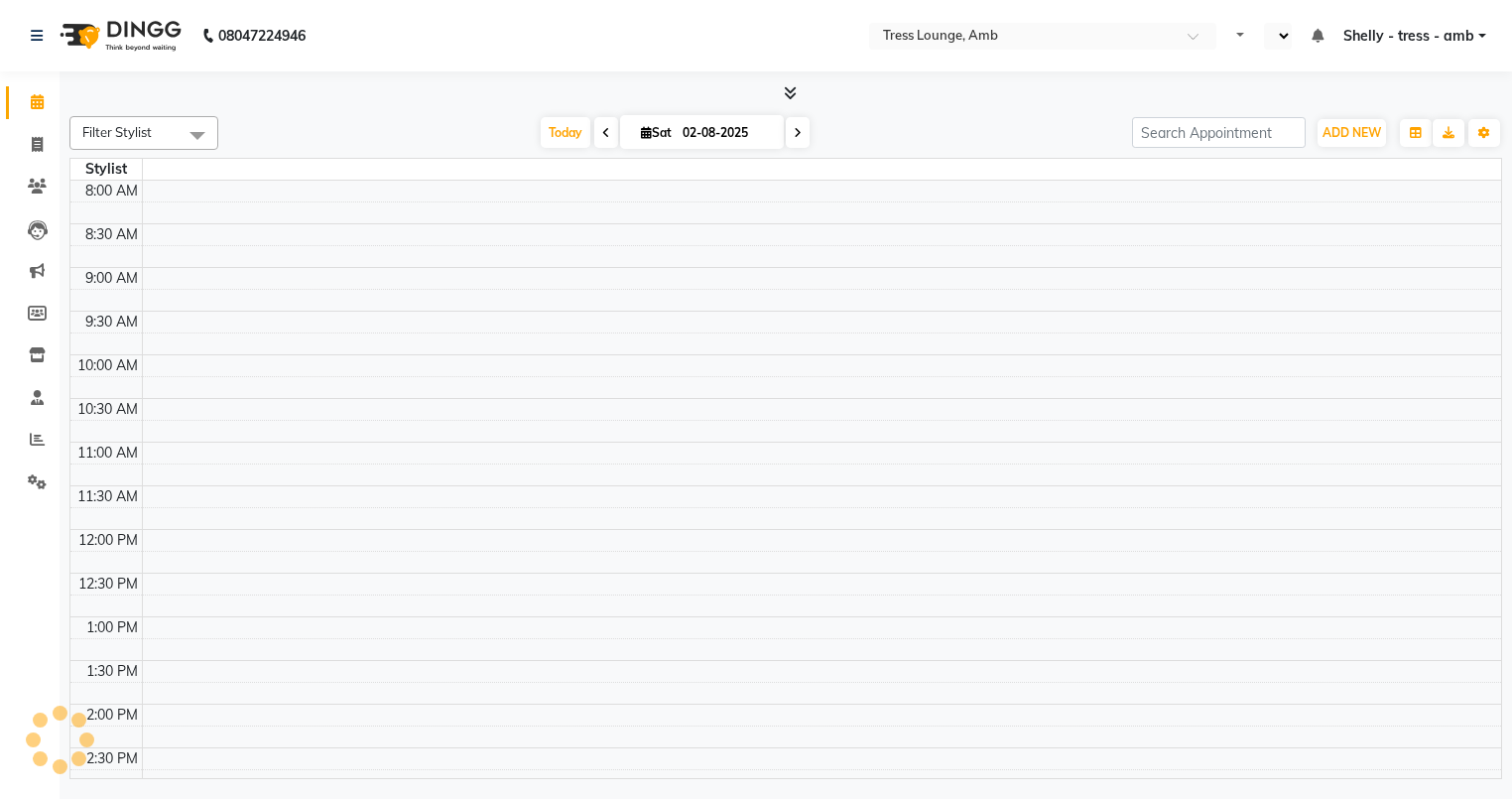 select on "en" 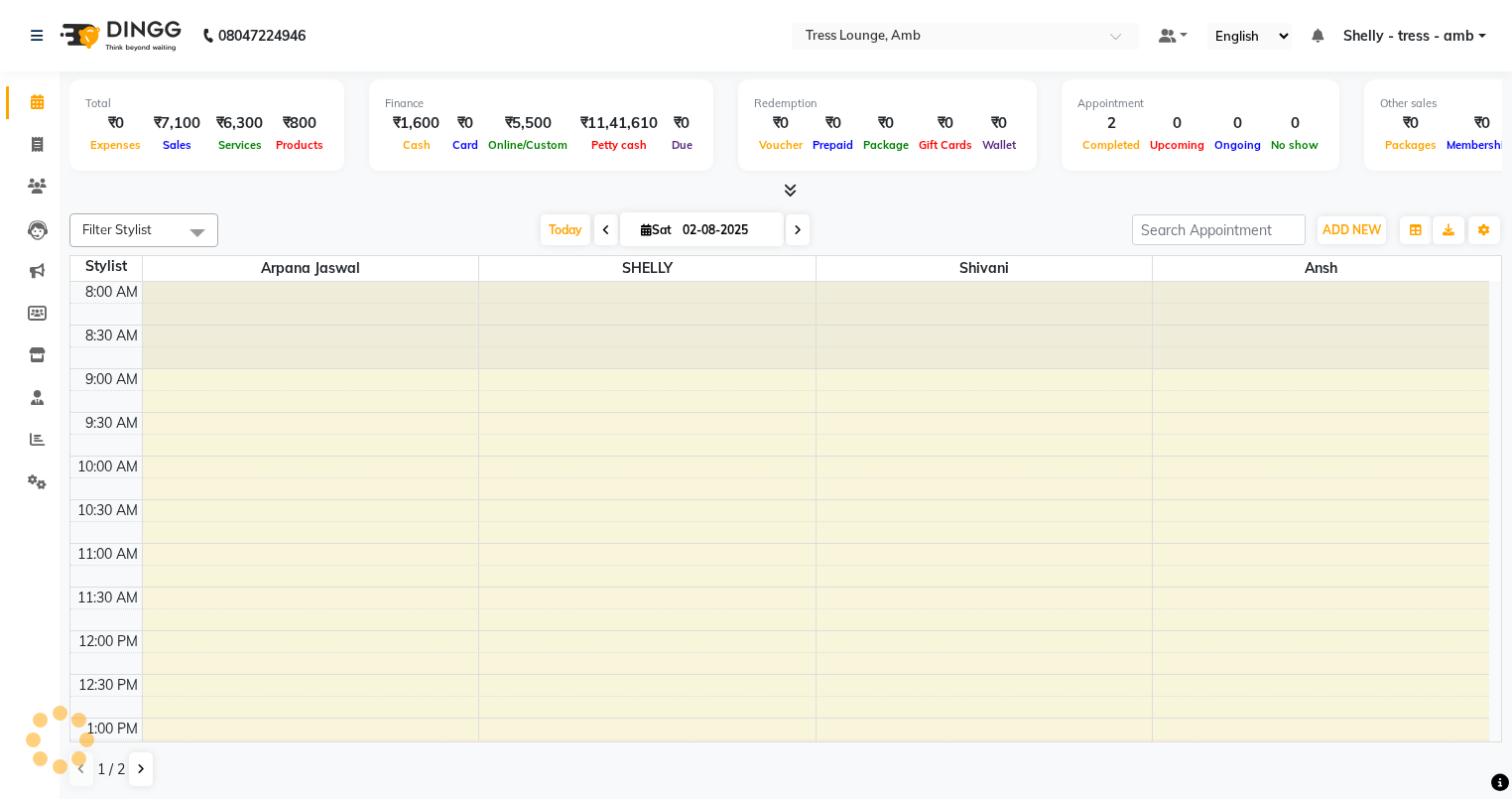 scroll, scrollTop: 0, scrollLeft: 0, axis: both 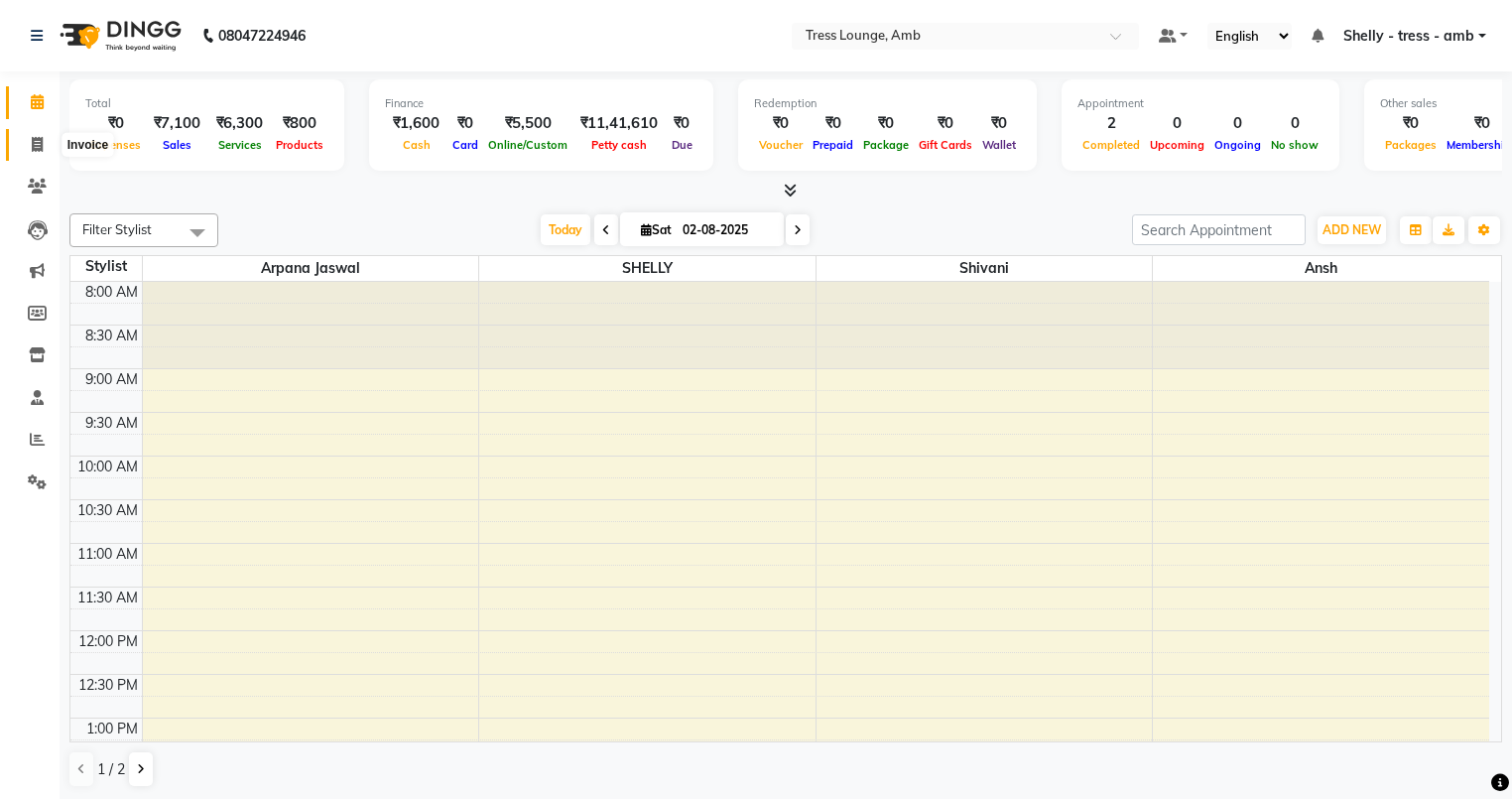 click 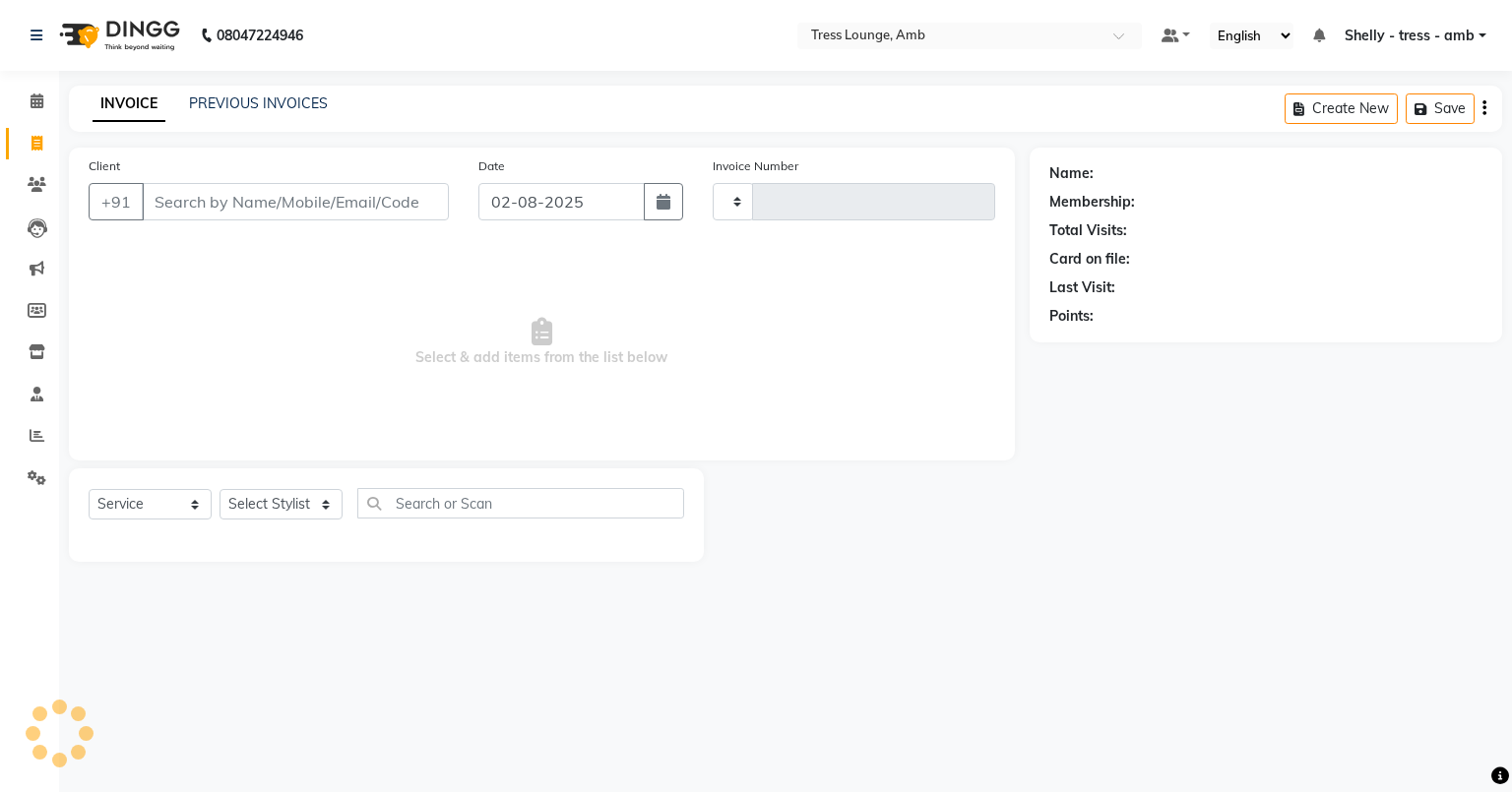 type on "0556" 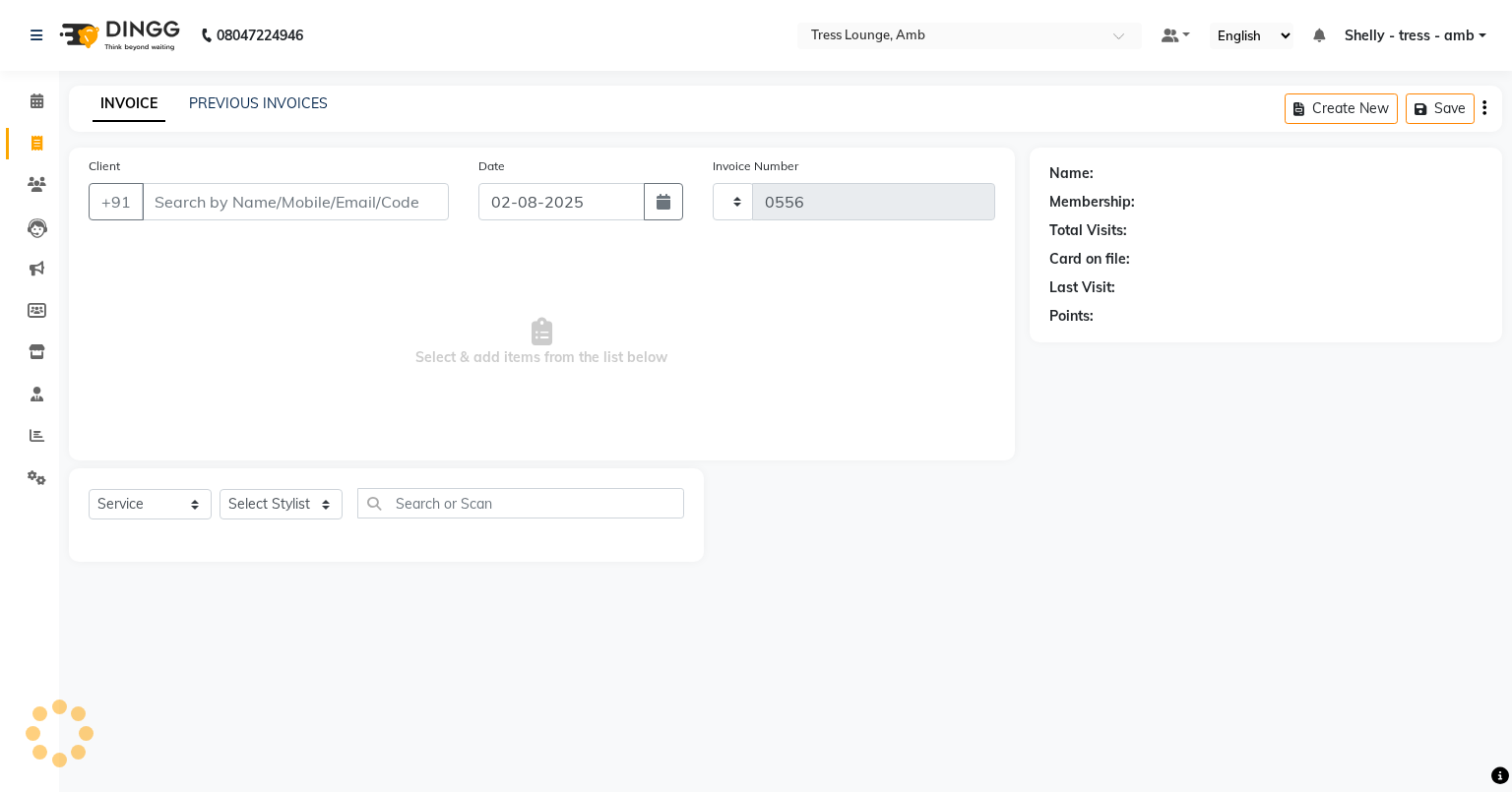 select on "5899" 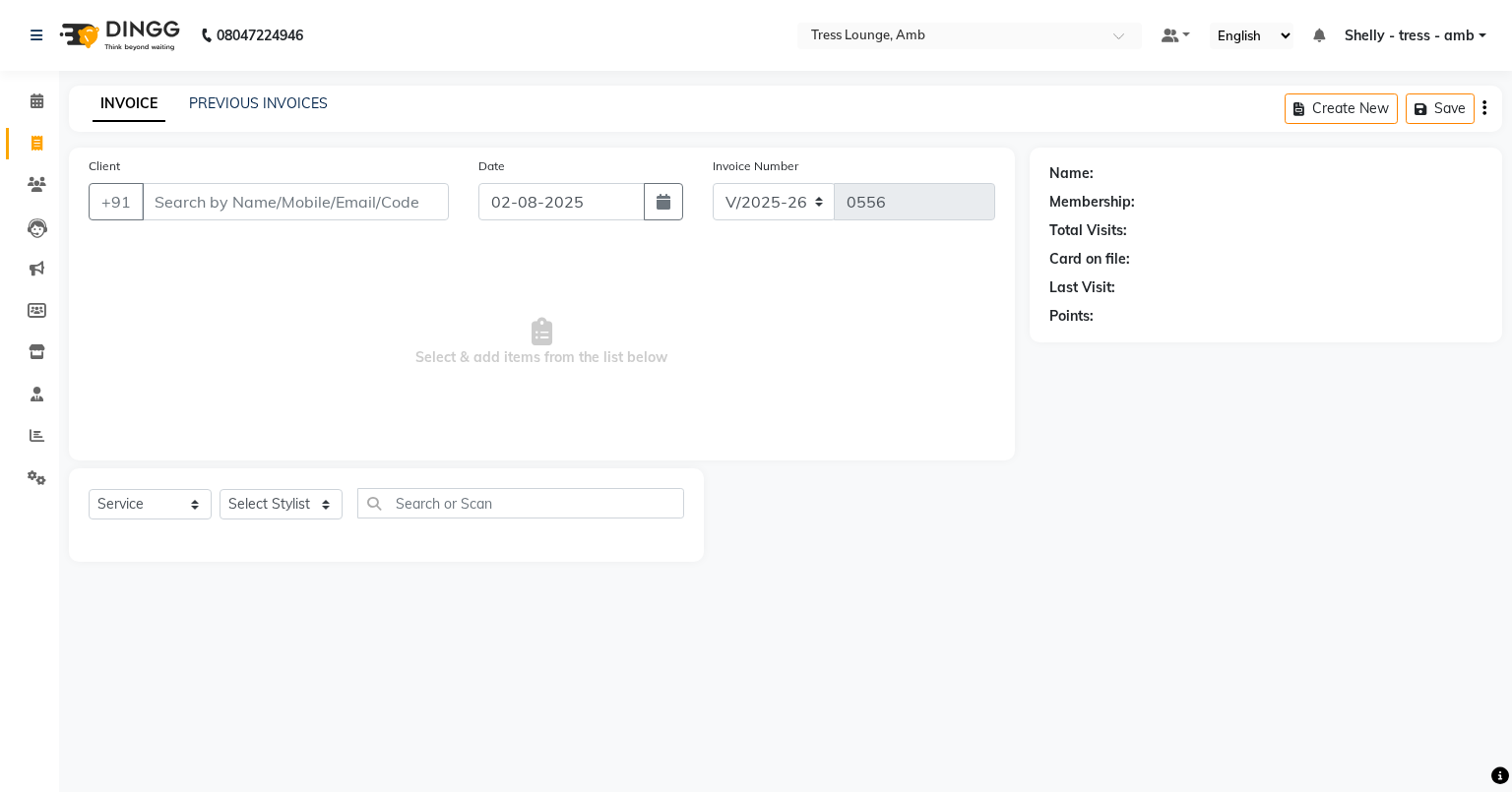 click on "Client" at bounding box center [295, 202] 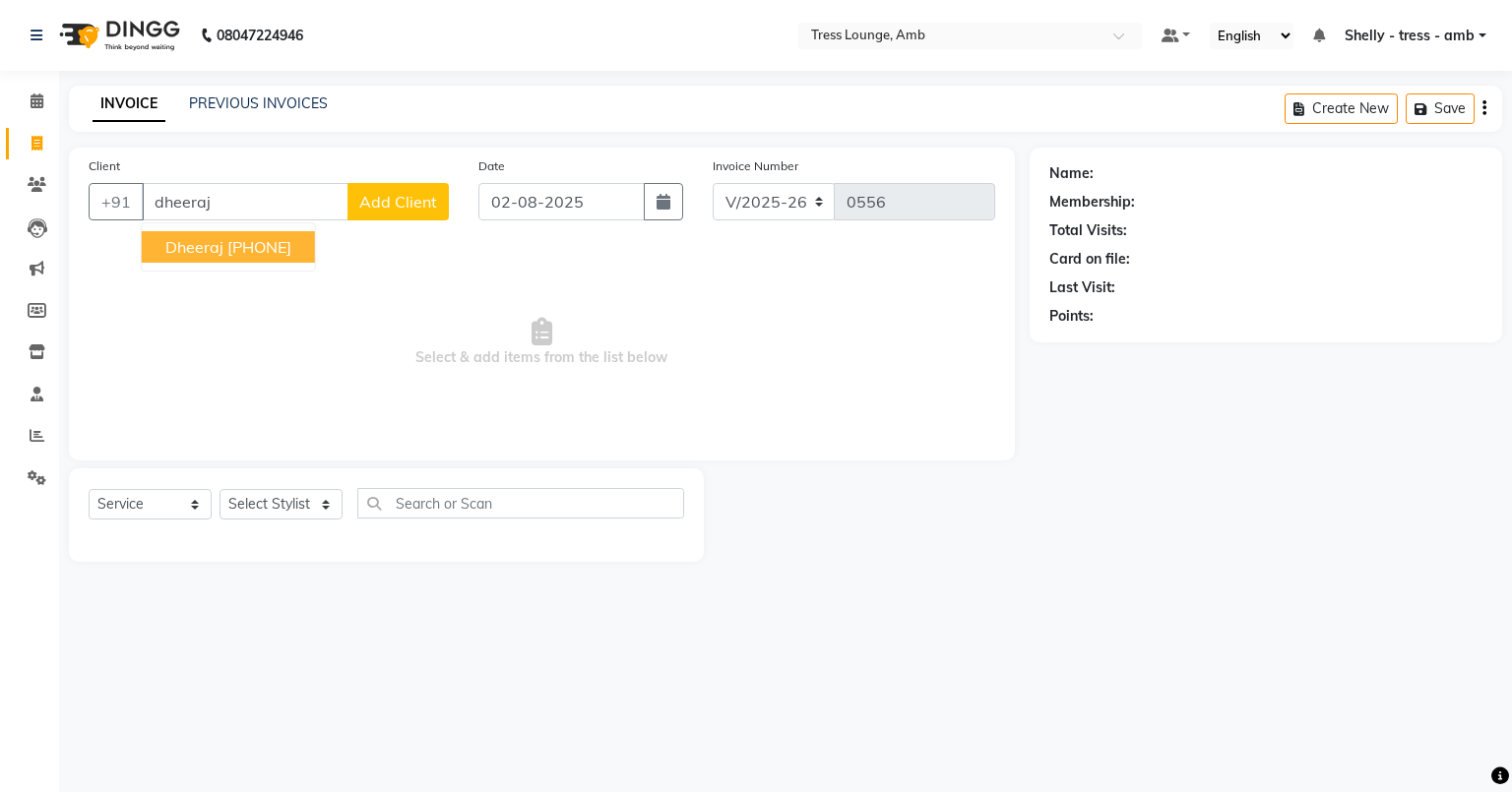 click on "dheeraj" at bounding box center (194, 247) 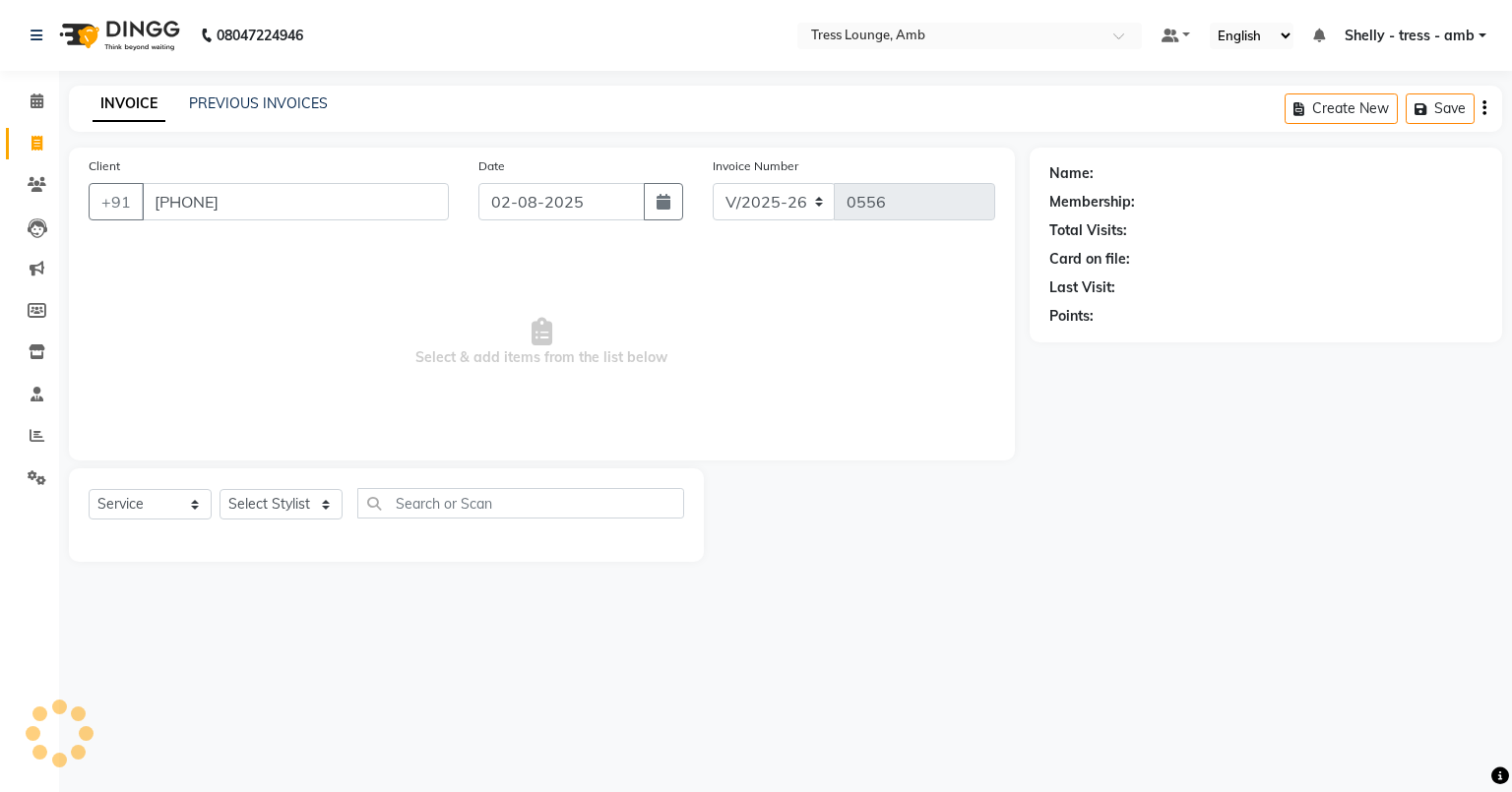 type on "9418269107" 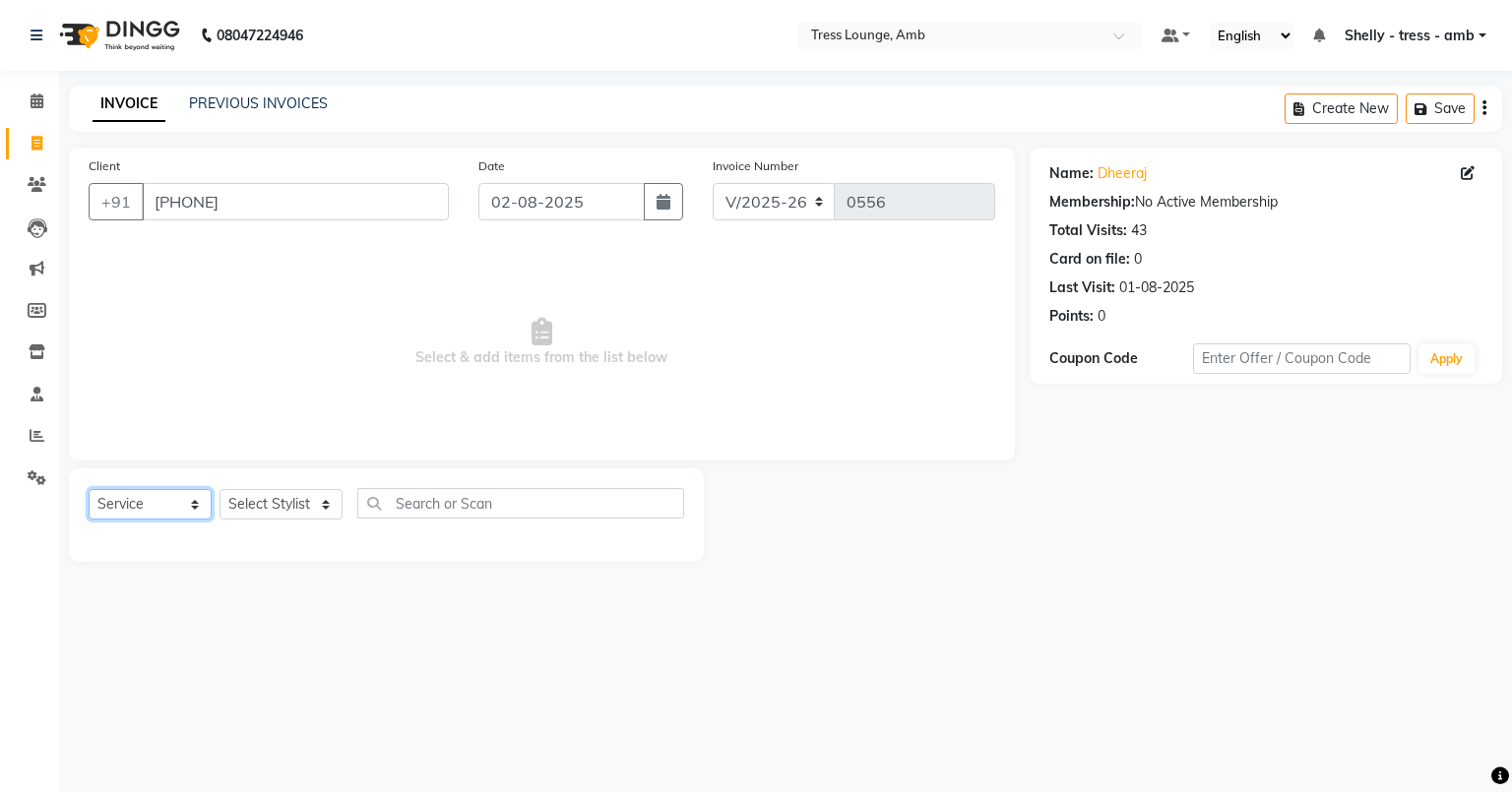 click on "Select  Service  Product  Membership  Package Voucher Prepaid Gift Card" 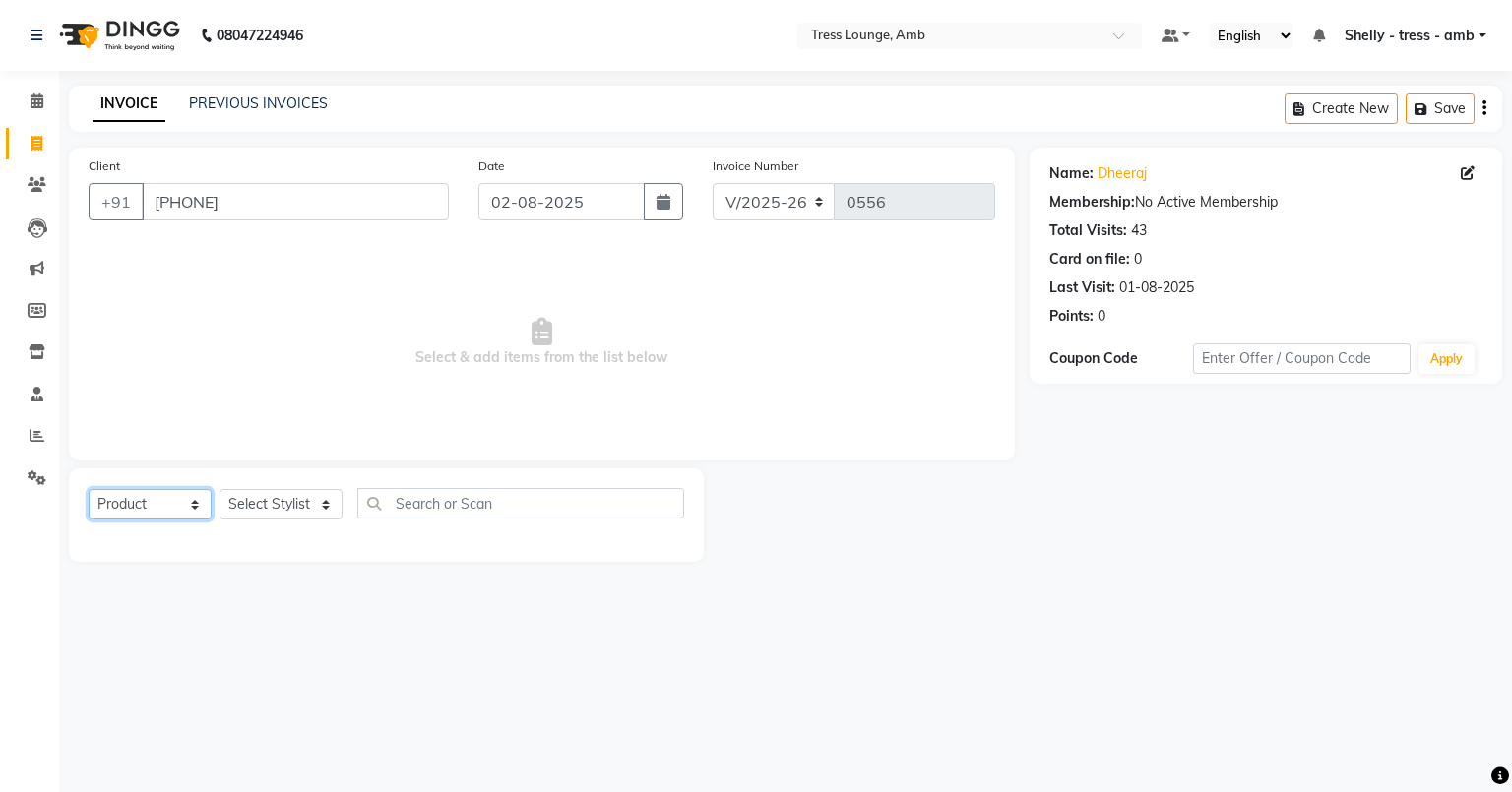 click on "Select  Service  Product  Membership  Package Voucher Prepaid Gift Card" 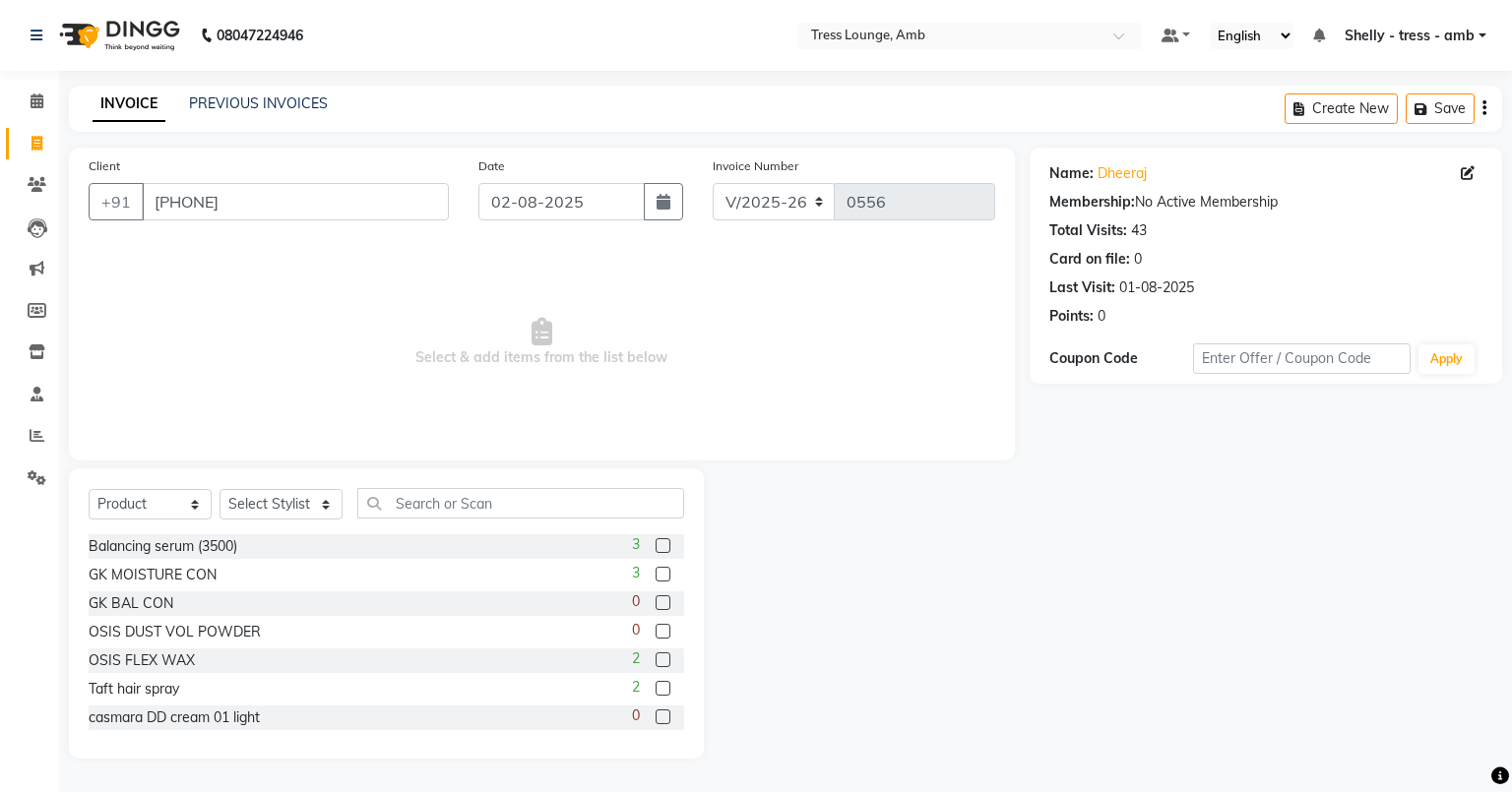 click on "Client +91 9418269107" 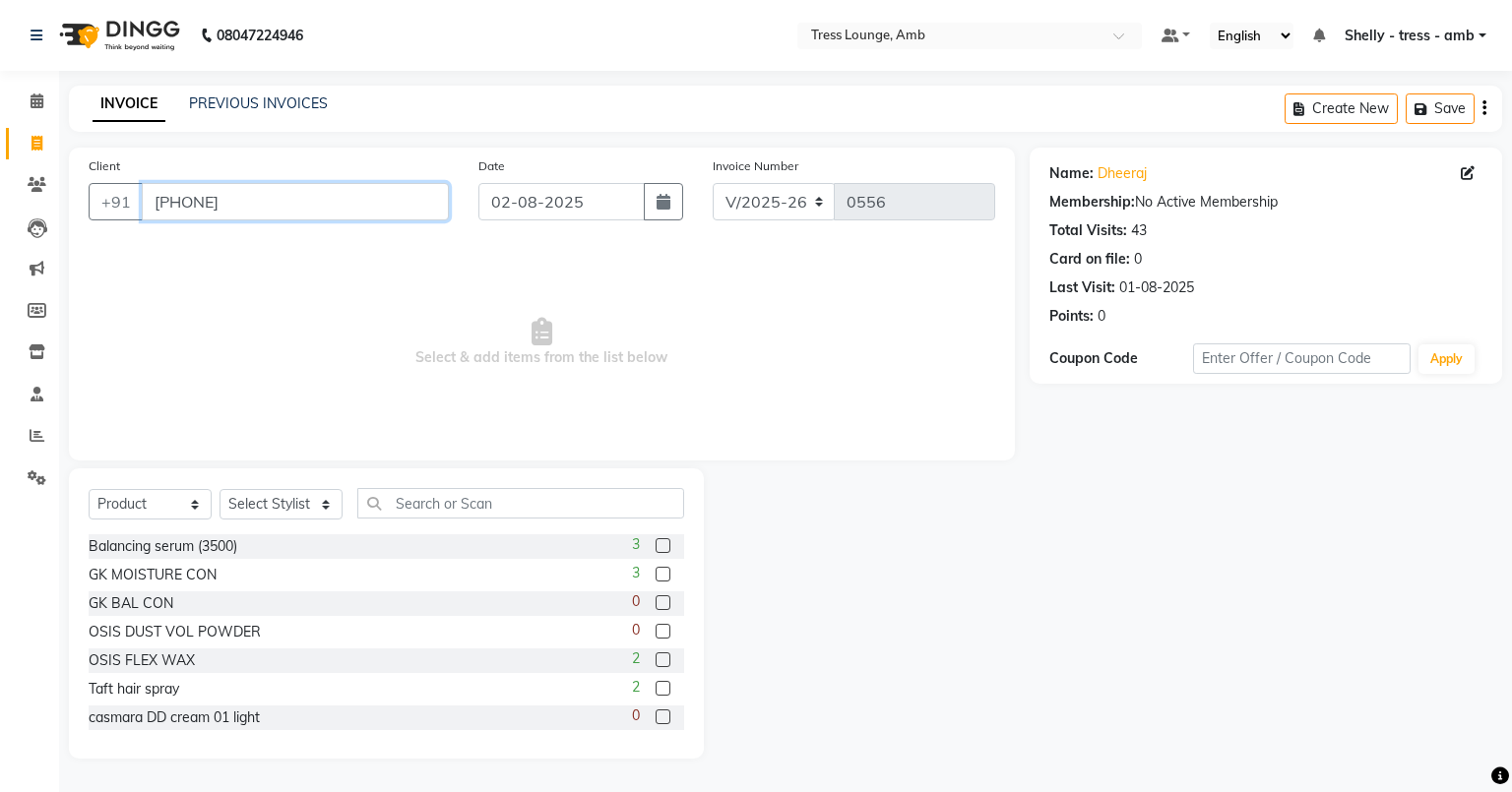 click on "9418269107" at bounding box center [295, 202] 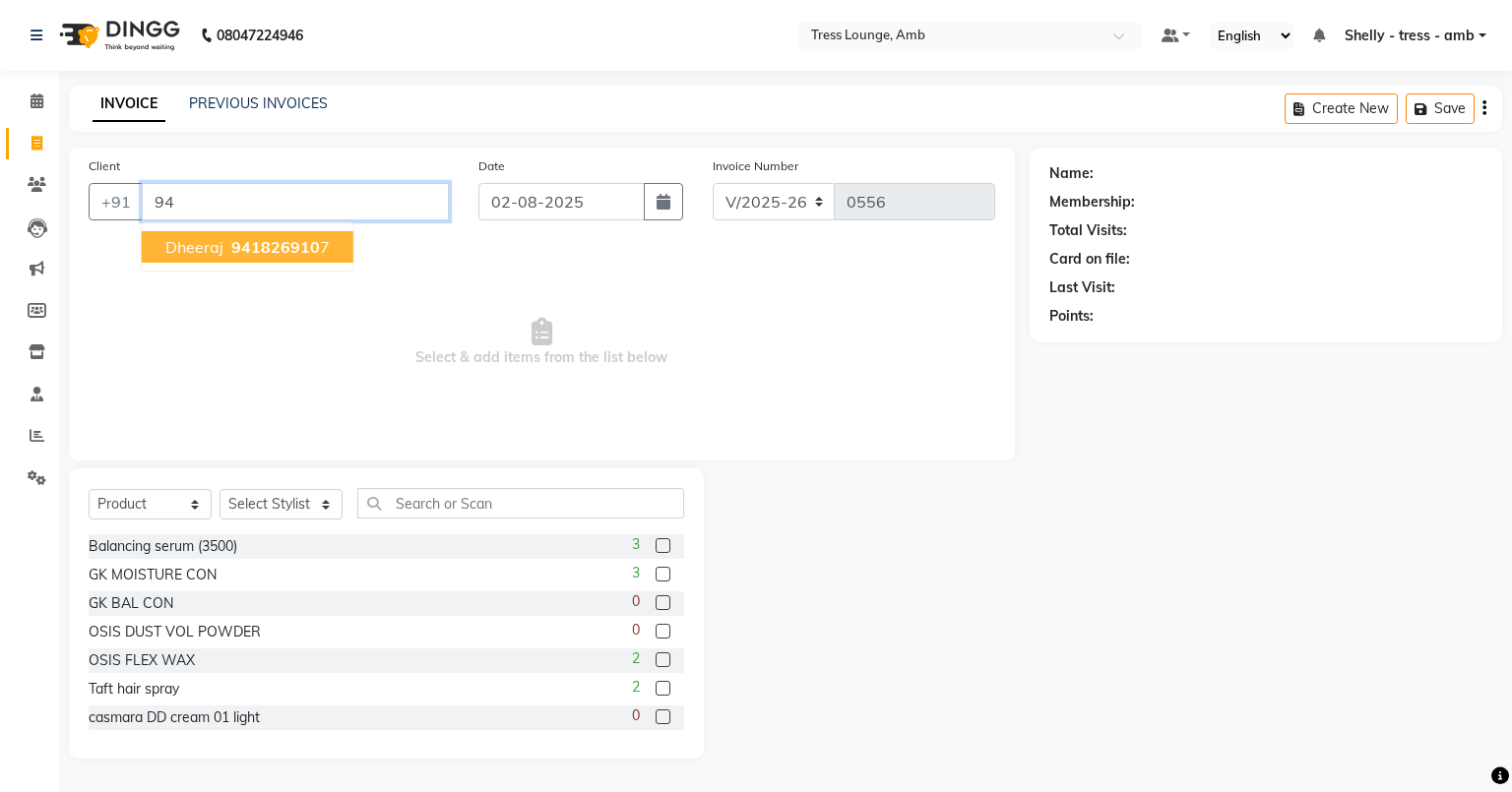 type on "9" 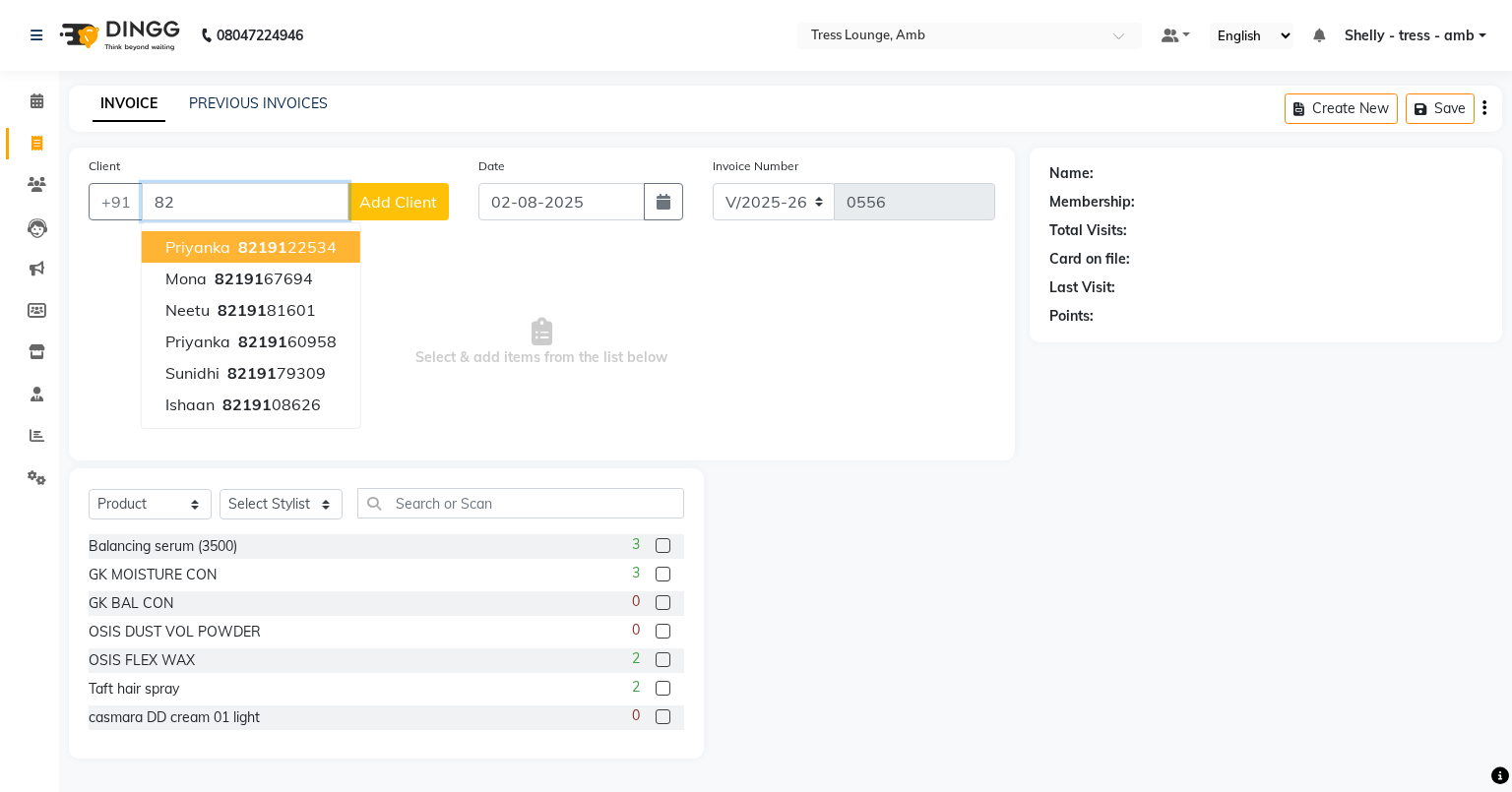 type on "8" 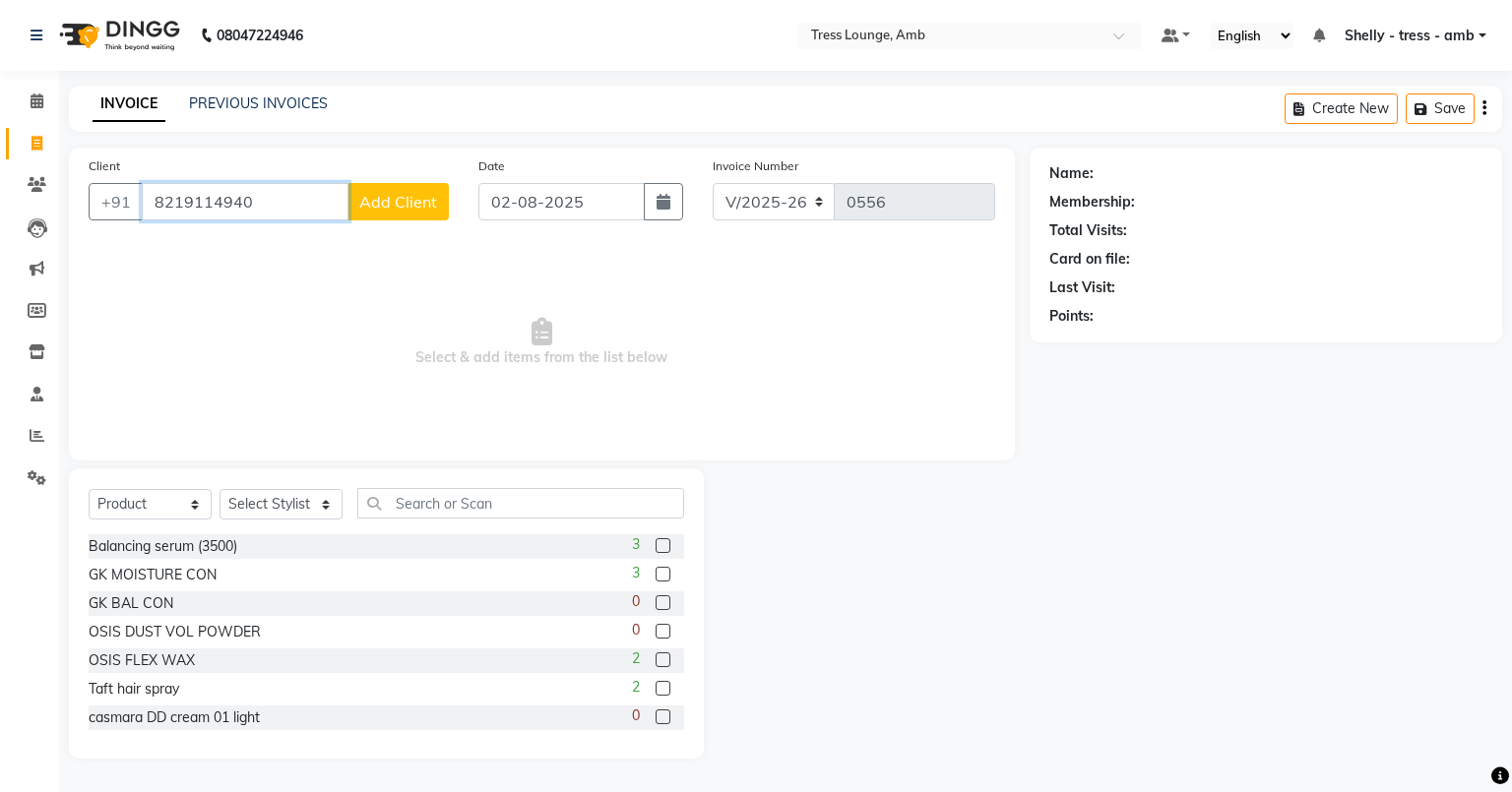 type on "8219114940" 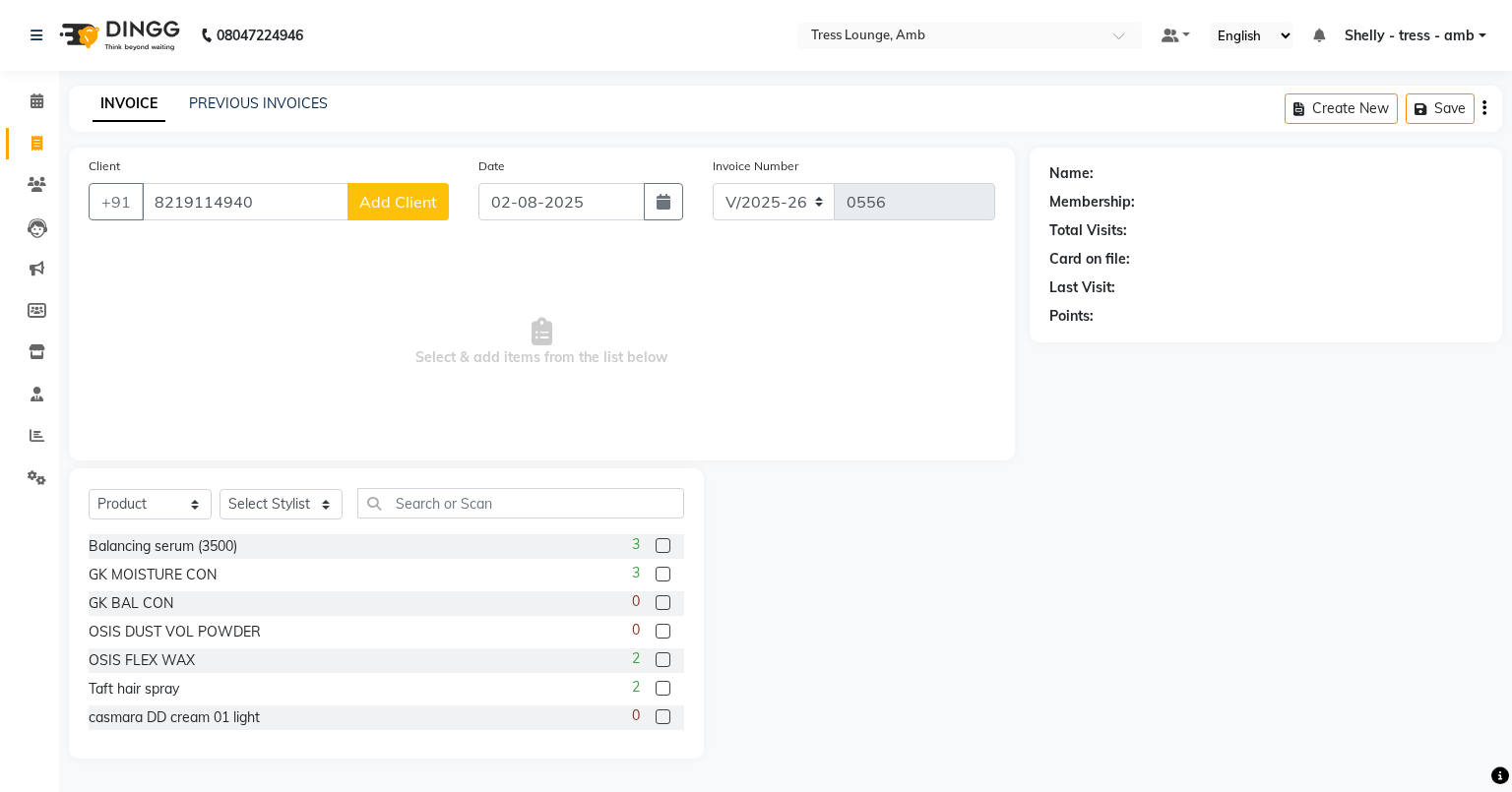 click on "Add Client" 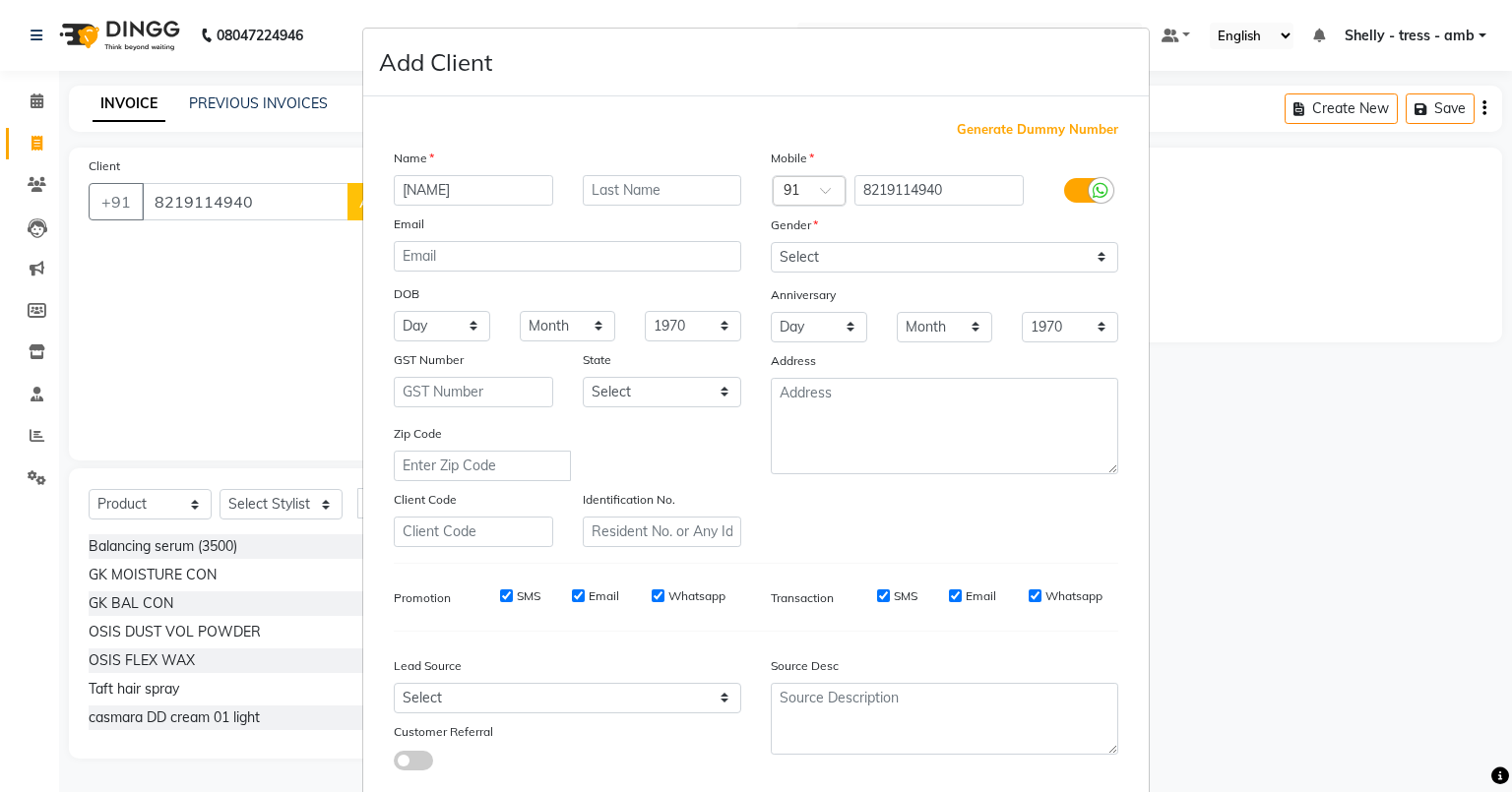 type on "lakshita" 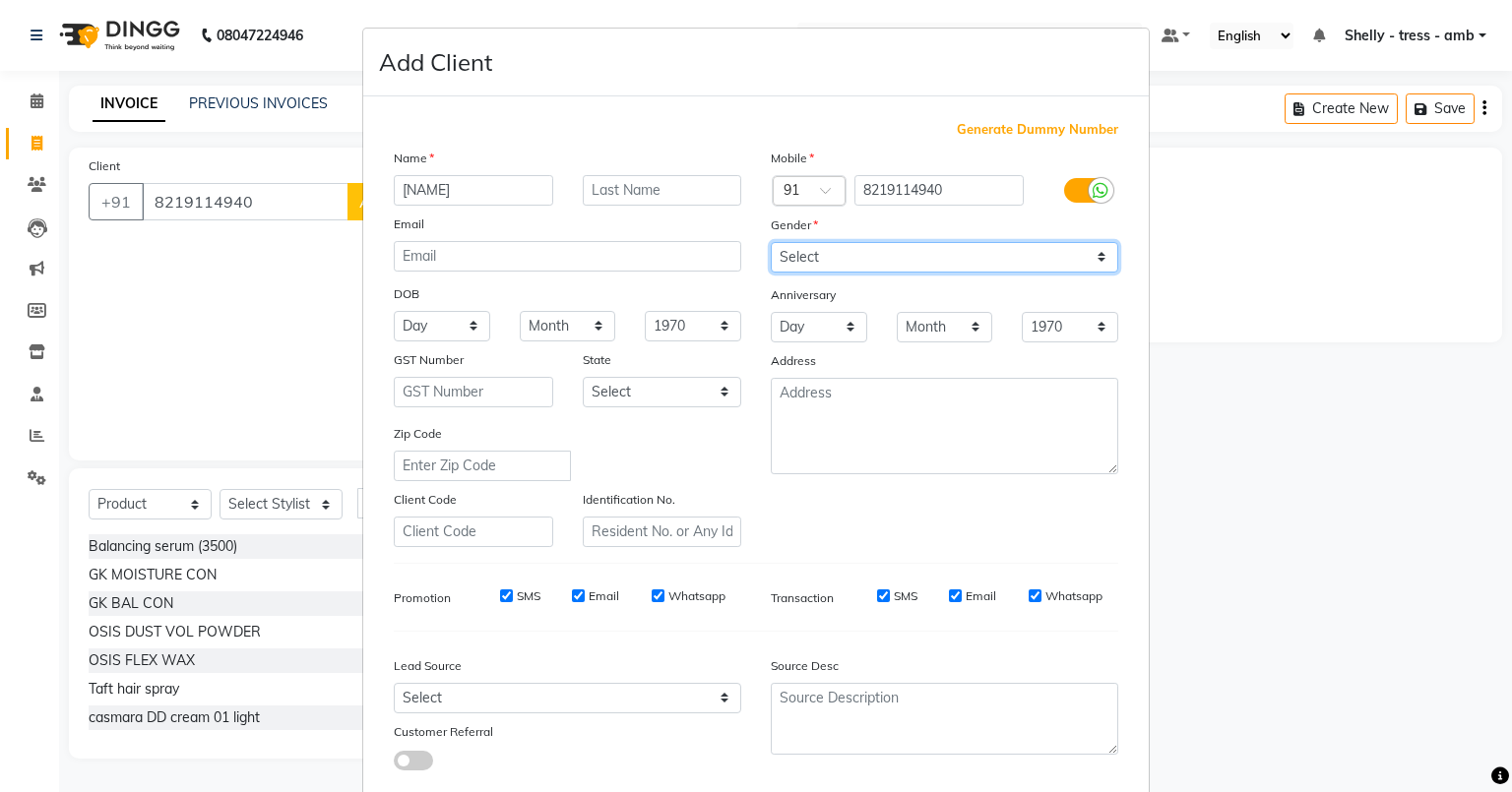 click on "Select Male Female Other Prefer Not To Say" at bounding box center (944, 257) 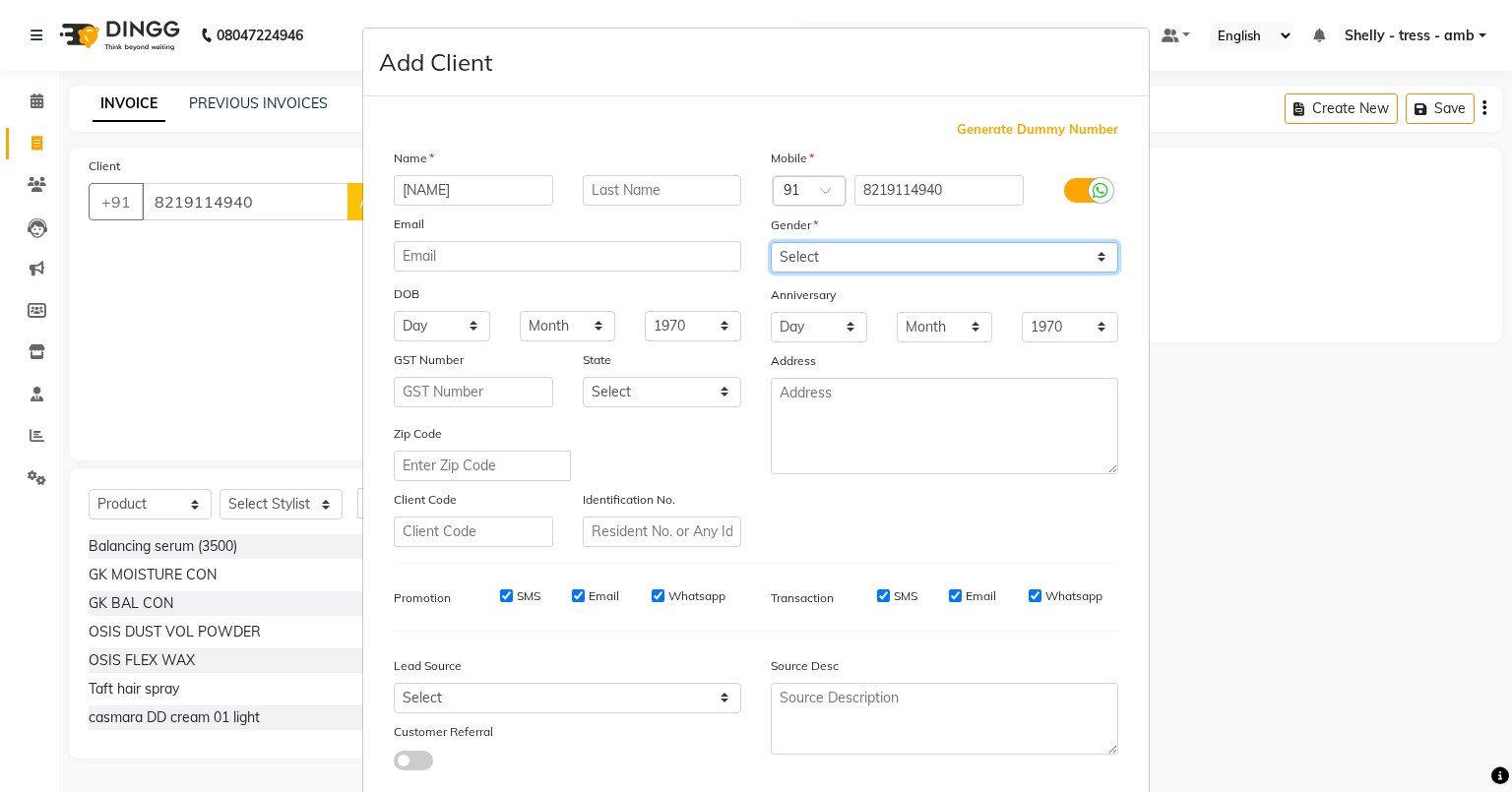 select on "female" 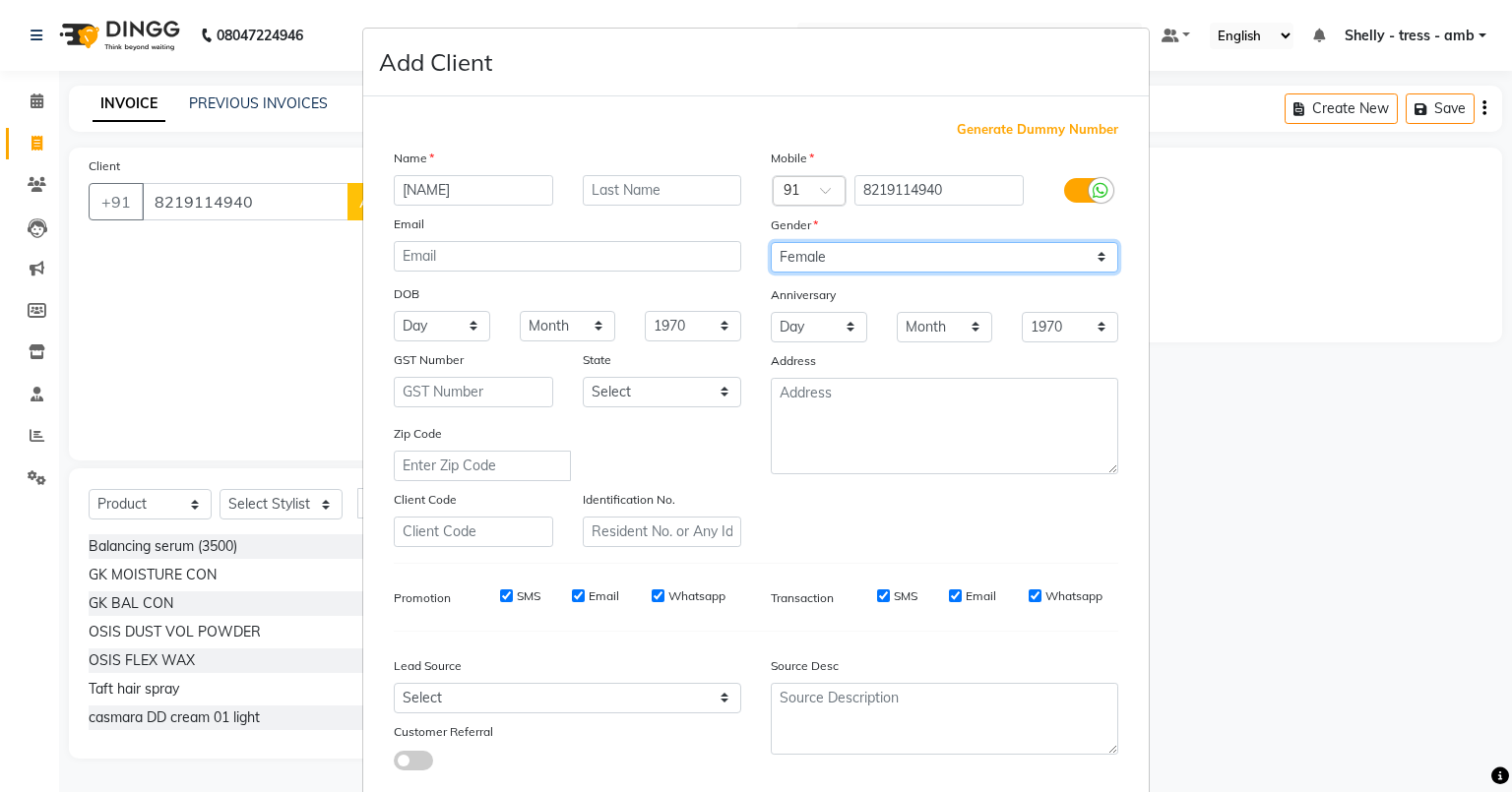click on "Select Male Female Other Prefer Not To Say" at bounding box center (944, 257) 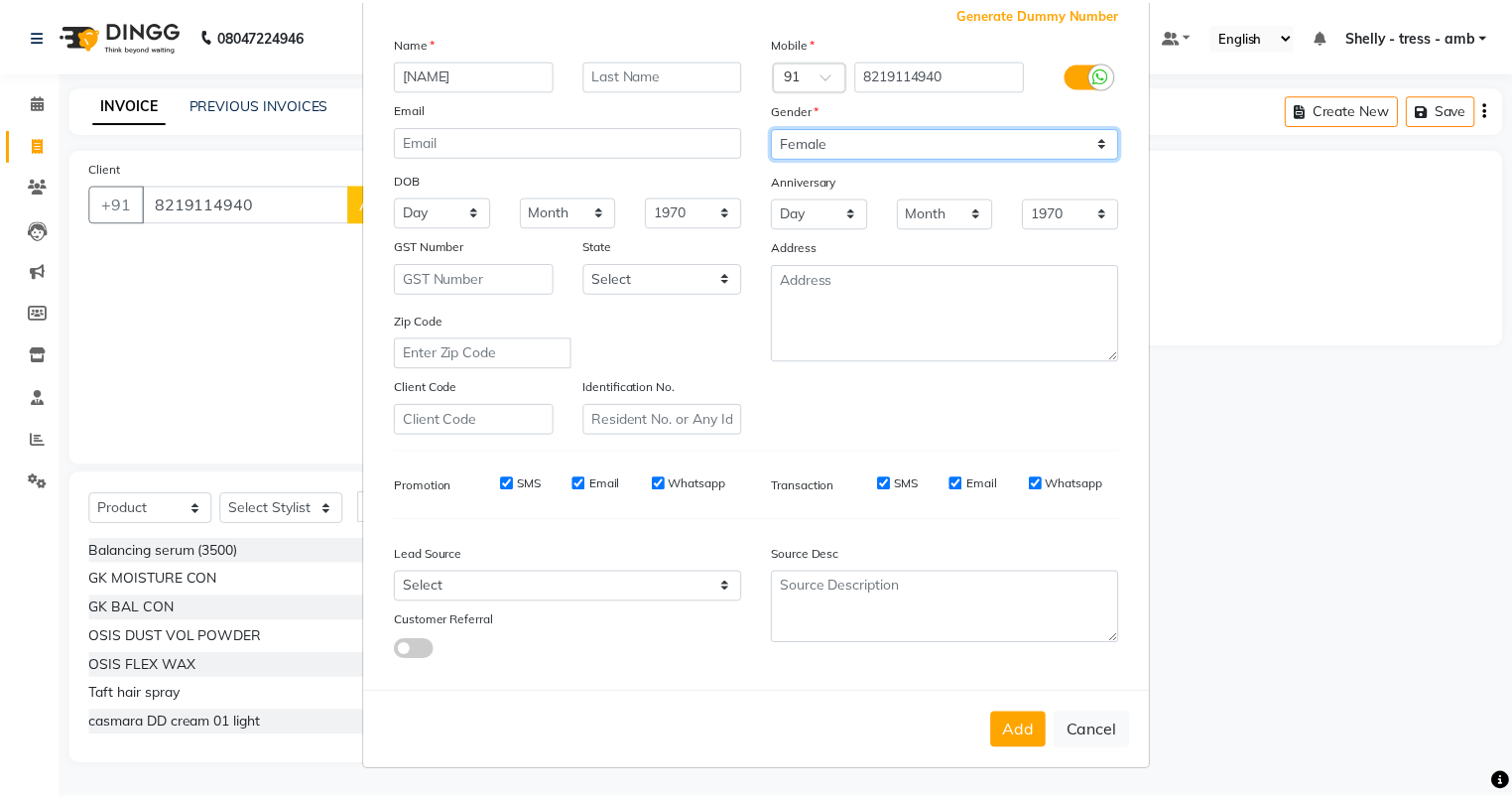 scroll, scrollTop: 127, scrollLeft: 0, axis: vertical 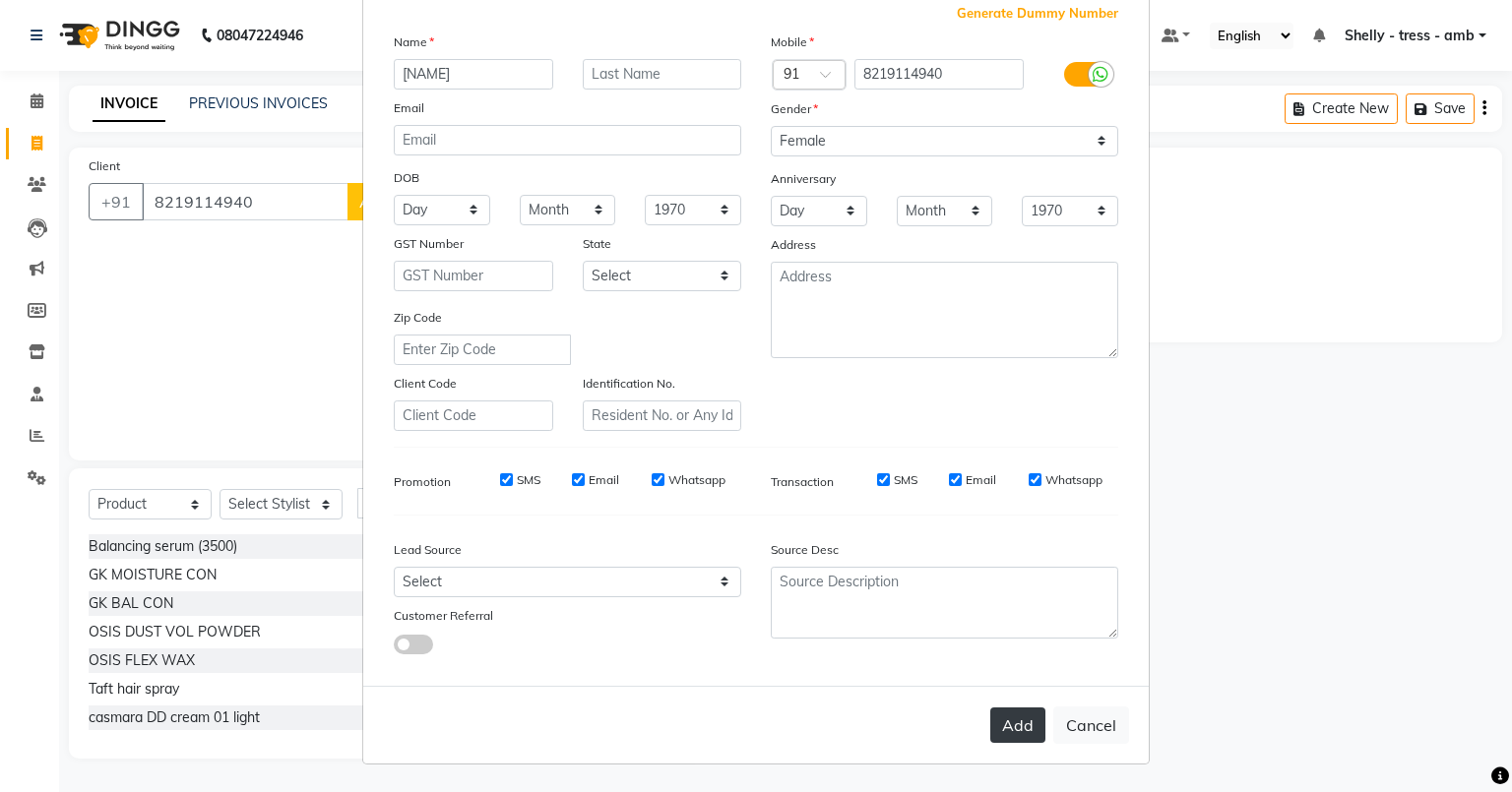 click on "Add" at bounding box center [1018, 725] 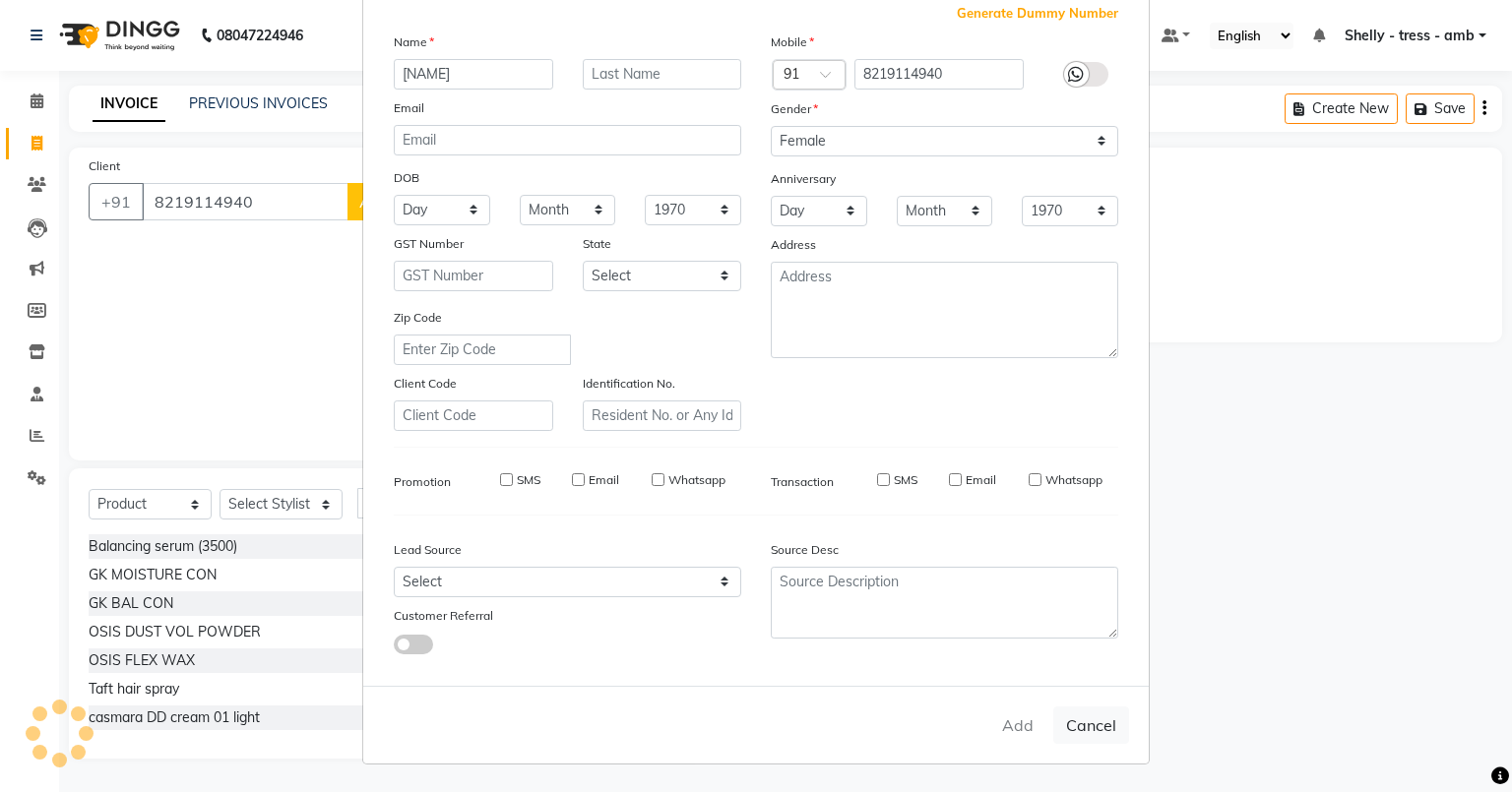 type 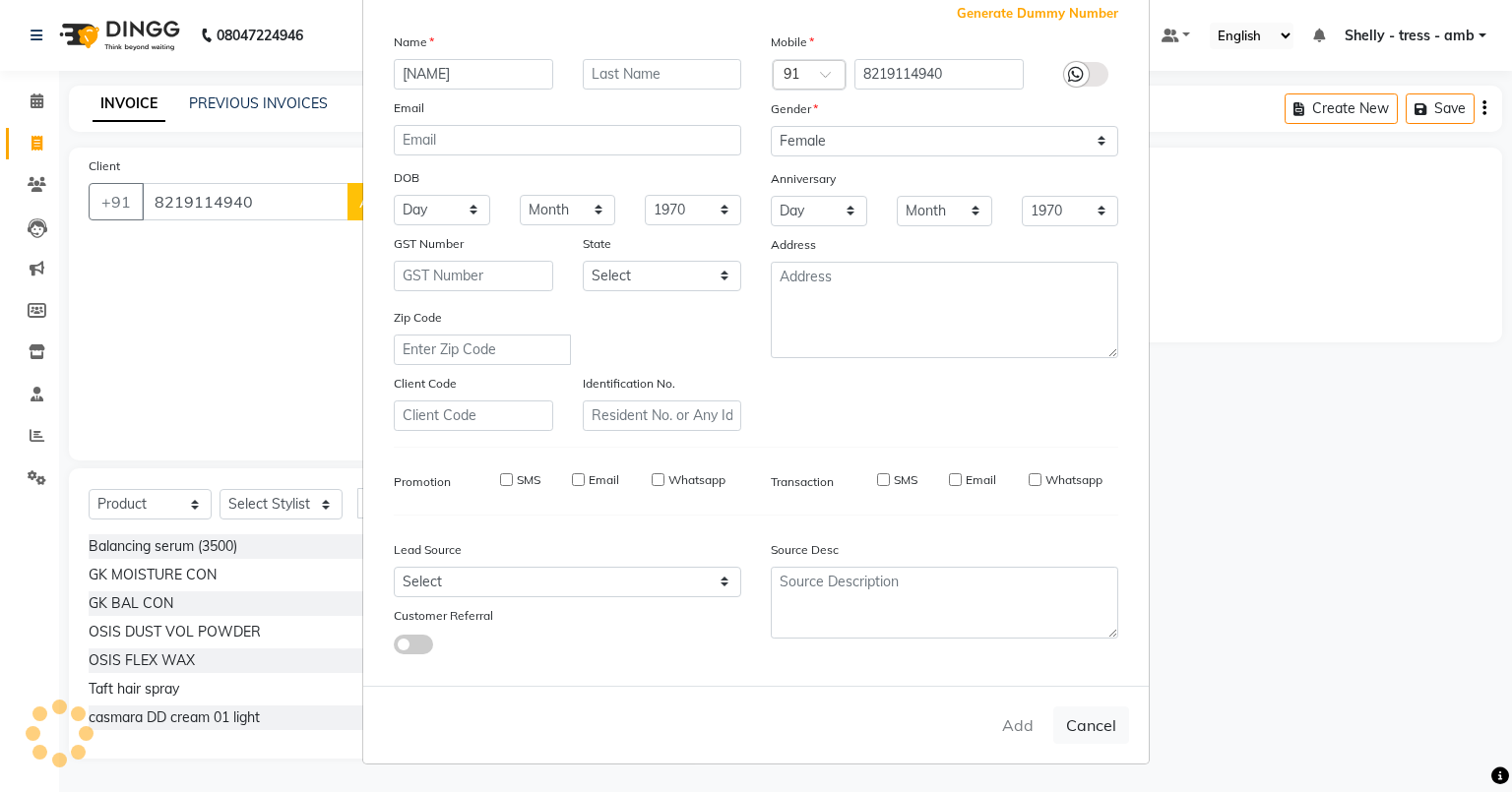 select 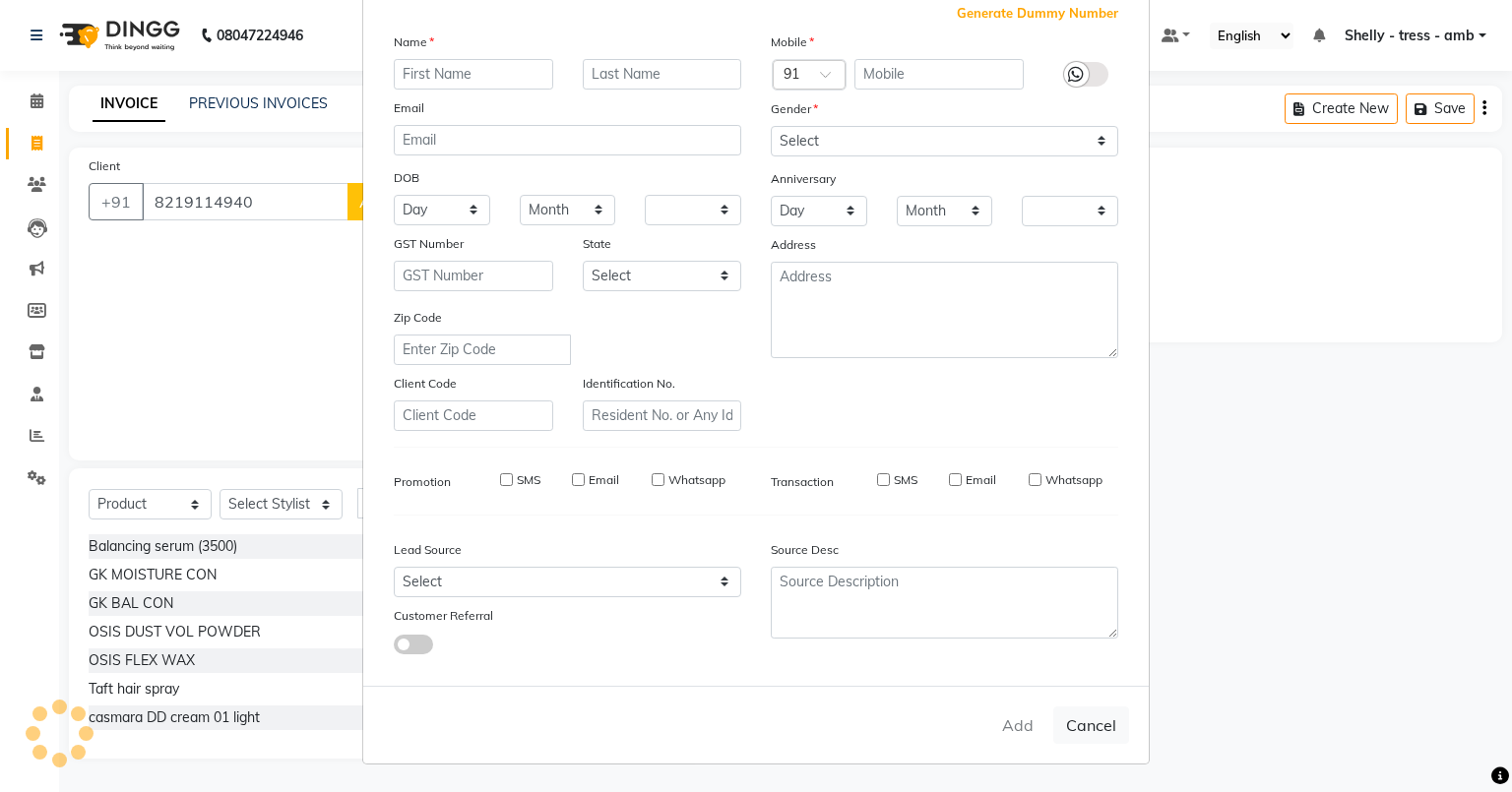 checkbox on "false" 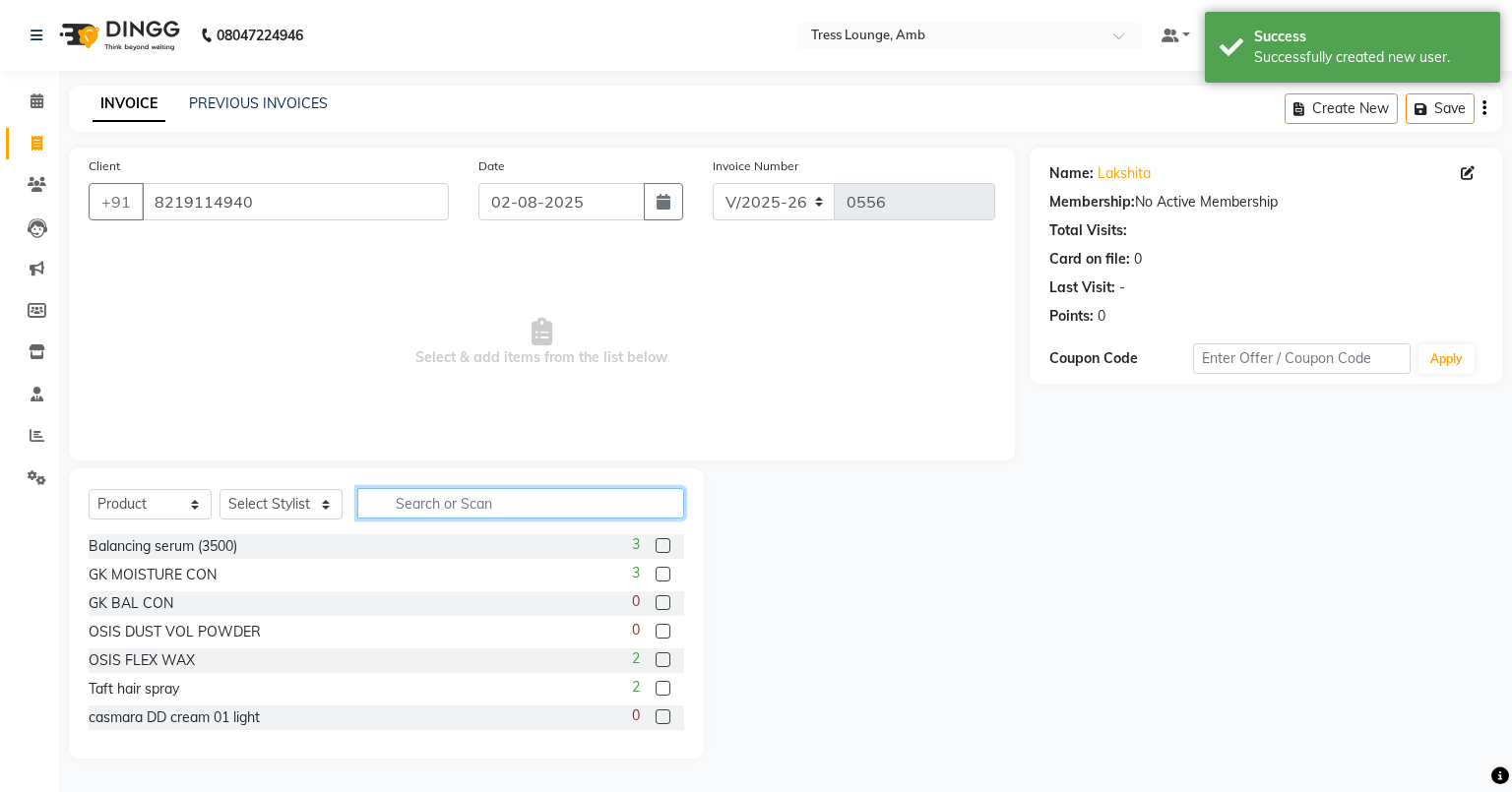 click 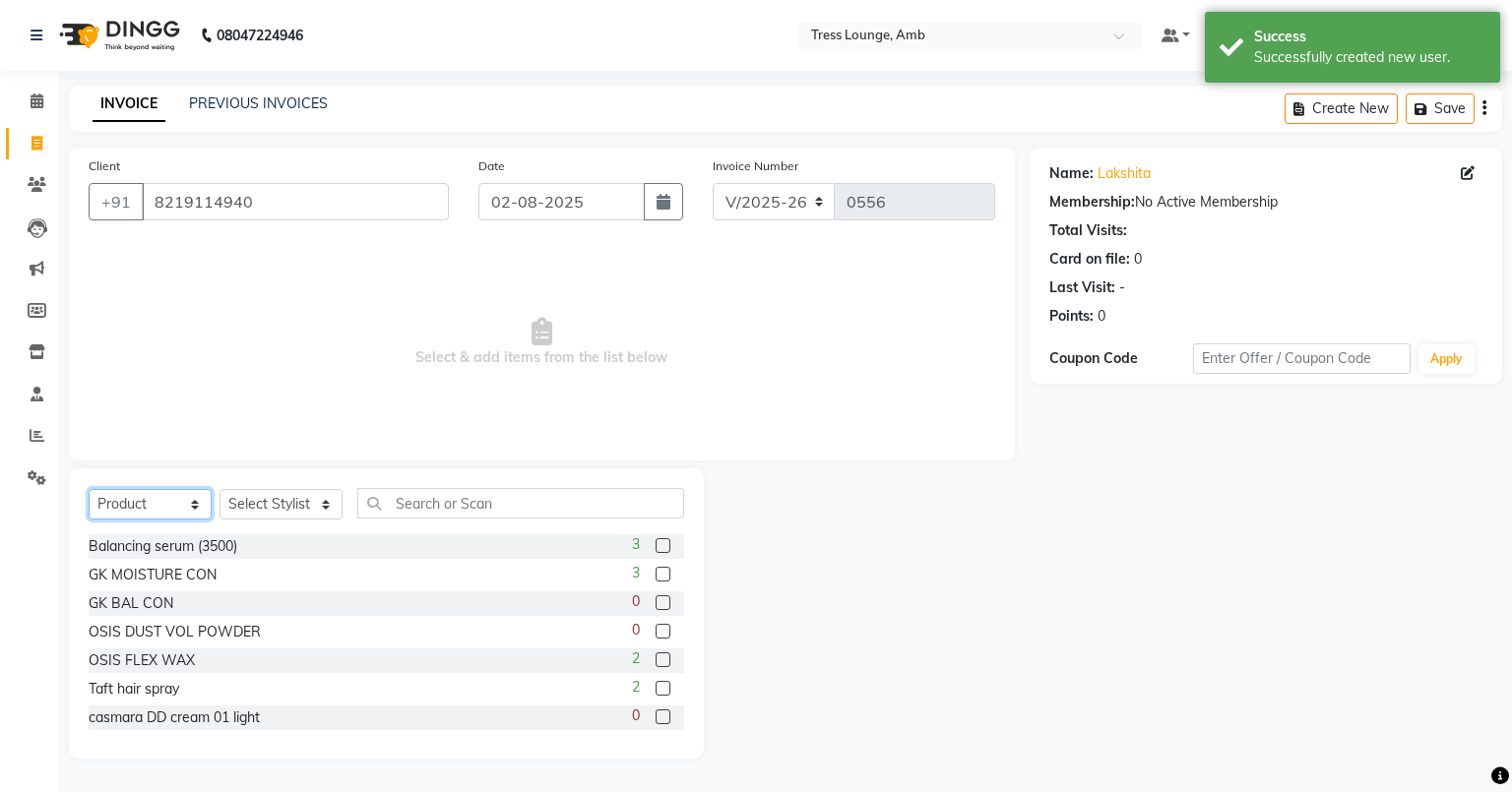 click on "Select  Service  Product  Membership  Package Voucher Prepaid Gift Card" 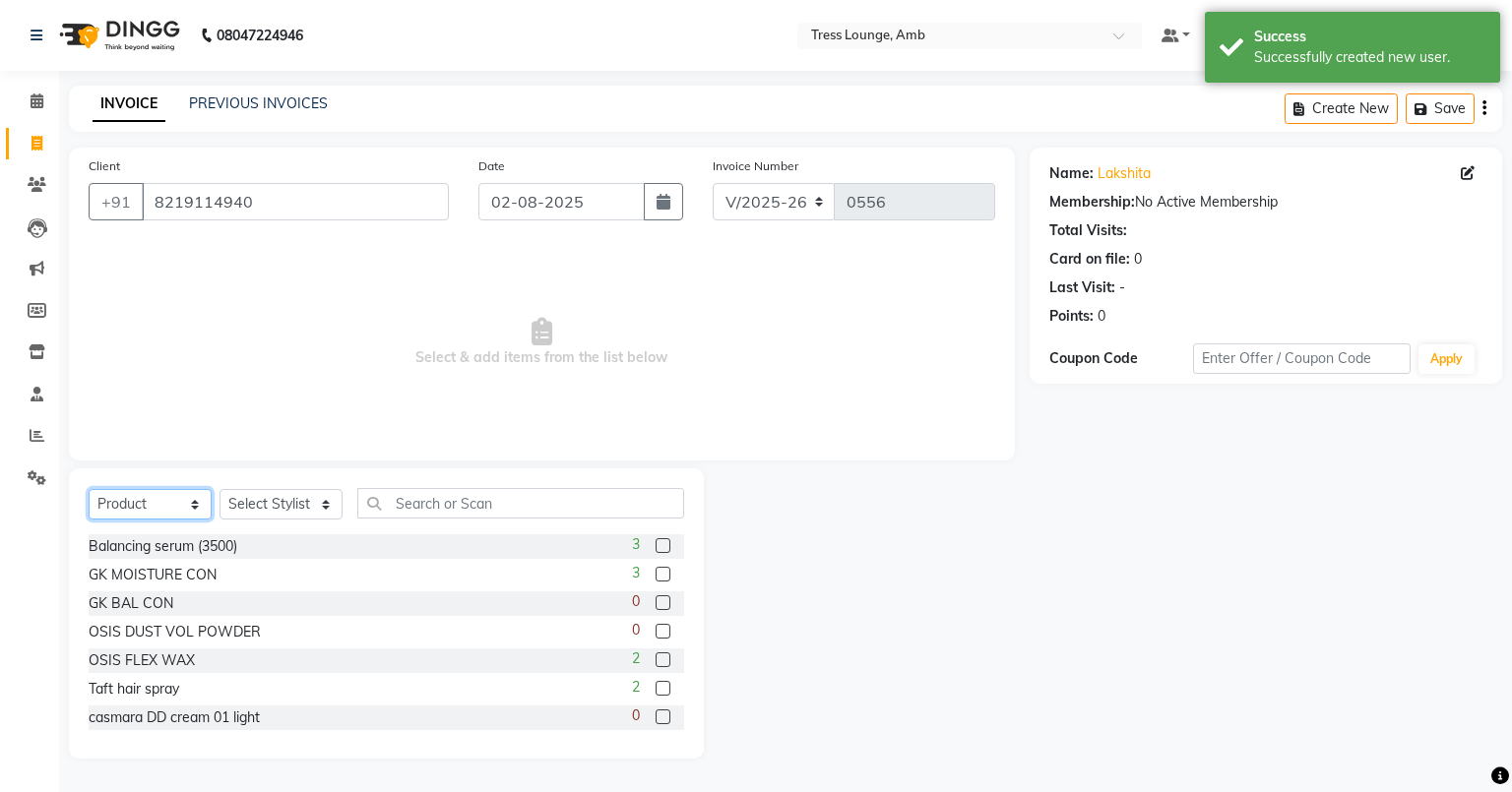 select on "service" 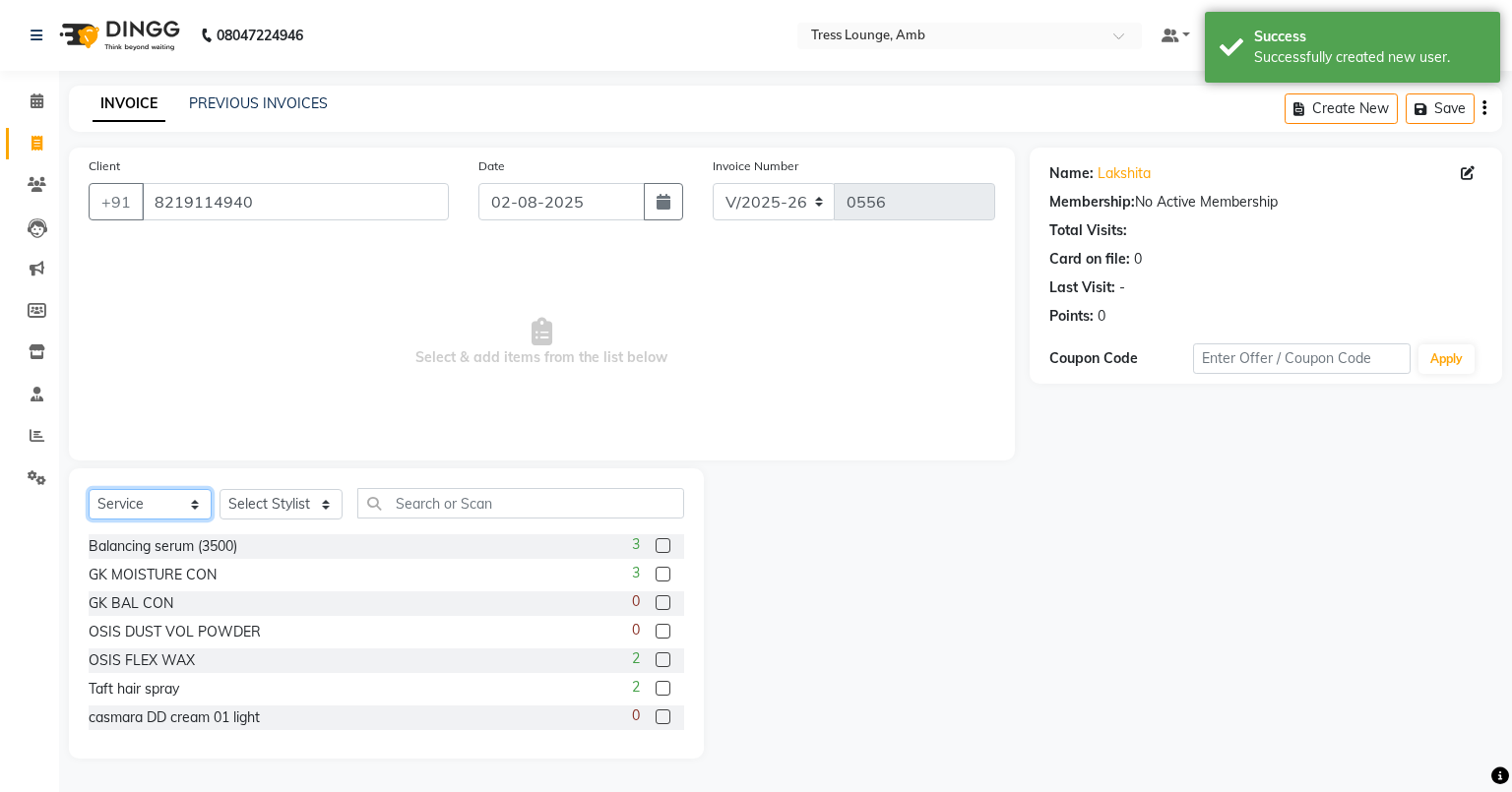 click on "Select  Service  Product  Membership  Package Voucher Prepaid Gift Card" 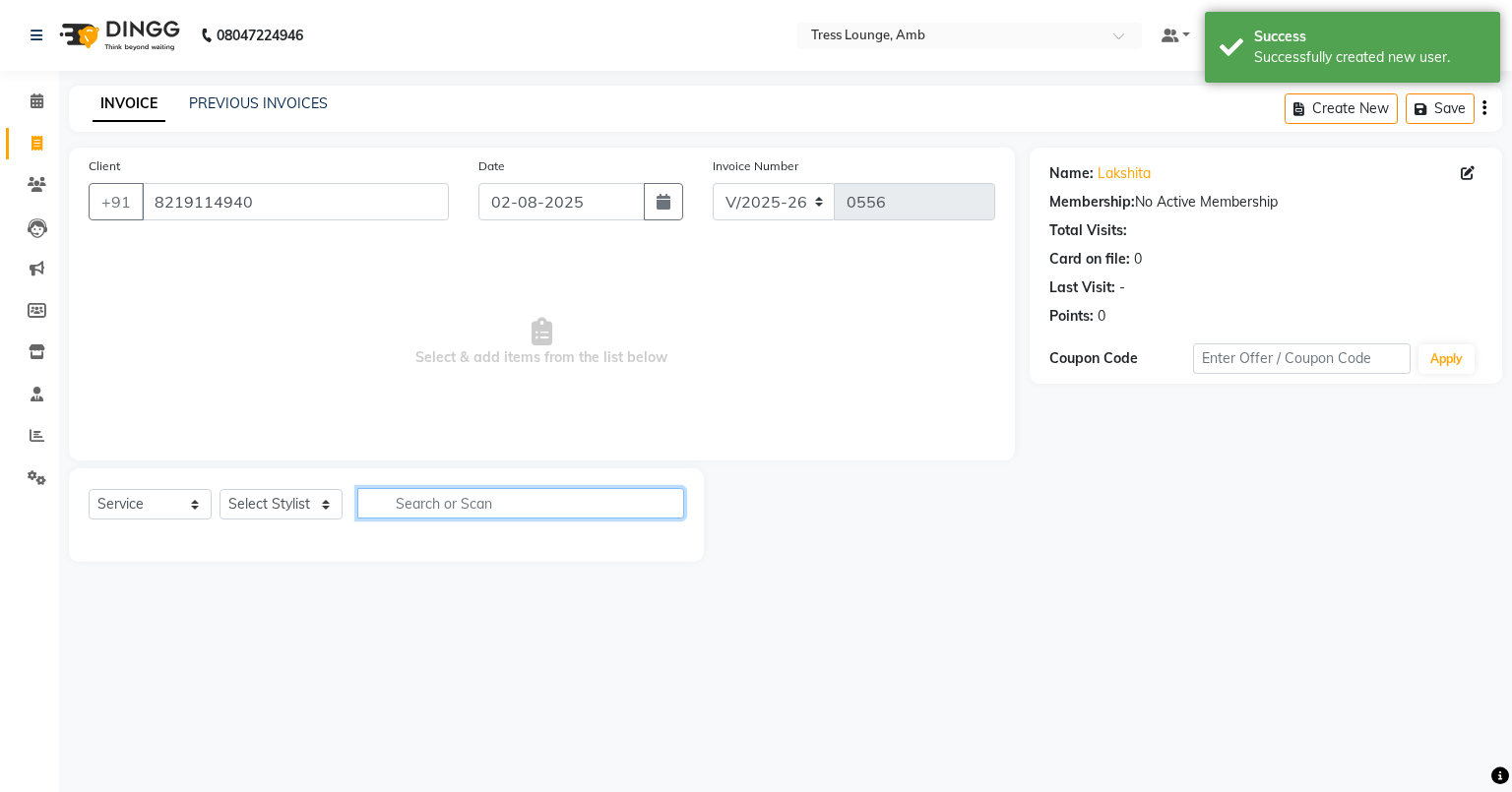 click 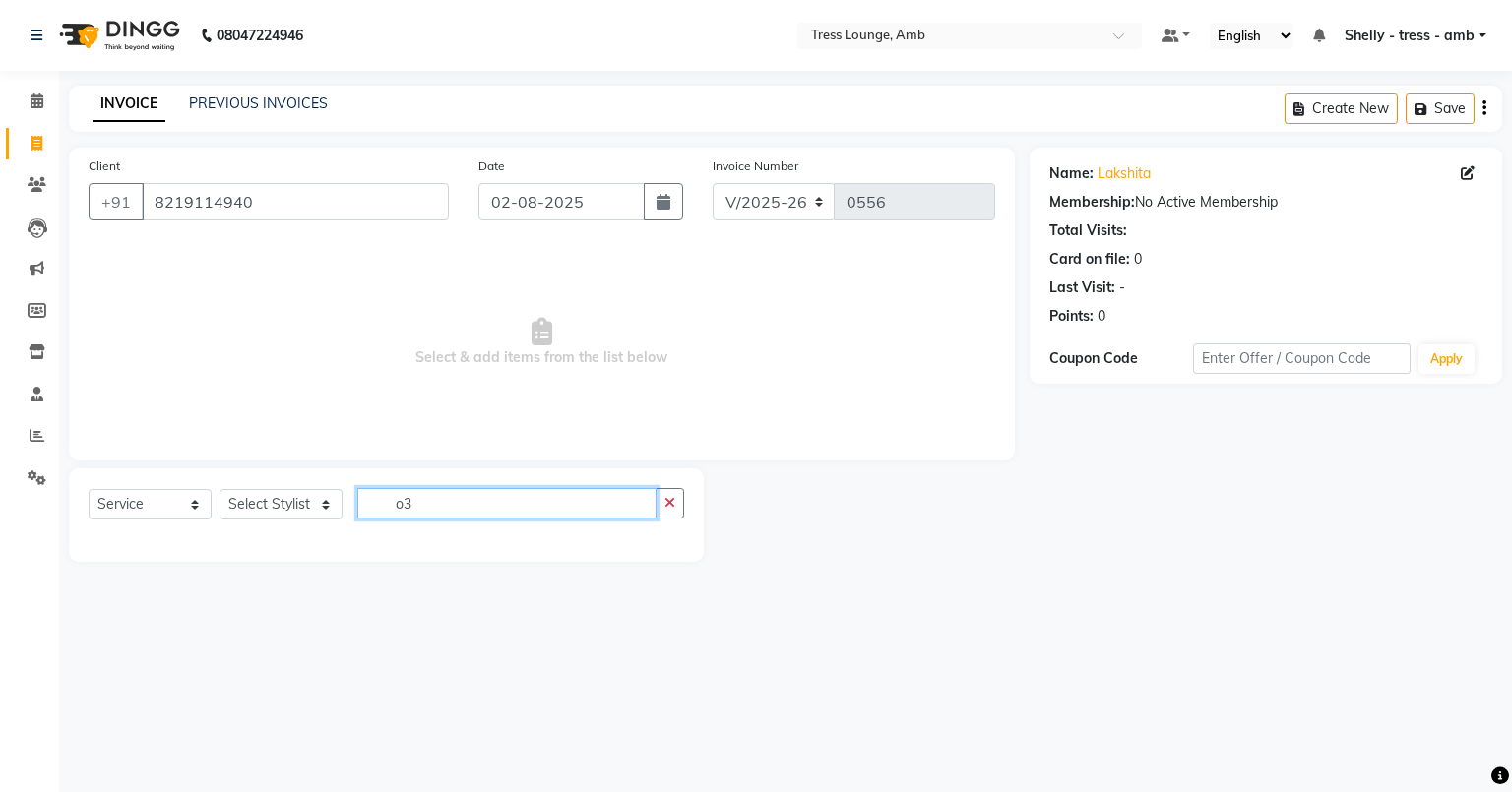 type on "o3" 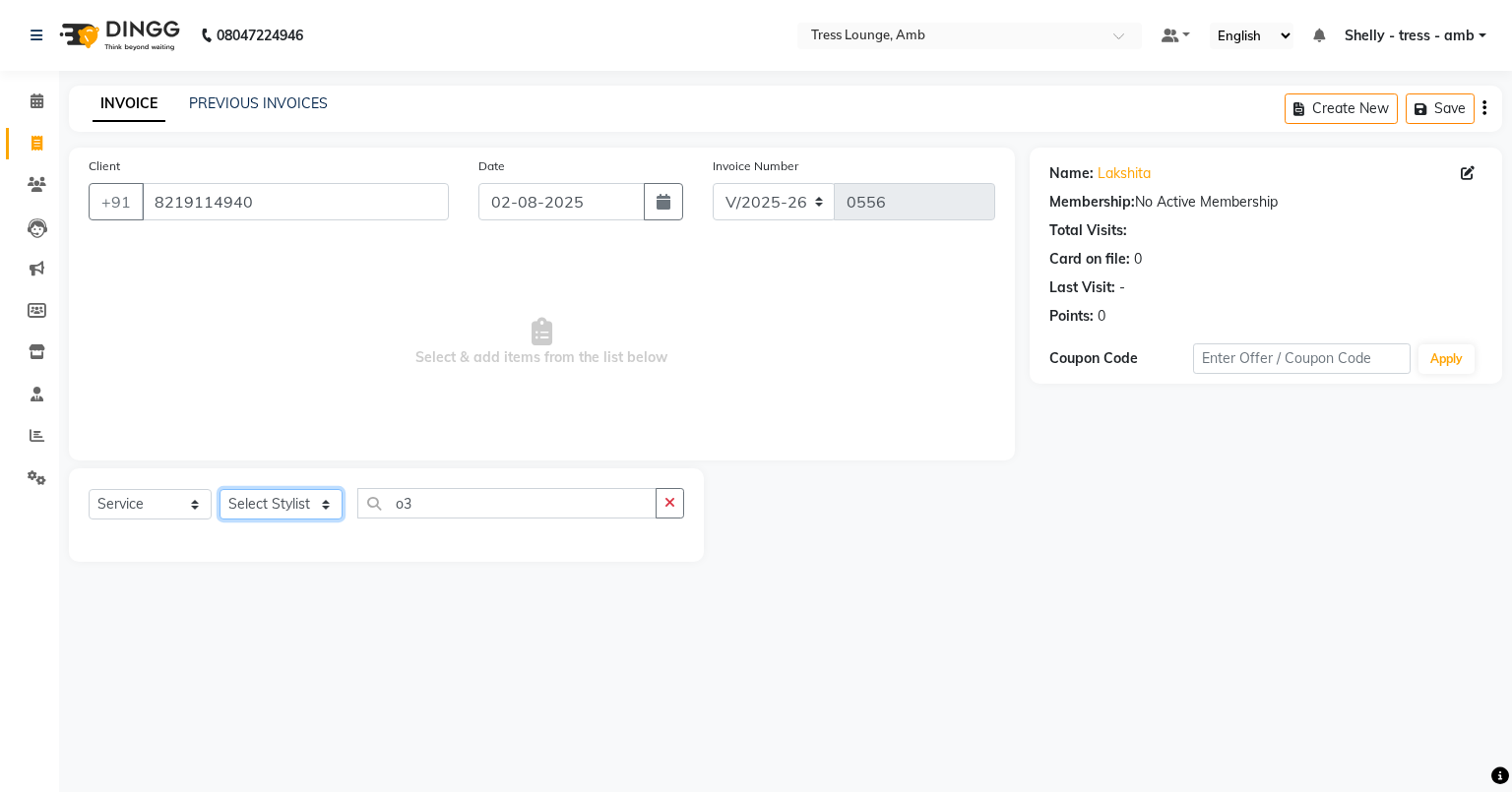 click on "Select Stylist Ansh Arpana jaswal SHELLY Shivani Vijay vishal" 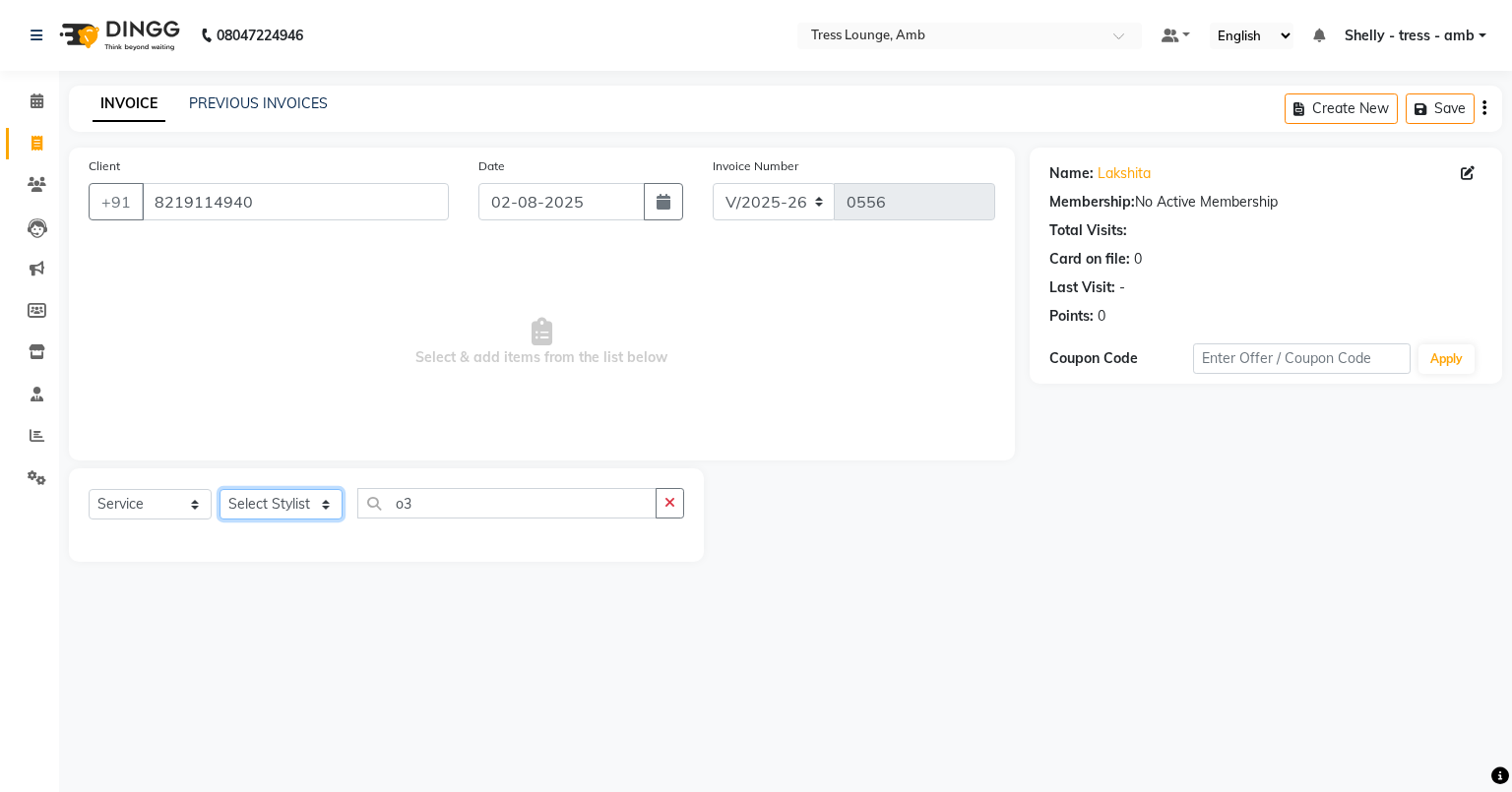 select on "70690" 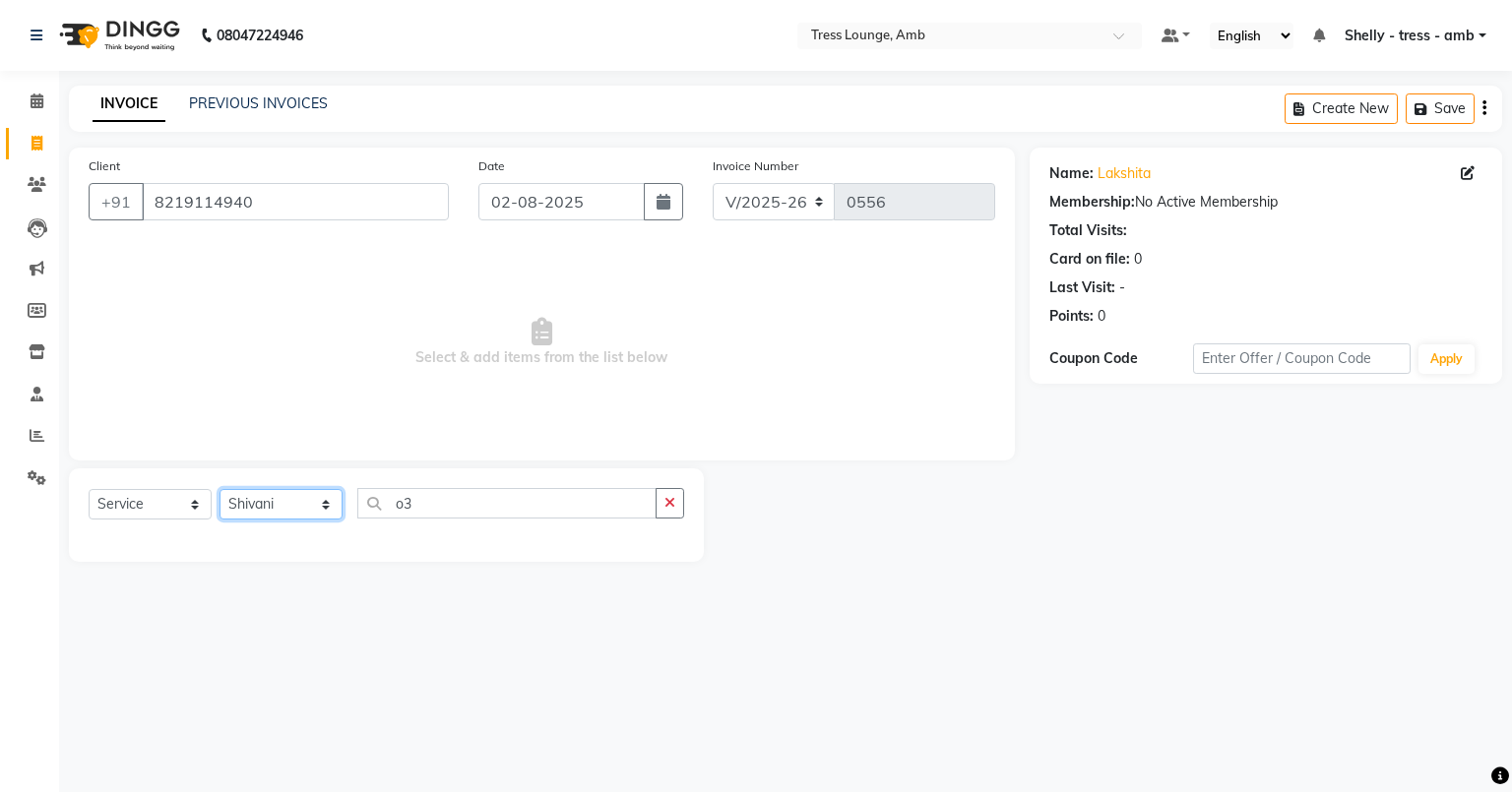 click on "Select Stylist Ansh Arpana jaswal SHELLY Shivani Vijay vishal" 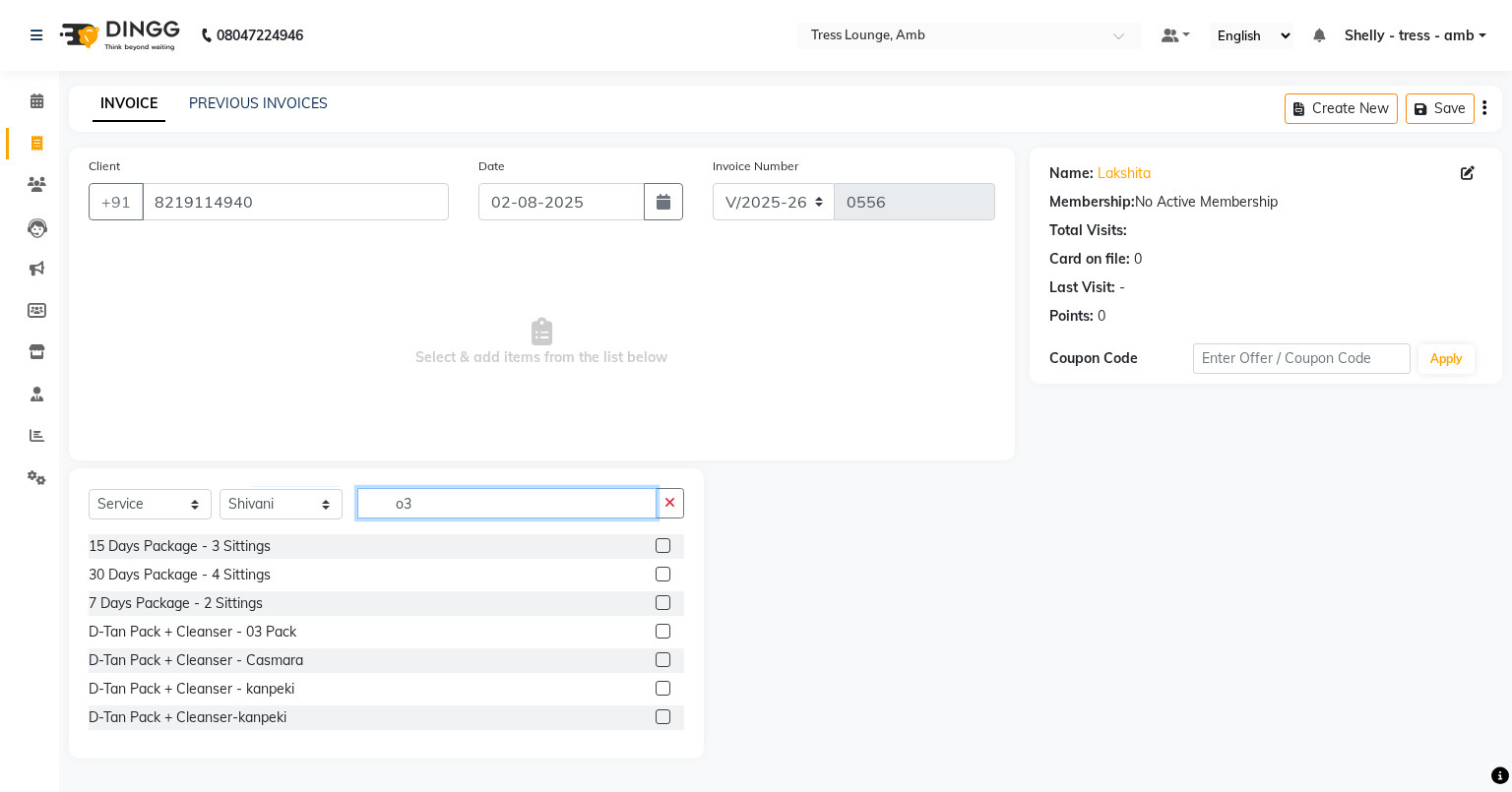 click on "o3" 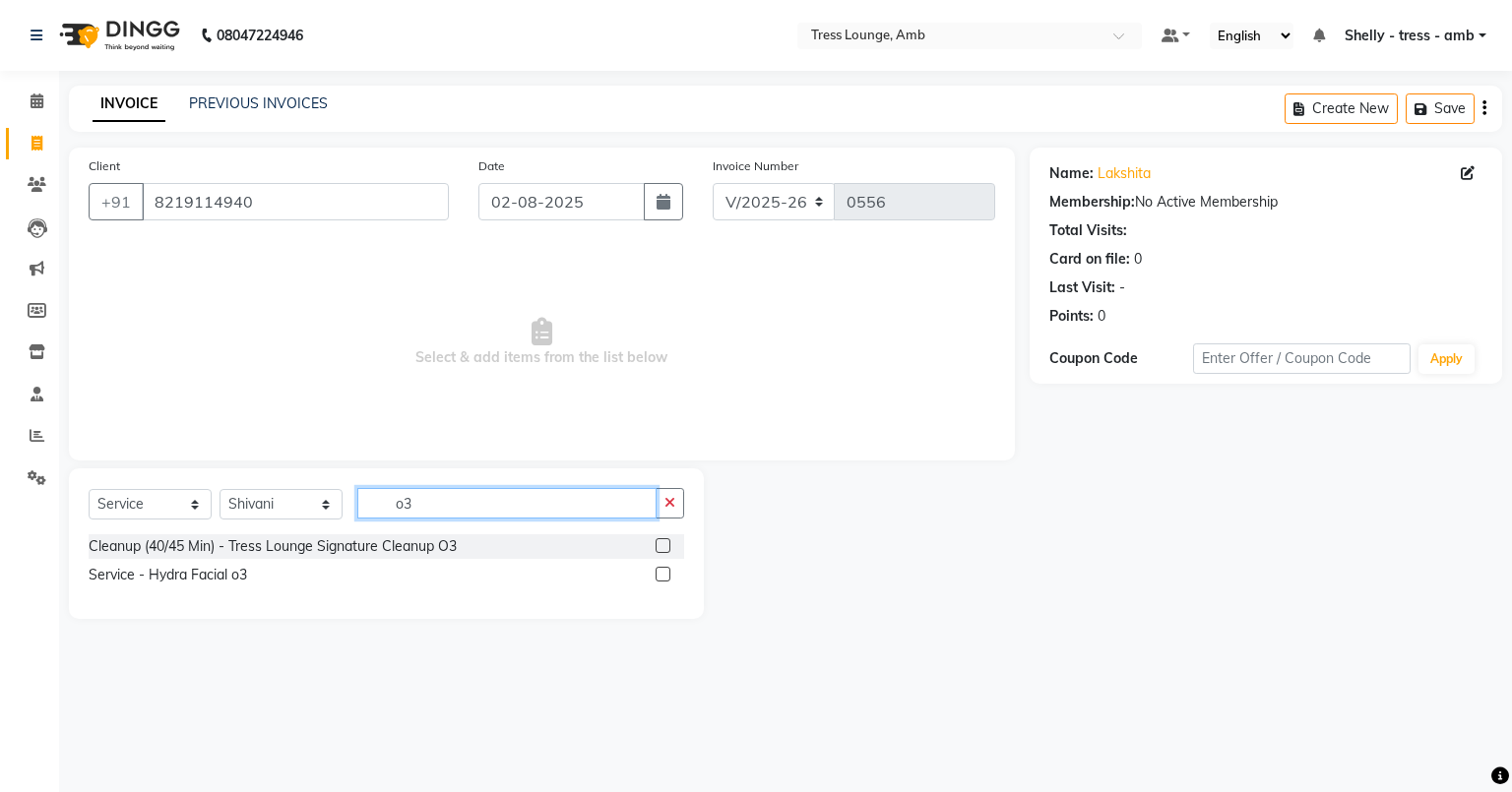 type on "o" 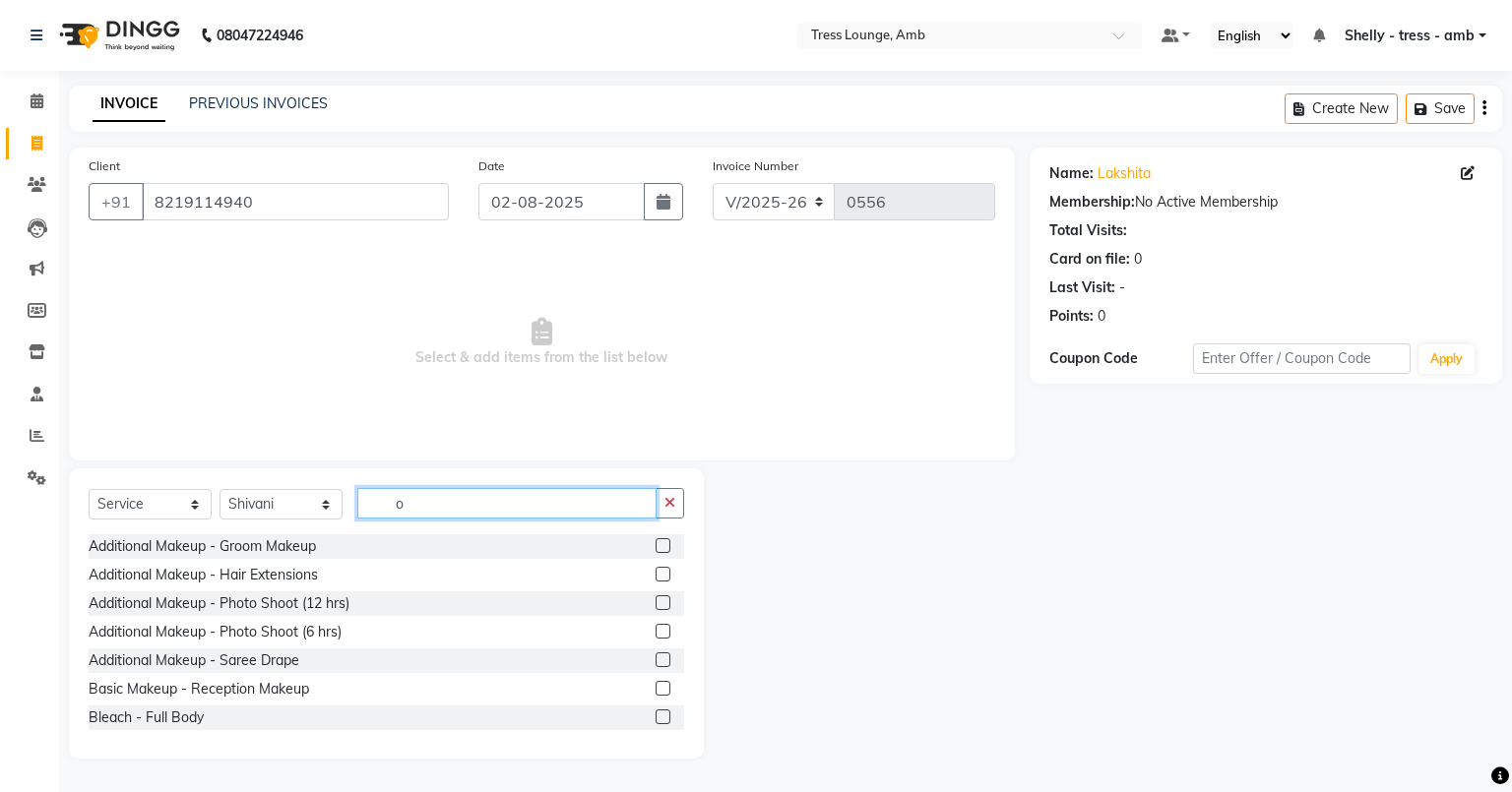 type on "o3" 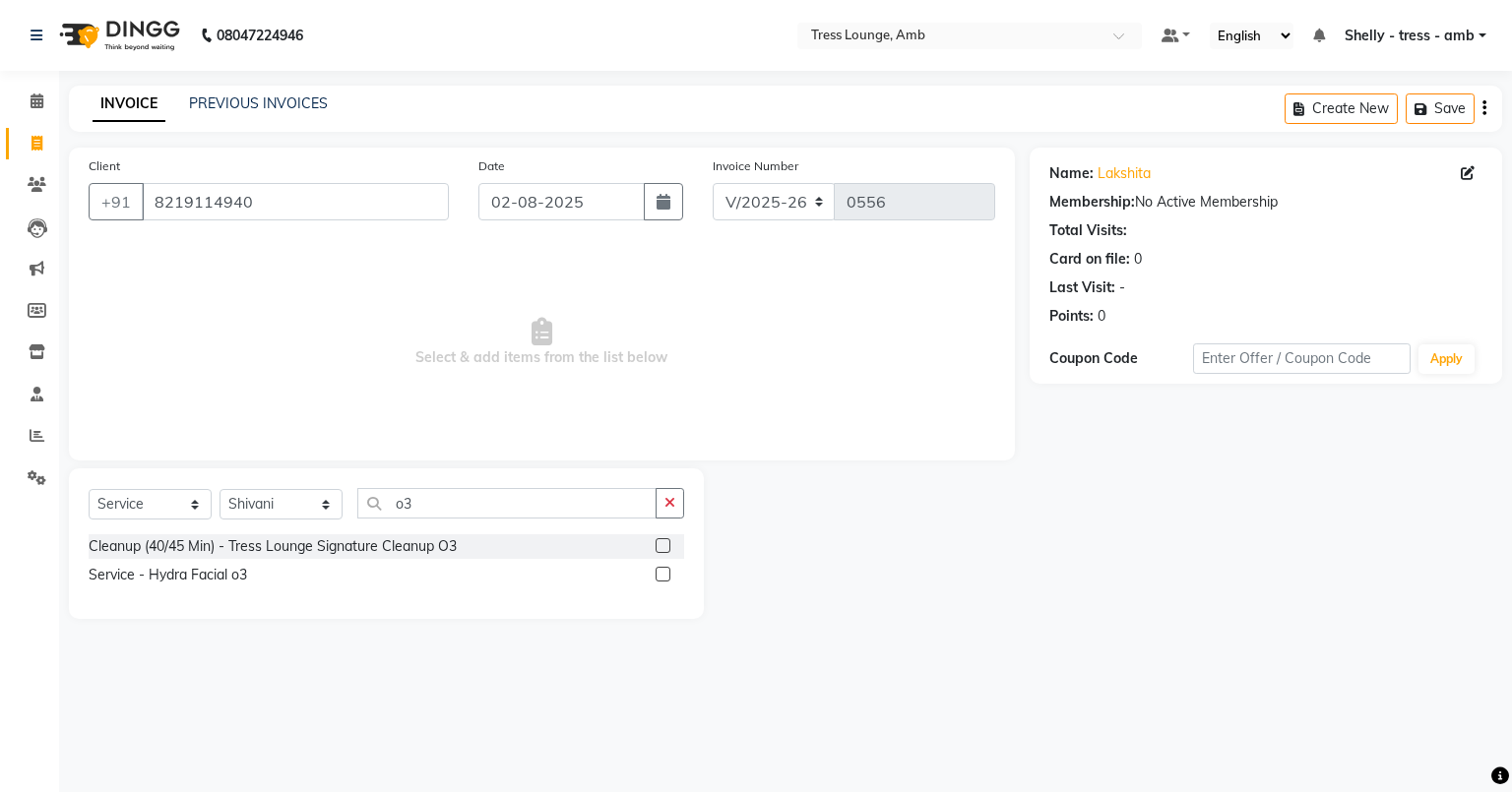 click 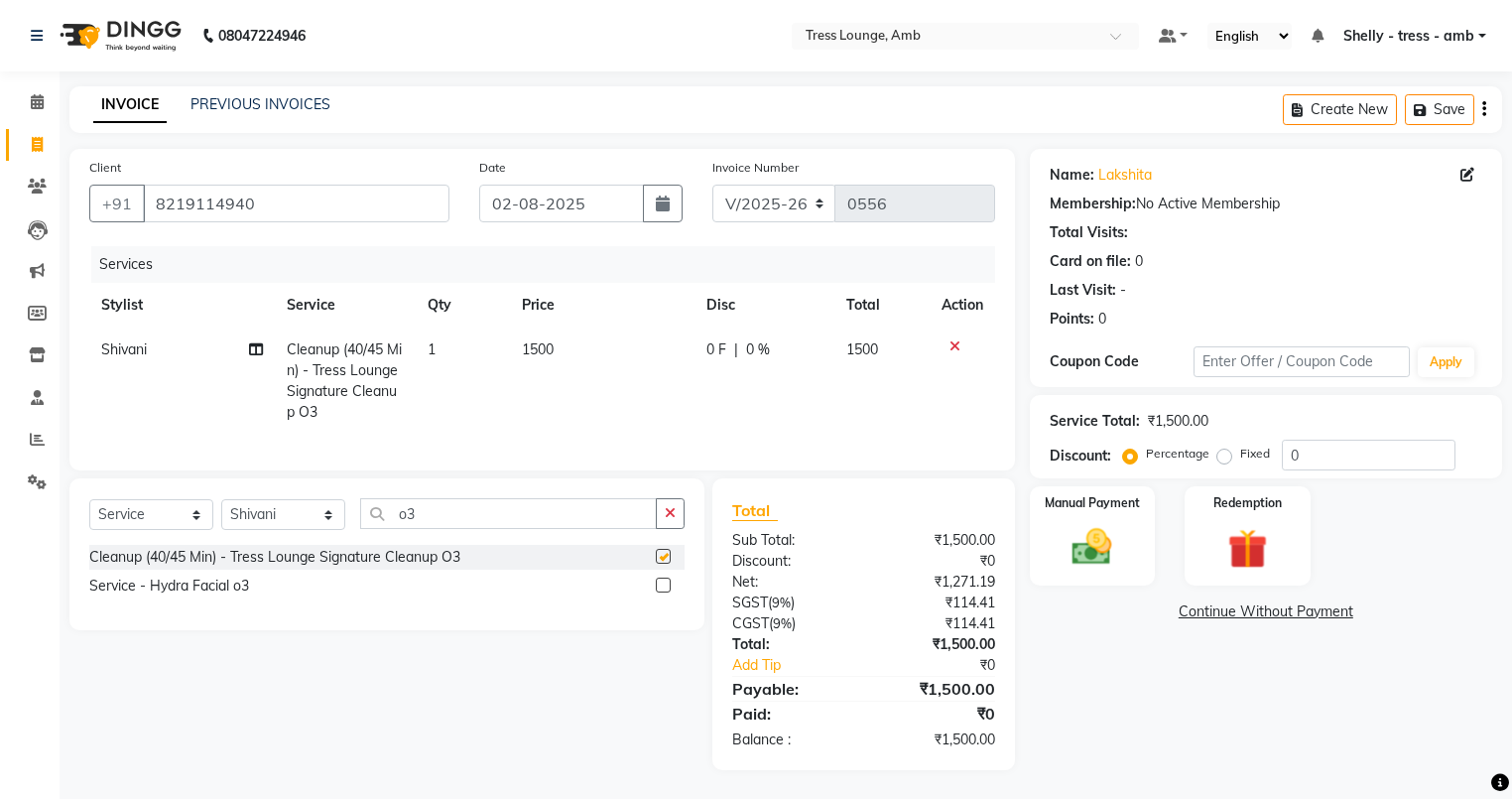 checkbox on "false" 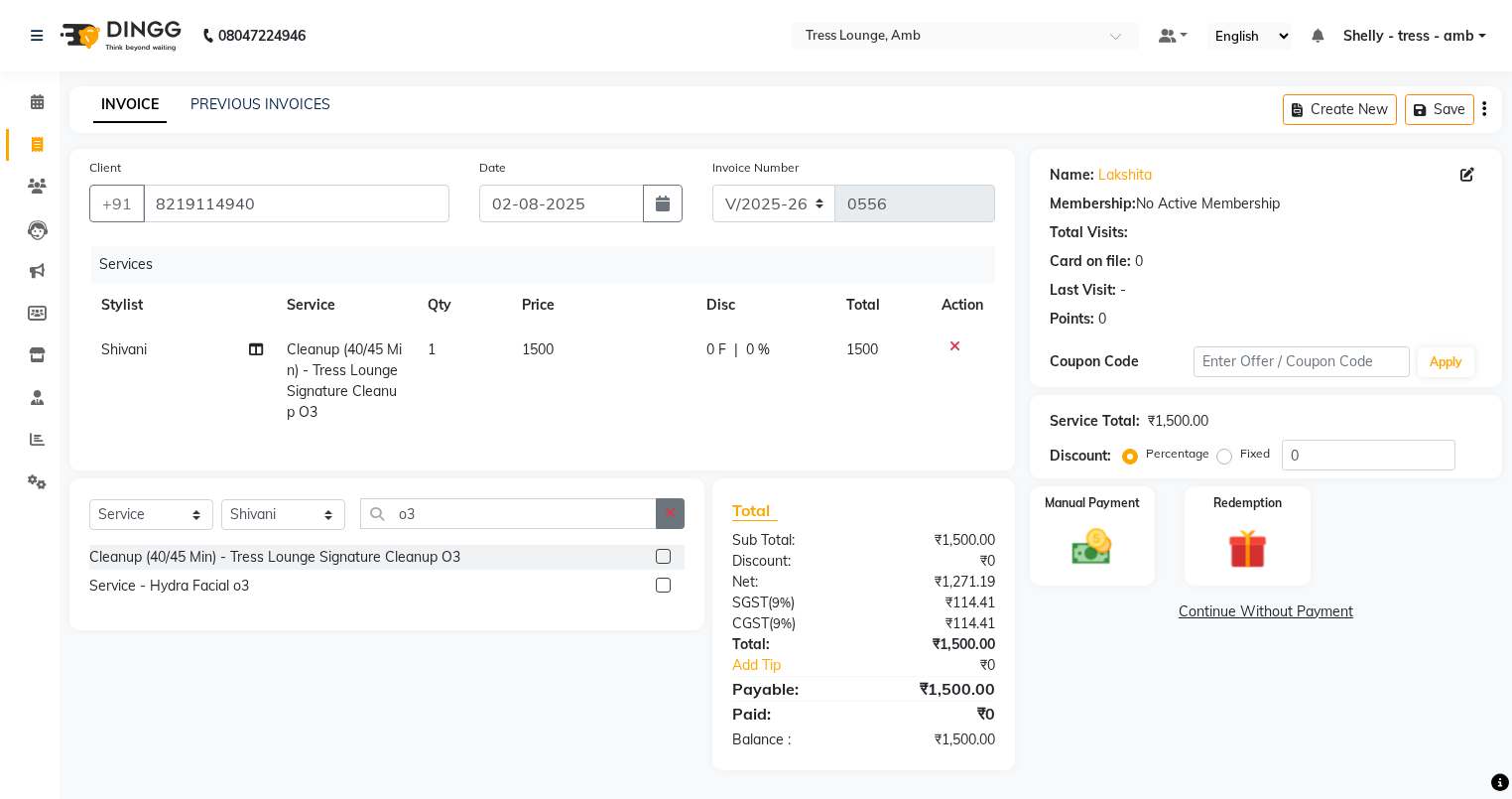 click 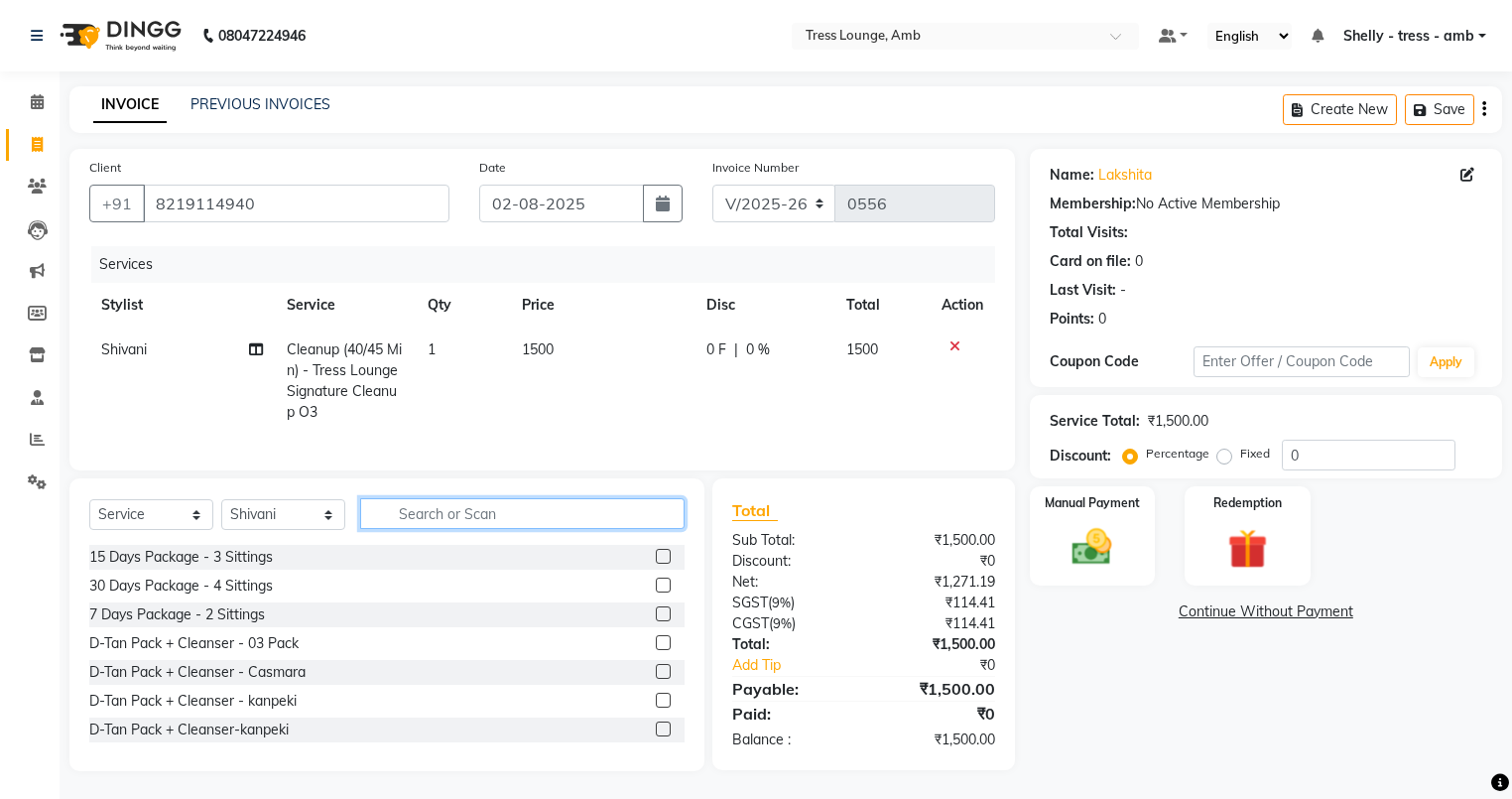 click 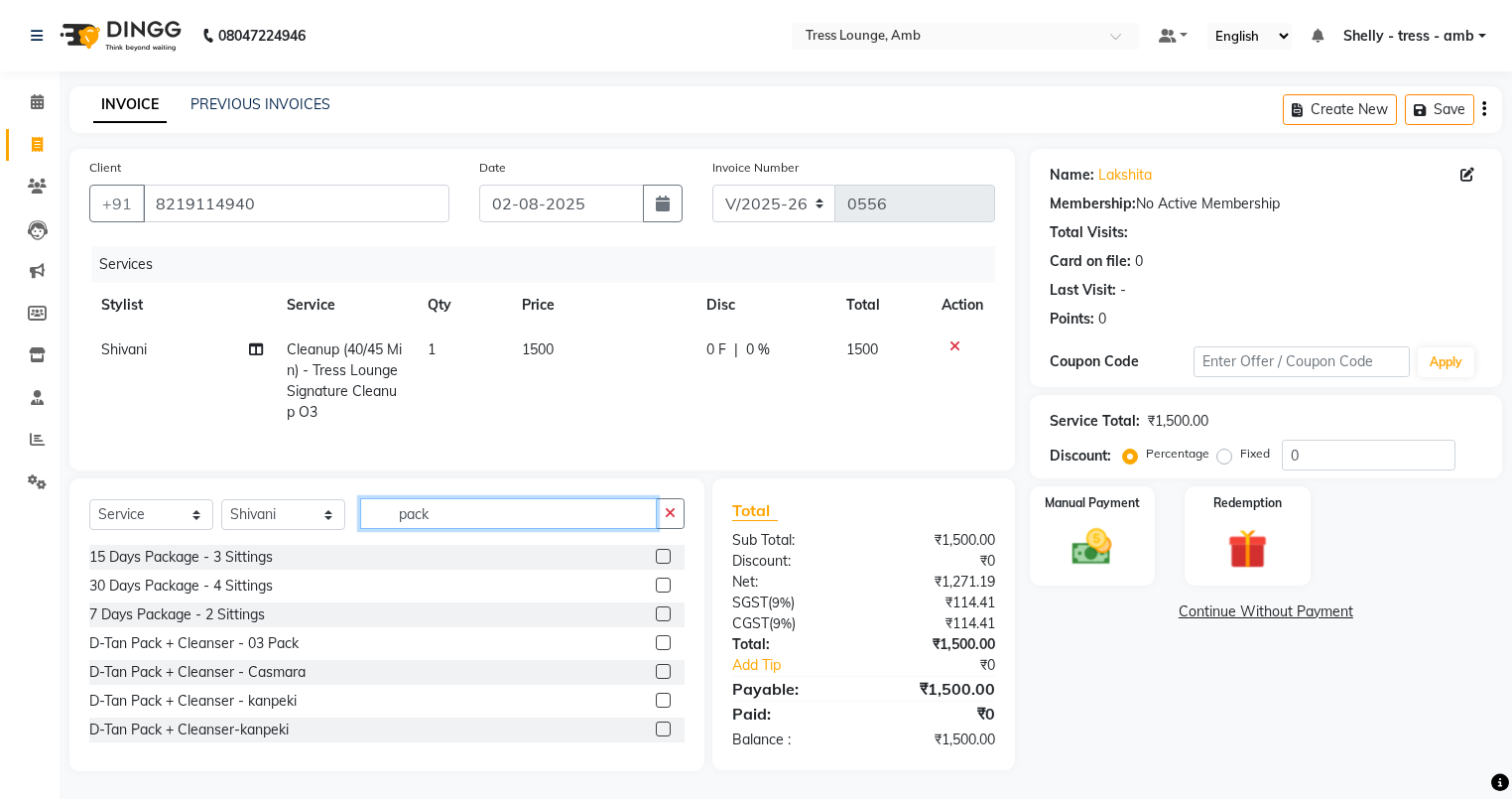 type on "pack" 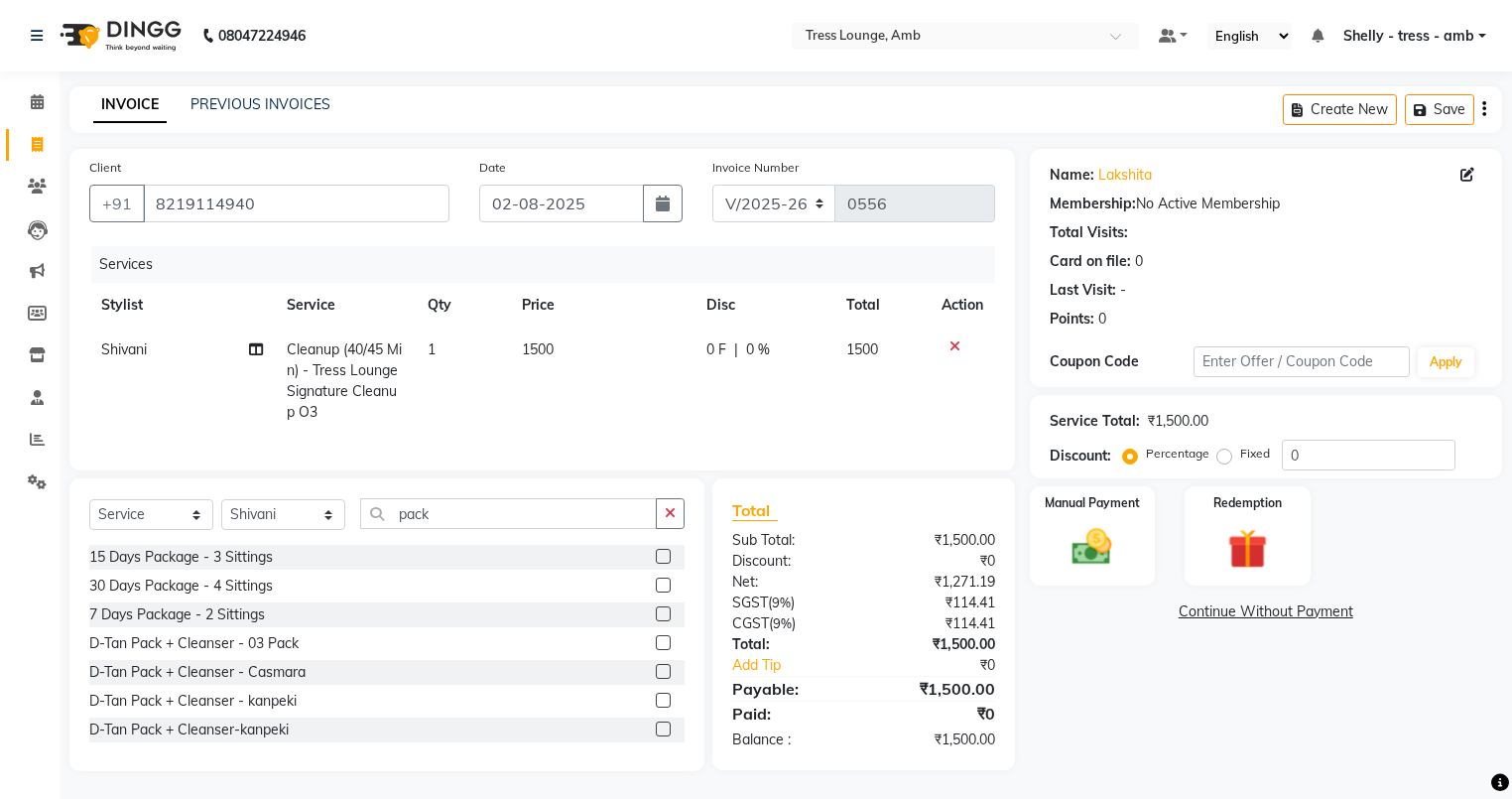 click 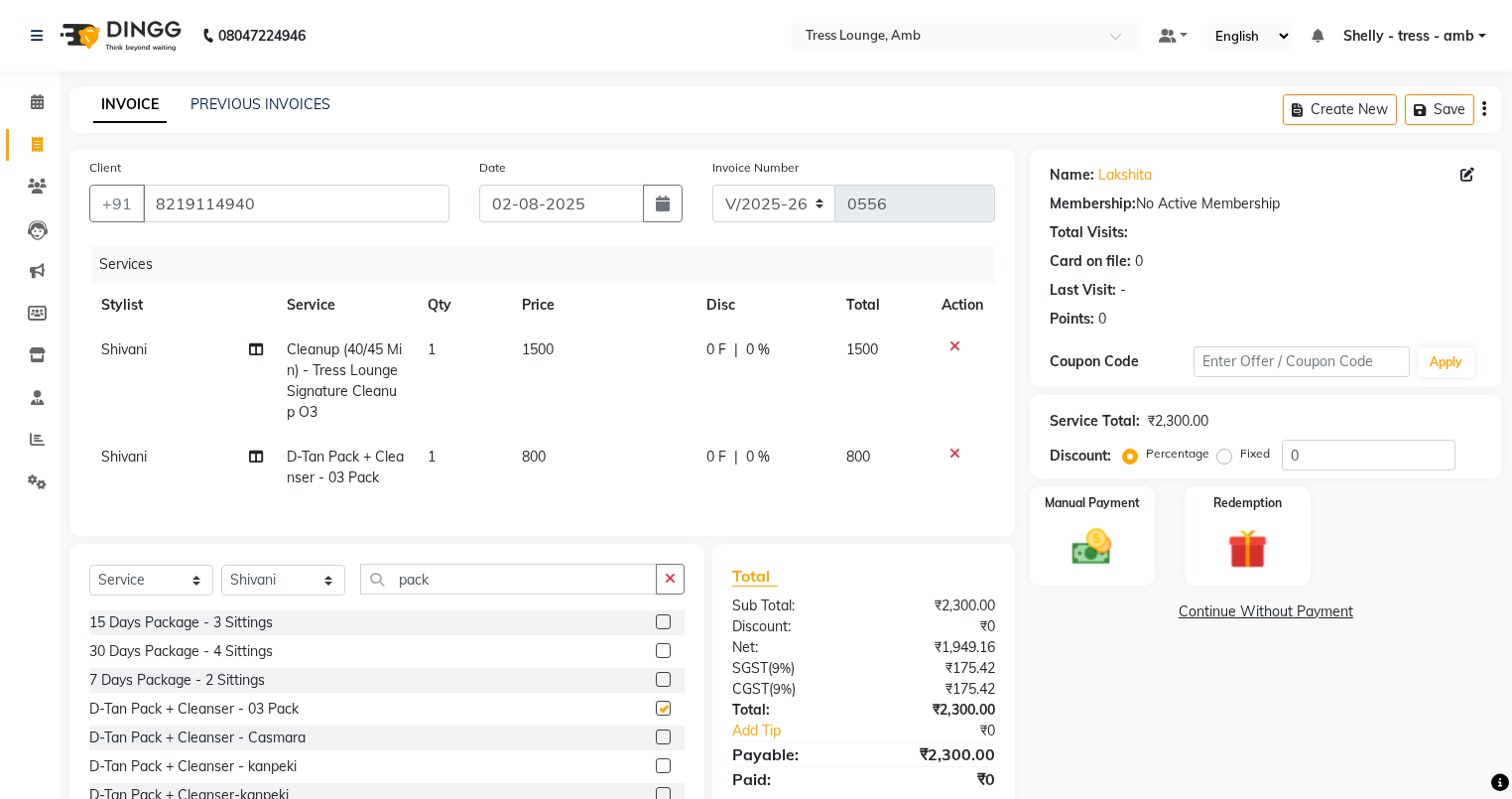 checkbox on "false" 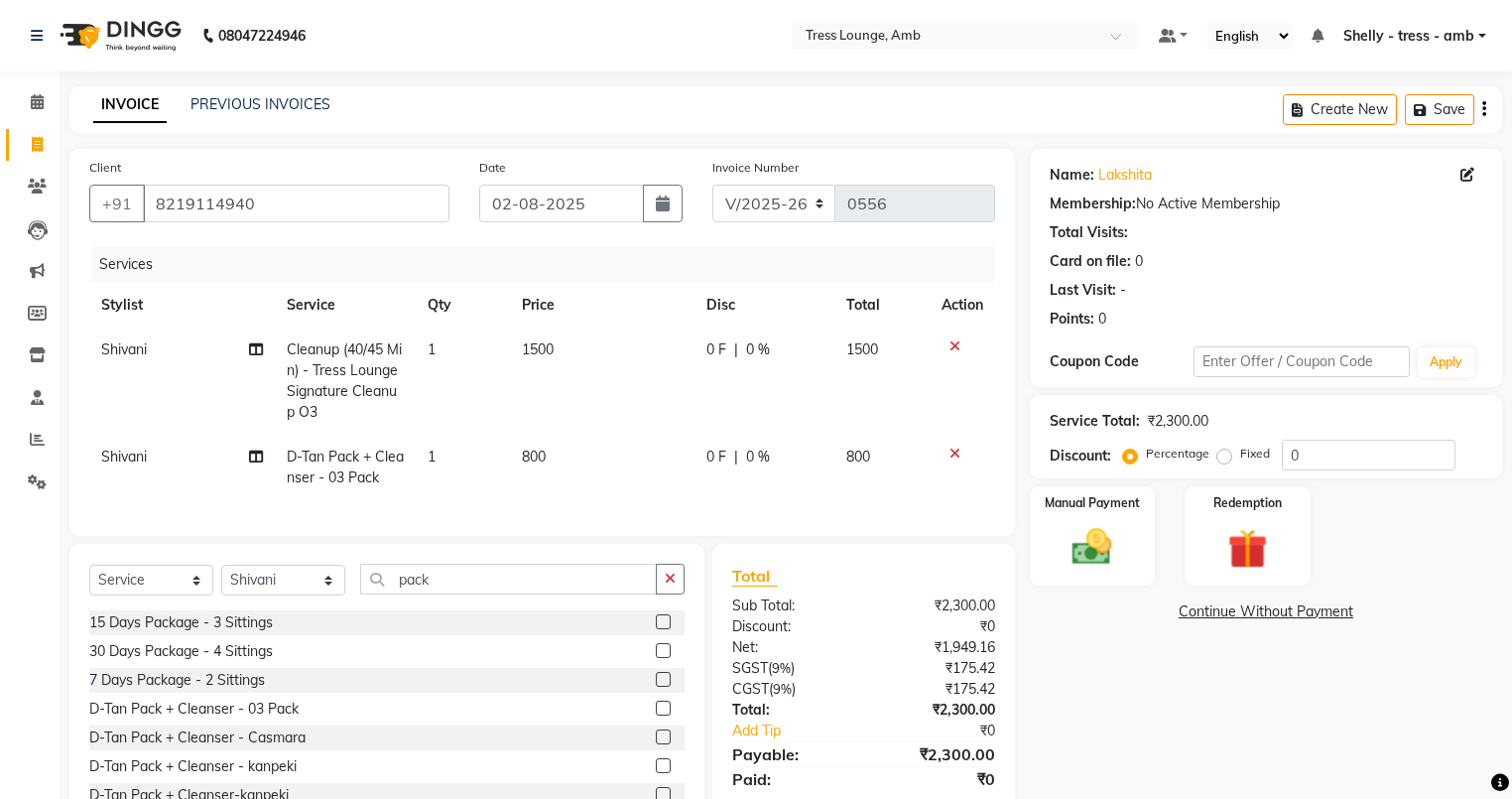 click 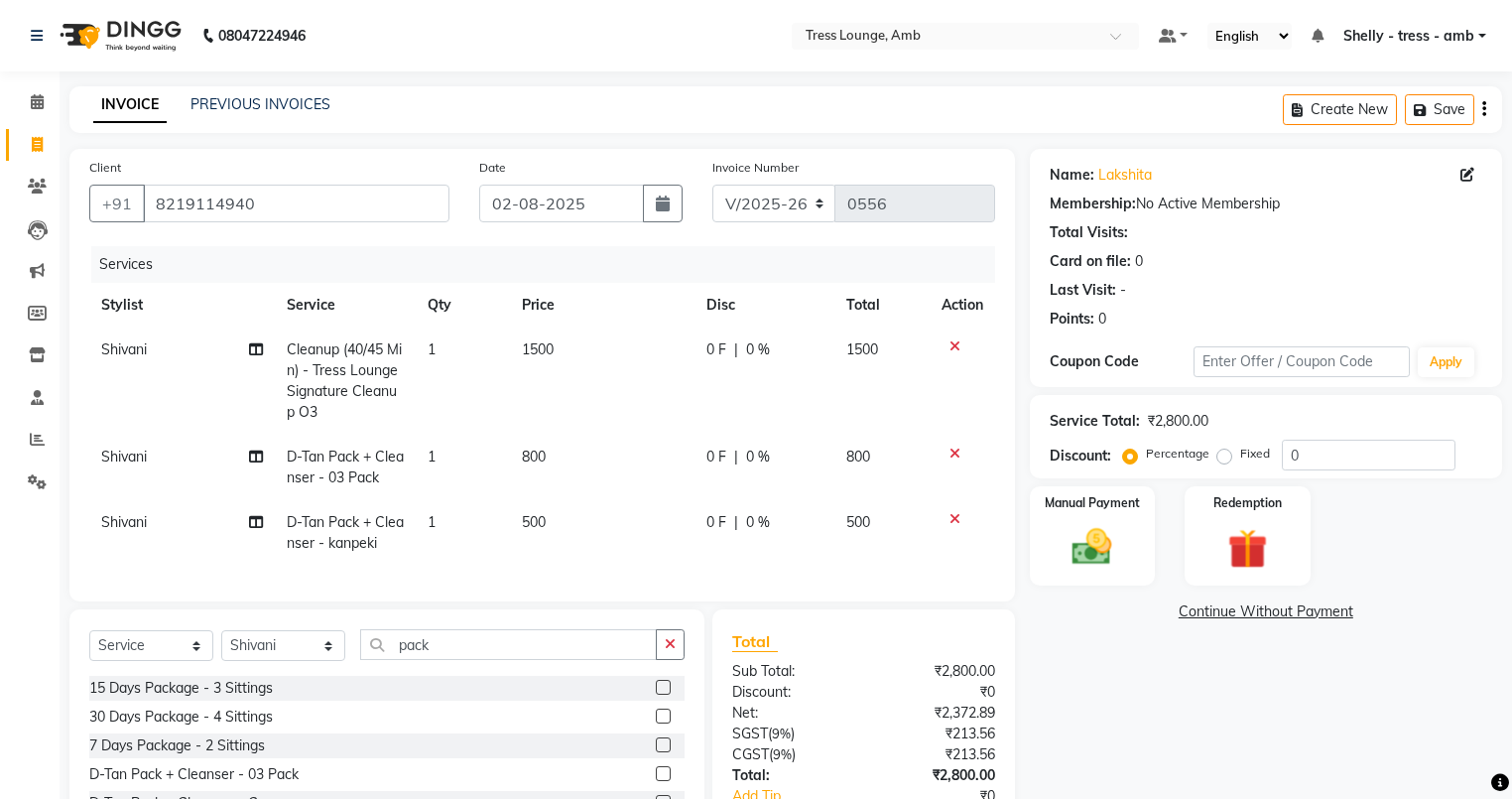 checkbox on "false" 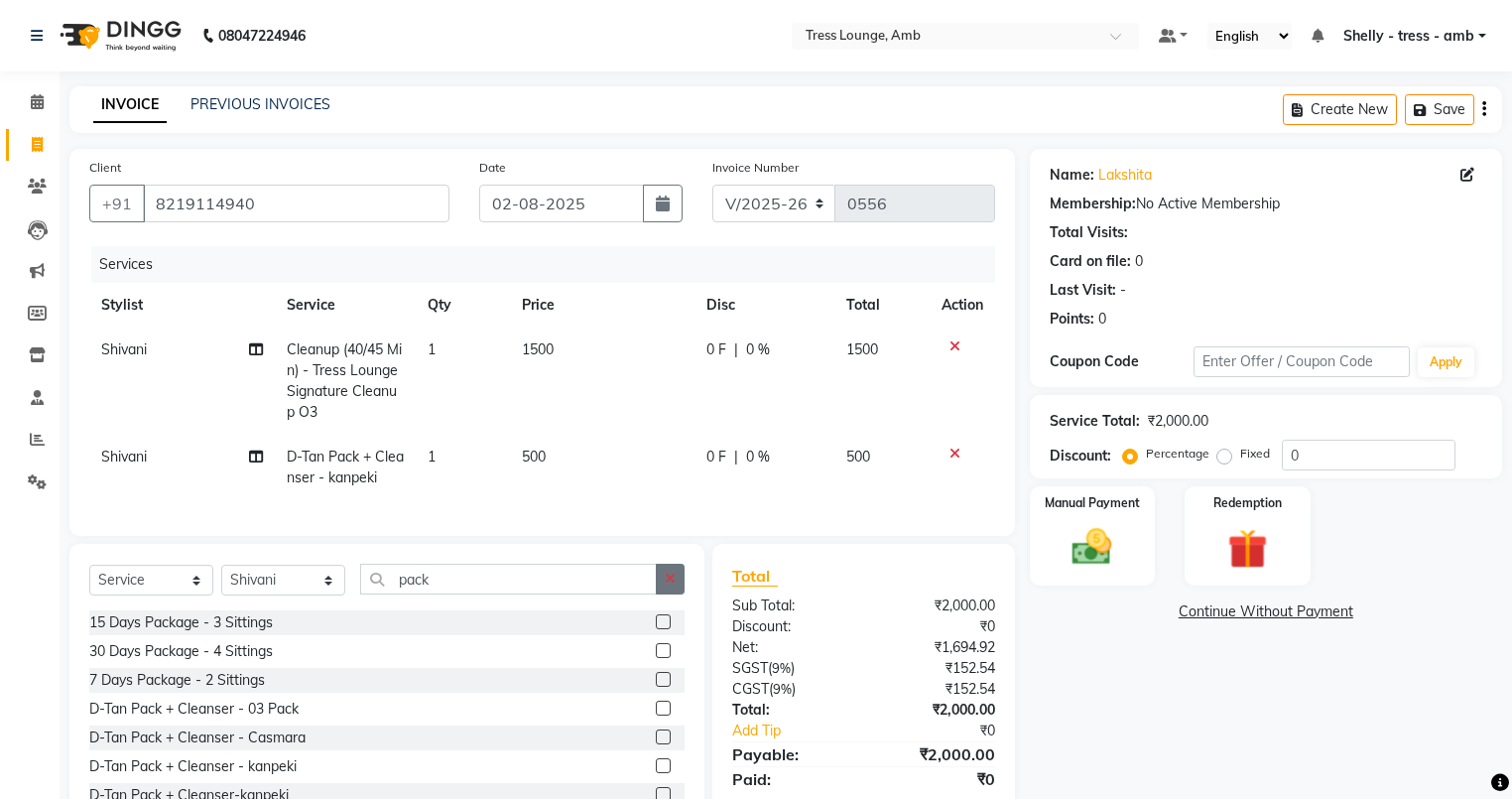 click 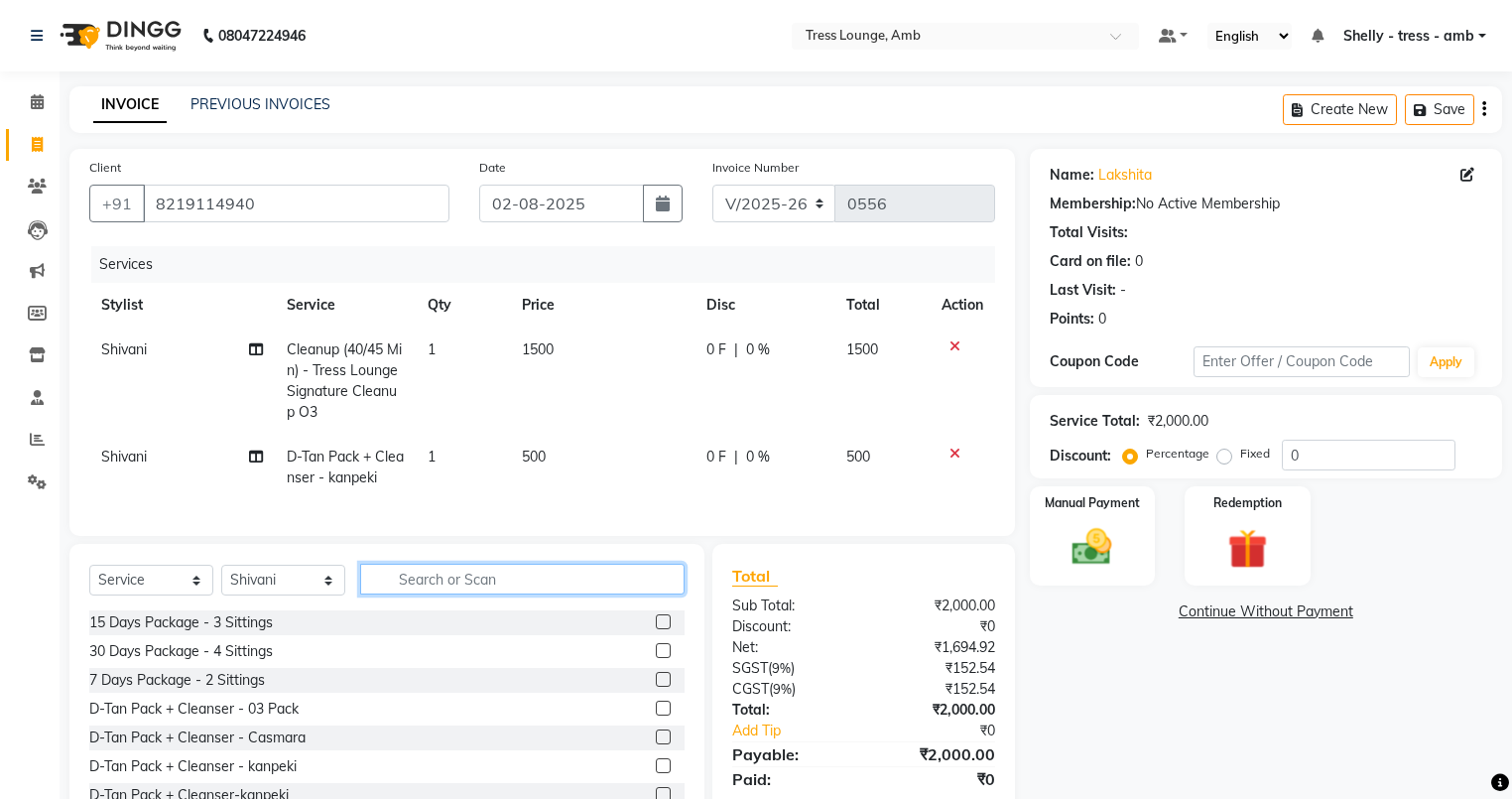 click 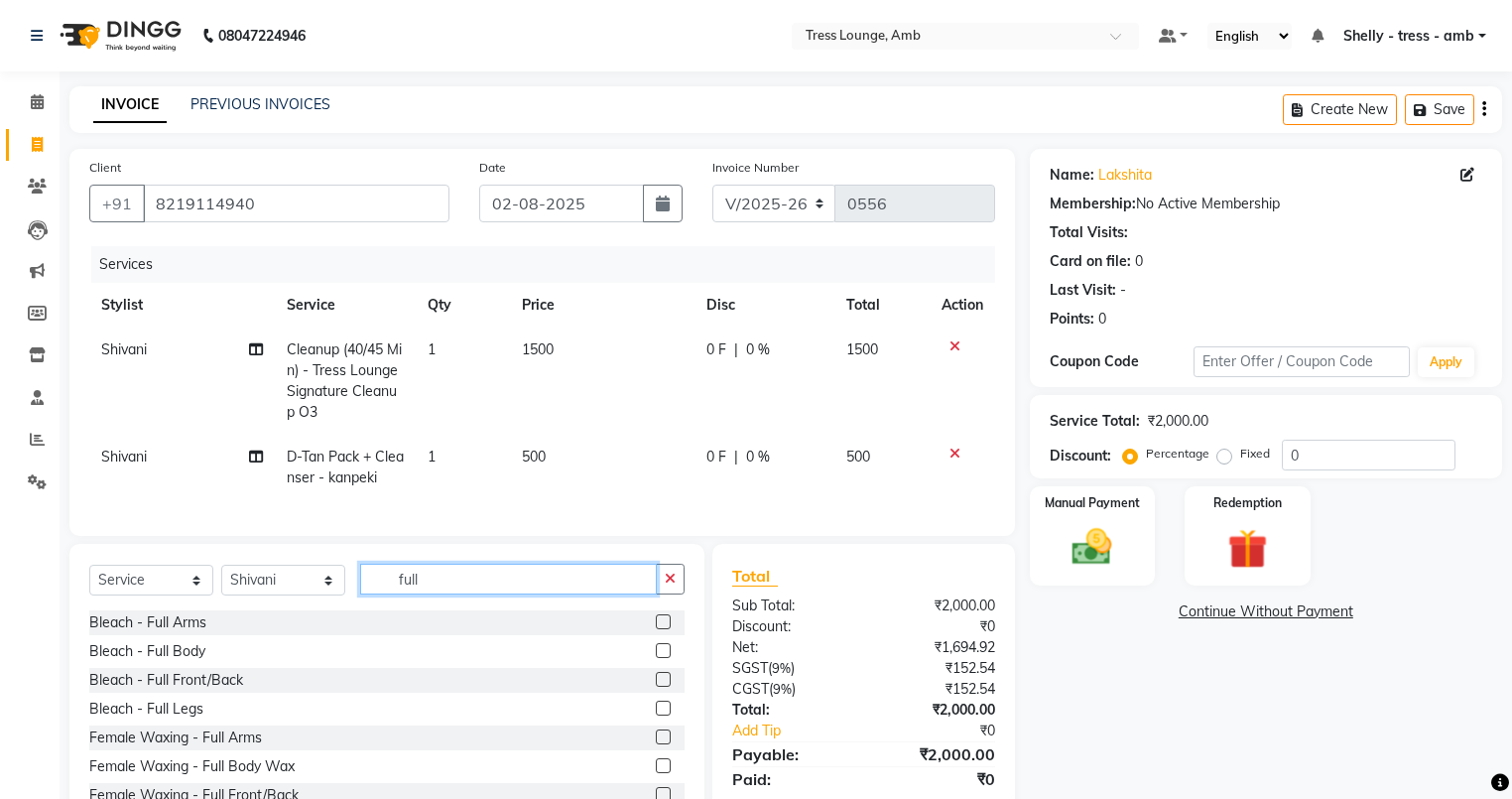 type on "full" 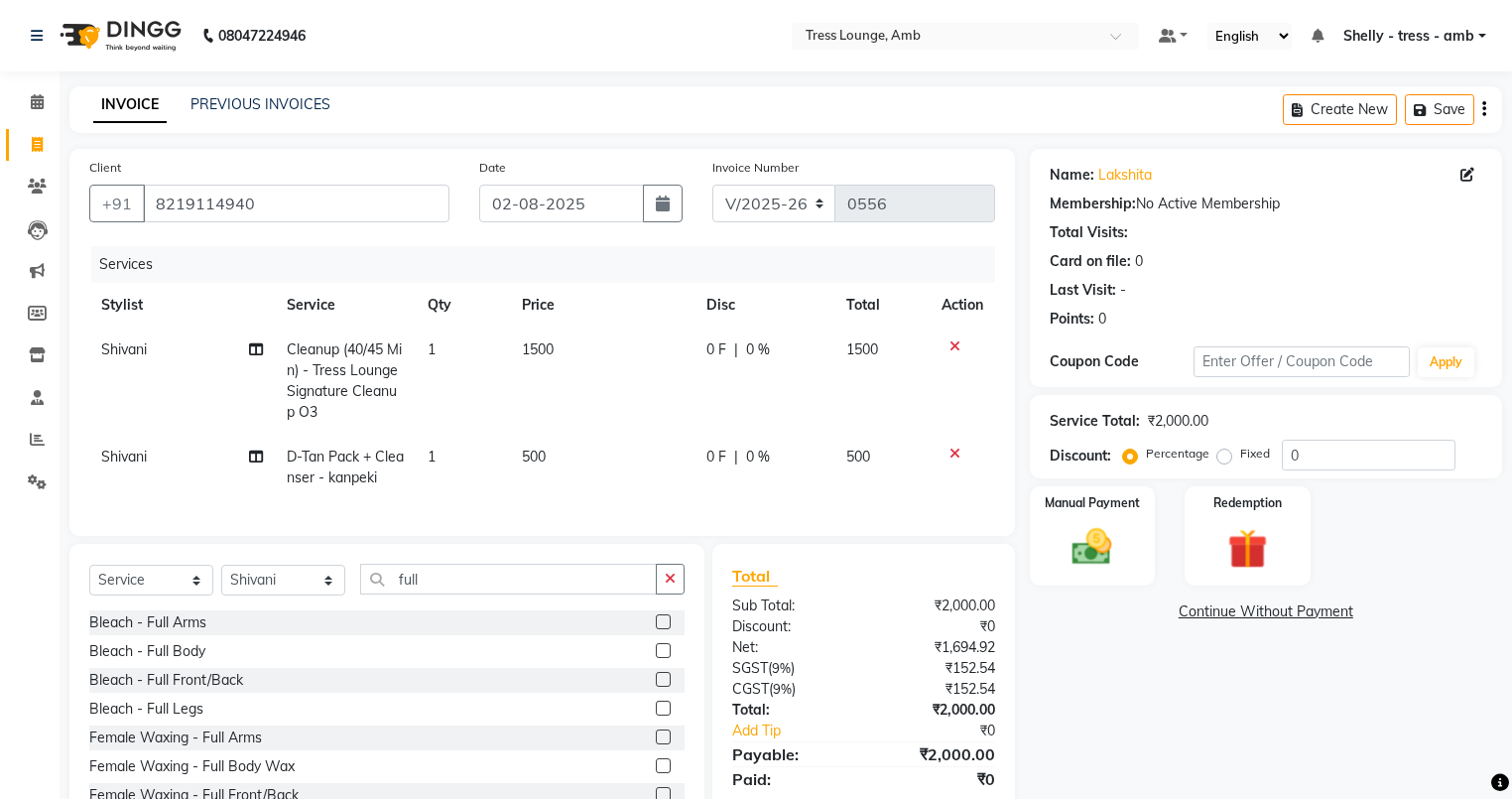 click 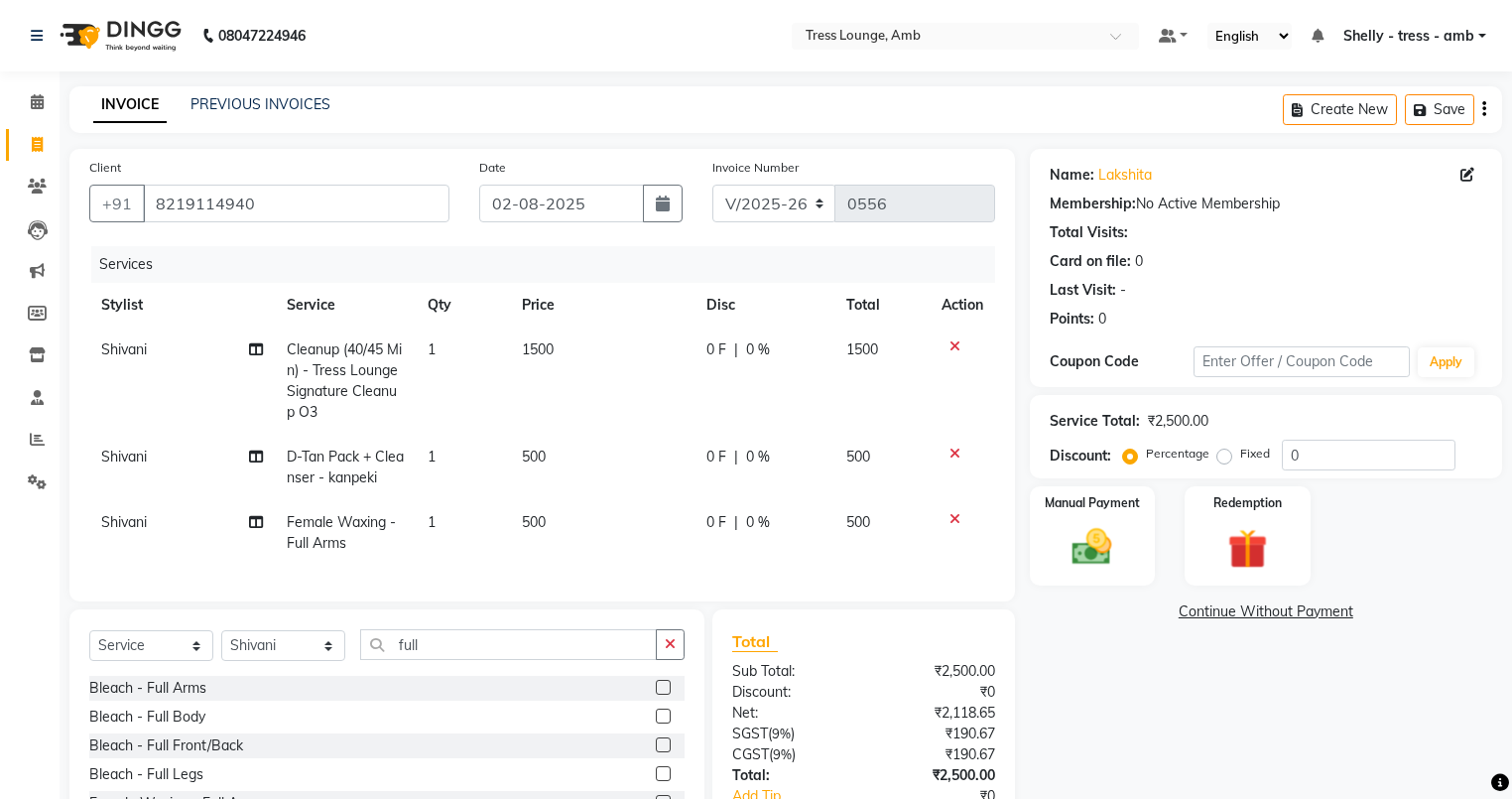 checkbox on "false" 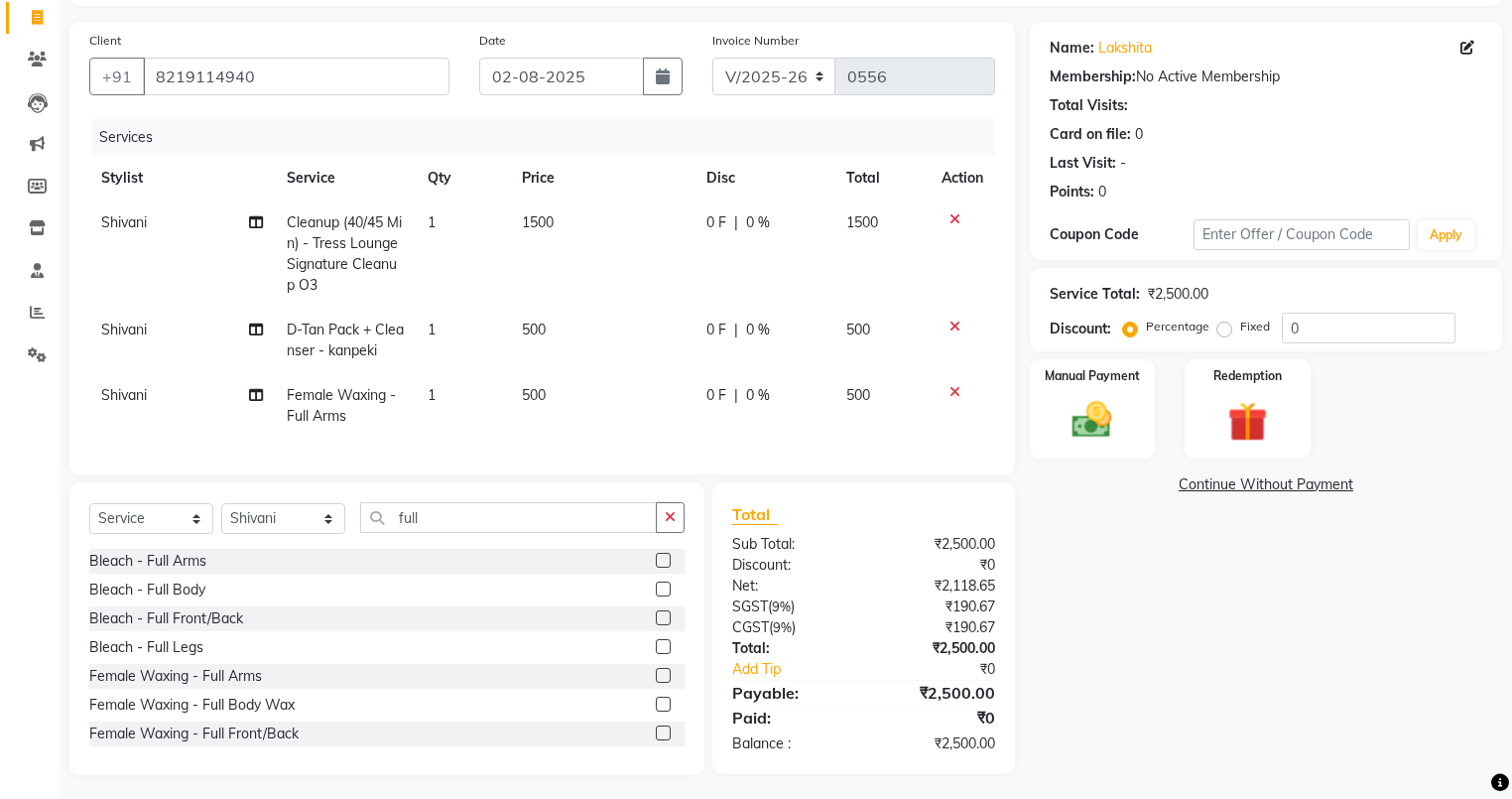 scroll, scrollTop: 146, scrollLeft: 0, axis: vertical 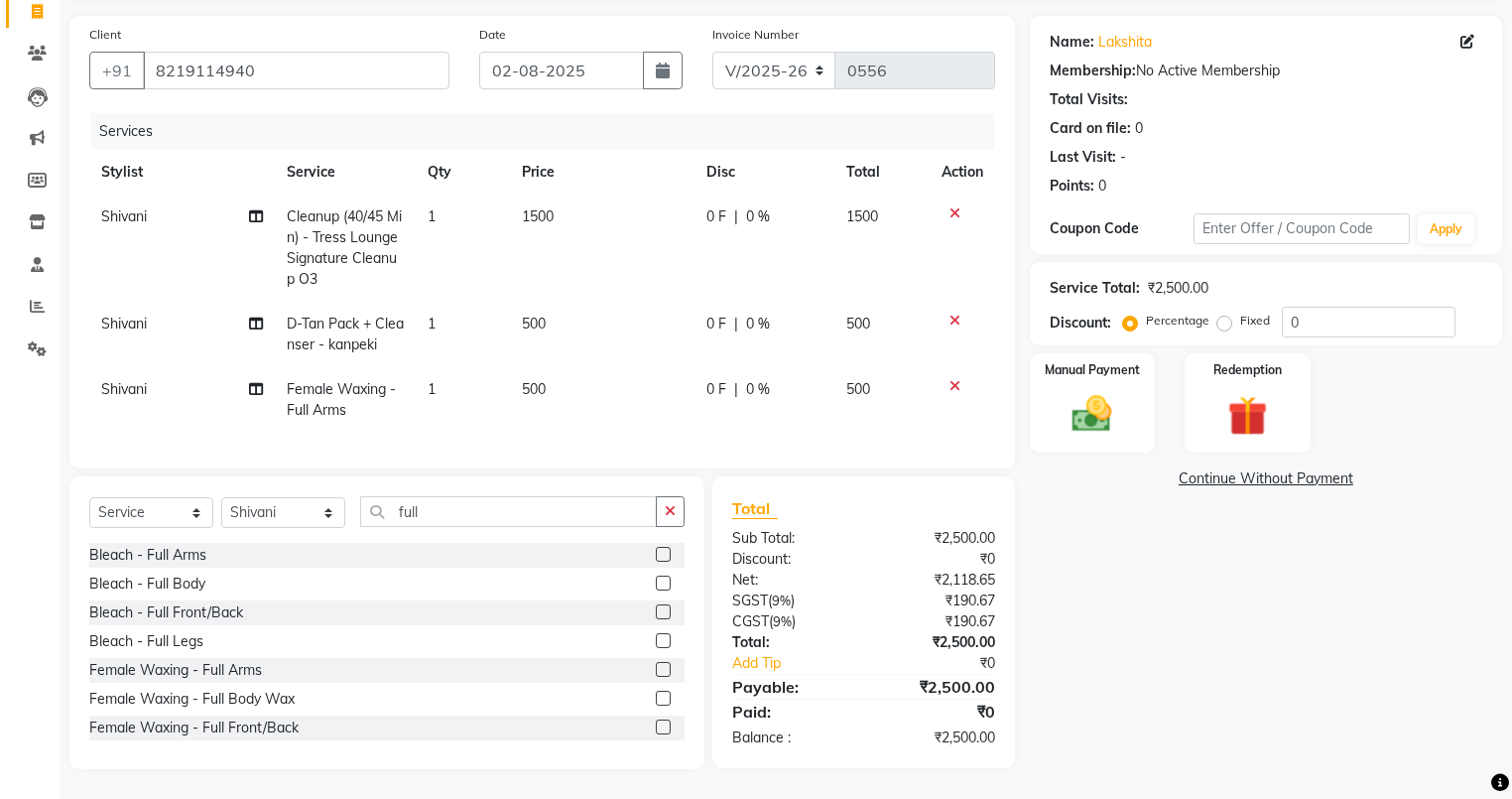 click 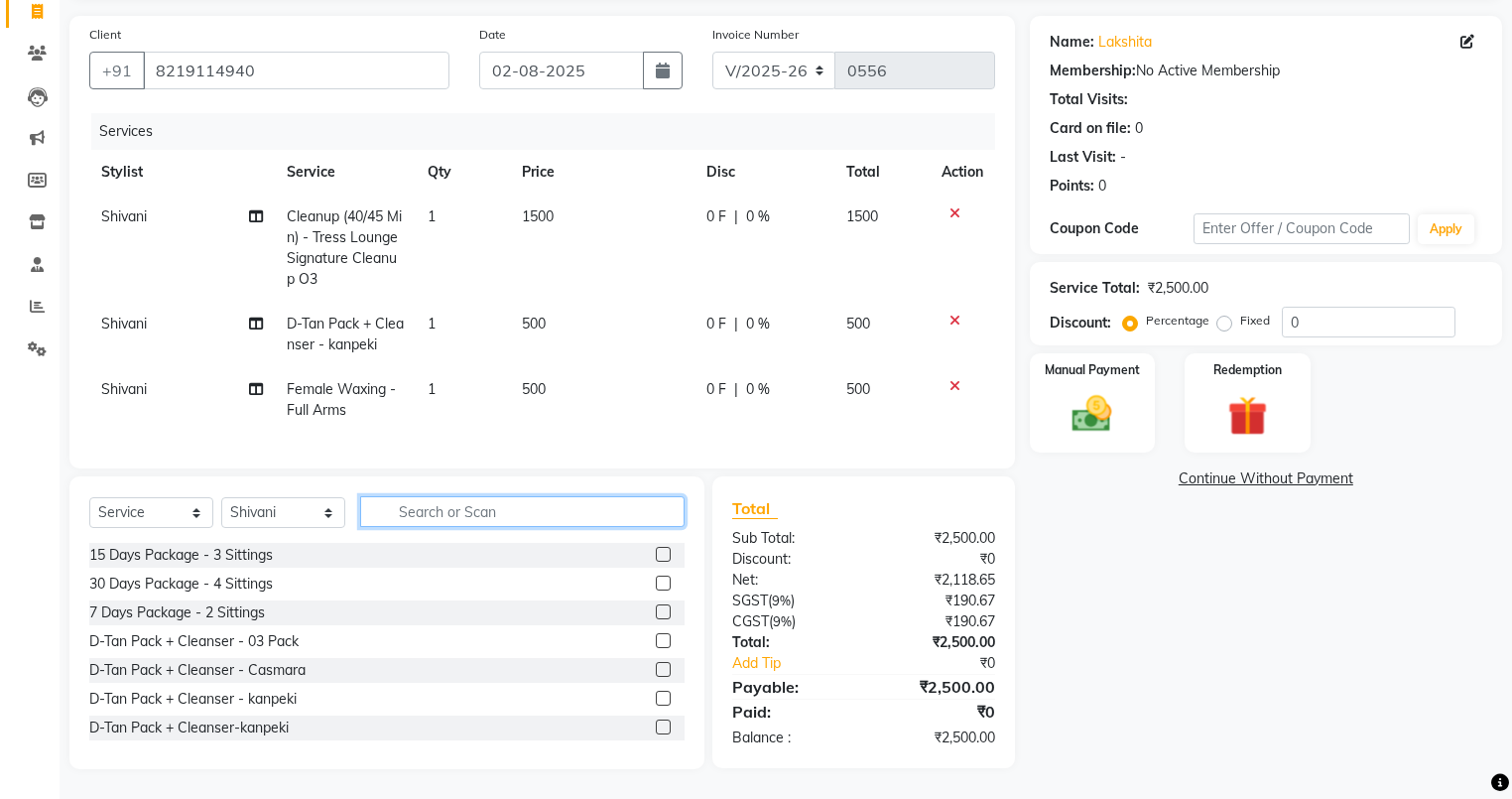 click 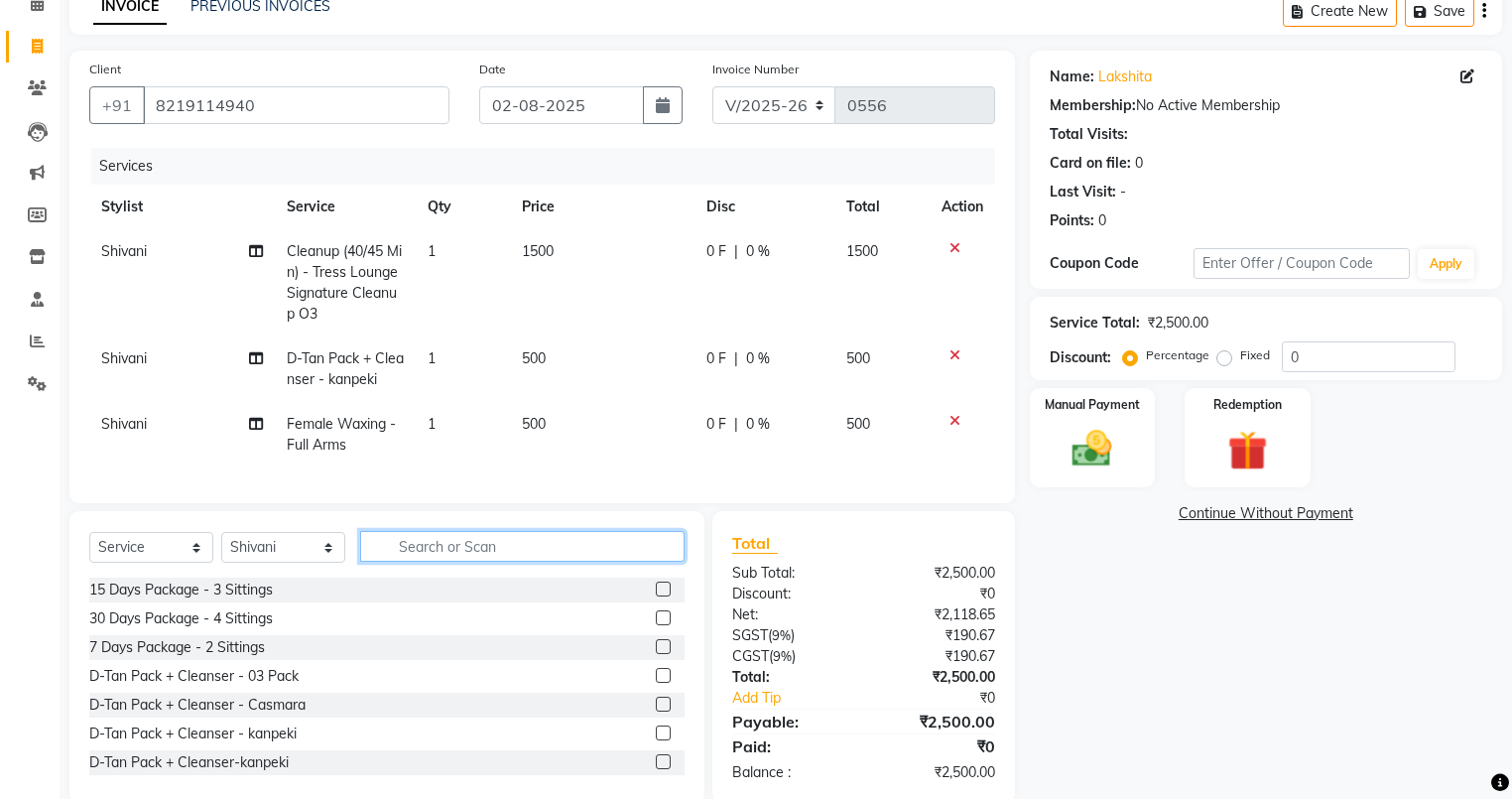 scroll, scrollTop: 146, scrollLeft: 0, axis: vertical 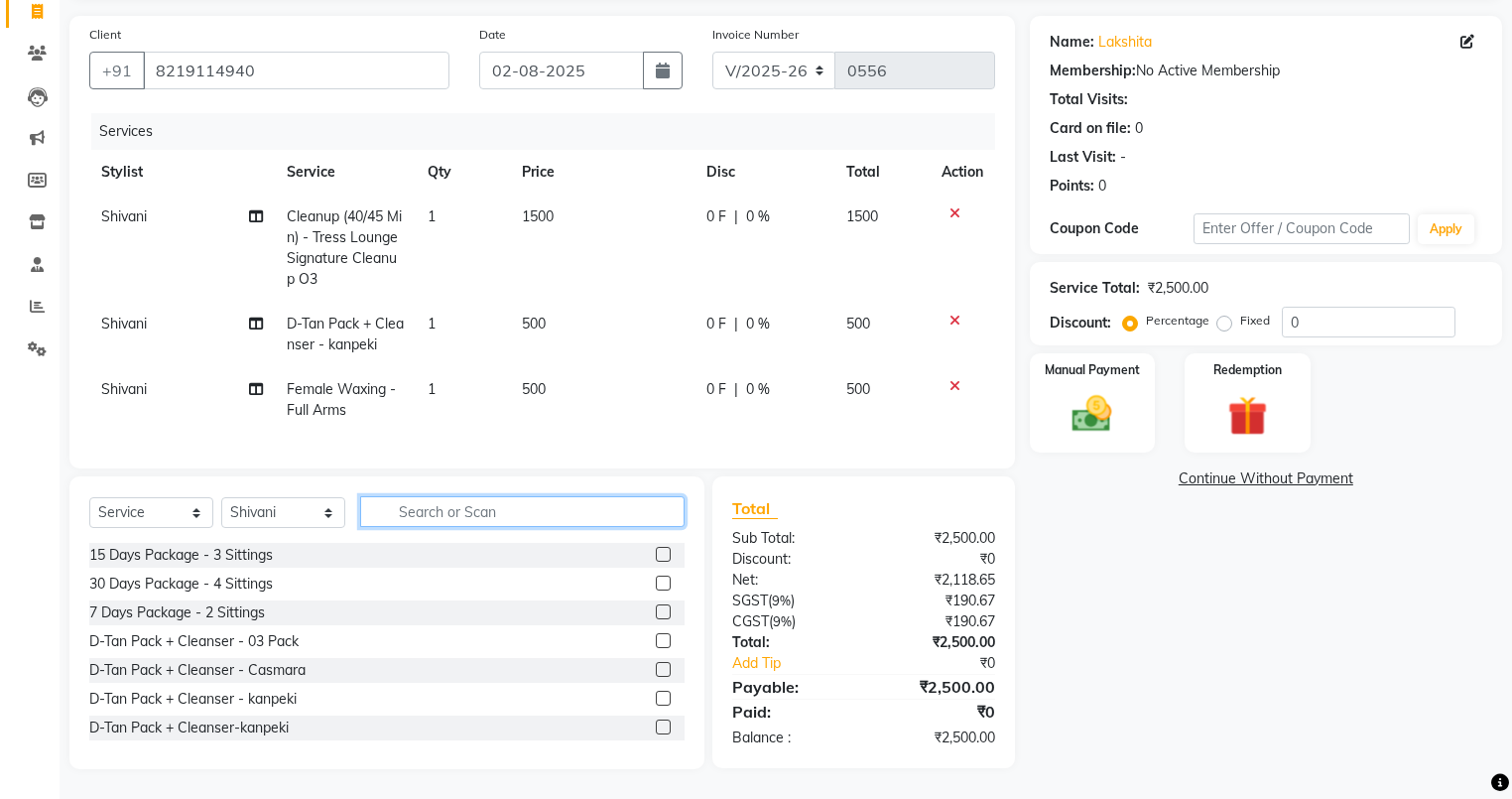 click 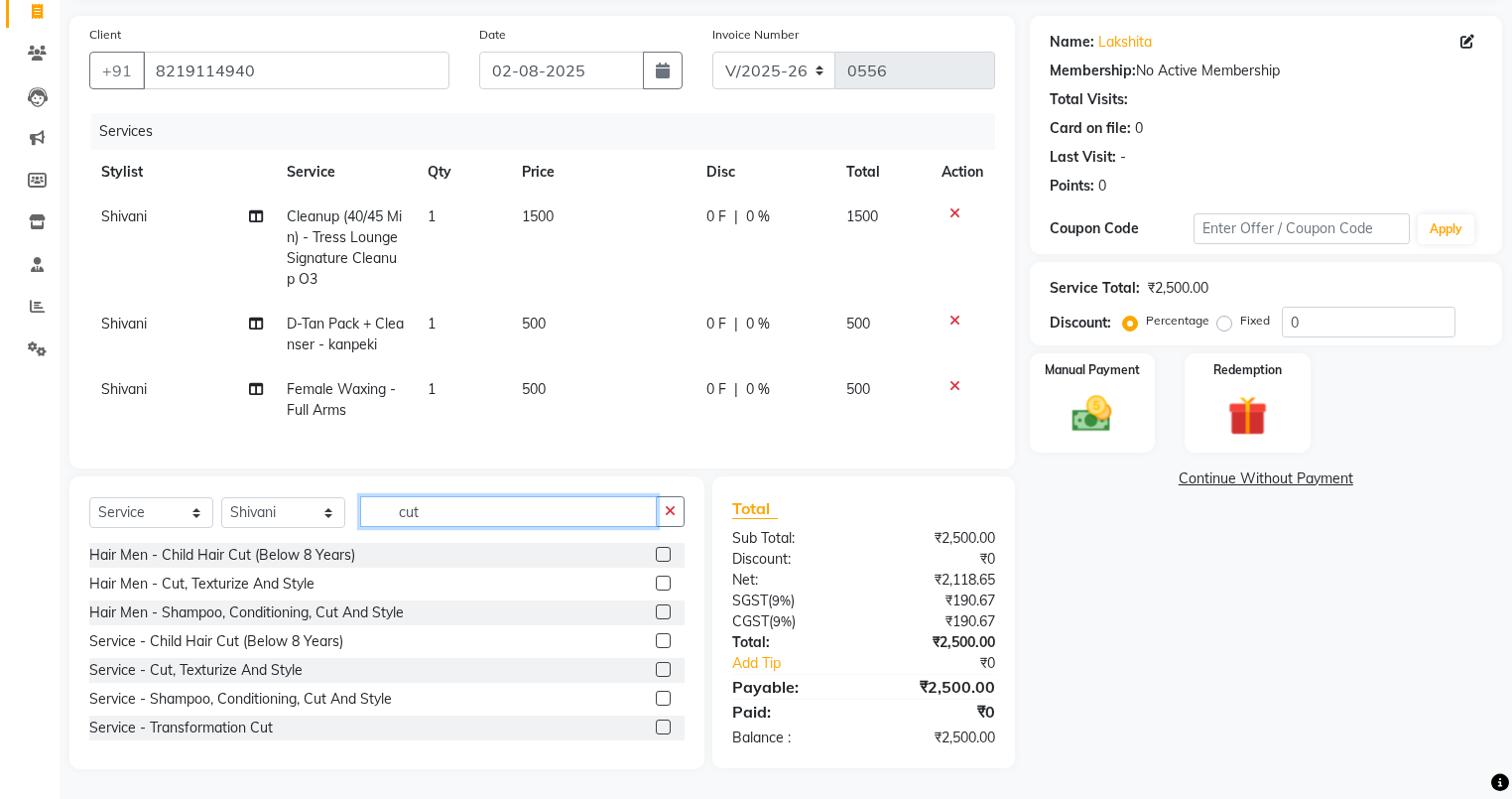 type on "cut" 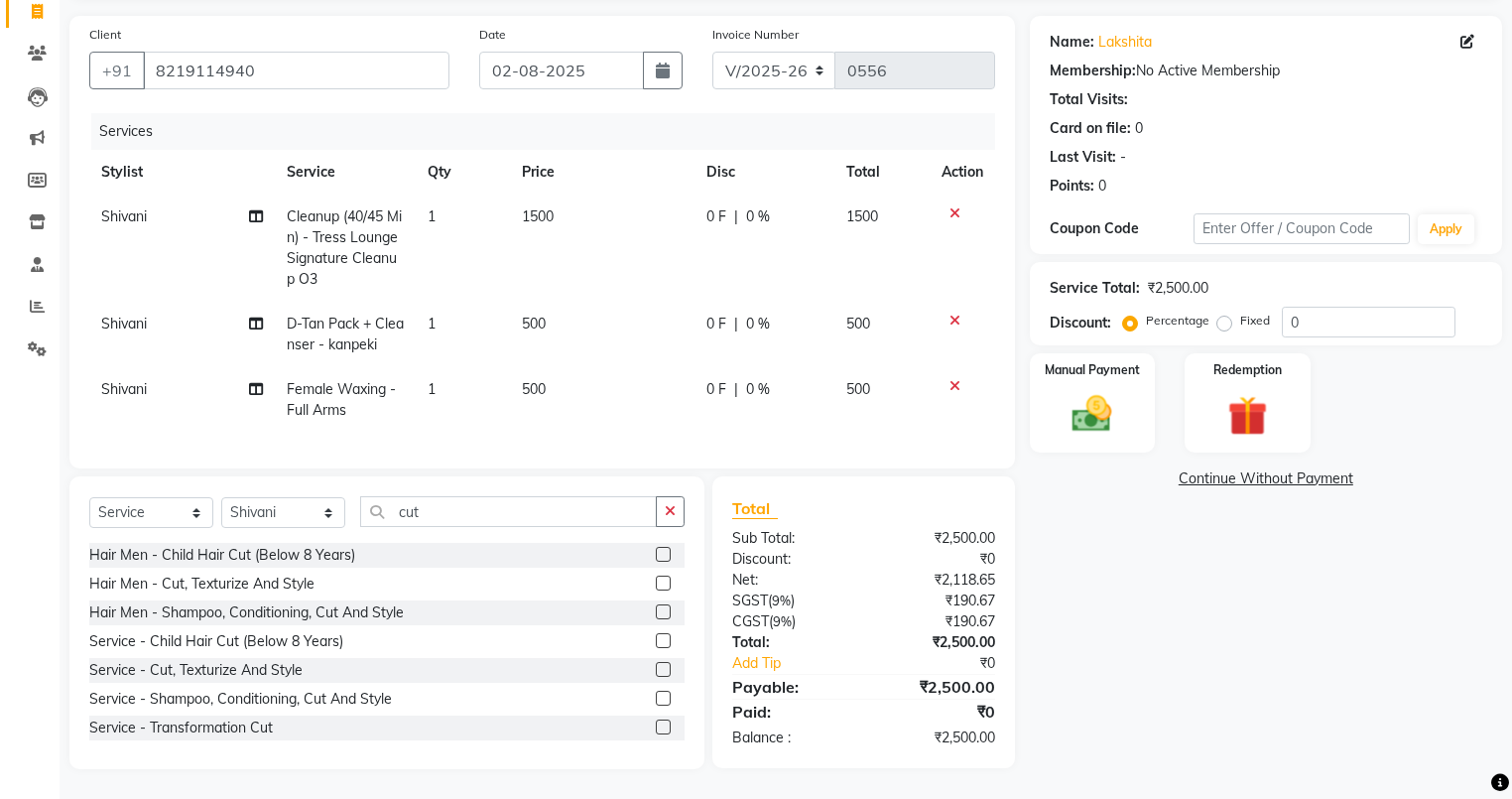 click 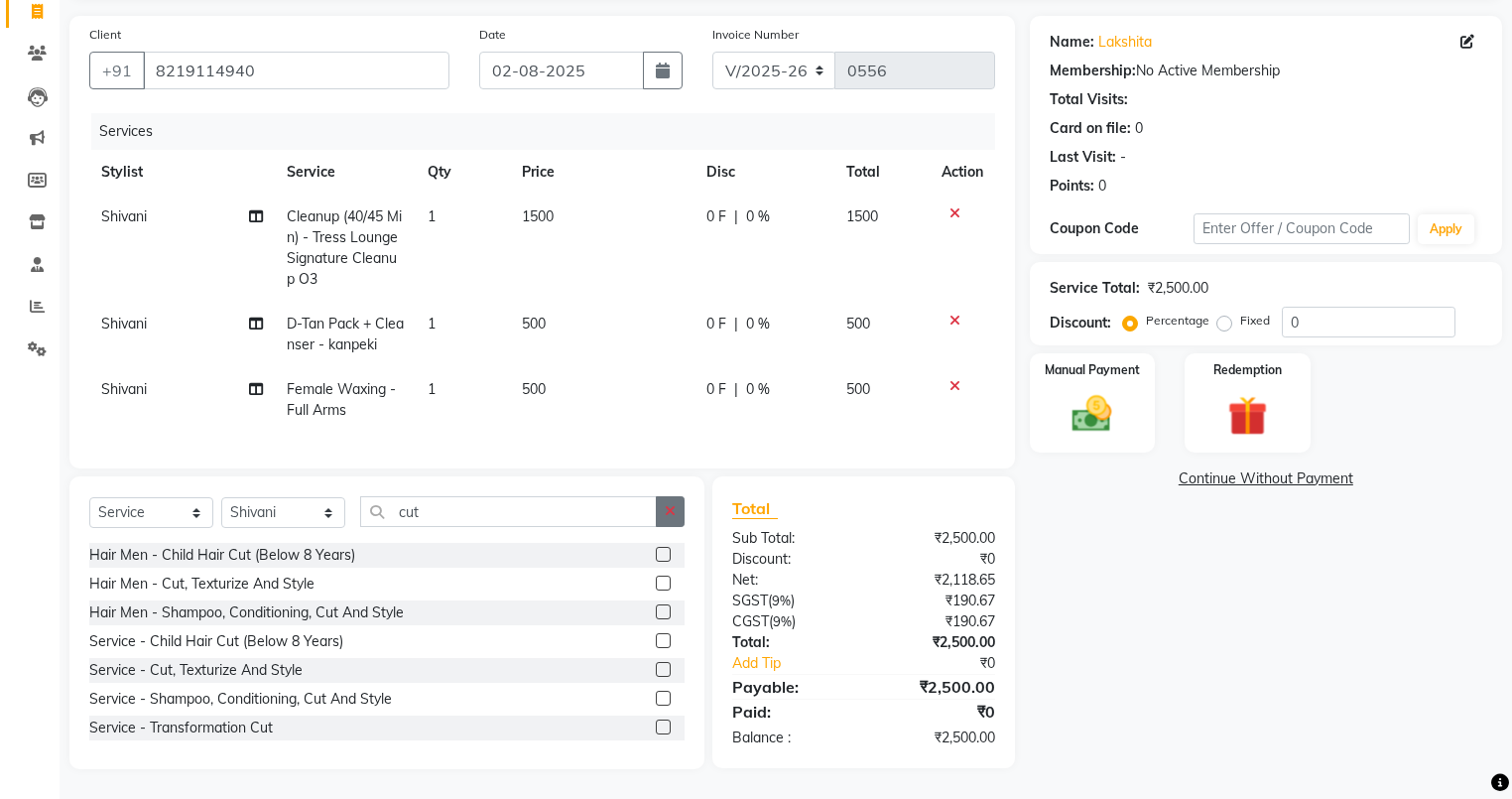 click 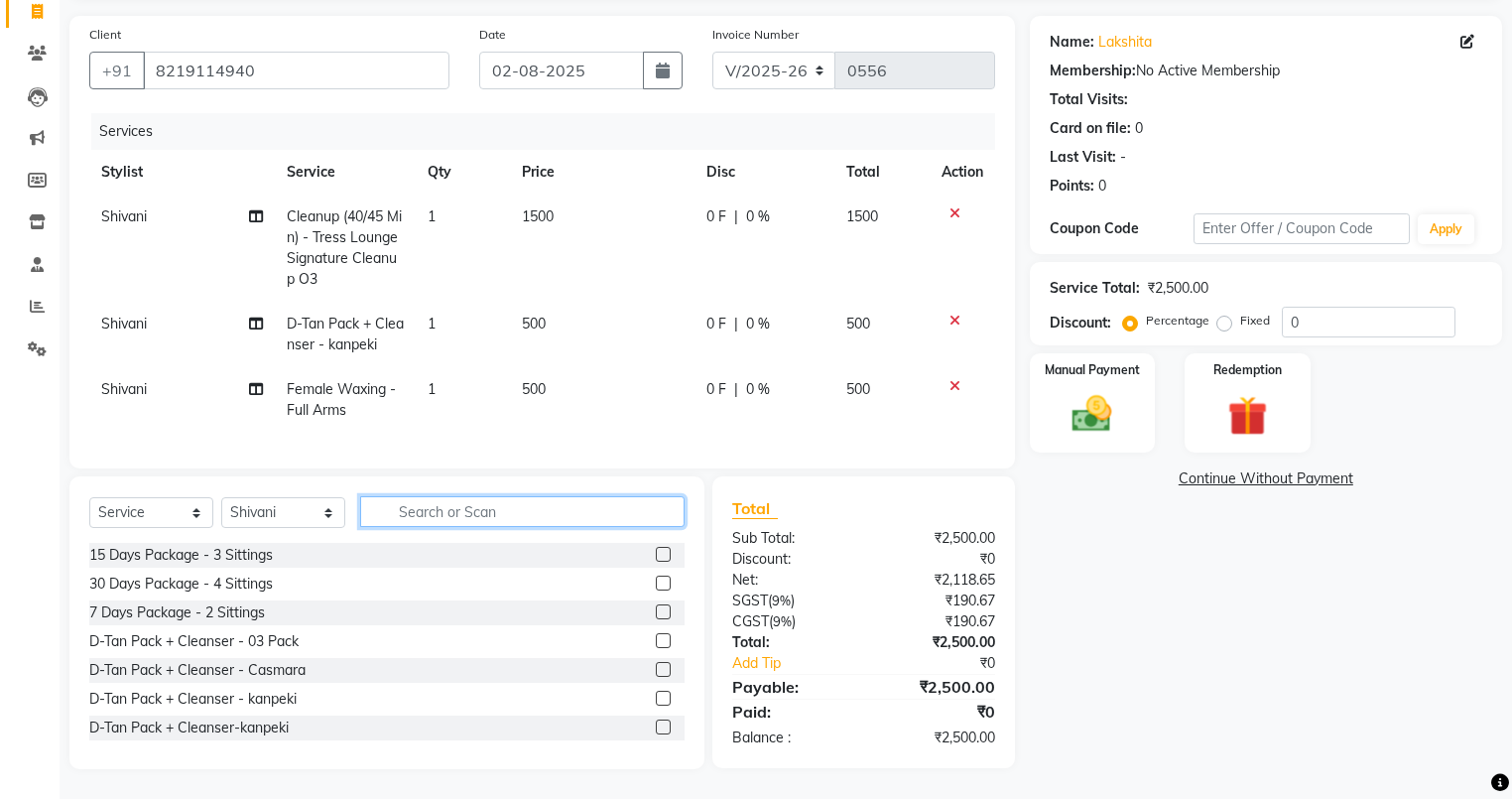 click 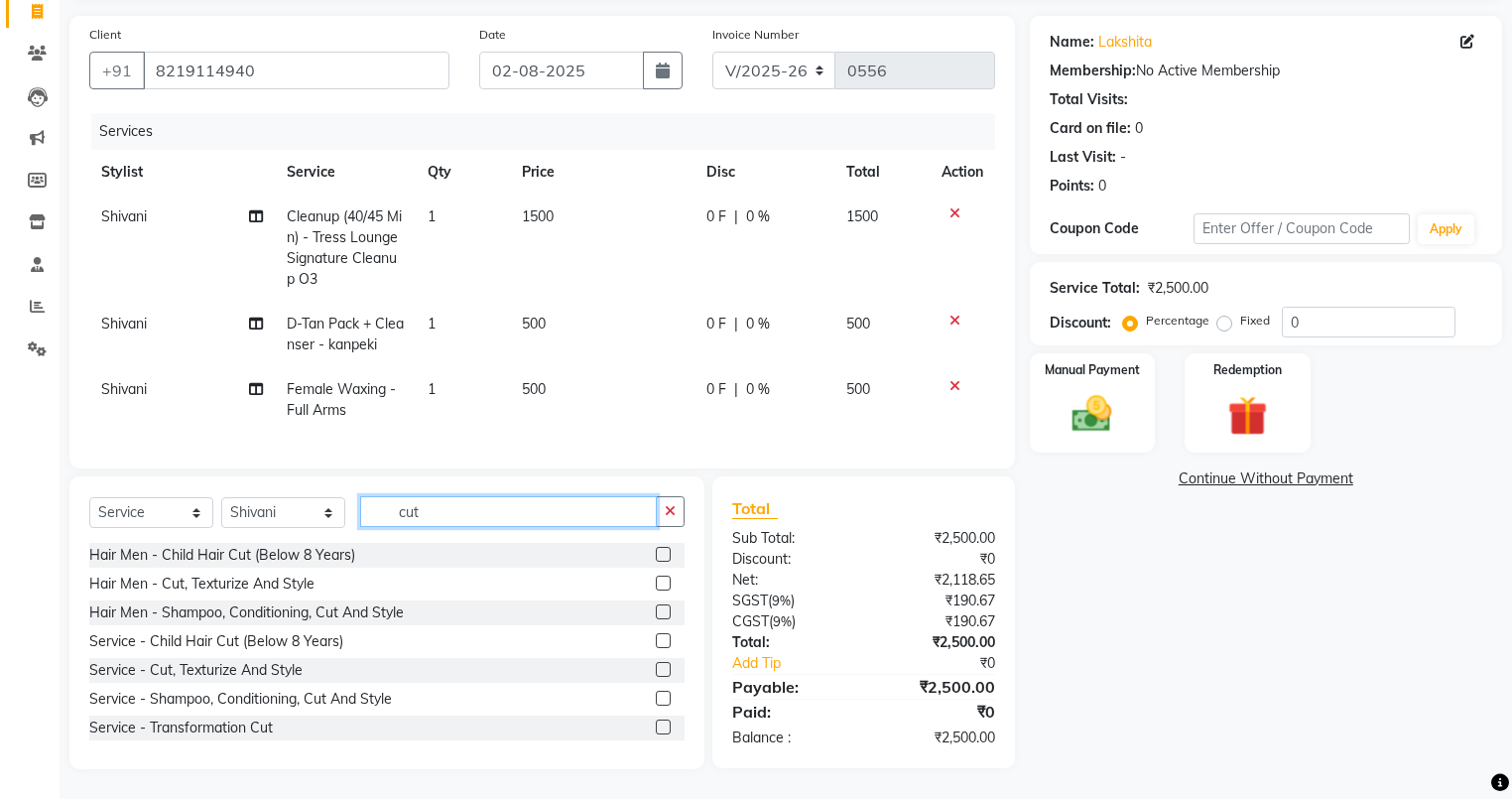 type on "cut" 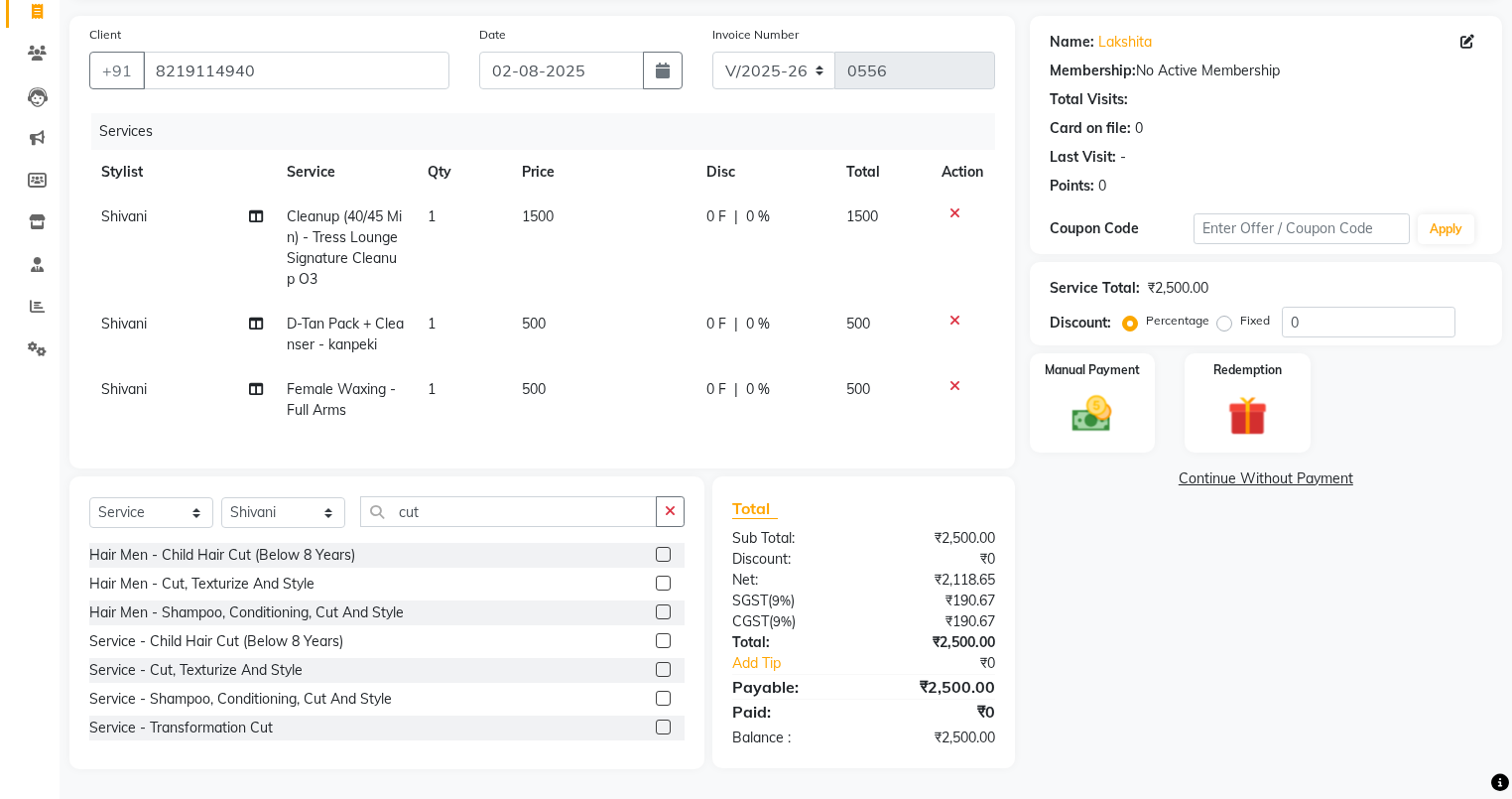 click 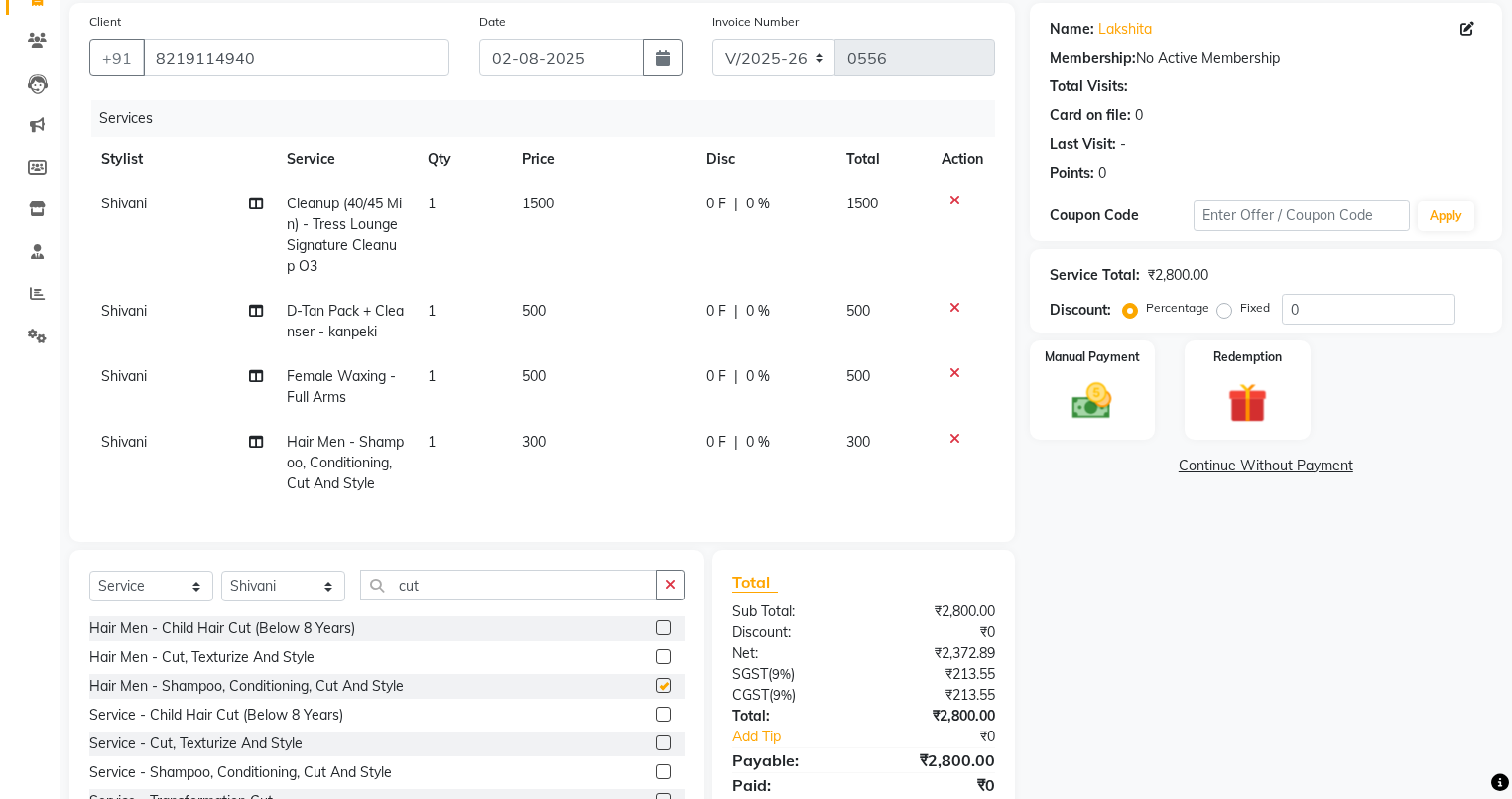 checkbox on "false" 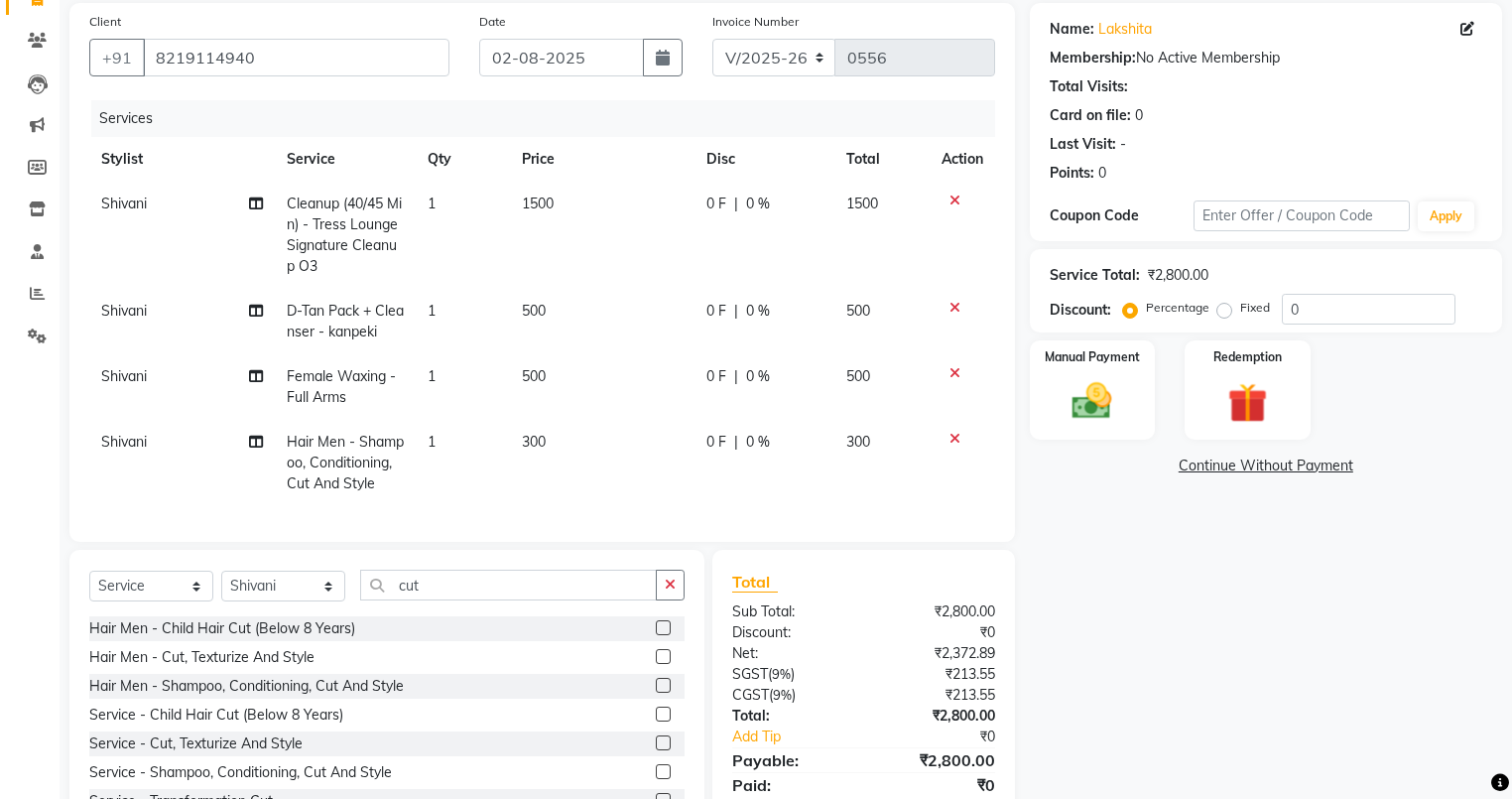 click on "300" 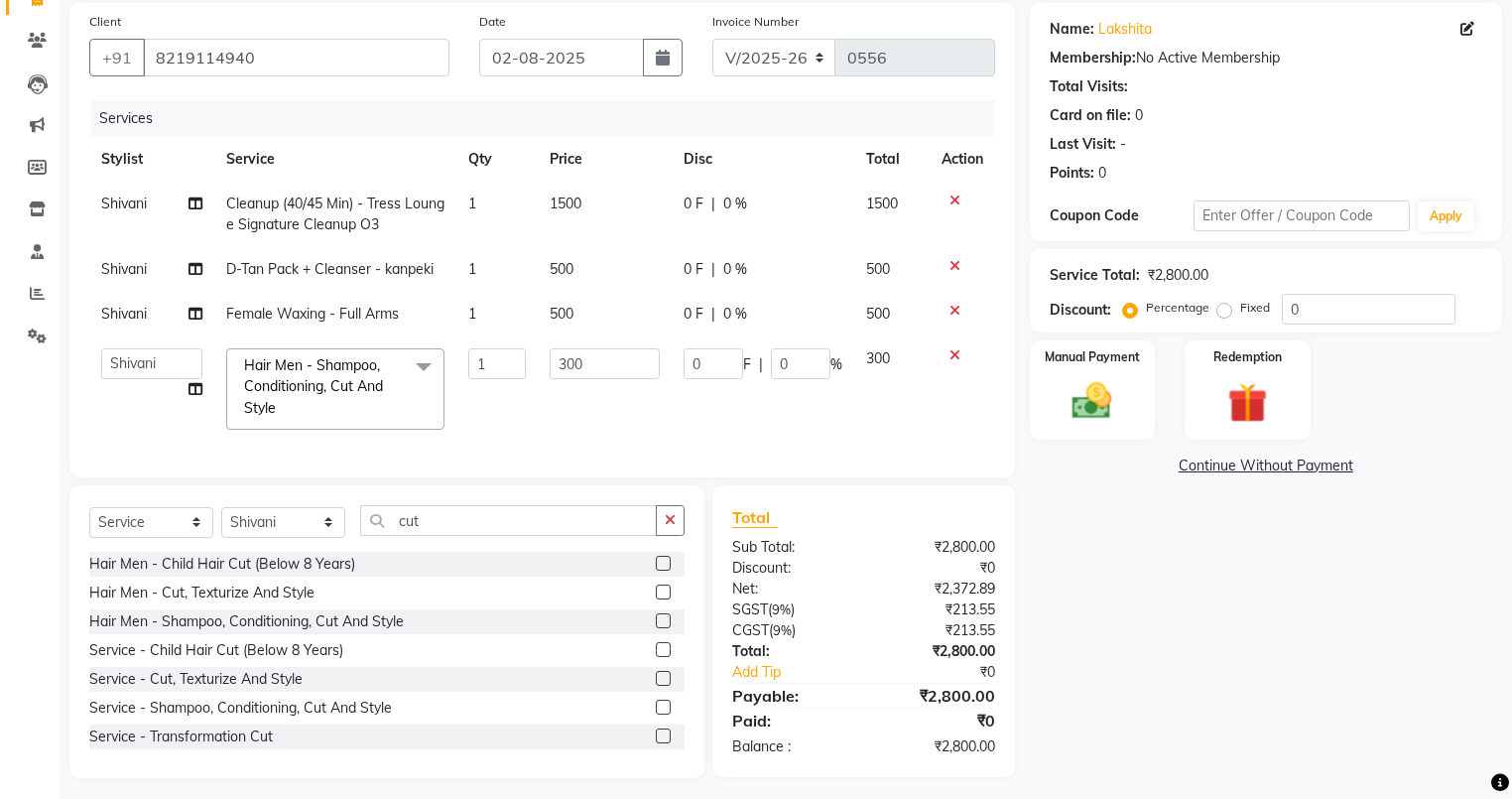 click on "500" 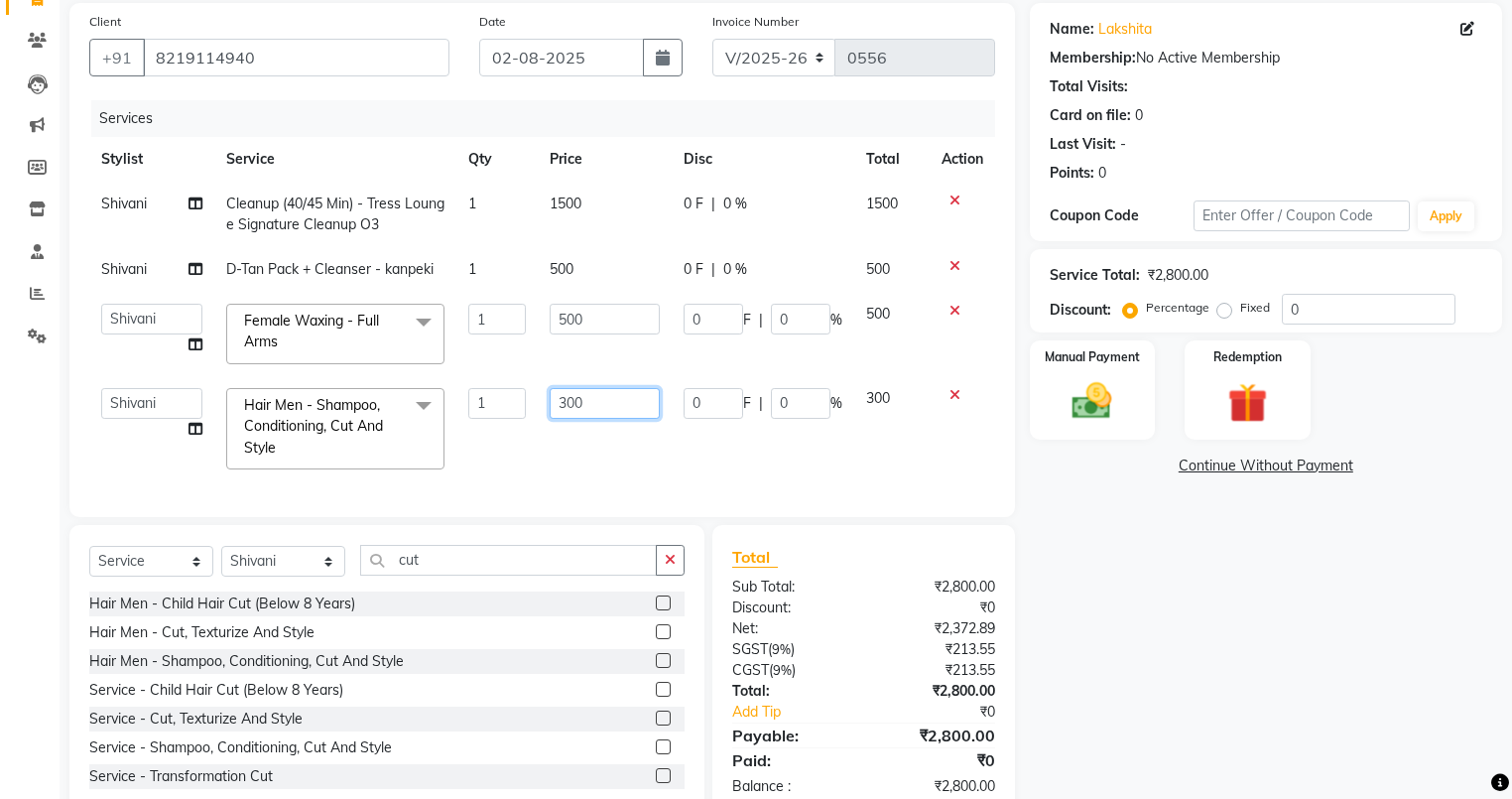 click on "300" 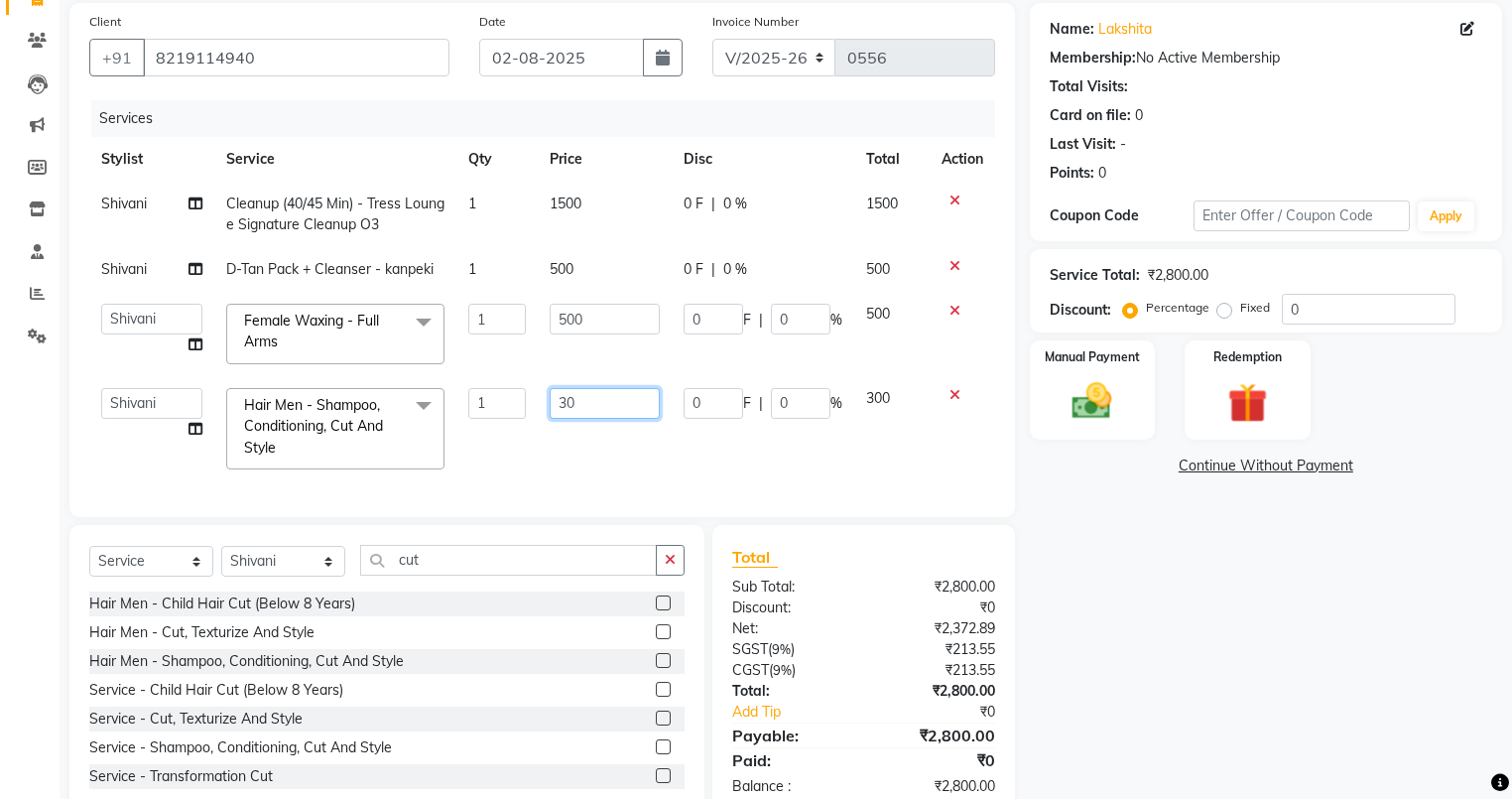 type on "3" 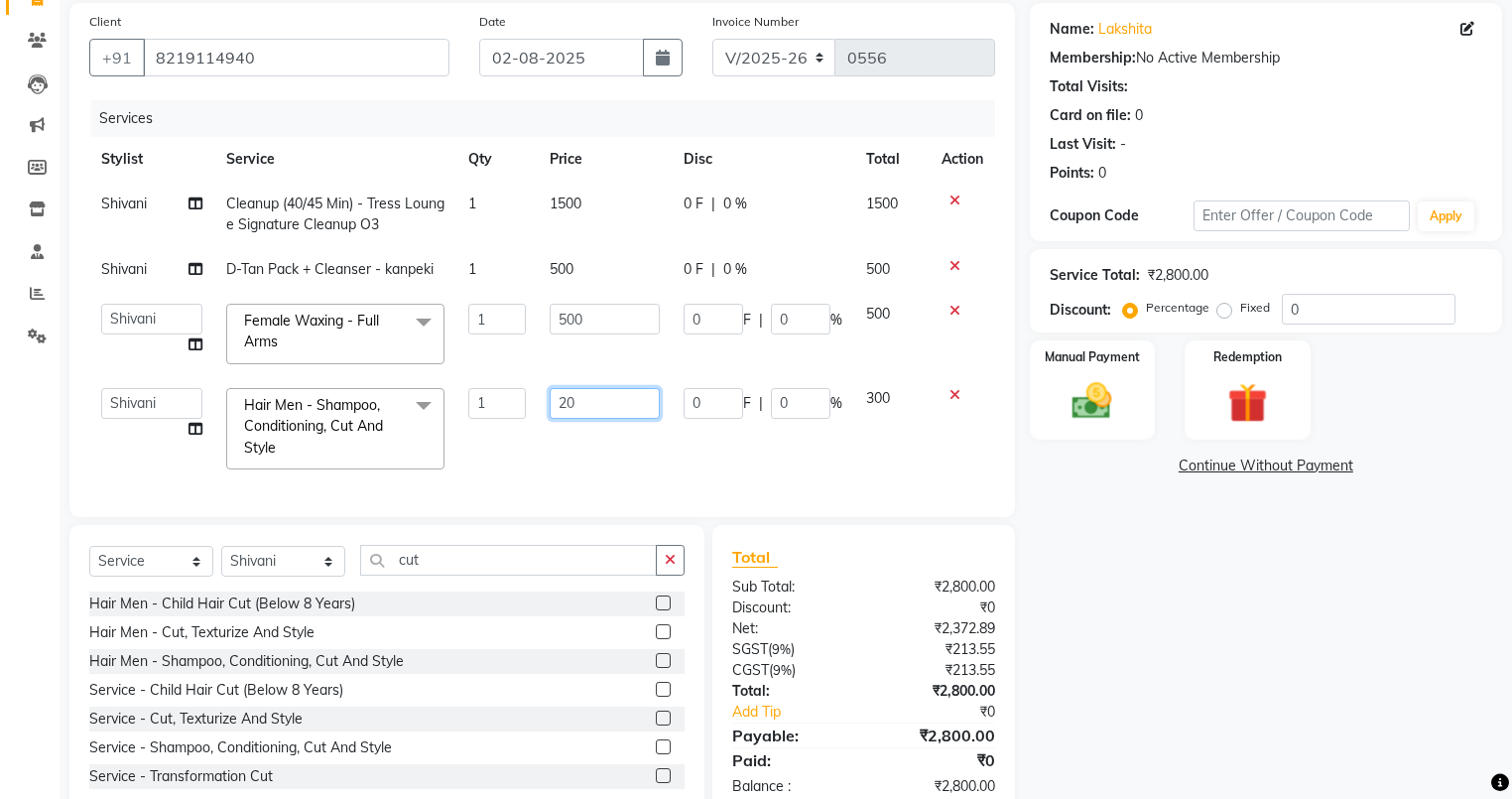 type on "200" 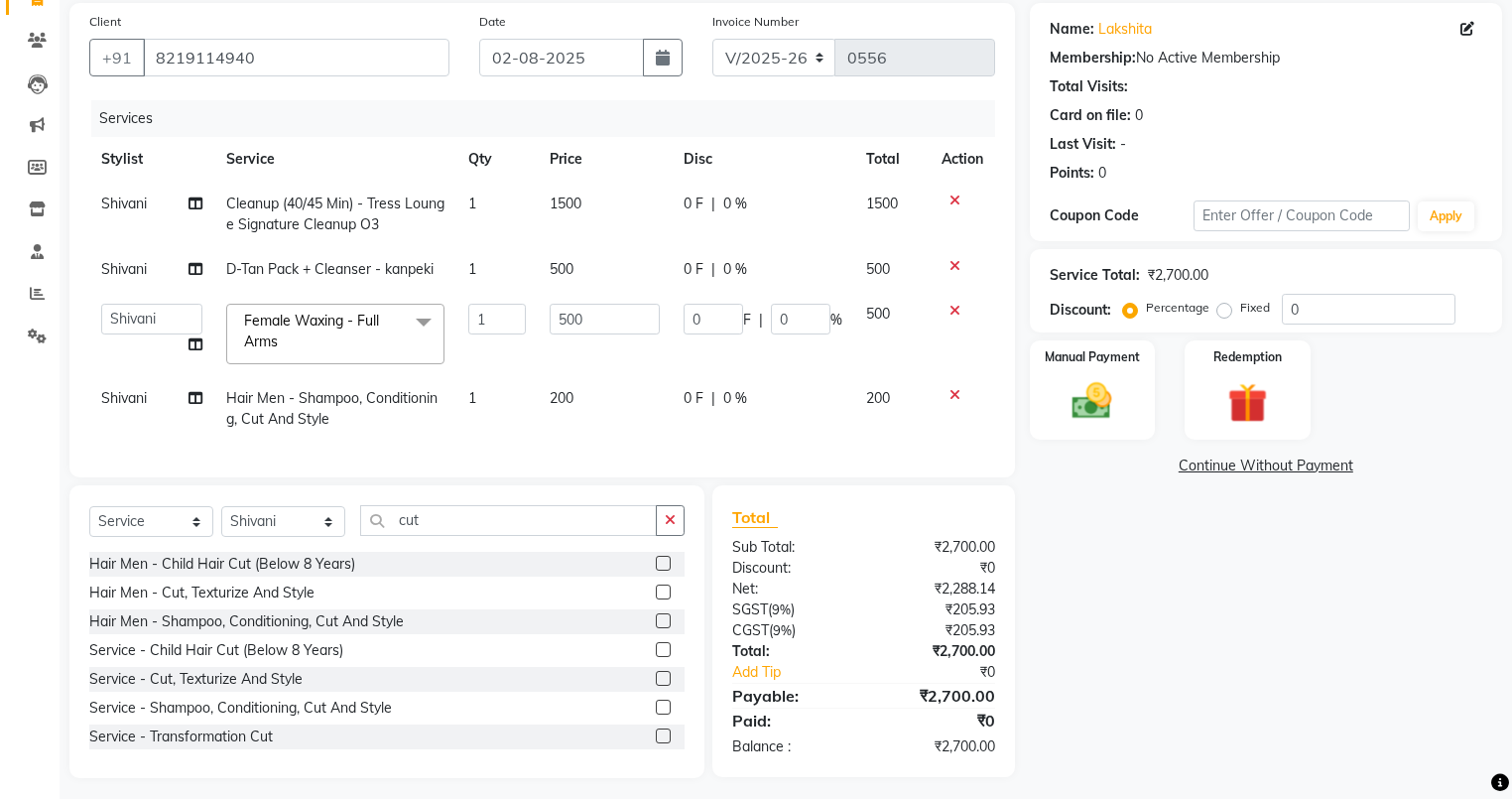 click on "Client +91 8219114940 Date 02-08-2025 Invoice Number V/2025 V/2025-26 0556 Services Stylist Service Qty Price Disc Total Action Shivani Cleanup (40/45 Min) - Tress Lounge Signature Cleanup O3 1 1500 0 F | 0 % 1500 Shivani D-Tan Pack + Cleanser - kanpeki 1 500 0 F | 0 % 500  Ansh   Arpana jaswal   SHELLY   Shivani   Vijay   vishal  Female Waxing - Full Arms  x 15 Days Package - 3 Sittings 30 Days Package  - 4 Sittings 7 Days Package  - 2 Sittings  D-Tan Pack + Cleanser - 03 Pack D-Tan Pack + Cleanser - Casmara D-Tan Pack + Cleanser - kanpeki D-Tan Pack + Cleanser-kanpeki Additional Makeup - Groom Makeup Additional Makeup - Hair Extensions Additional Makeup - Photo Shoot (12 hrs) Additional Makeup - Photo Shoot (6 hrs) Additional Makeup - Saree Drape Basic Makeup - Bridal Makeup Basic Makeup - Engagement Makeup Basic Makeup - Party Makeup Basic Makeup - Reception Makeup Basic Makeup - Party2 Bridal Makeup -  makeup  Bleach - Full Arms Bleach - Full Body Bleach - Full Front/Back Bleach - Full Legs Bleach - neck" 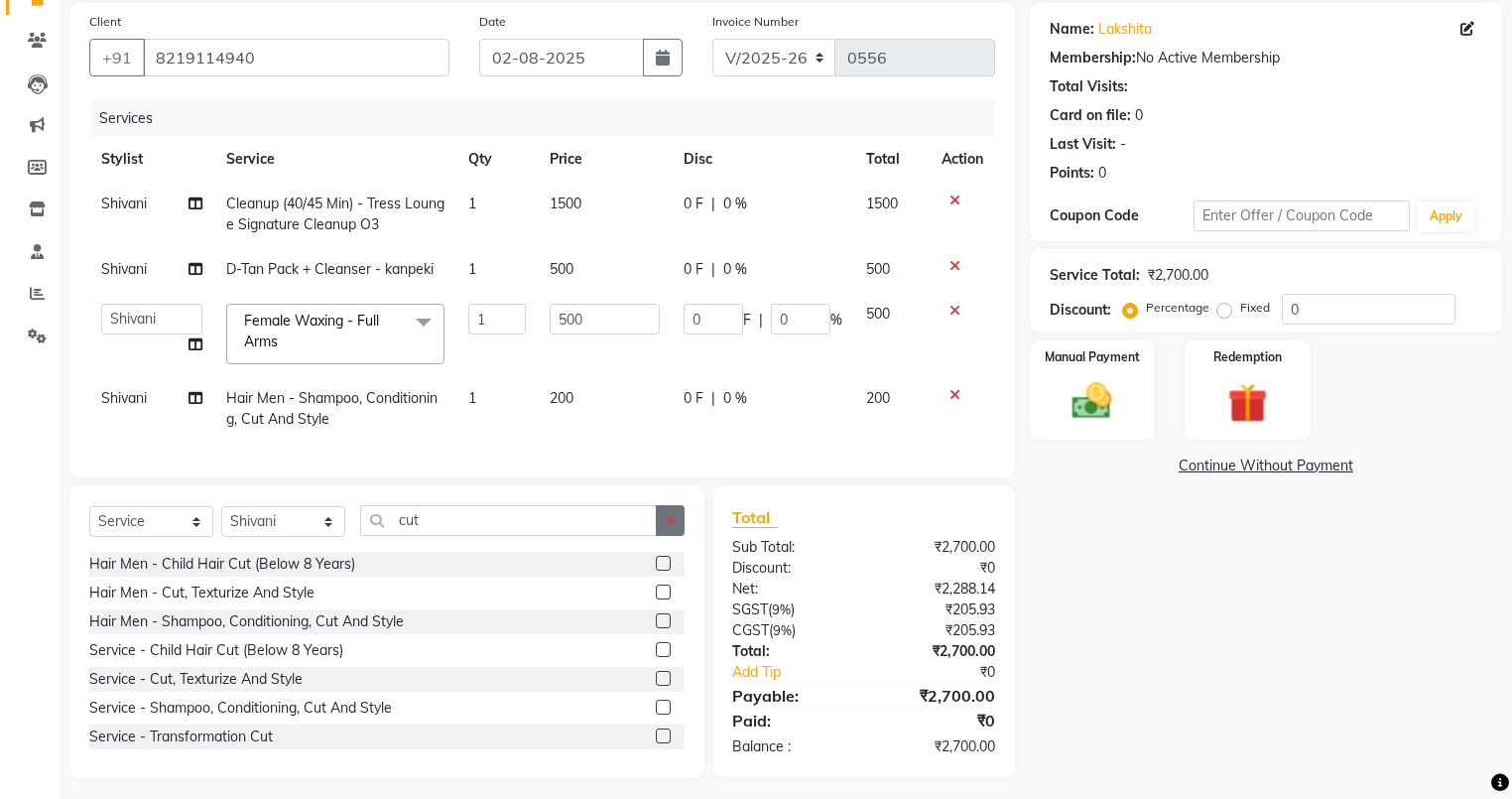 click 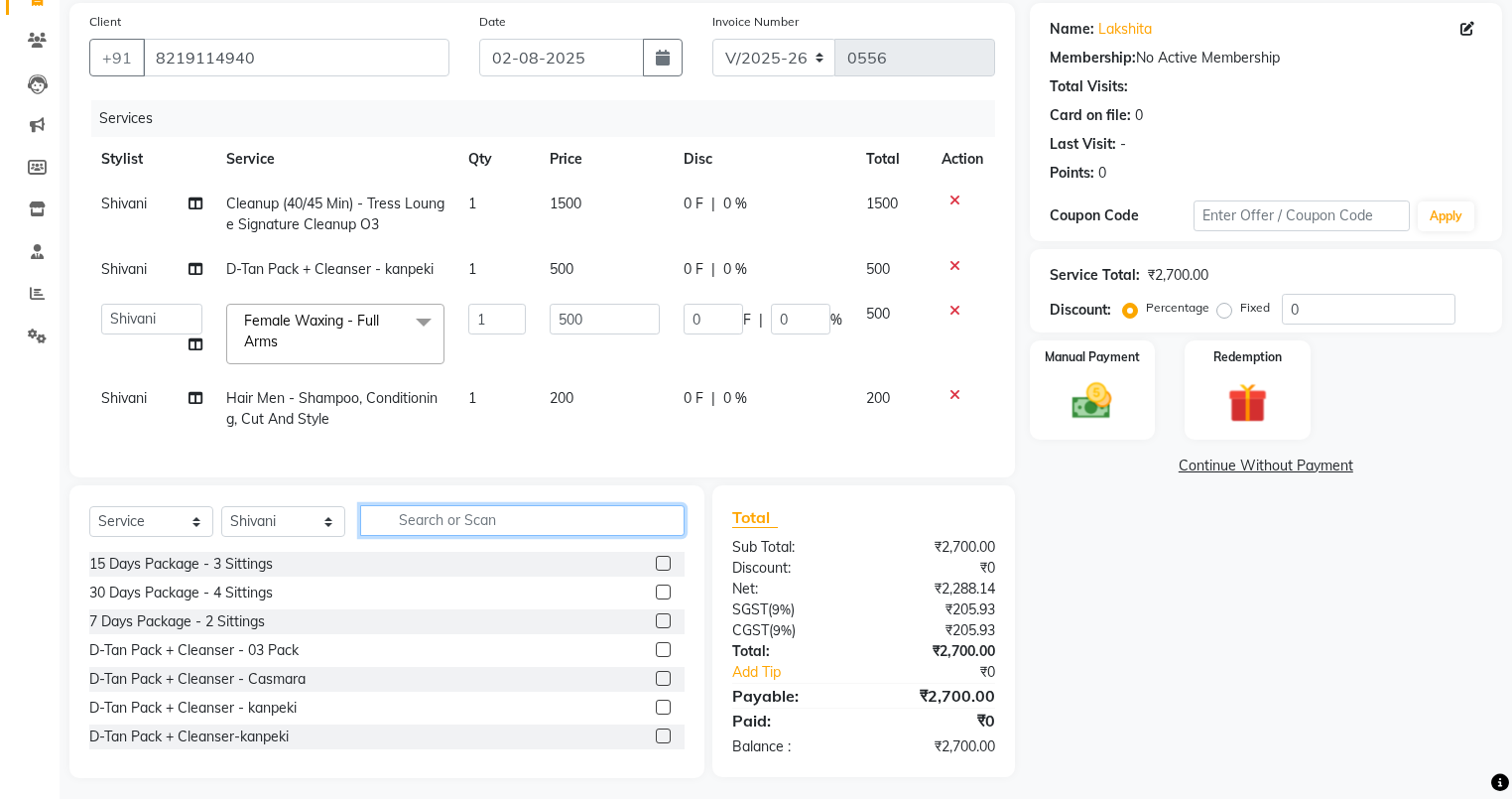 click 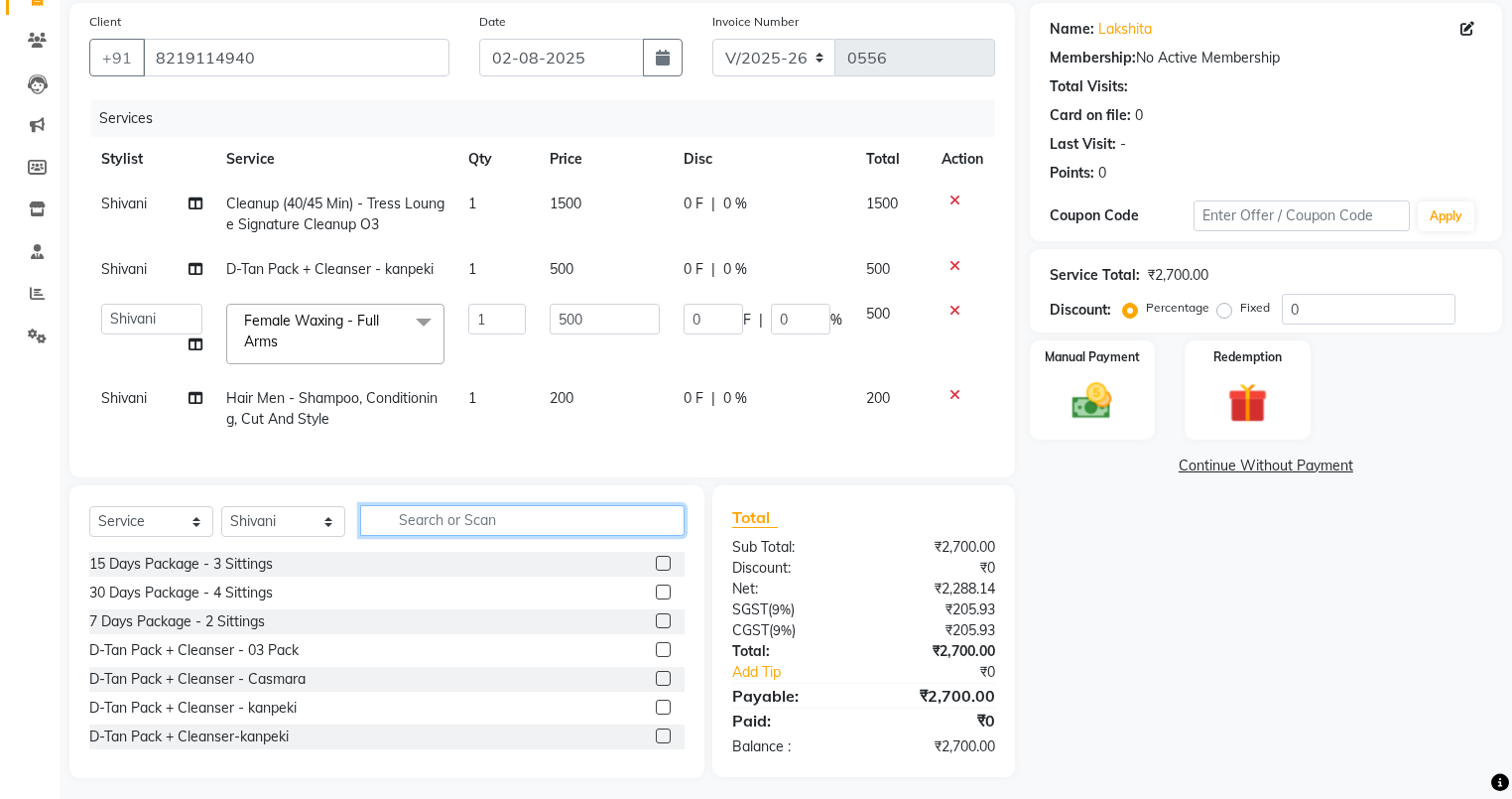 click 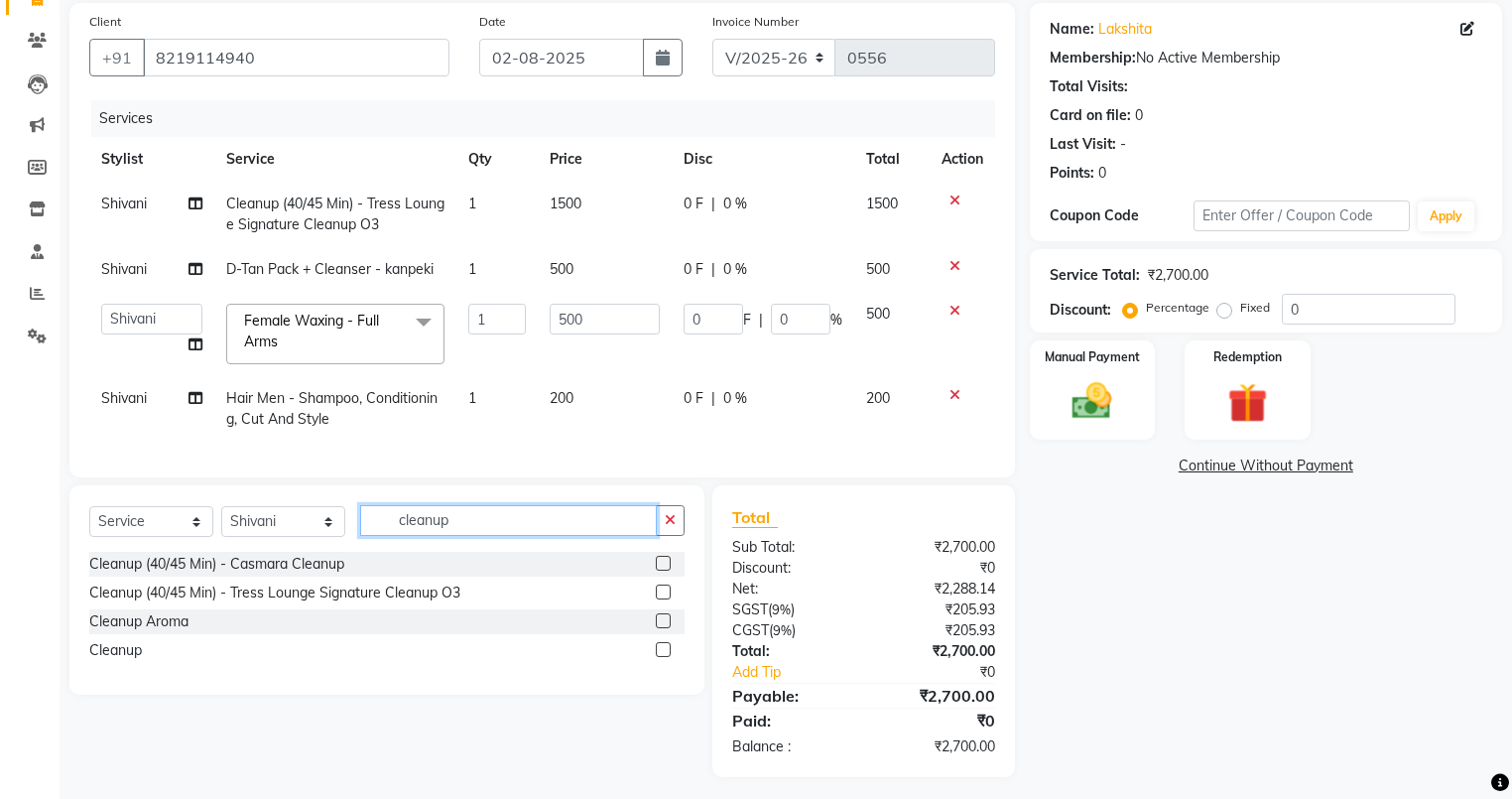 type on "cleanup" 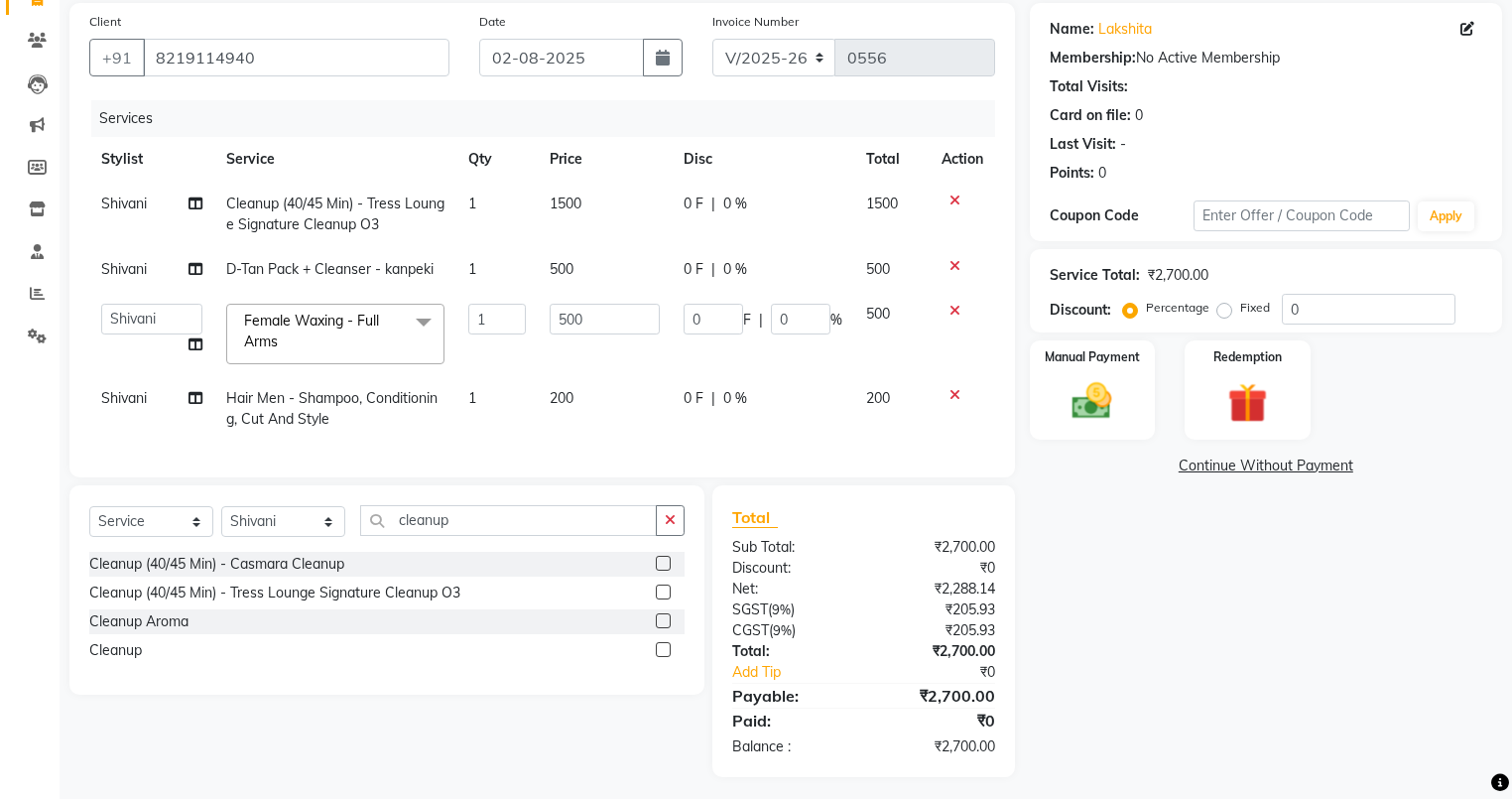 click 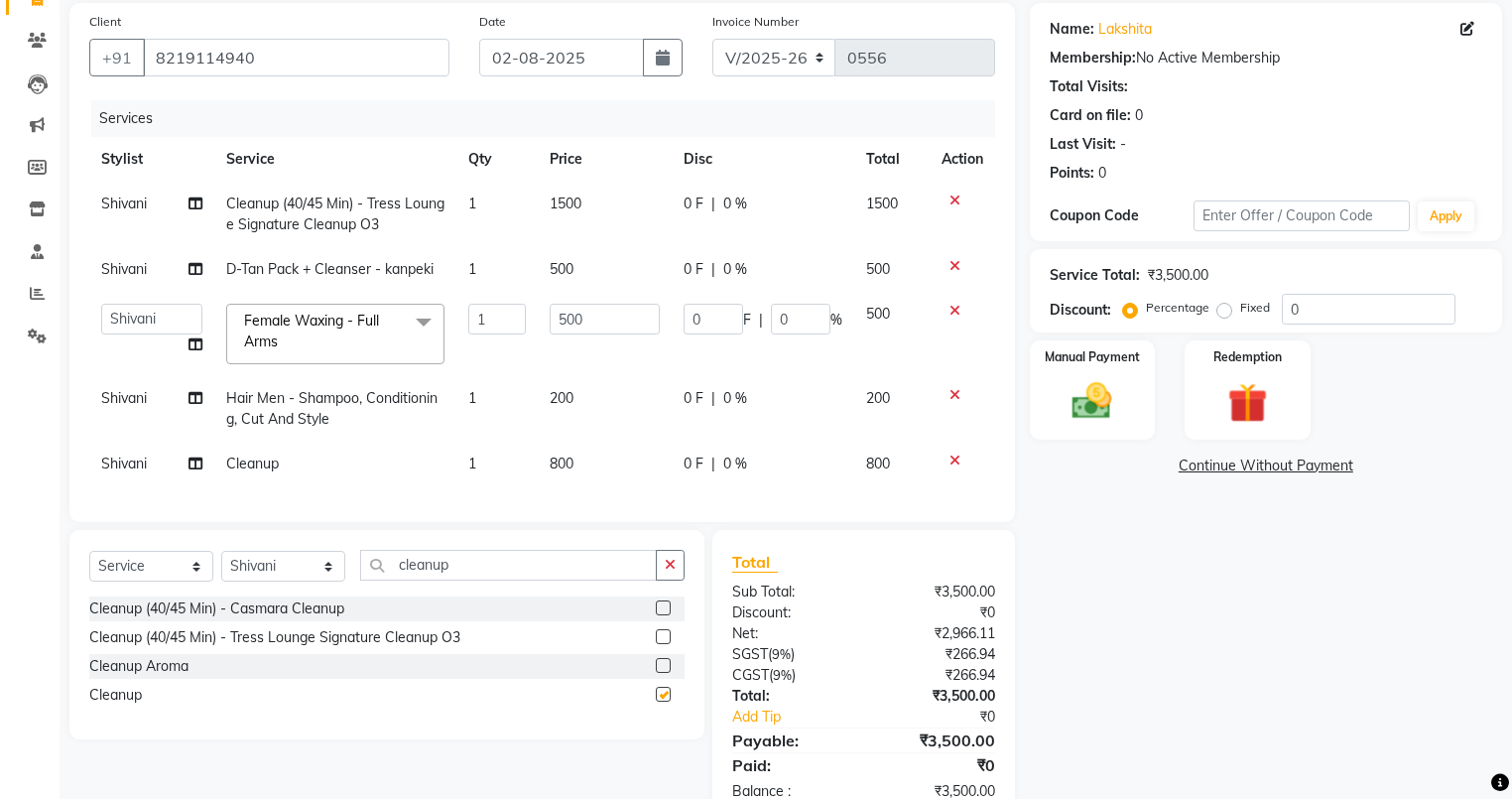 checkbox on "false" 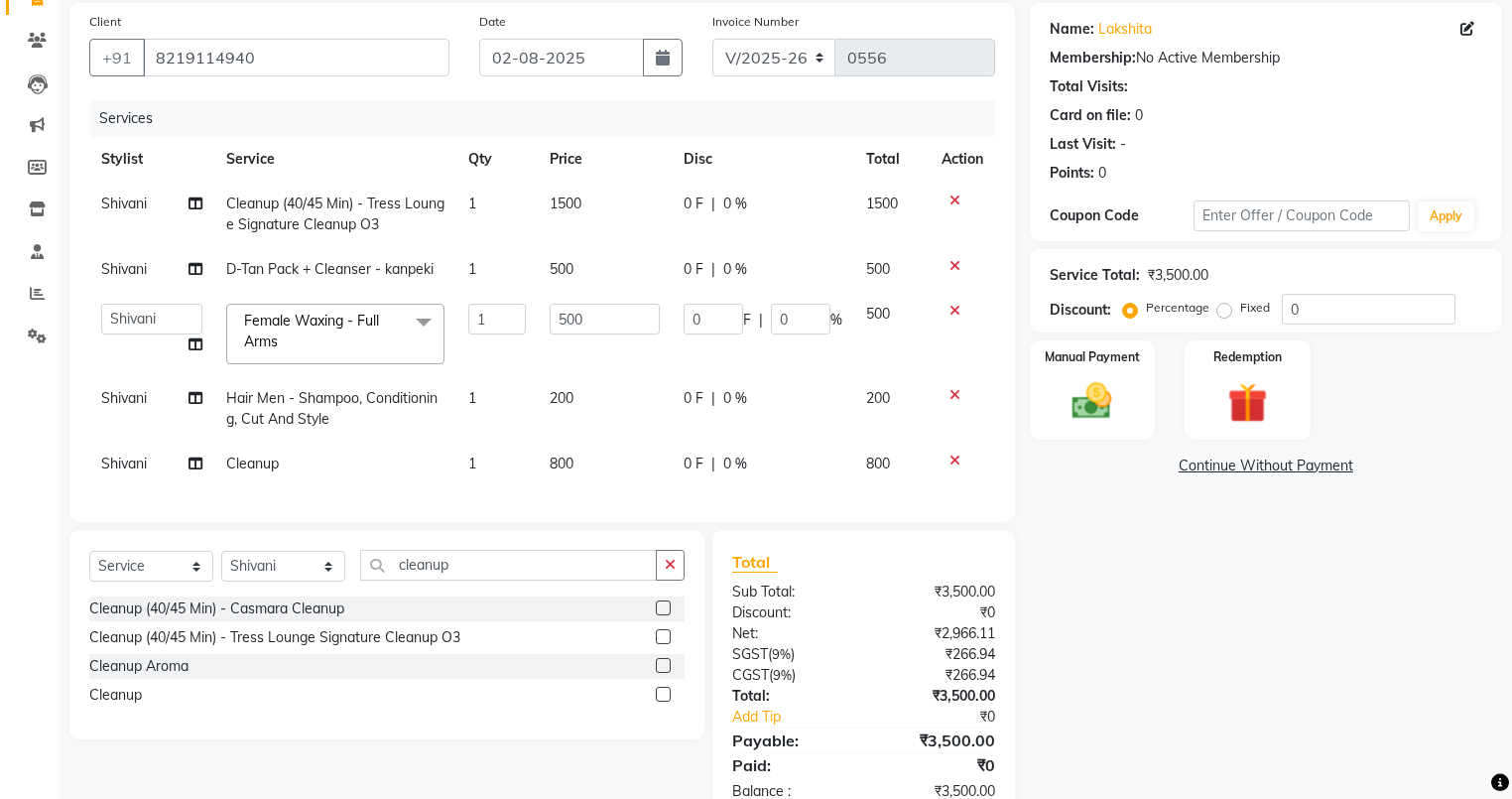 click on "800" 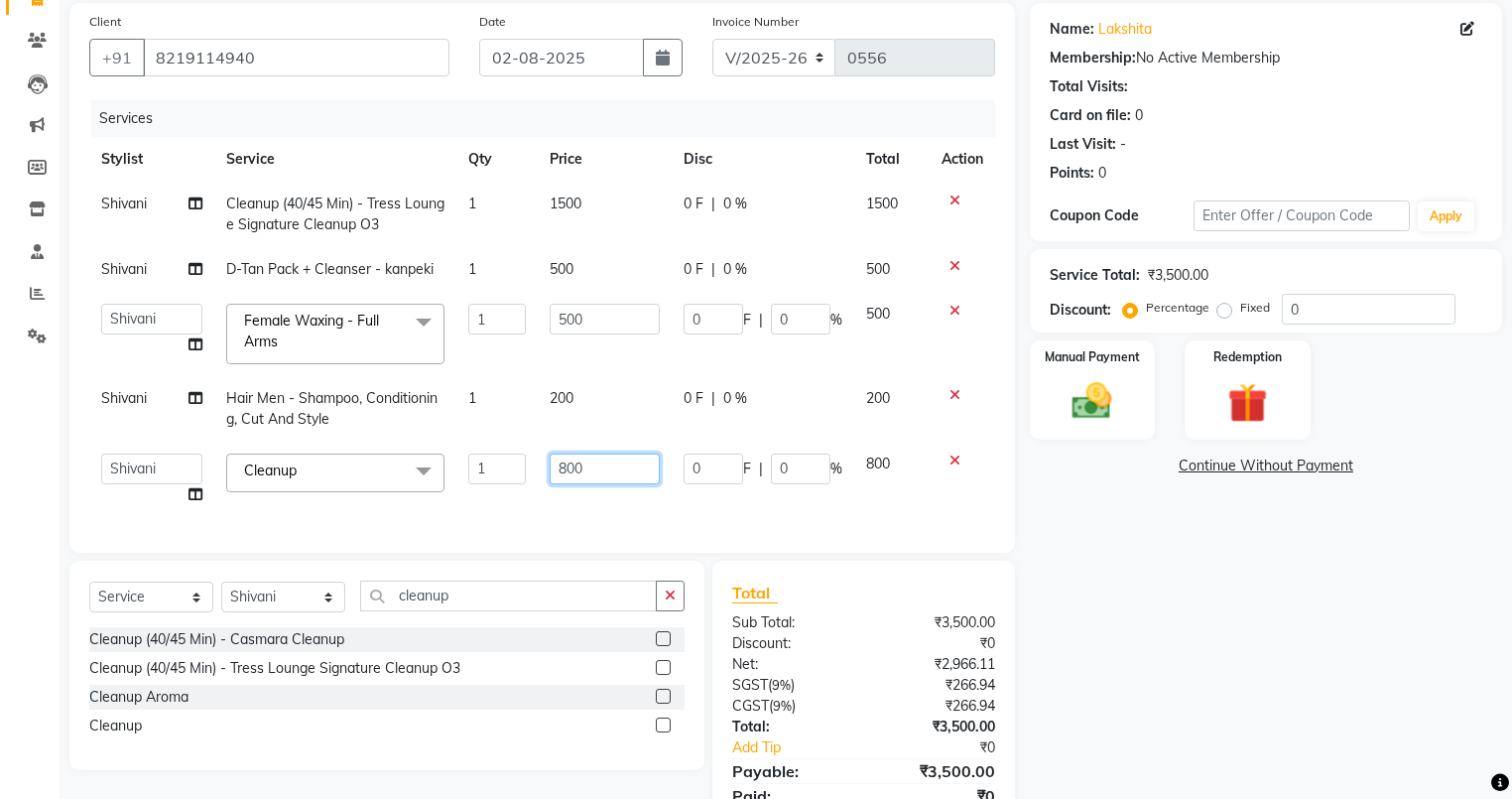 click on "800" 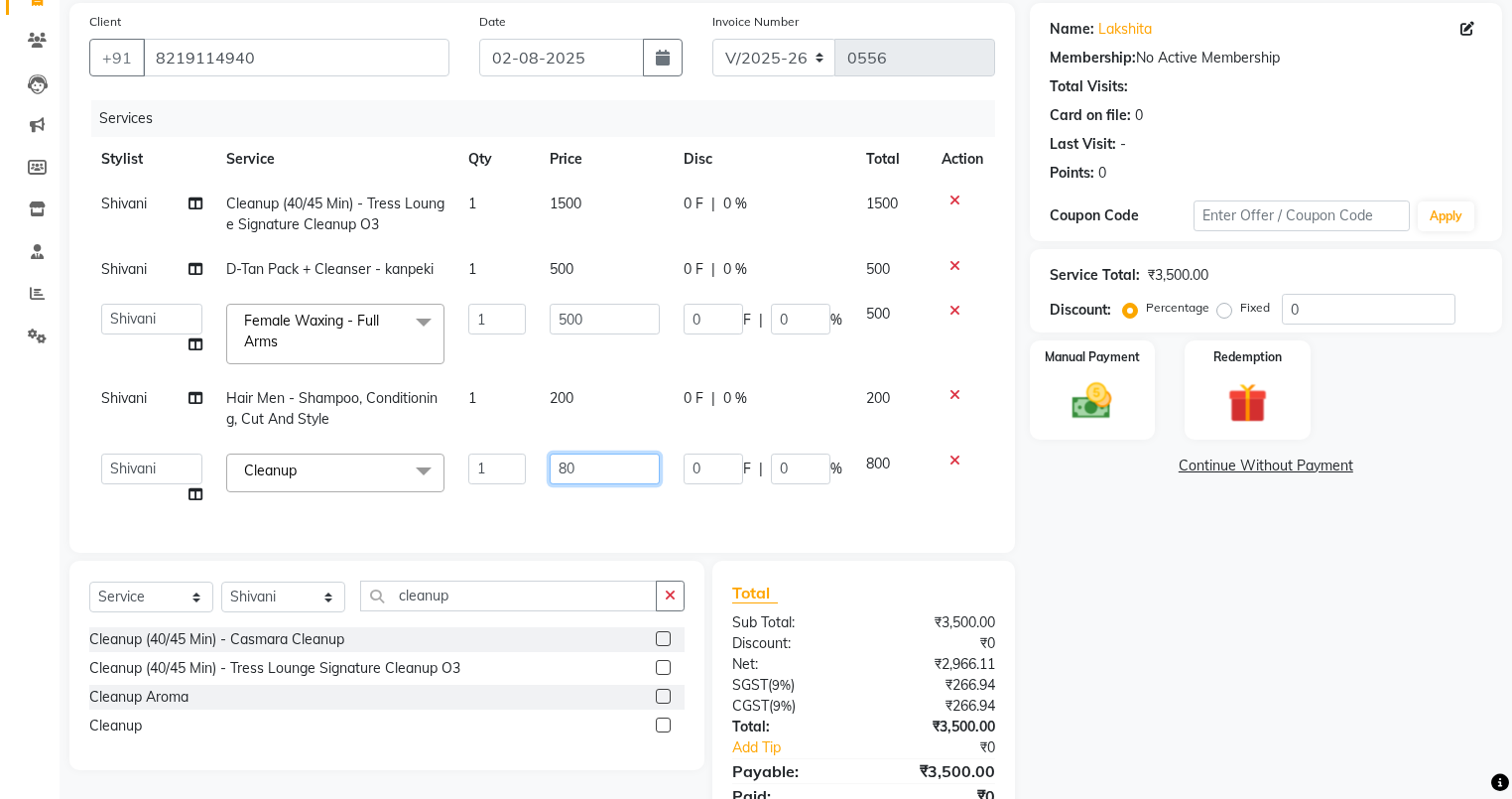 type on "8" 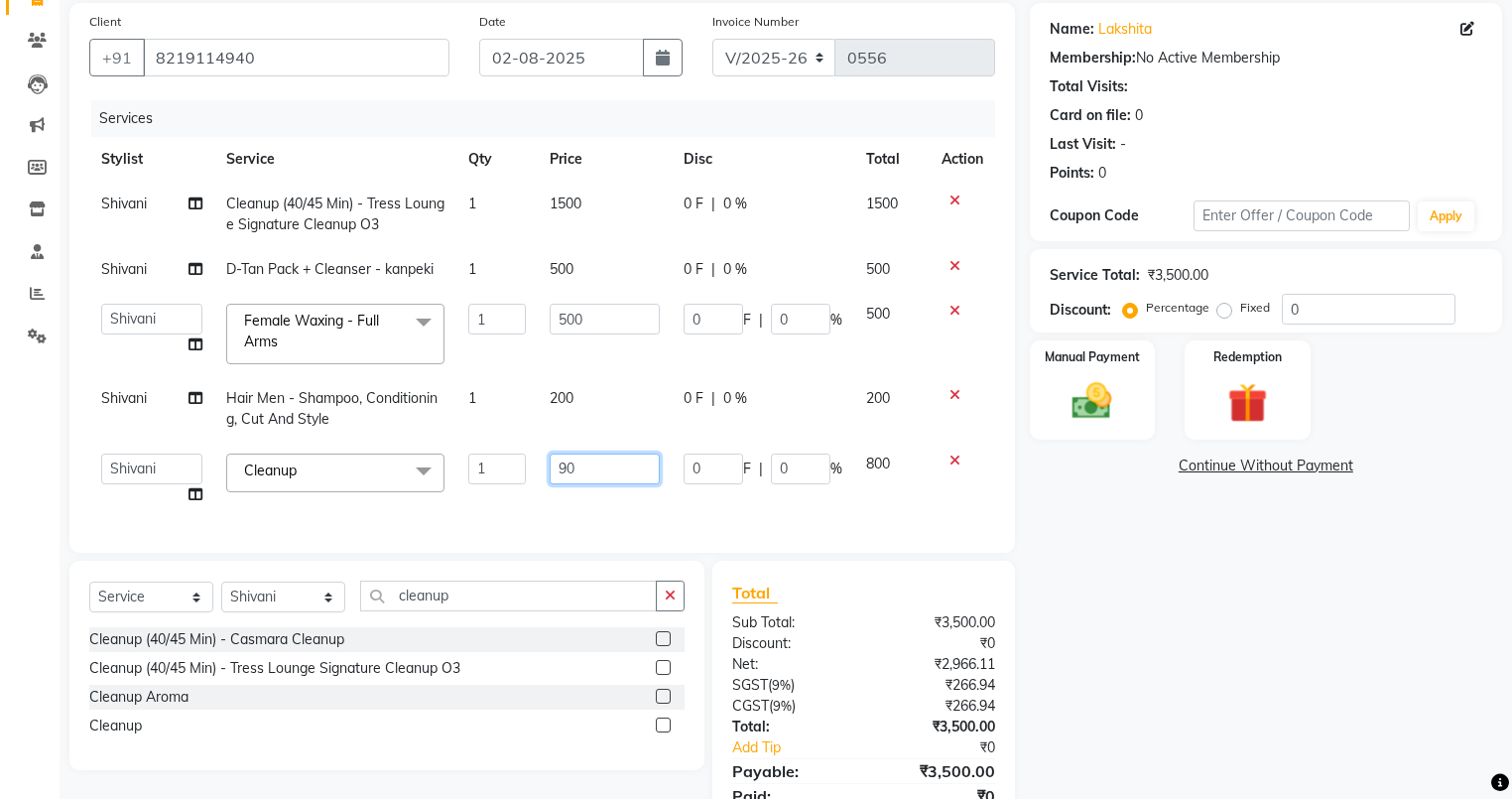 type on "900" 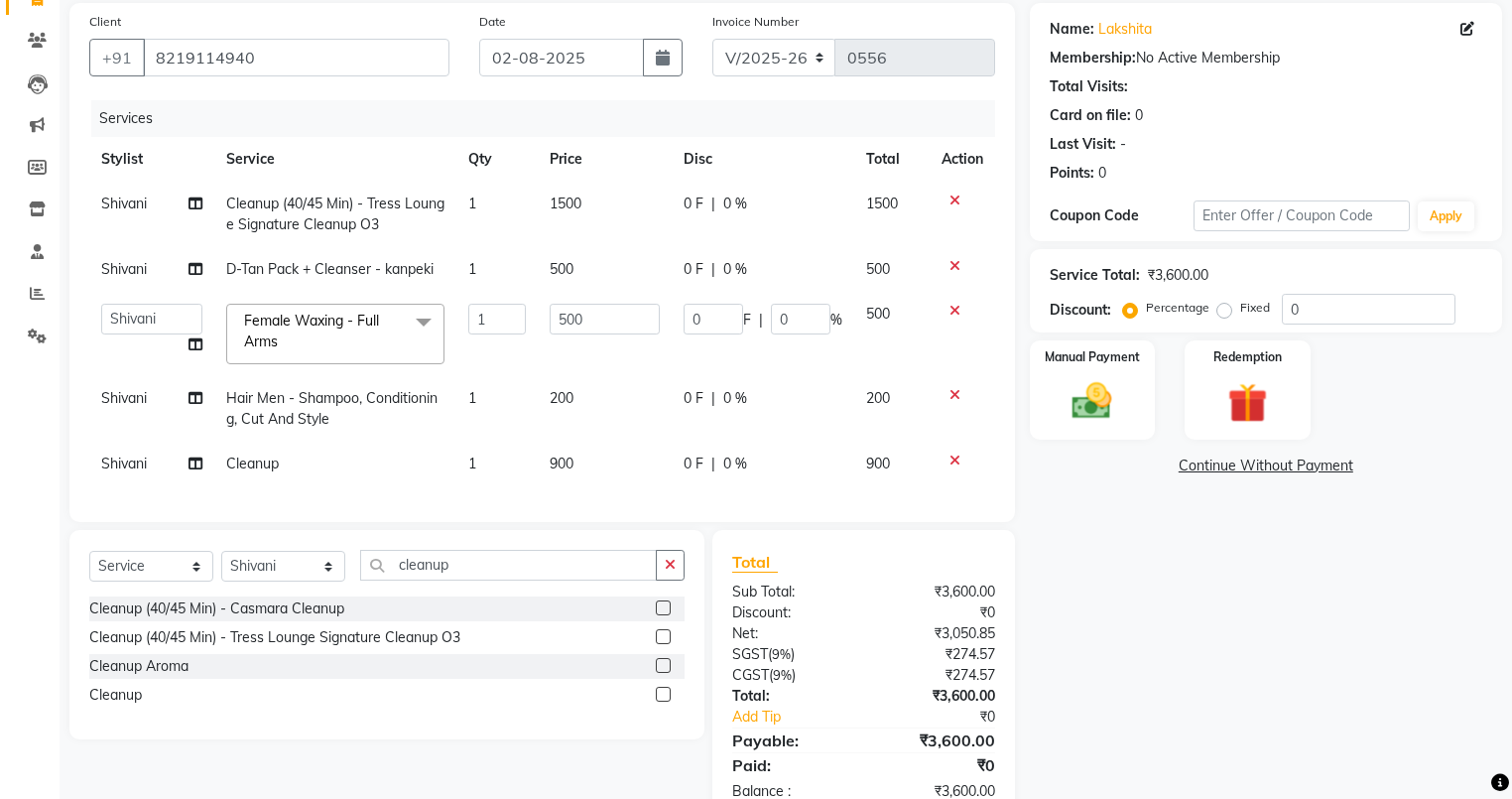 click on "Services Stylist Service Qty Price Disc Total Action Shivani Cleanup (40/45 Min) - Tress Lounge Signature Cleanup O3 1 1500 0 F | 0 % 1500 Shivani D-Tan Pack + Cleanser - kanpeki 1 500 0 F | 0 % 500  Ansh   Arpana jaswal   SHELLY   Shivani   Vijay   vishal  Female Waxing - Full Arms  x 15 Days Package - 3 Sittings 30 Days Package  - 4 Sittings 7 Days Package  - 2 Sittings  D-Tan Pack + Cleanser - 03 Pack D-Tan Pack + Cleanser - Casmara D-Tan Pack + Cleanser - kanpeki D-Tan Pack + Cleanser-kanpeki Additional Makeup - Groom Makeup Additional Makeup - Hair Extensions Additional Makeup - Photo Shoot (12 hrs) Additional Makeup - Photo Shoot (6 hrs) Additional Makeup - Saree Drape Basic Makeup - Bridal Makeup Basic Makeup - Engagement Makeup Basic Makeup - Party Makeup Basic Makeup - Reception Makeup Basic Makeup - Party2 Bridal Makeup -  makeup  Bleach - Full Arms Bleach - Full Body Bleach - Full Front/Back Bleach - Full Legs Bleach - Hands/ Feet Bleach - neck Bleach - Face Cleanup (40/45 Min) - Casmara Cleanup 1" 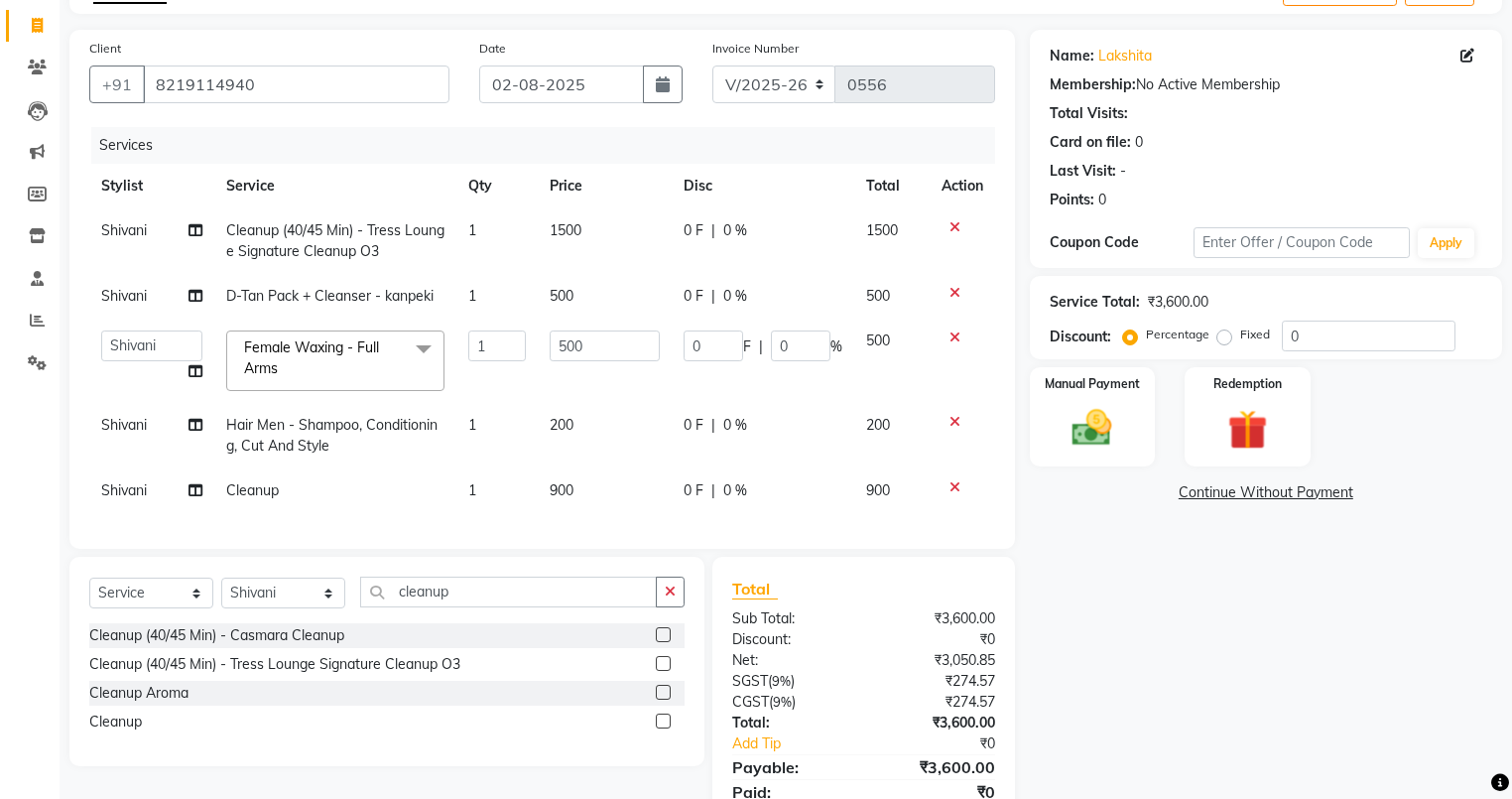 scroll, scrollTop: 0, scrollLeft: 0, axis: both 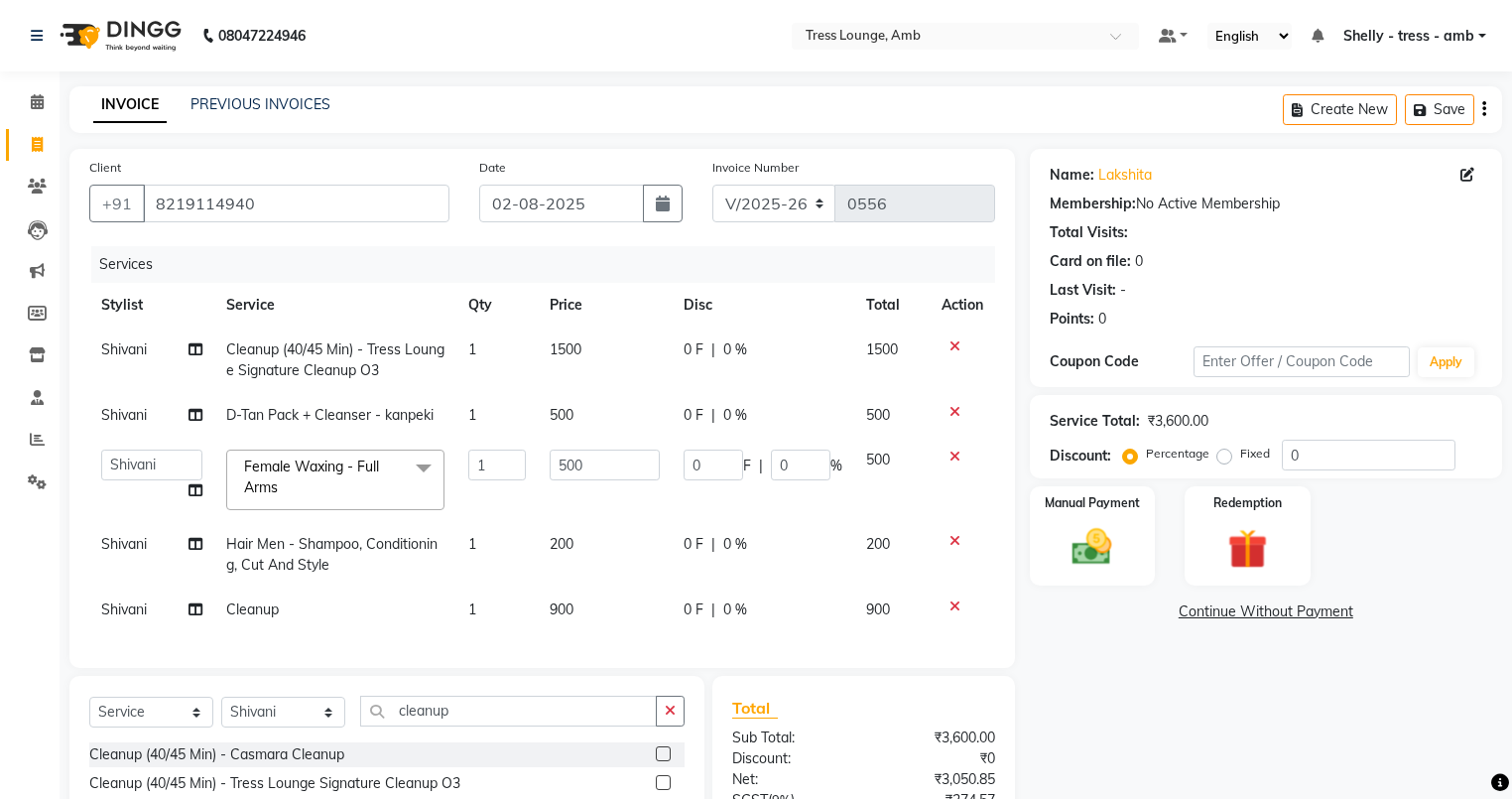 click on "200" 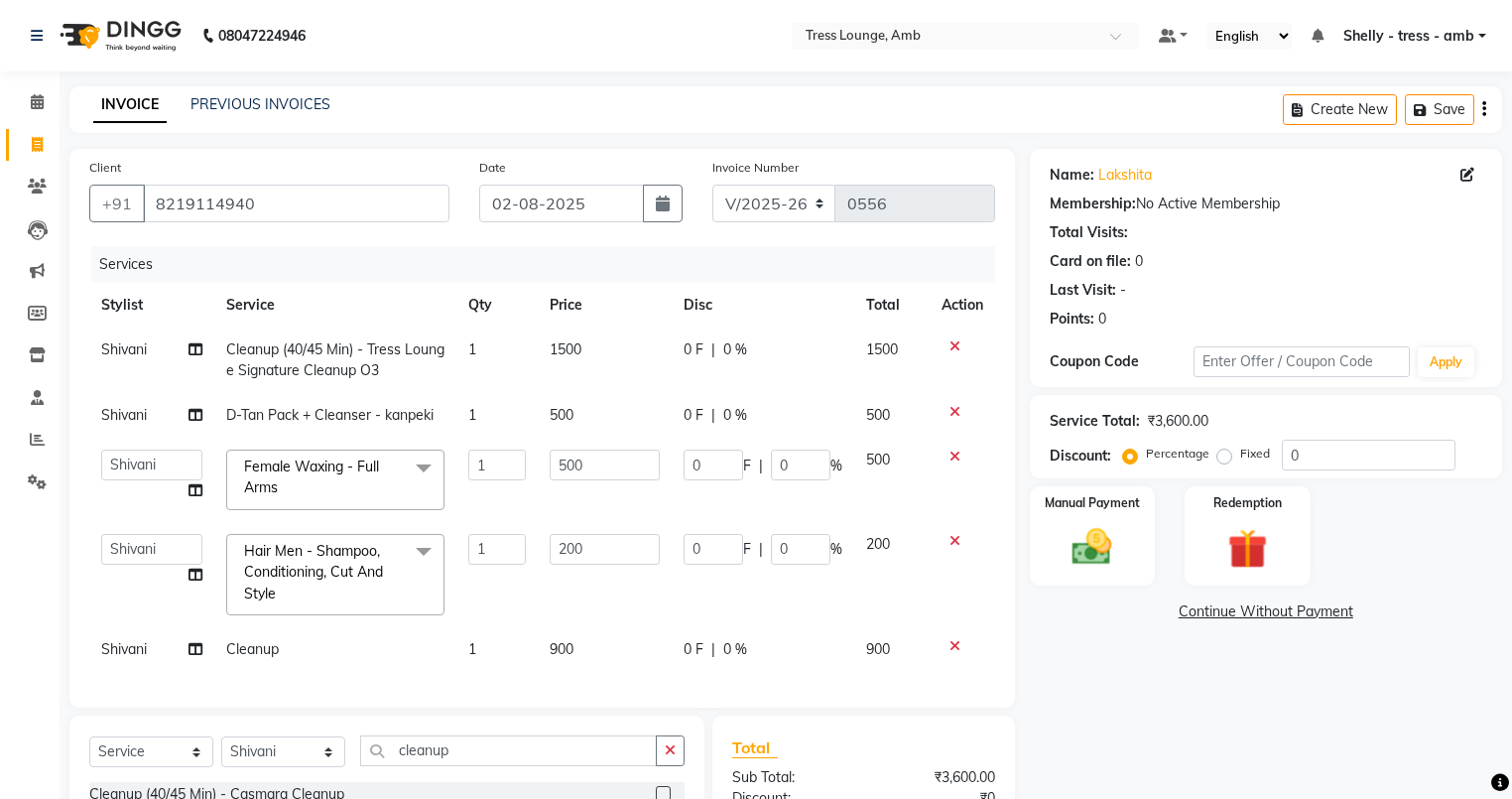 click on "900" 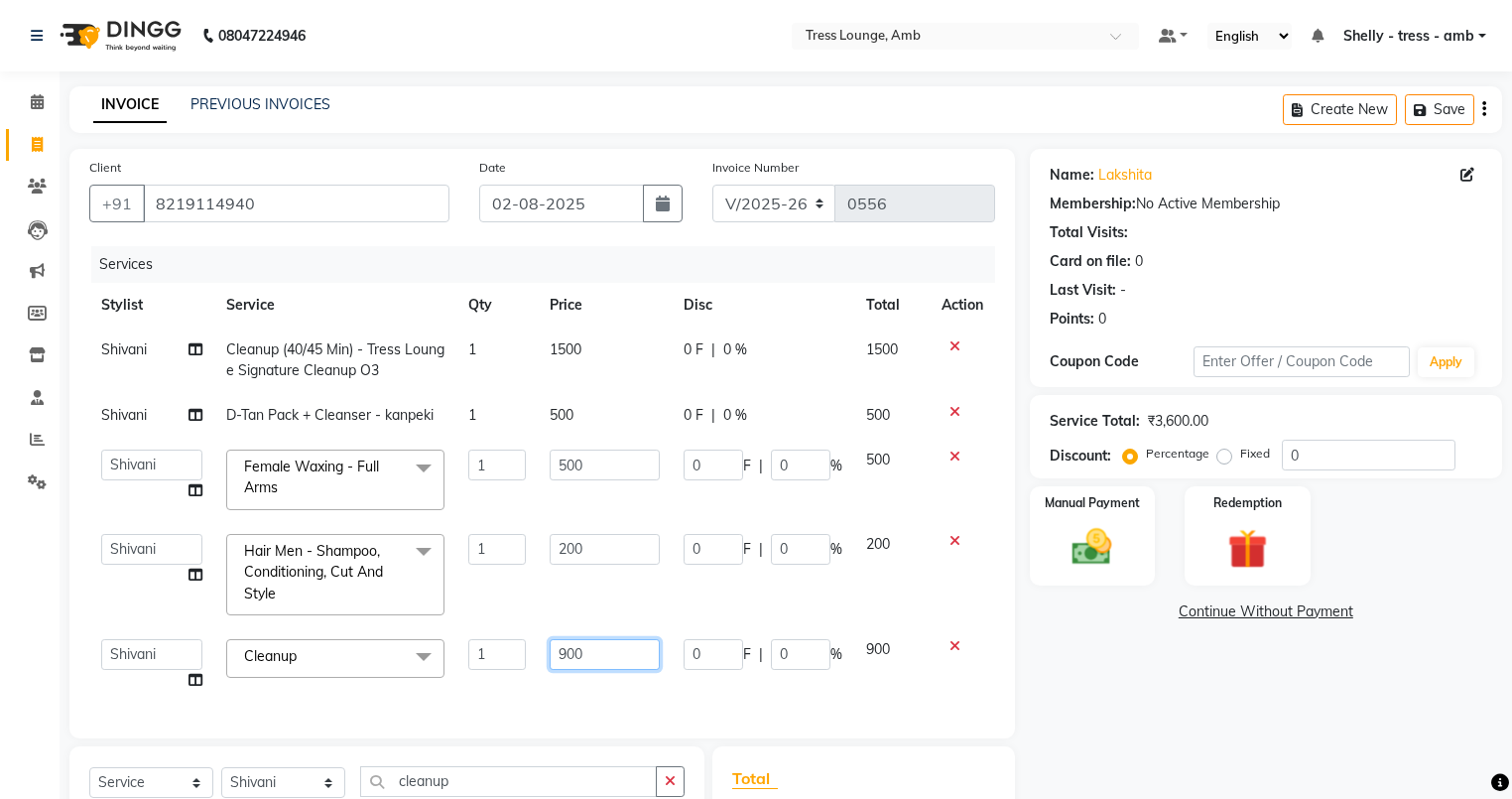 click on "900" 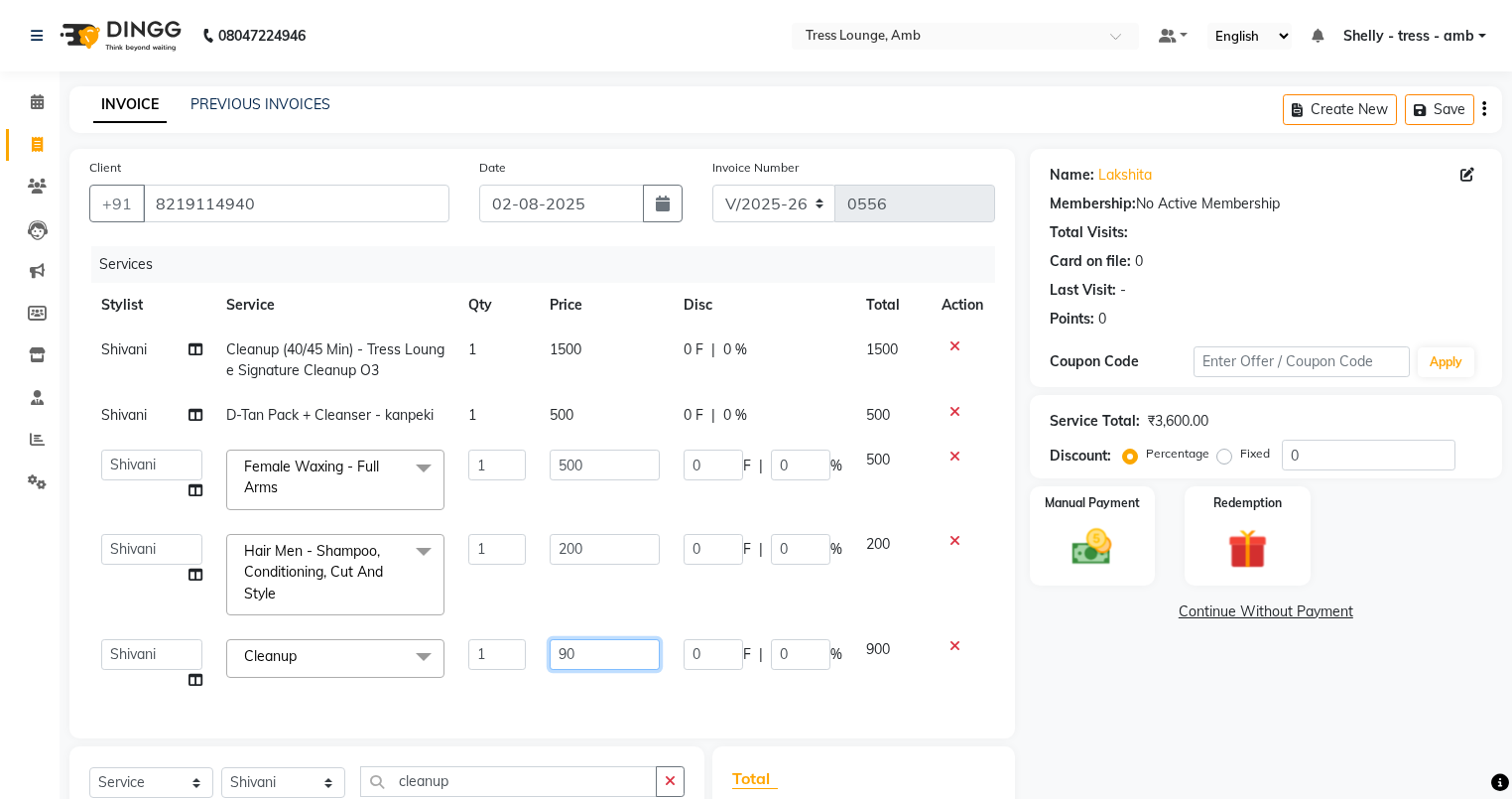 type on "9" 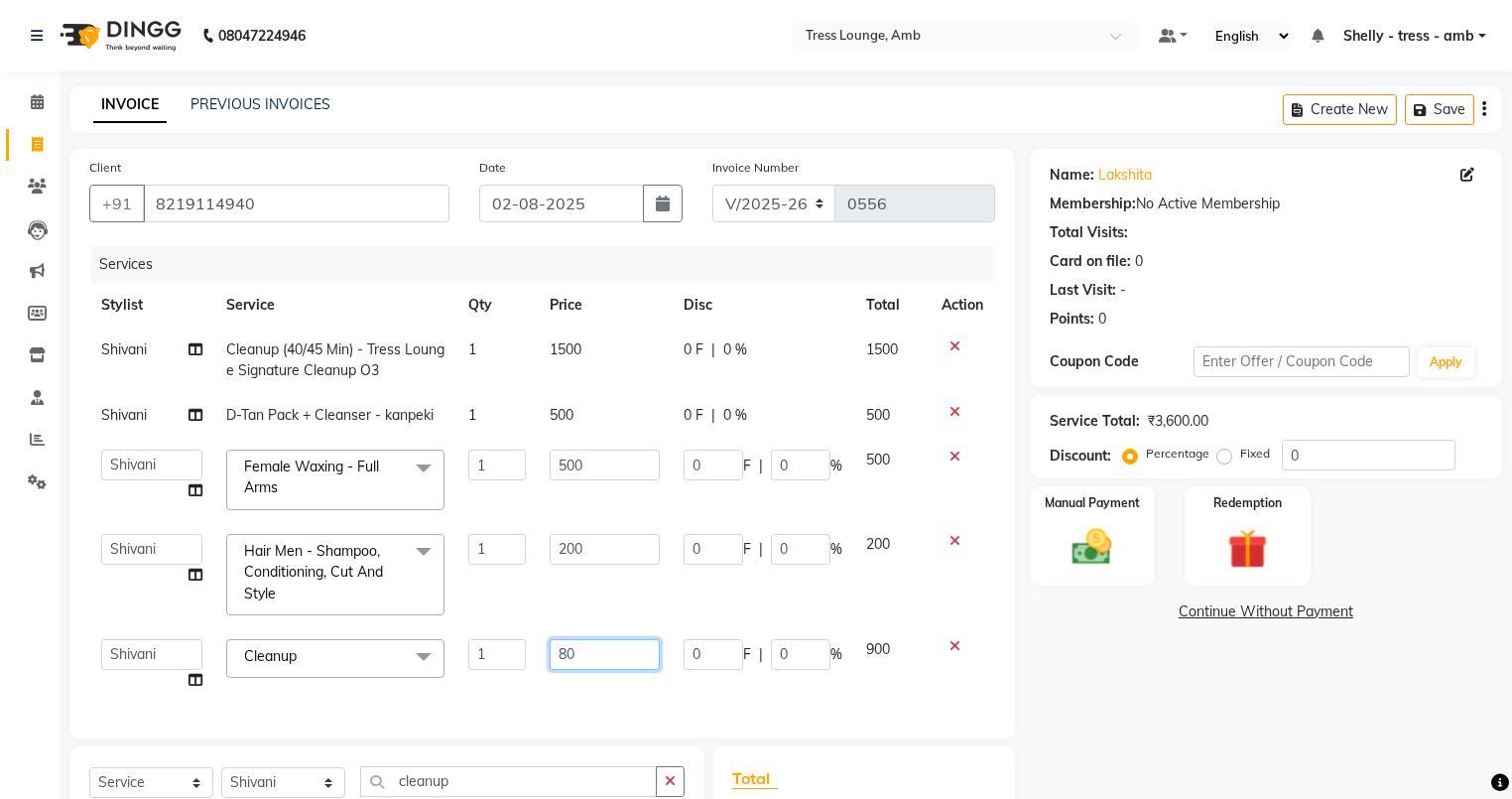 type on "800" 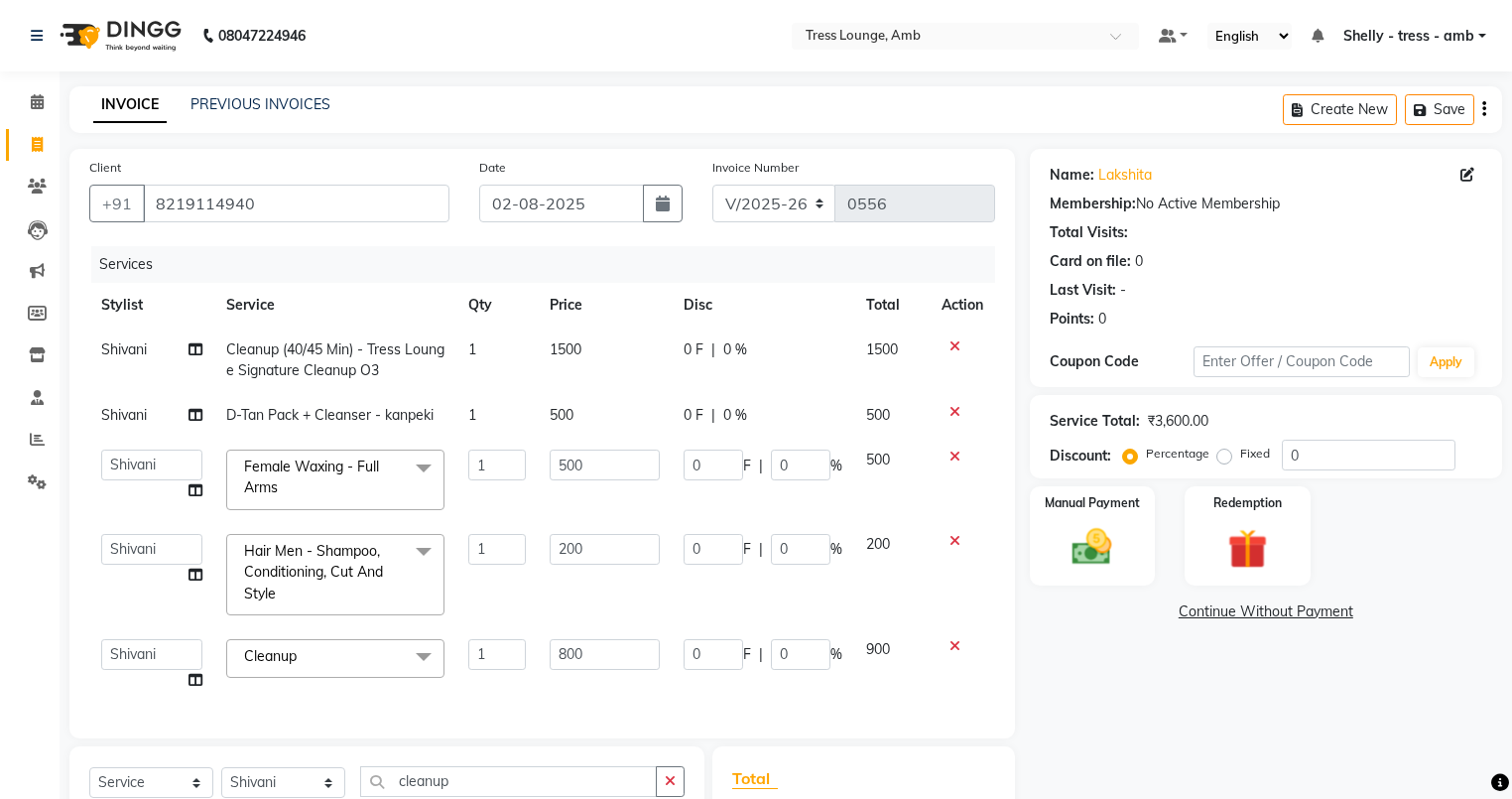 click on "Services Stylist Service Qty Price Disc Total Action Shivani Cleanup (40/45 Min) - Tress Lounge Signature Cleanup O3 1 1500 0 F | 0 % 1500 Shivani D-Tan Pack + Cleanser - kanpeki 1 500 0 F | 0 % 500  Ansh   Arpana jaswal   SHELLY   Shivani   Vijay   vishal  Female Waxing - Full Arms  x 15 Days Package - 3 Sittings 30 Days Package  - 4 Sittings 7 Days Package  - 2 Sittings  D-Tan Pack + Cleanser - 03 Pack D-Tan Pack + Cleanser - Casmara D-Tan Pack + Cleanser - kanpeki D-Tan Pack + Cleanser-kanpeki Additional Makeup - Groom Makeup Additional Makeup - Hair Extensions Additional Makeup - Photo Shoot (12 hrs) Additional Makeup - Photo Shoot (6 hrs) Additional Makeup - Saree Drape Basic Makeup - Bridal Makeup Basic Makeup - Engagement Makeup Basic Makeup - Party Makeup Basic Makeup - Reception Makeup Basic Makeup - Party2 Bridal Makeup -  makeup  Bleach - Full Arms Bleach - Full Body Bleach - Full Front/Back Bleach - Full Legs Bleach - Hands/ Feet Bleach - neck Bleach - Face Cleanup (40/45 Min) - Casmara Cleanup 1" 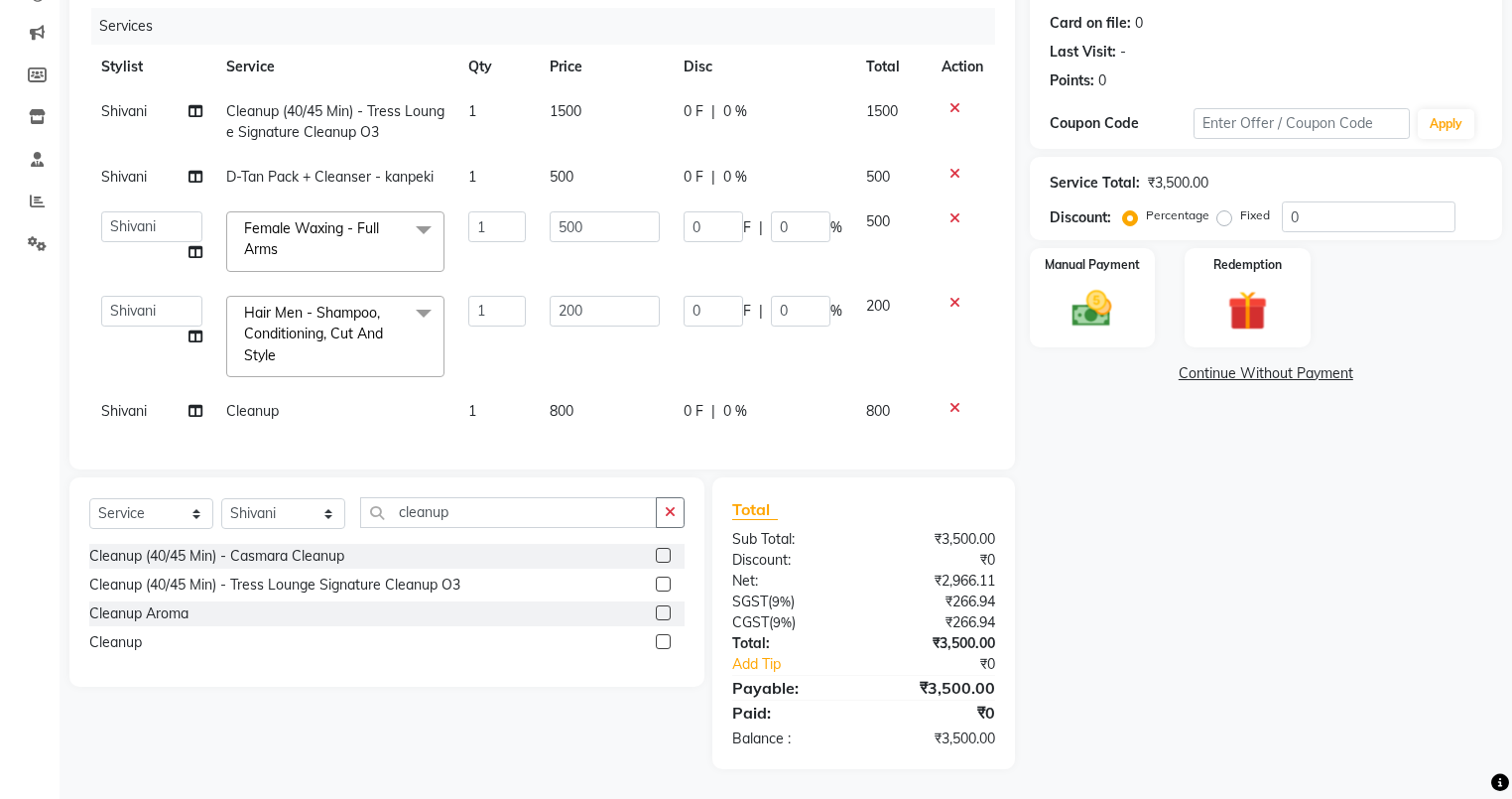 scroll, scrollTop: 250, scrollLeft: 0, axis: vertical 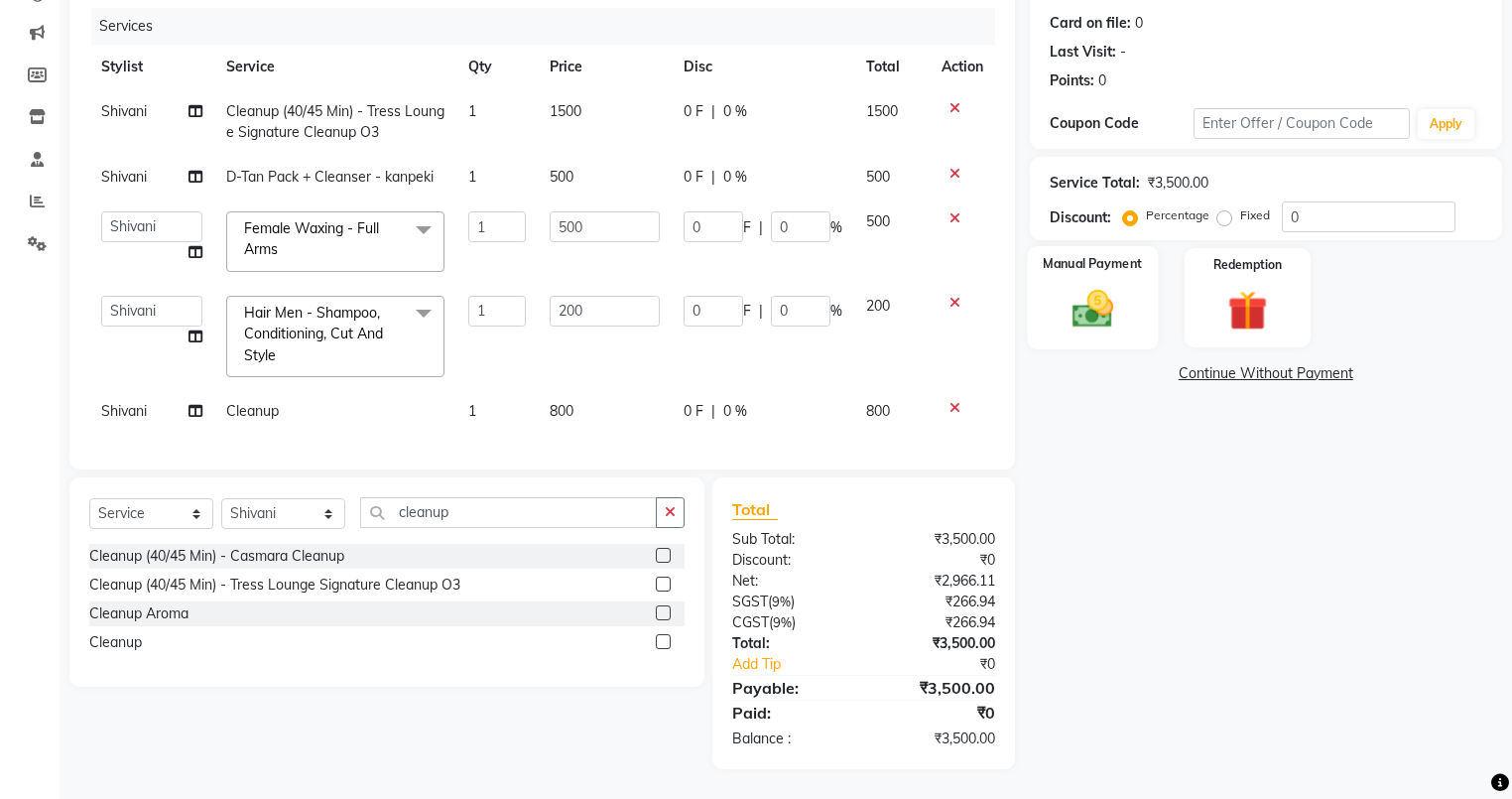 click 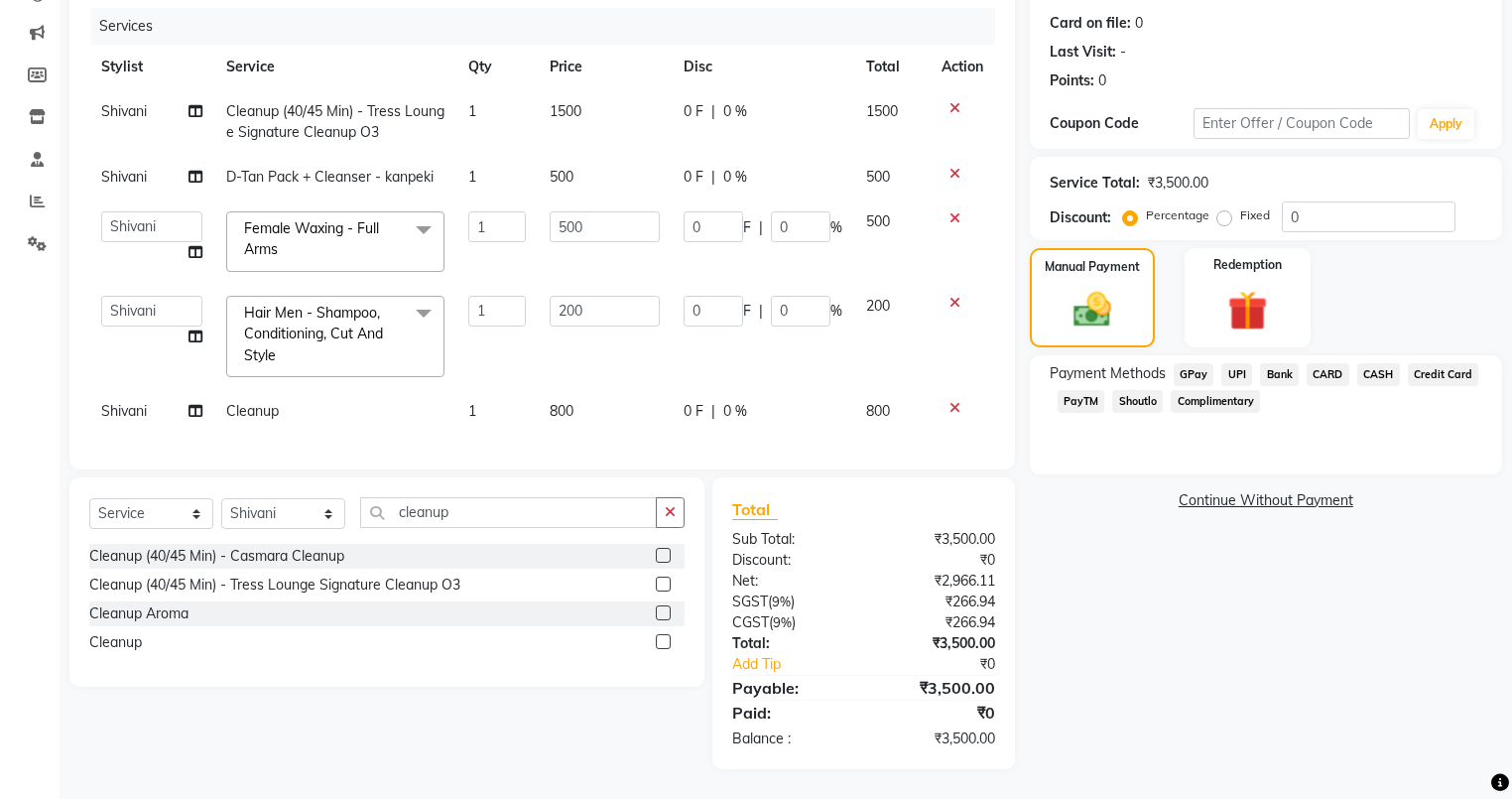 click on "UPI" 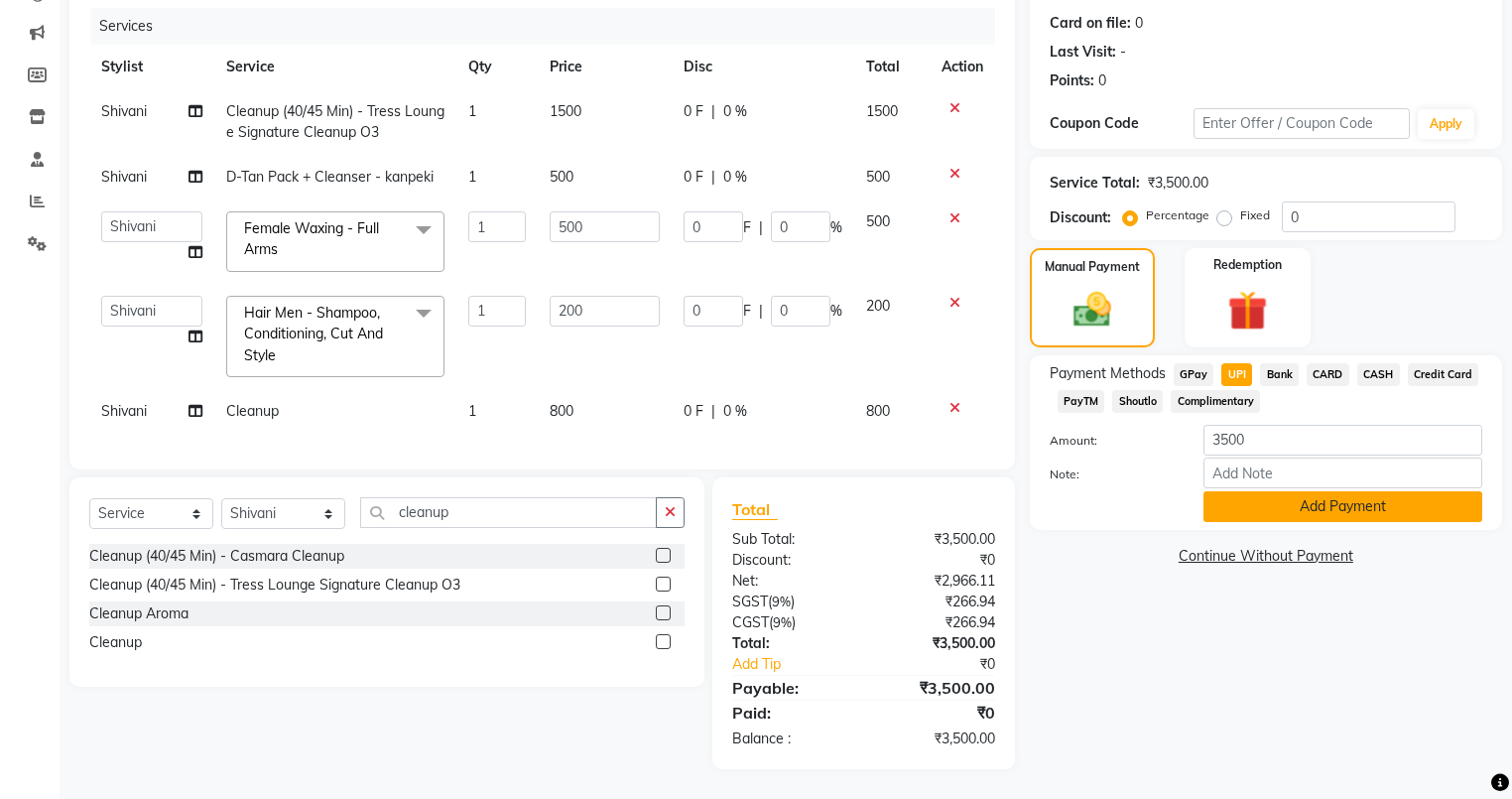 click on "Add Payment" 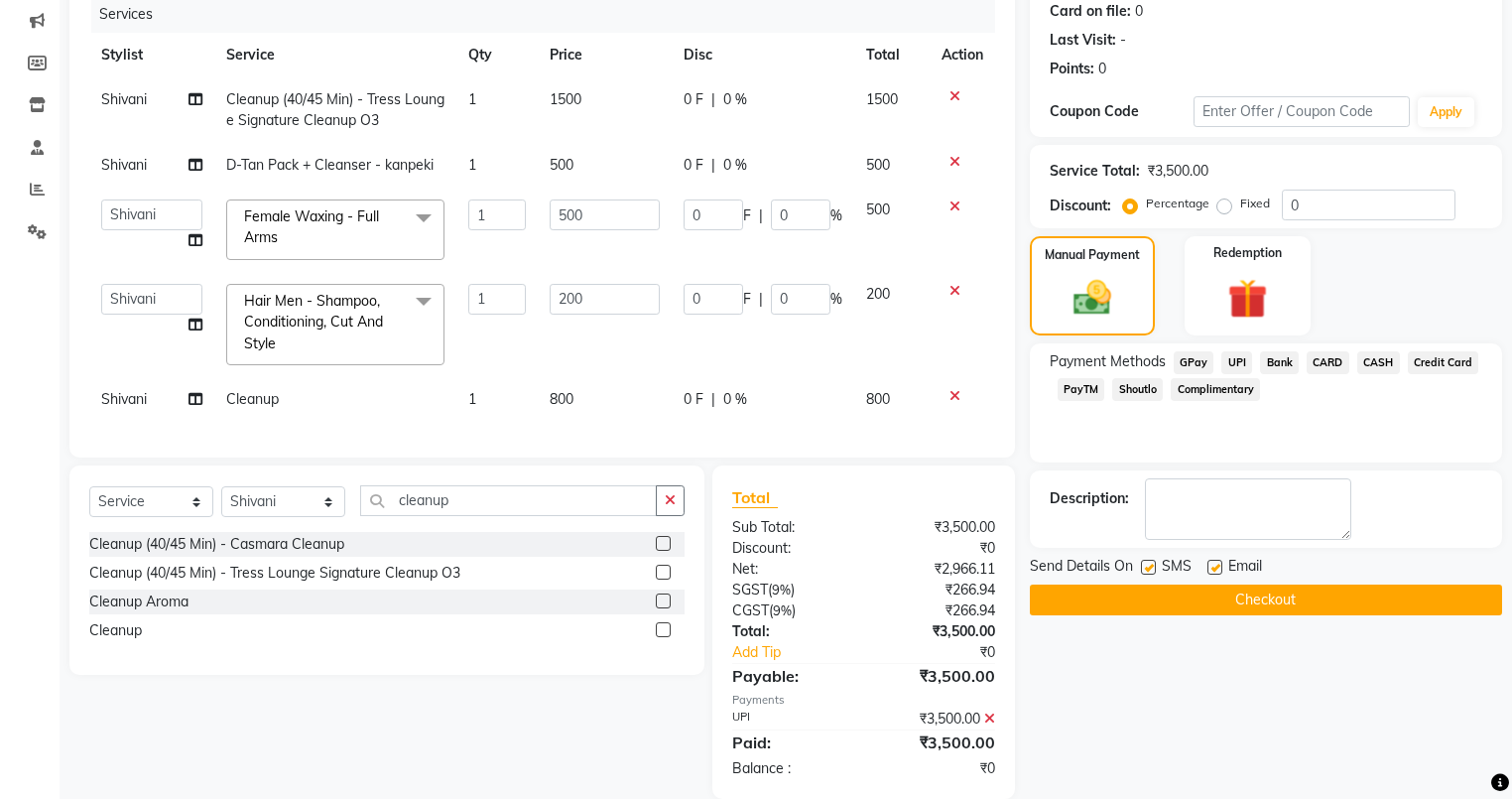 scroll, scrollTop: 291, scrollLeft: 0, axis: vertical 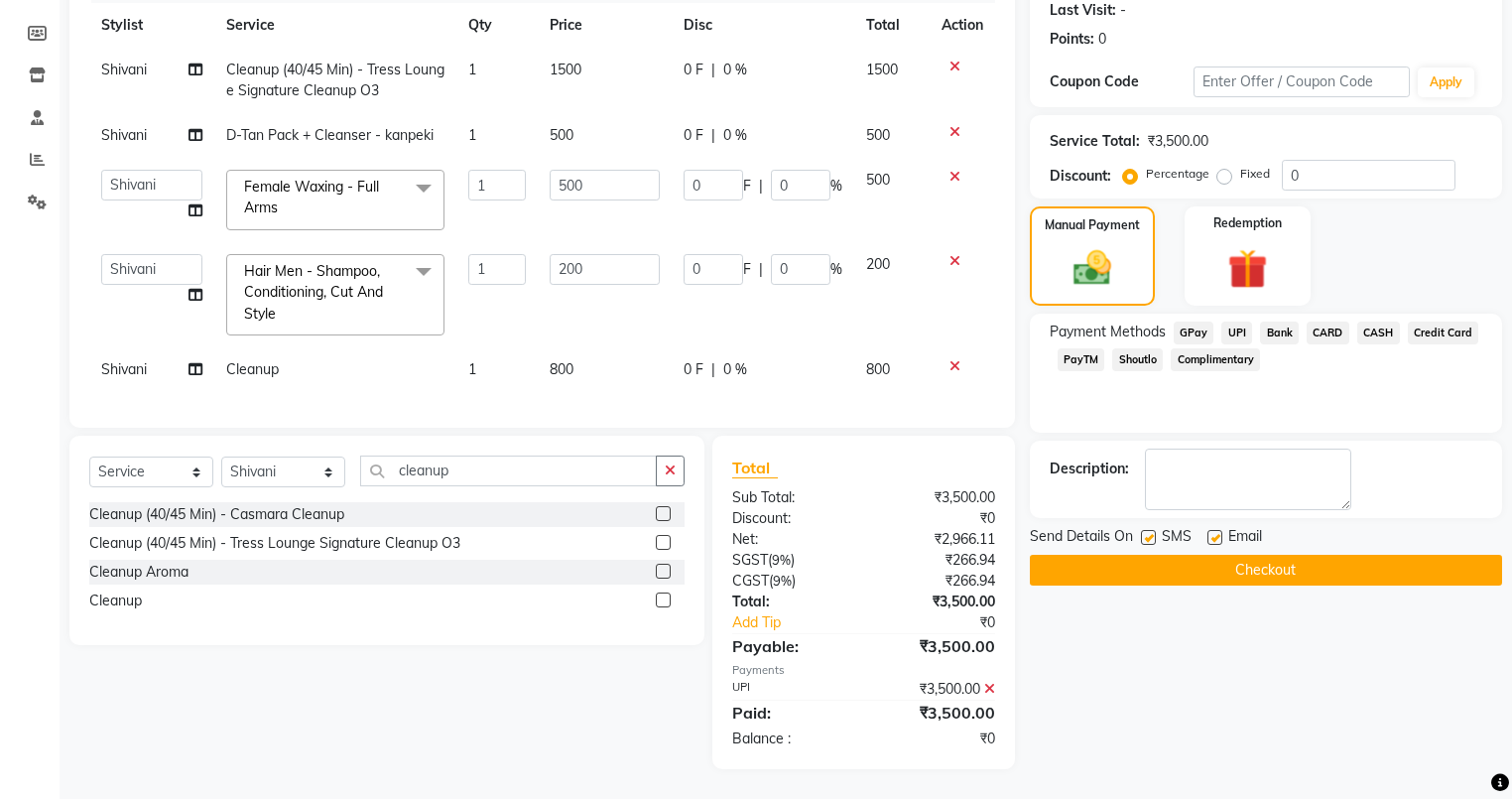 click on "Checkout" 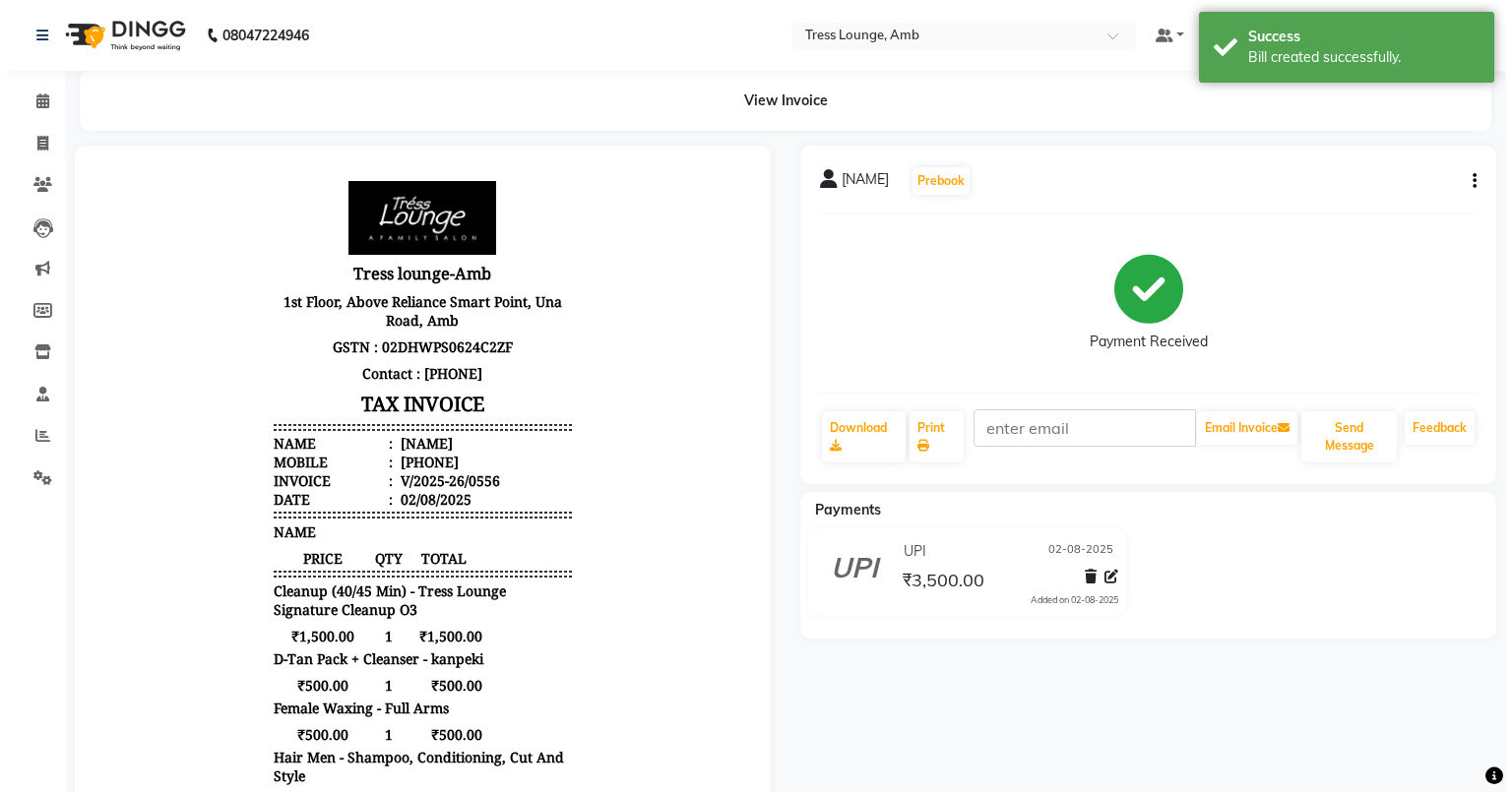 scroll, scrollTop: 0, scrollLeft: 0, axis: both 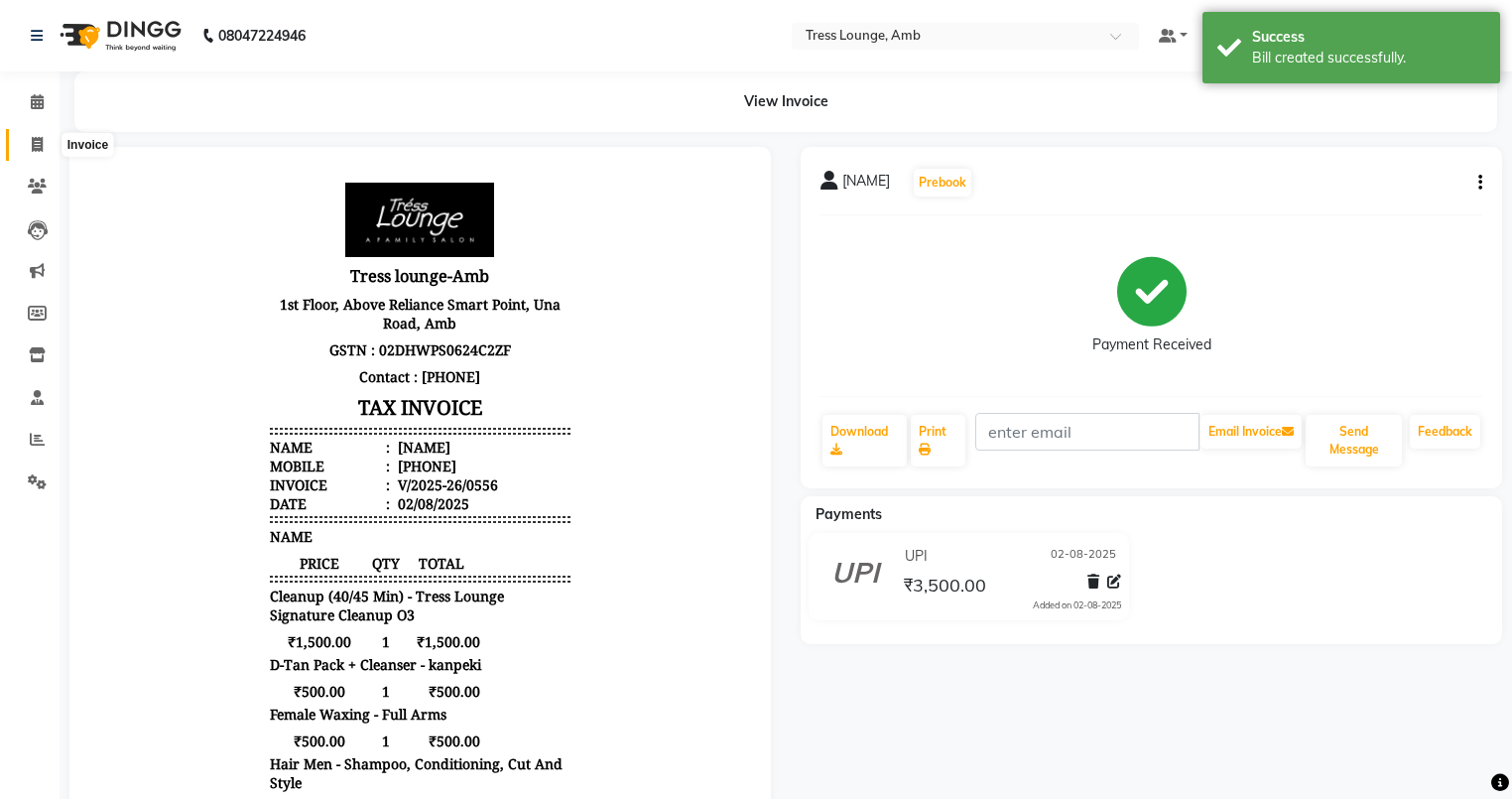 click 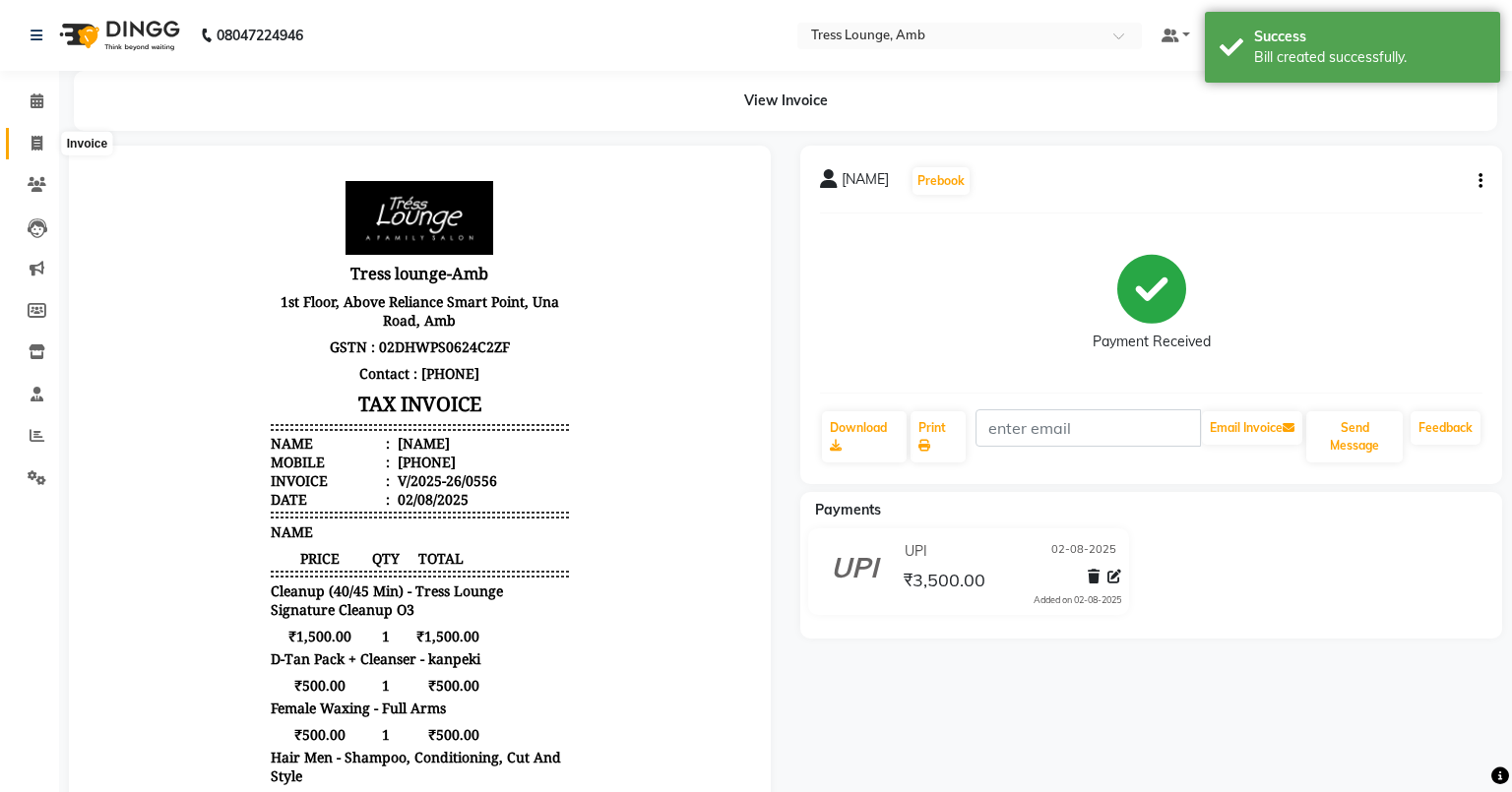 select on "service" 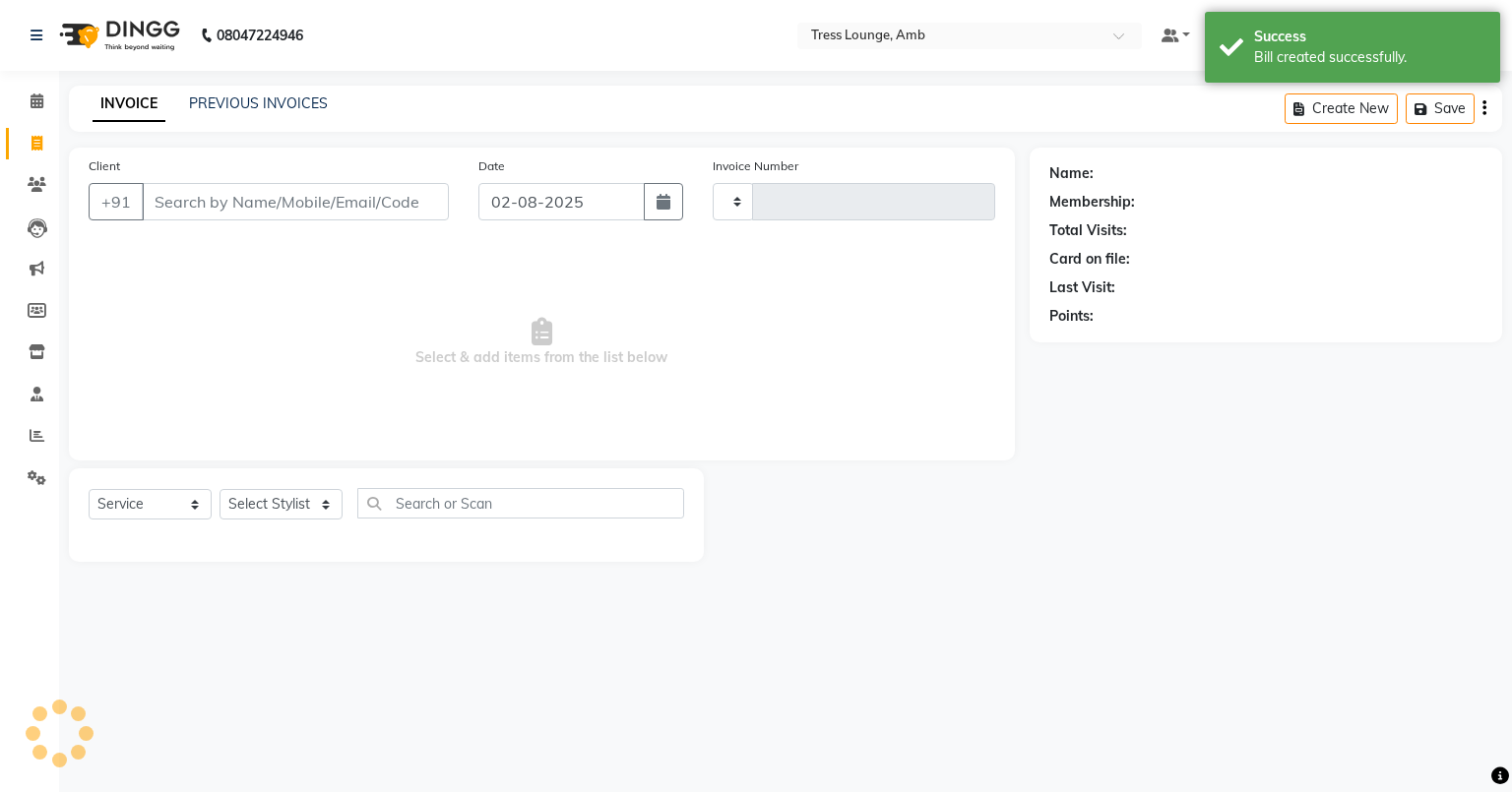 type on "0557" 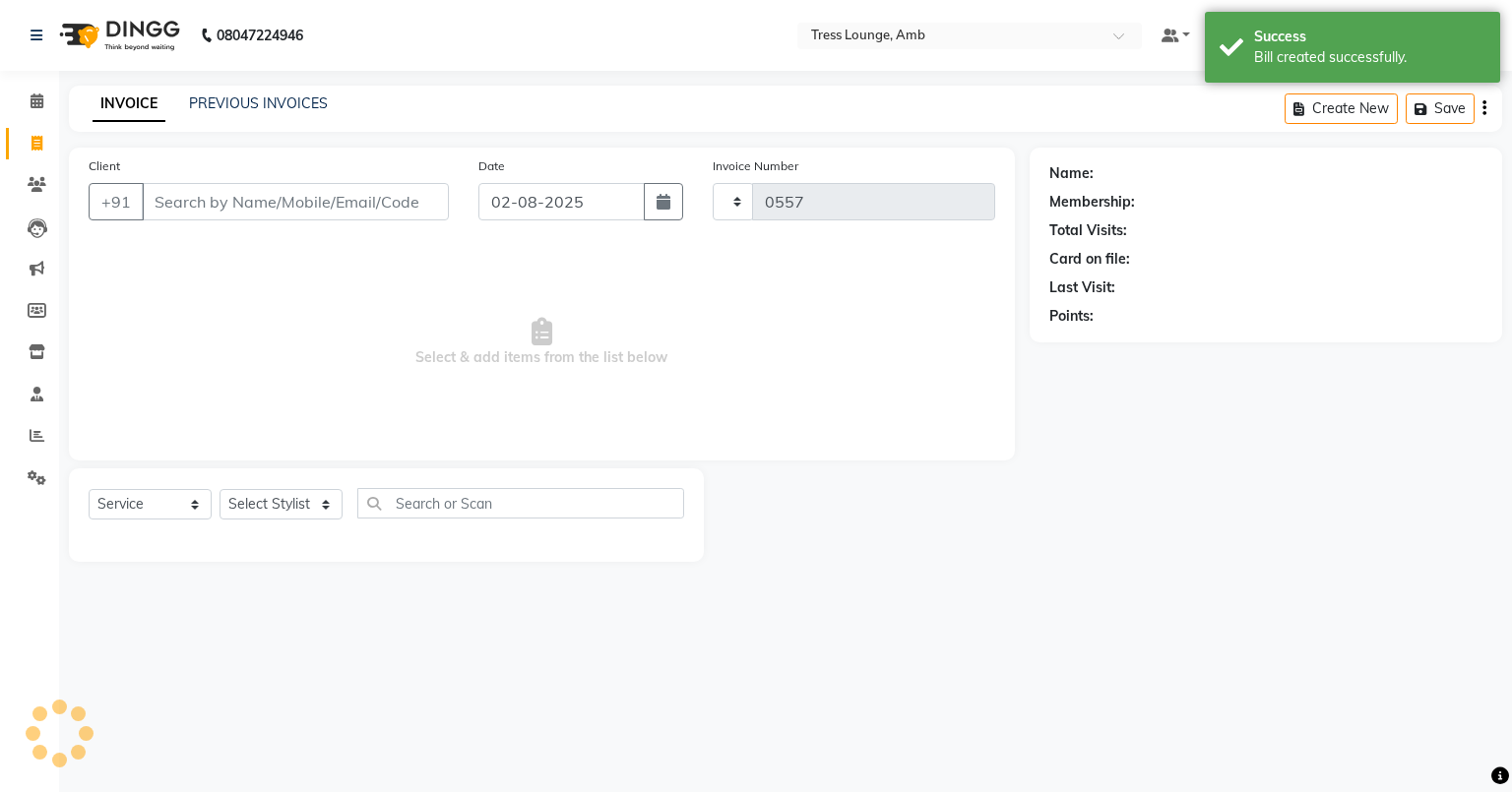 select on "5899" 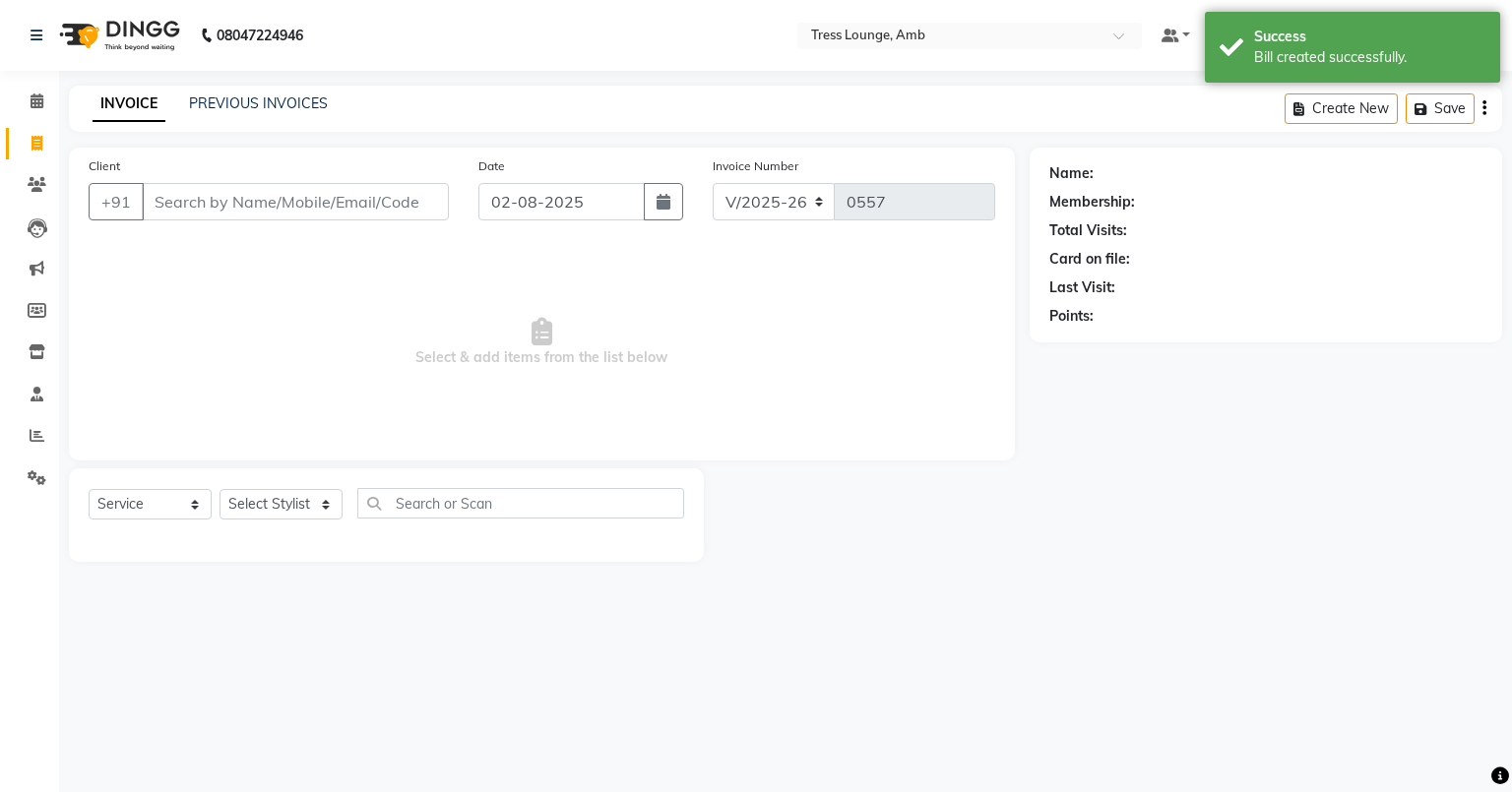 click on "INVOICE PREVIOUS INVOICES" 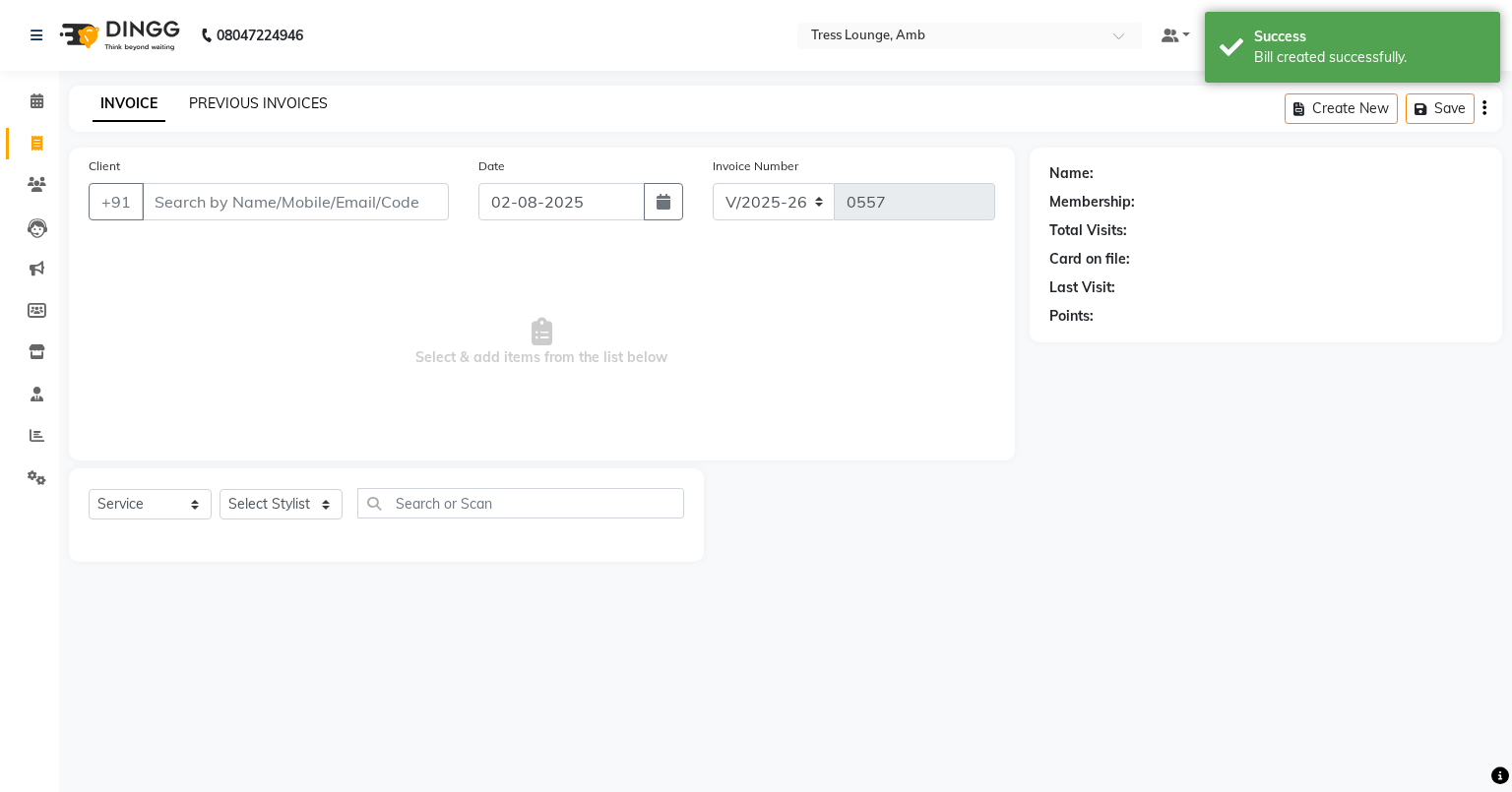 click on "PREVIOUS INVOICES" 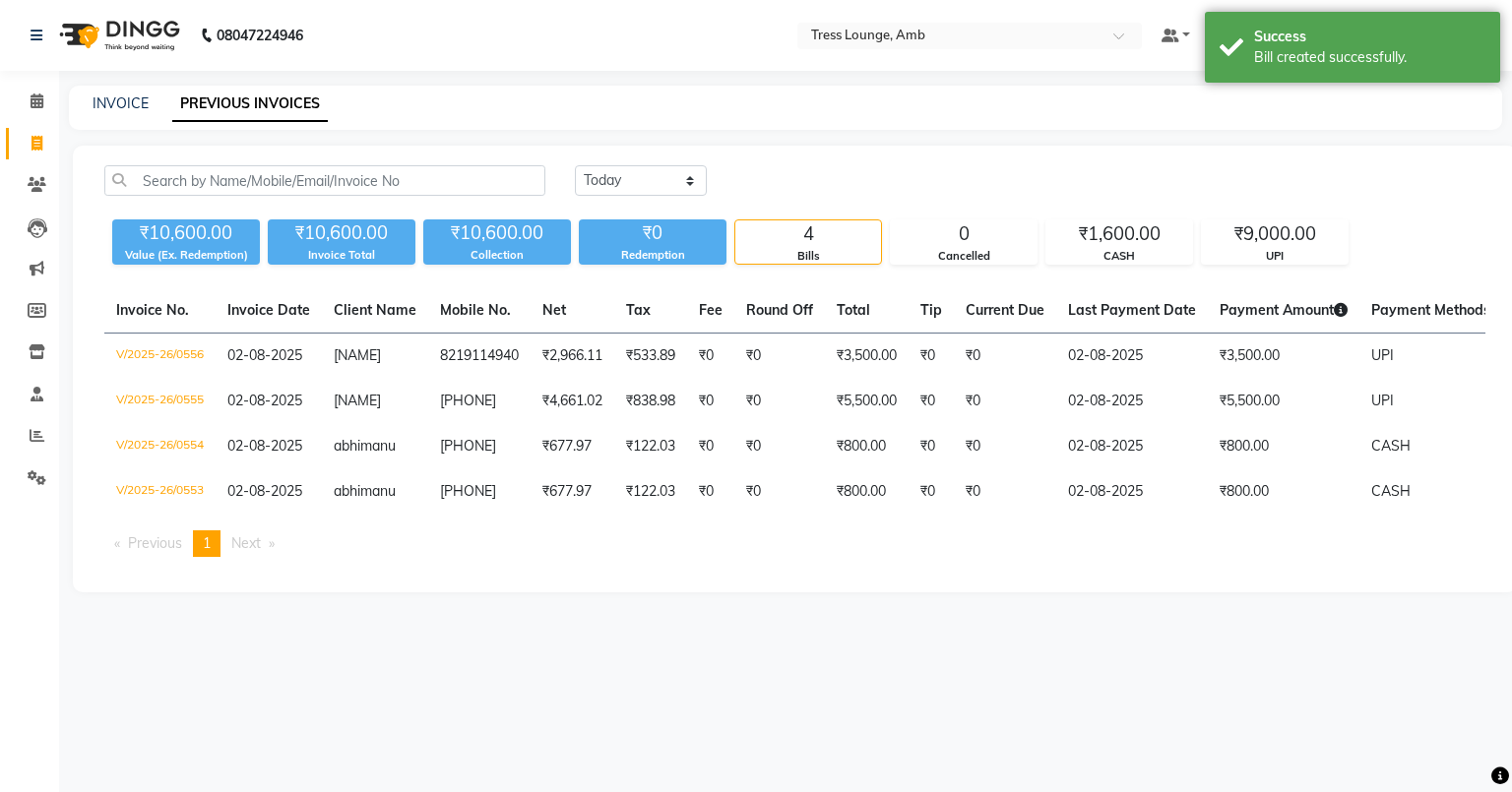 click on "INVOICE PREVIOUS INVOICES" 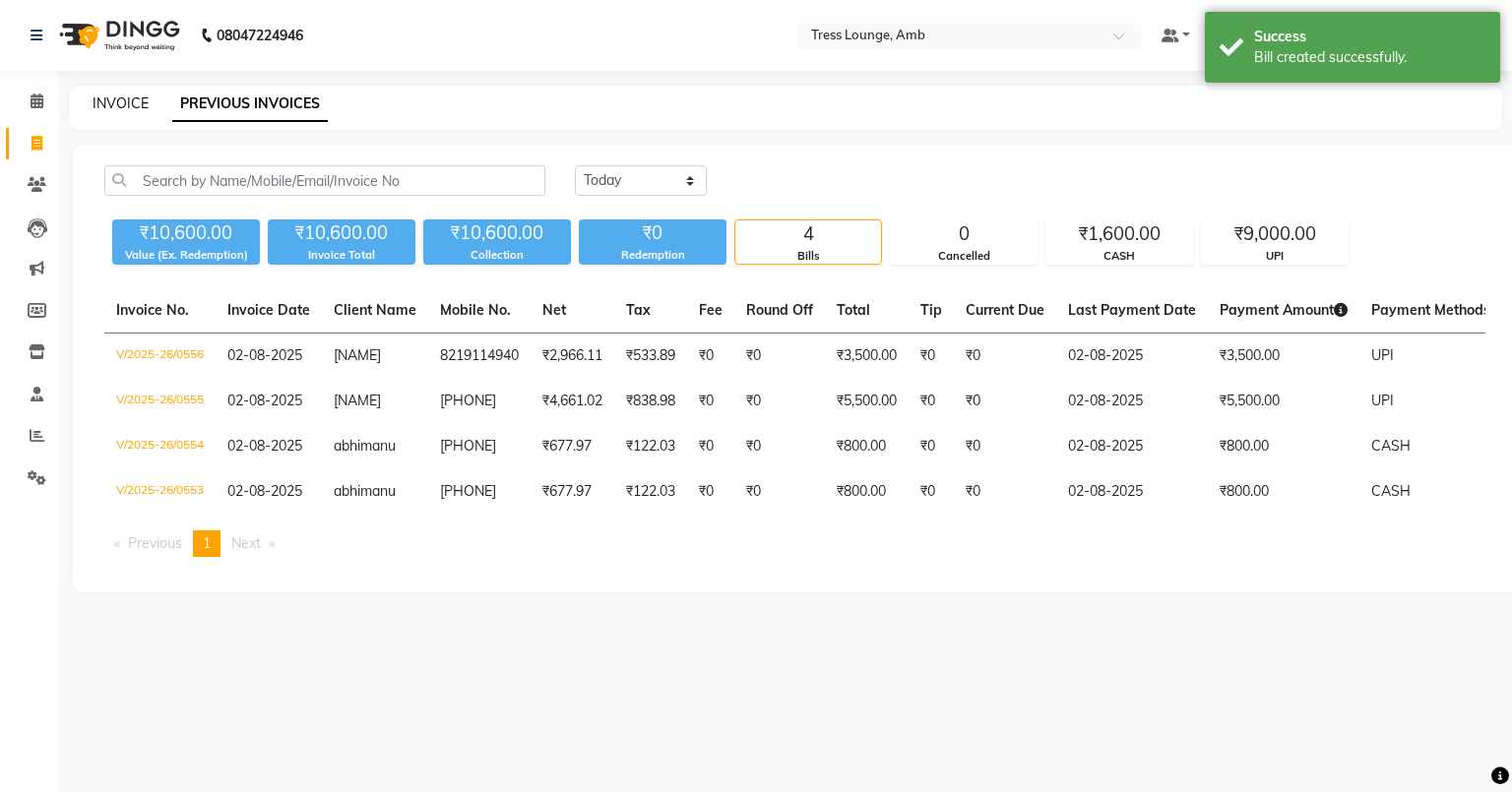 click on "INVOICE" 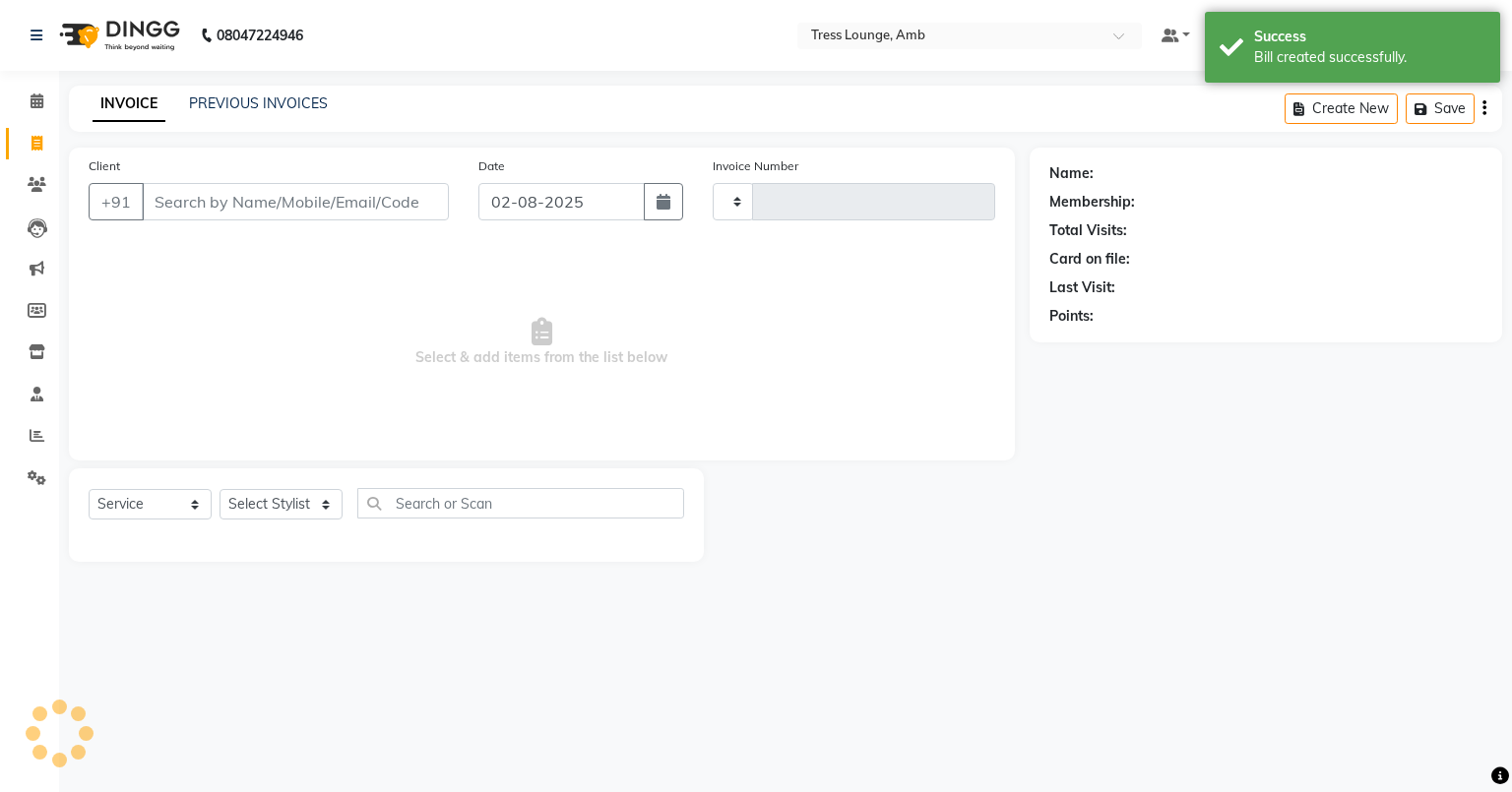 type on "0557" 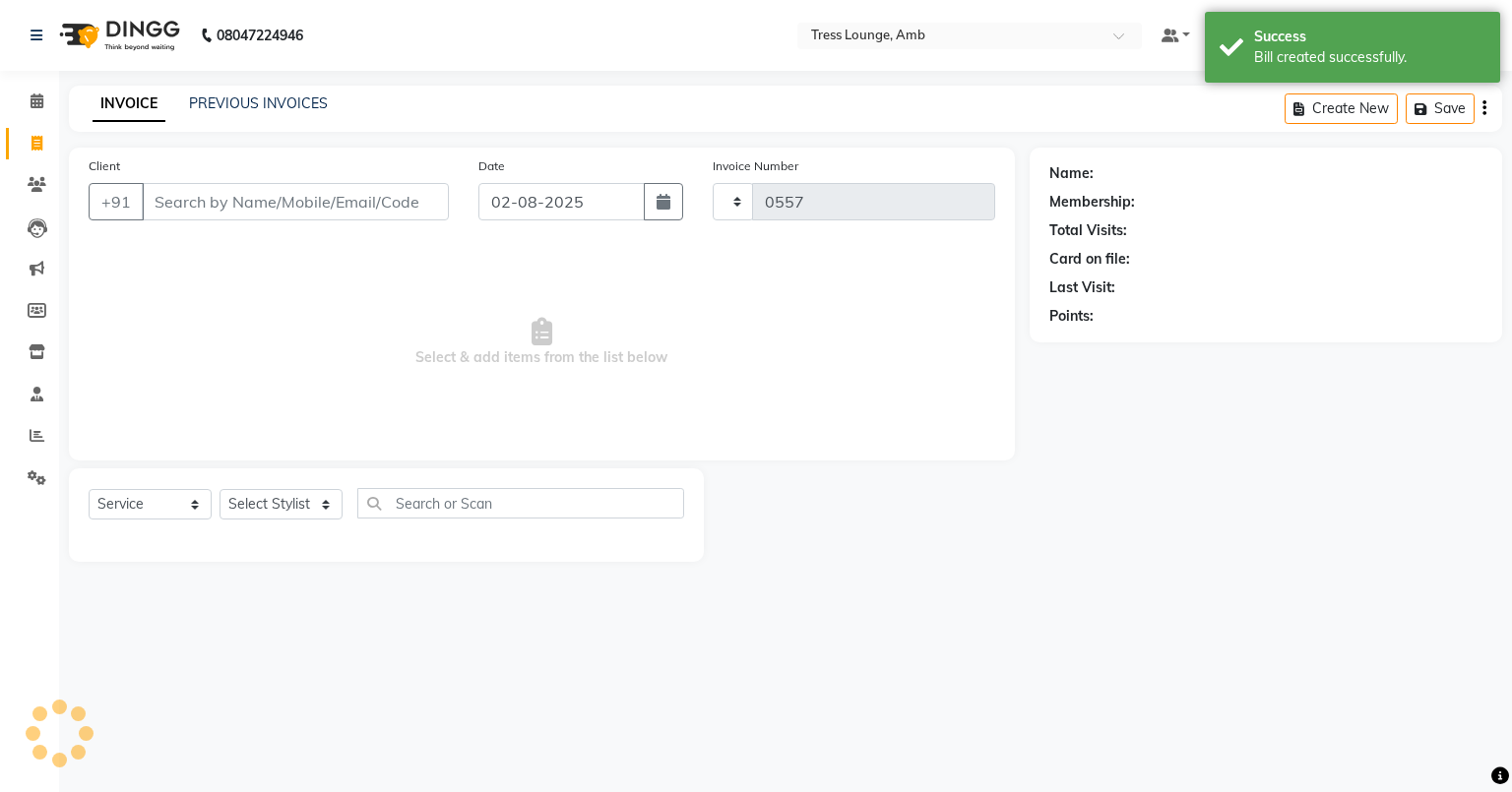 select on "5899" 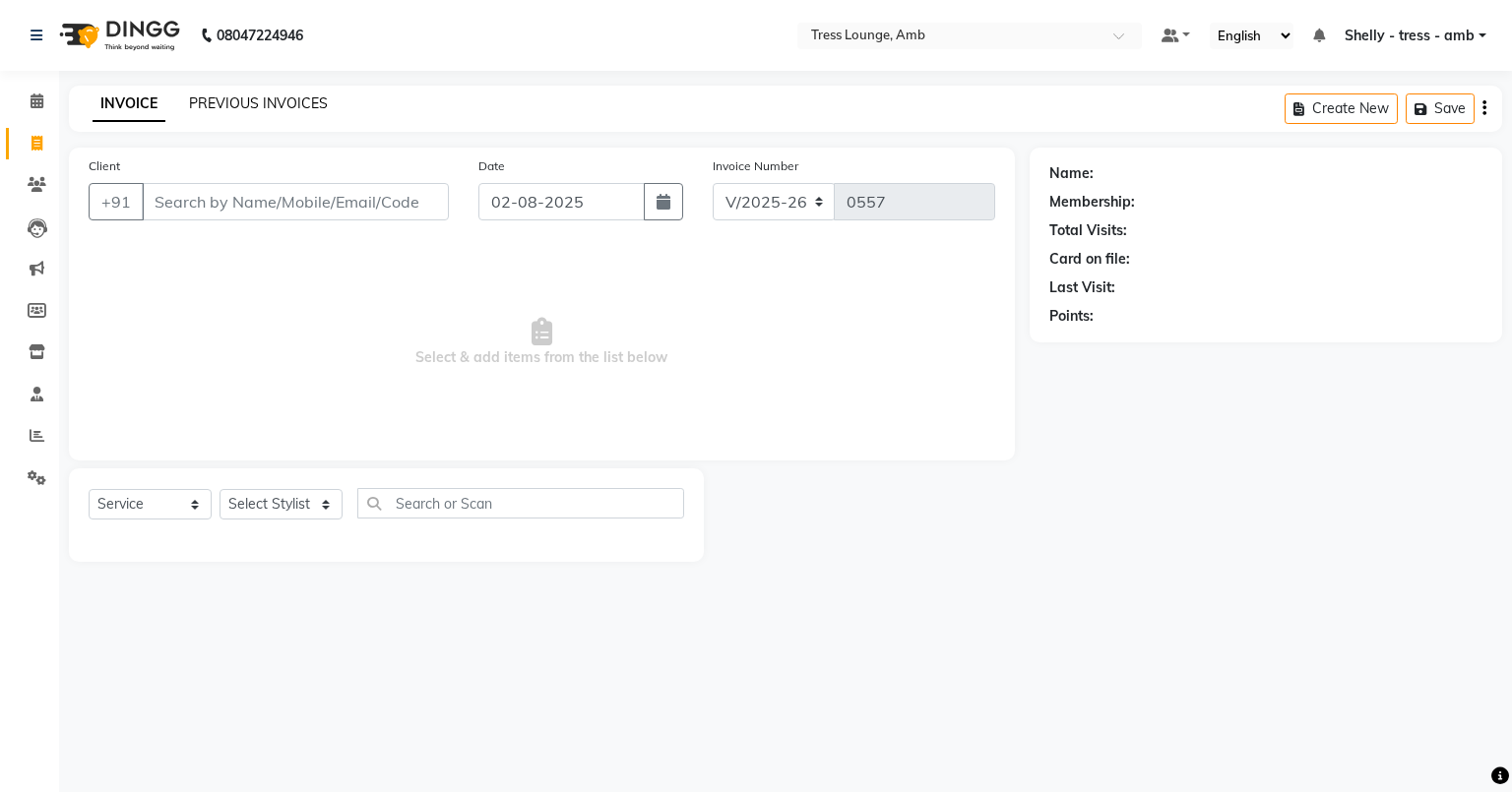 click on "PREVIOUS INVOICES" 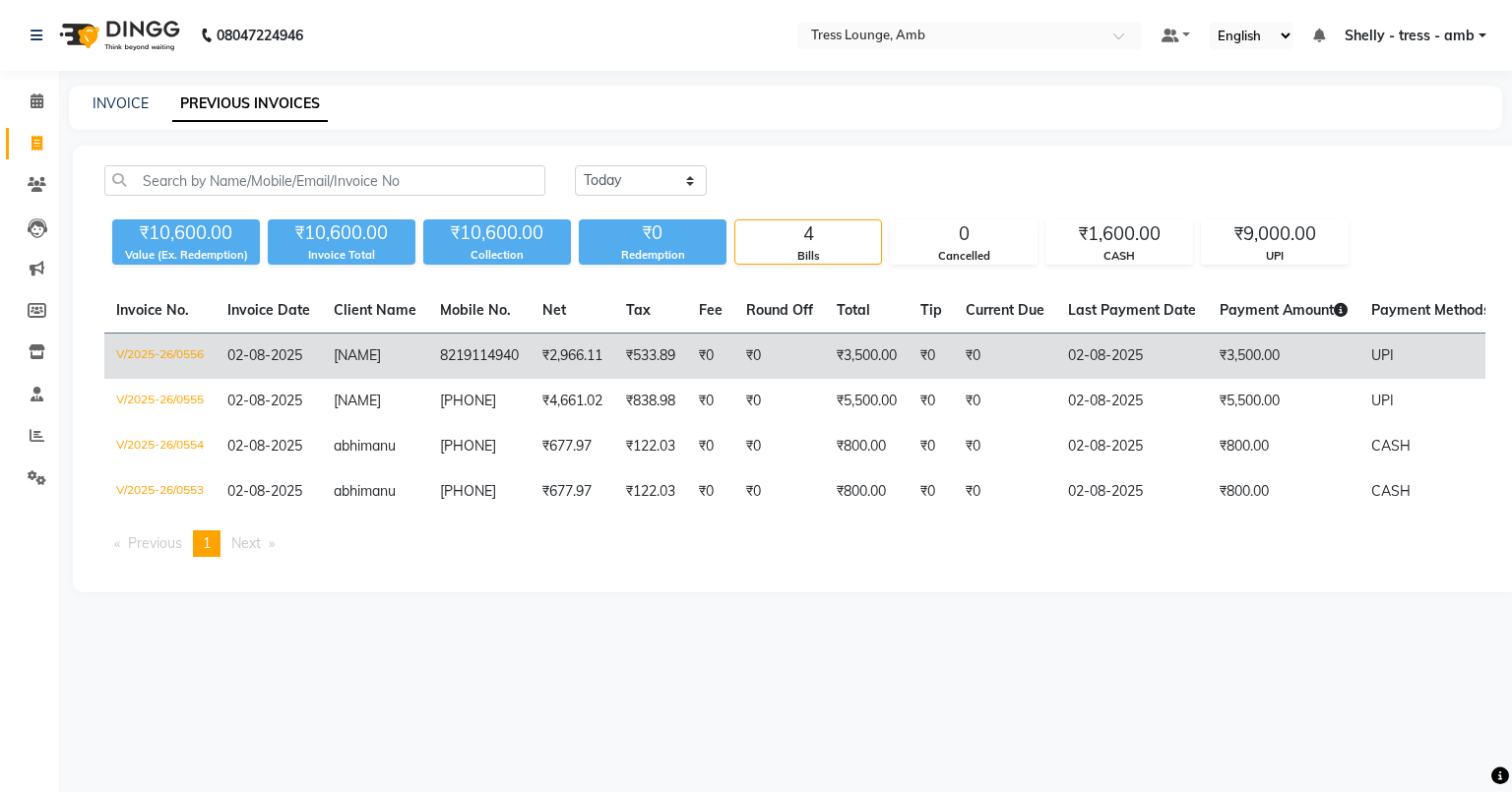 click on "UPI" 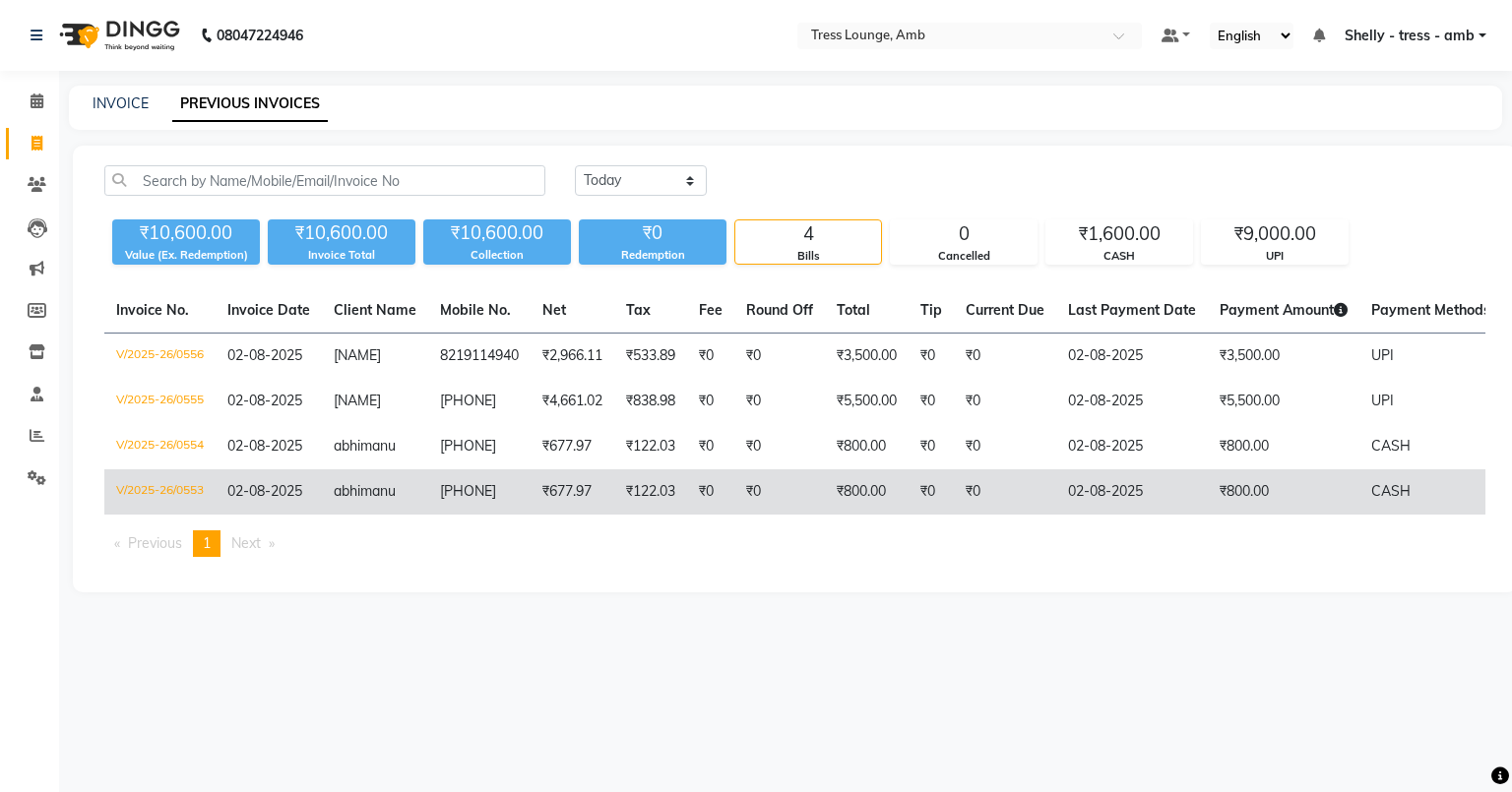 drag, startPoint x: 1280, startPoint y: 74, endPoint x: 1342, endPoint y: 503, distance: 433.457 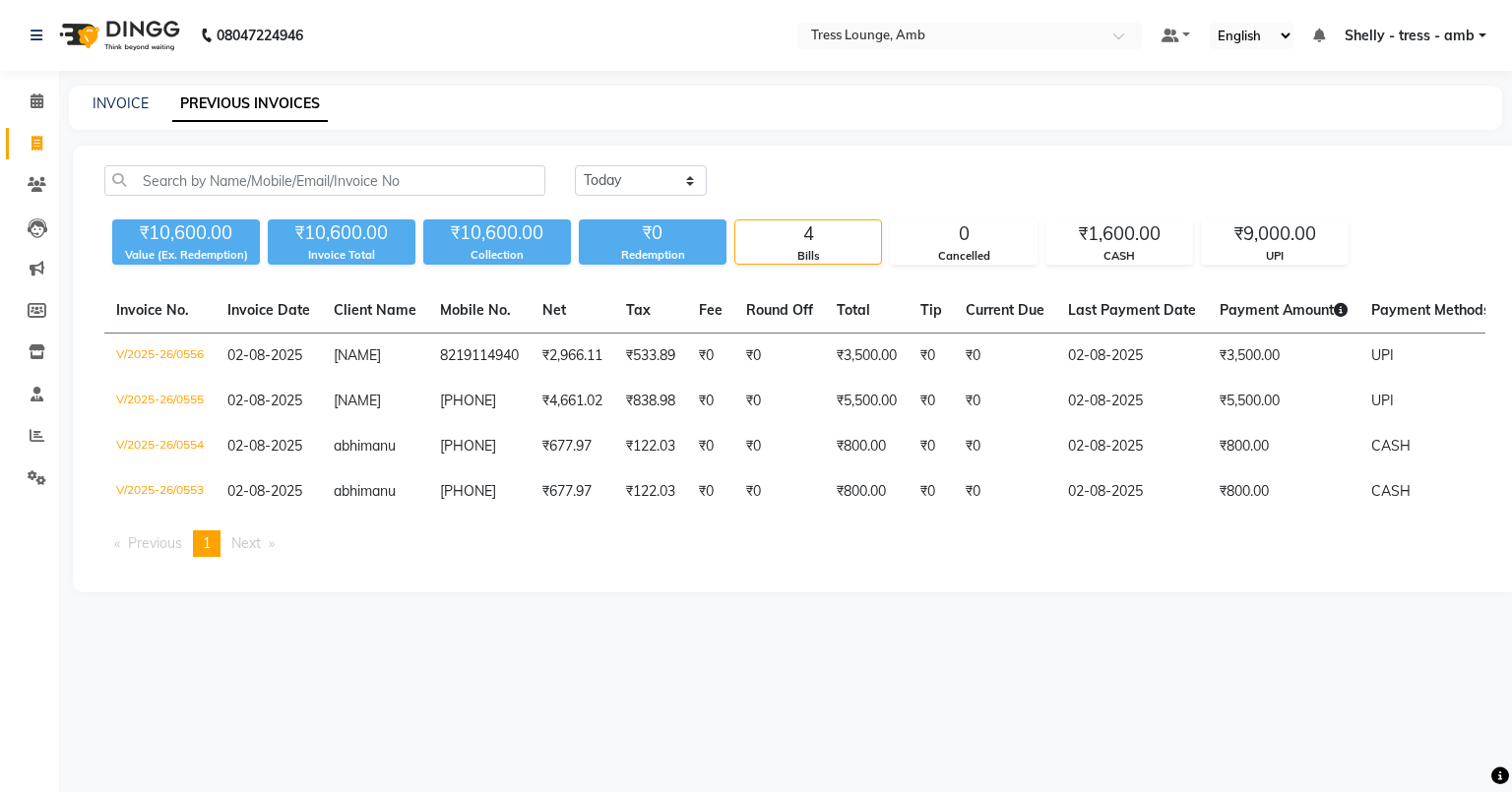 click on "Today Yesterday Custom Range ₹10,600.00 Value (Ex. Redemption) ₹10,600.00 Invoice Total  ₹10,600.00 Collection ₹0 Redemption 4 Bills 0 Cancelled ₹1,600.00 CASH ₹9,000.00 UPI  Invoice No.   Invoice Date   Client Name   Mobile No.   Net   Tax   Fee   Round Off   Total   Tip   Current Due   Last Payment Date   Payment Amount   Payment Methods   Cancel Reason   Status   V/2025-26/0556  02-08-2025 lakshita   8219114940 ₹2,966.11 ₹533.89  ₹0  ₹0 ₹3,500.00 ₹0 ₹0 02-08-2025 ₹3,500.00  UPI - PAID  V/2025-26/0555  02-08-2025 damini   7876154298 ₹4,661.02 ₹838.98  ₹0  ₹0 ₹5,500.00 ₹0 ₹0 02-08-2025 ₹5,500.00  UPI - PAID  V/2025-26/0554  02-08-2025 abhimanu   9857579111 ₹677.97 ₹122.03  ₹0  ₹0 ₹800.00 ₹0 ₹0 02-08-2025 ₹800.00  CASH - PAID  V/2025-26/0553  02-08-2025 abhimanu   9857579111 ₹677.97 ₹122.03  ₹0  ₹0 ₹800.00 ₹0 ₹0 02-08-2025 ₹800.00  CASH - PAID  Previous  page  1 / 1  You're on page  1  Next  page" 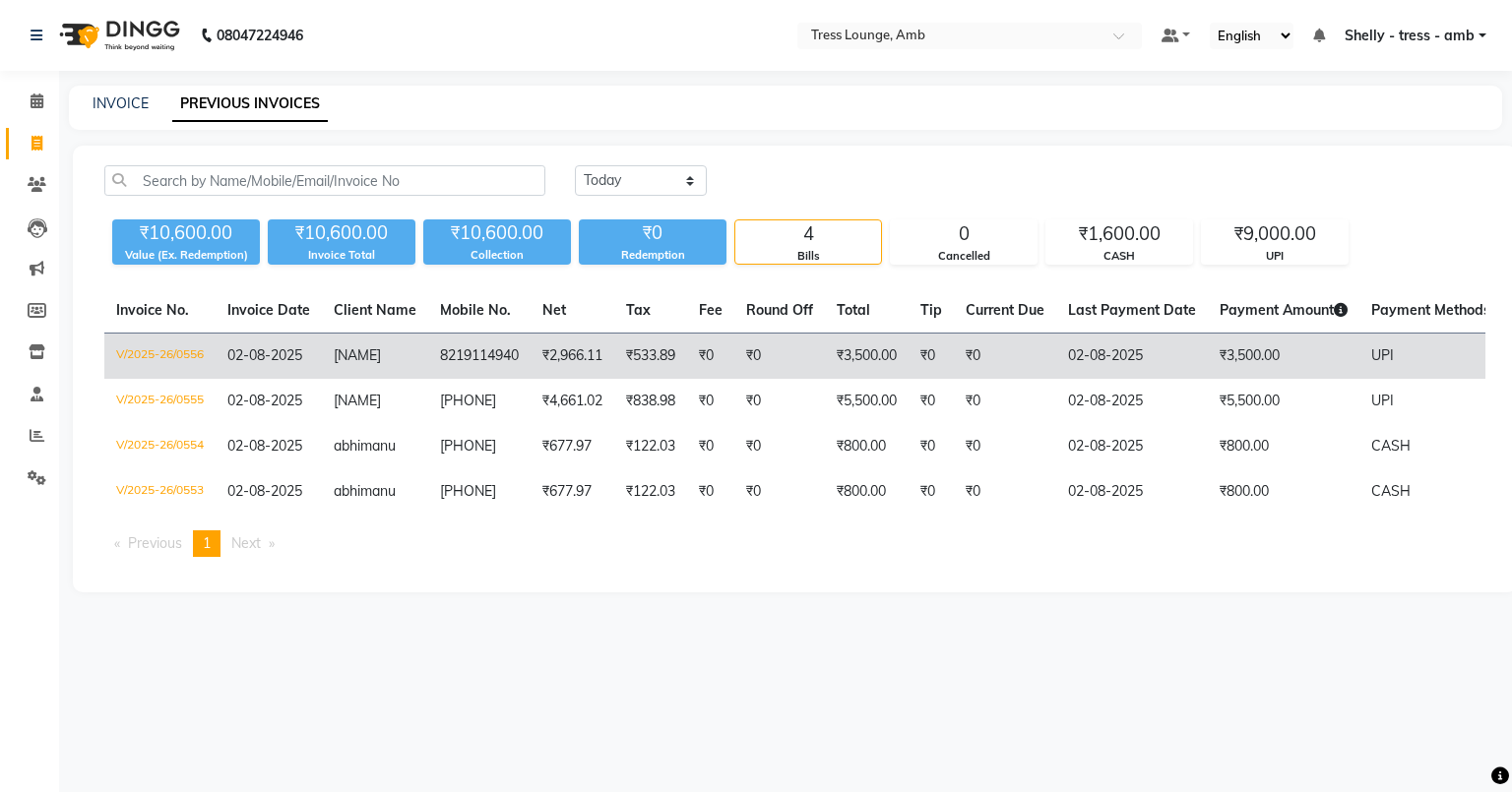 click on "UPI" 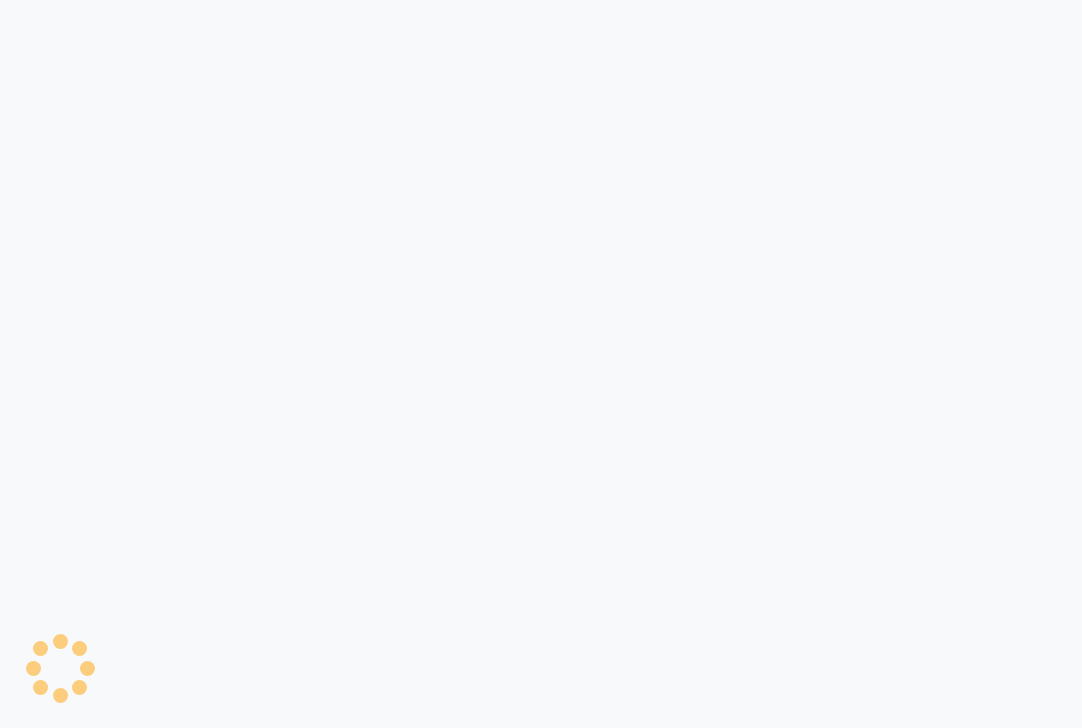 scroll, scrollTop: 0, scrollLeft: 0, axis: both 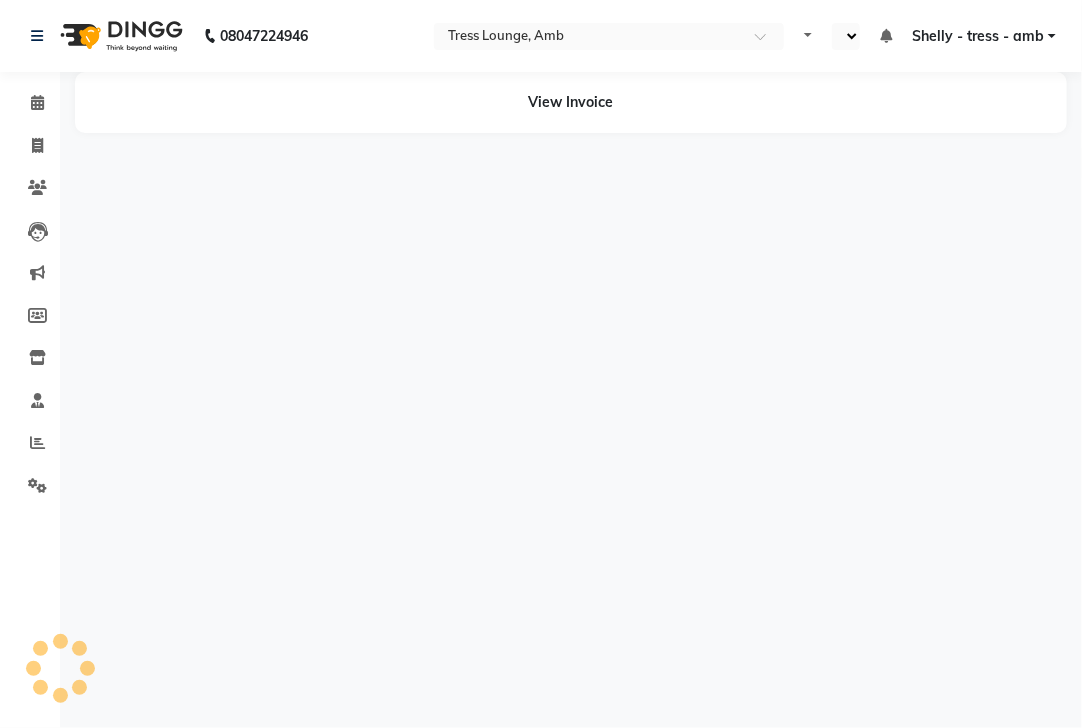 select on "en" 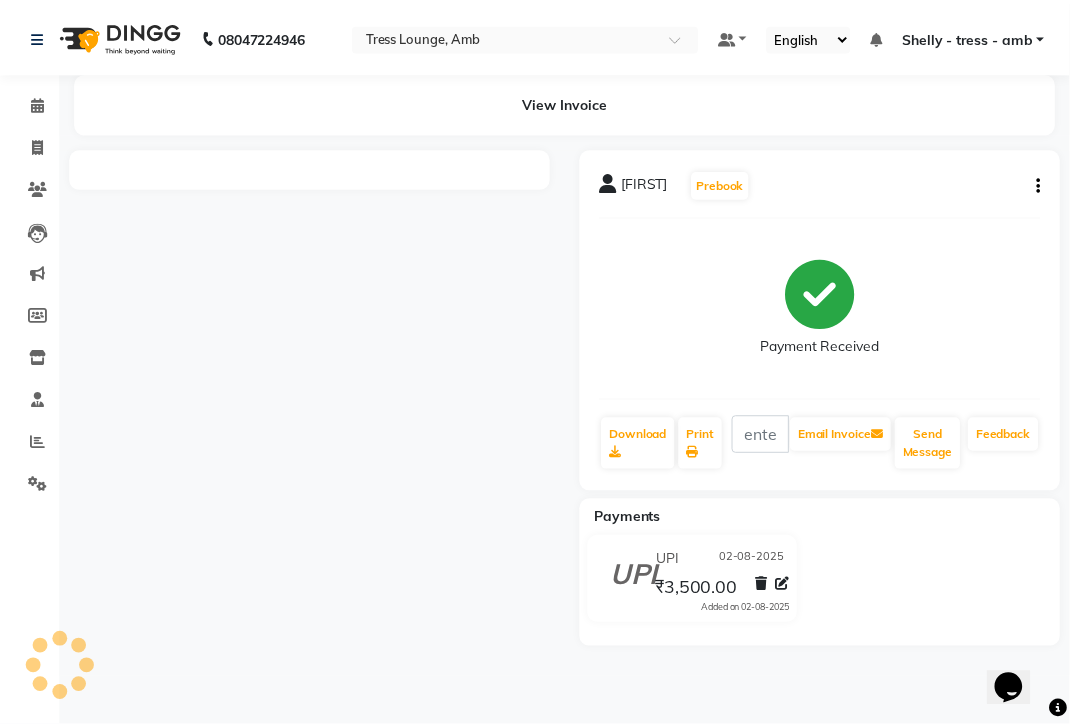 scroll, scrollTop: 0, scrollLeft: 0, axis: both 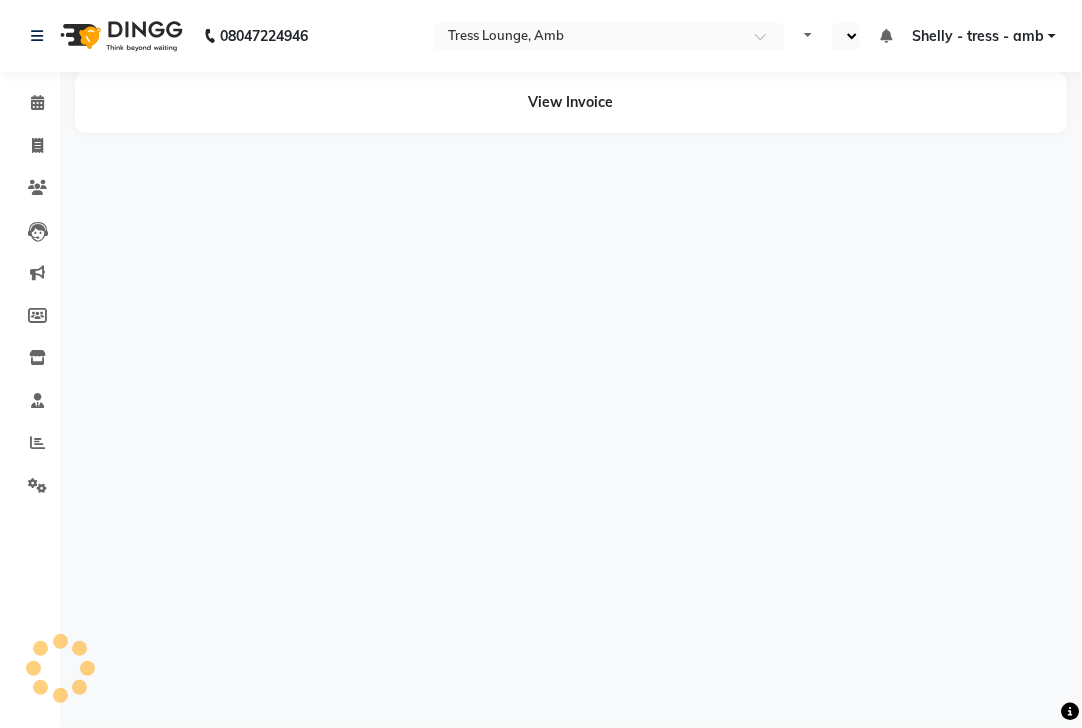 select on "en" 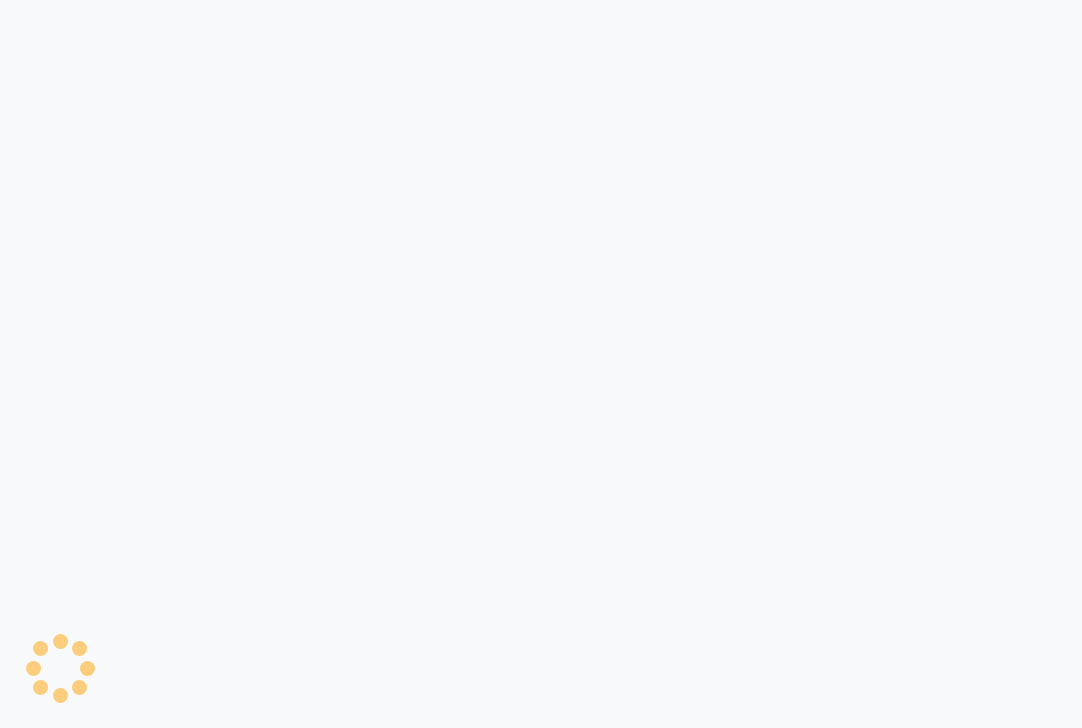 scroll, scrollTop: 0, scrollLeft: 0, axis: both 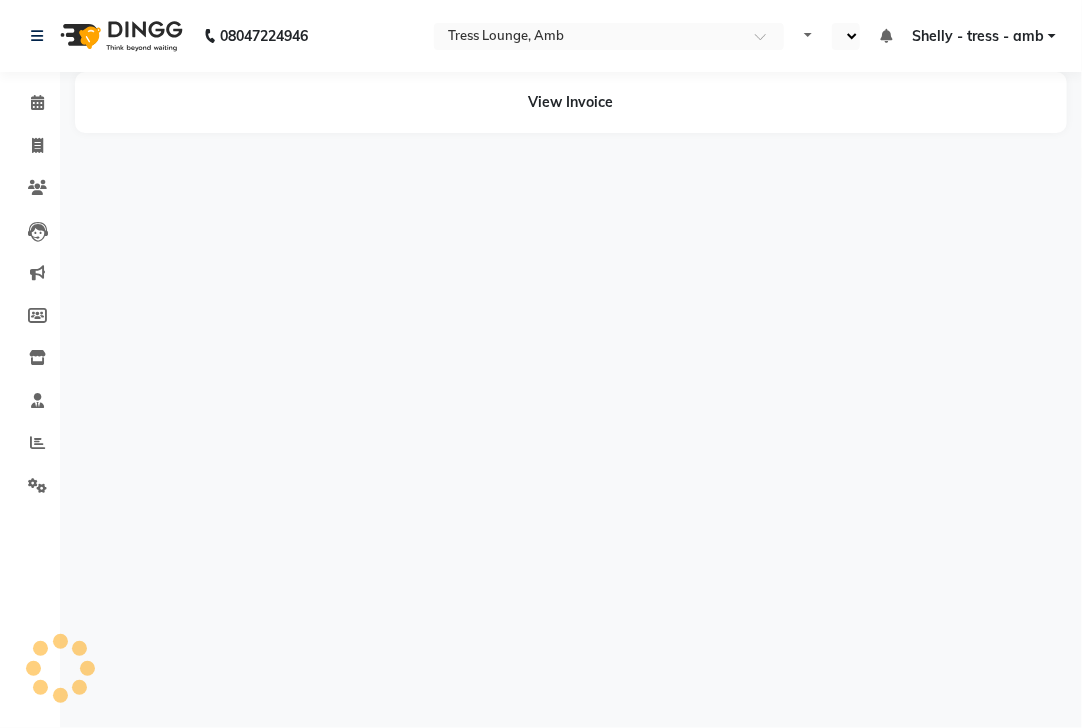select on "en" 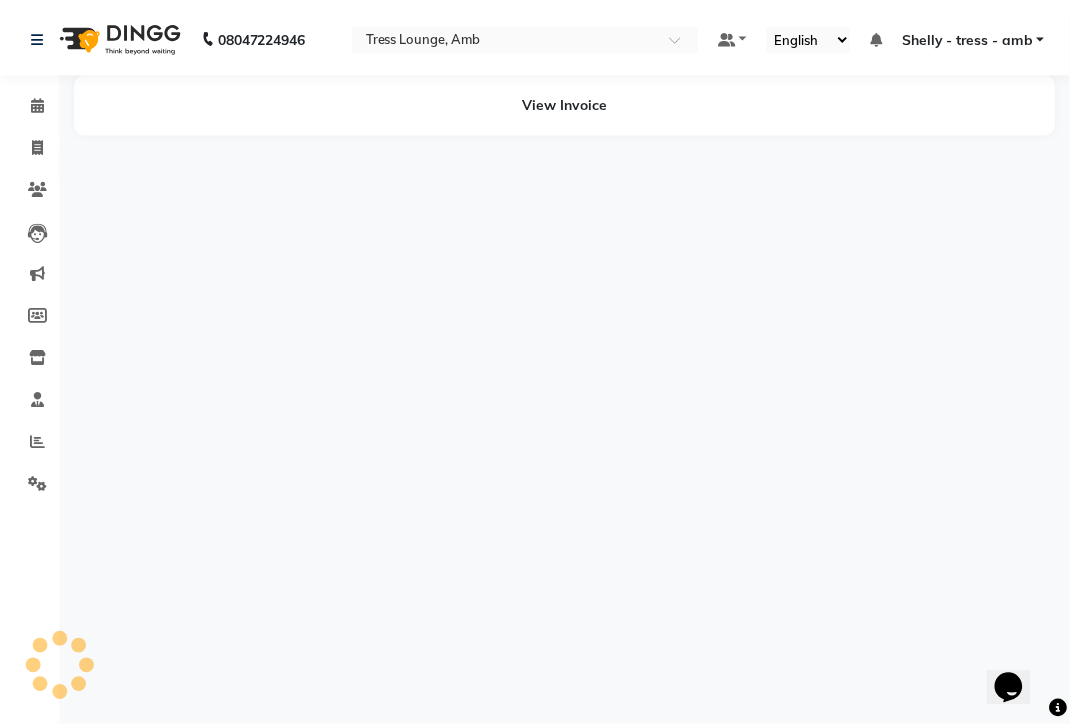 scroll, scrollTop: 0, scrollLeft: 0, axis: both 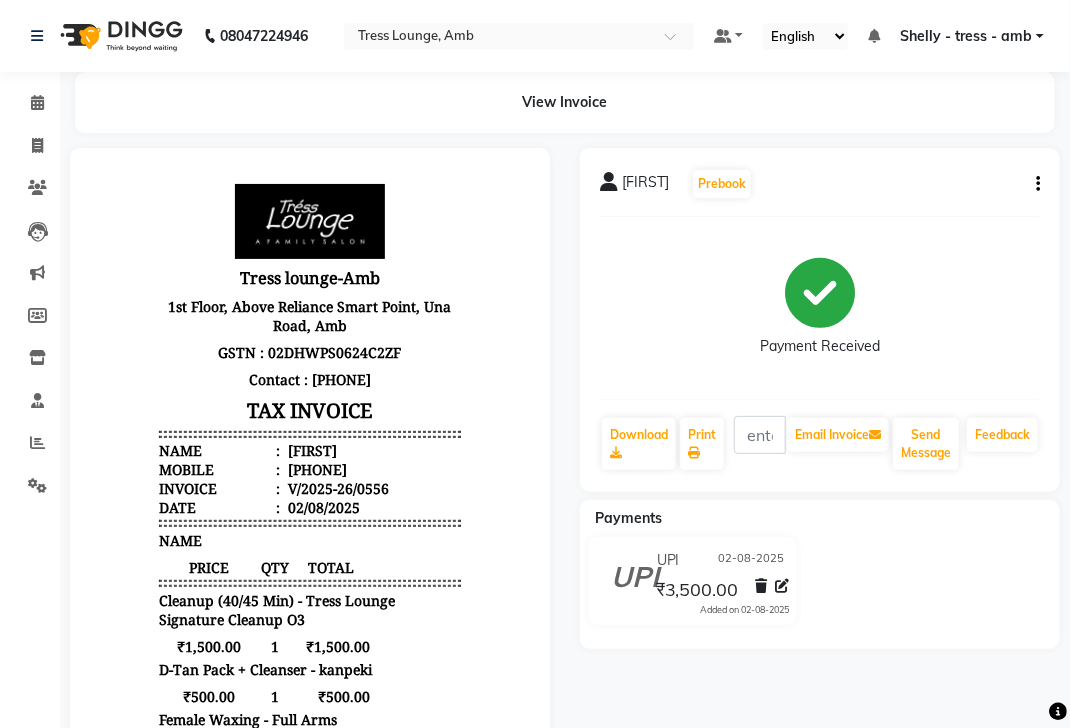 click 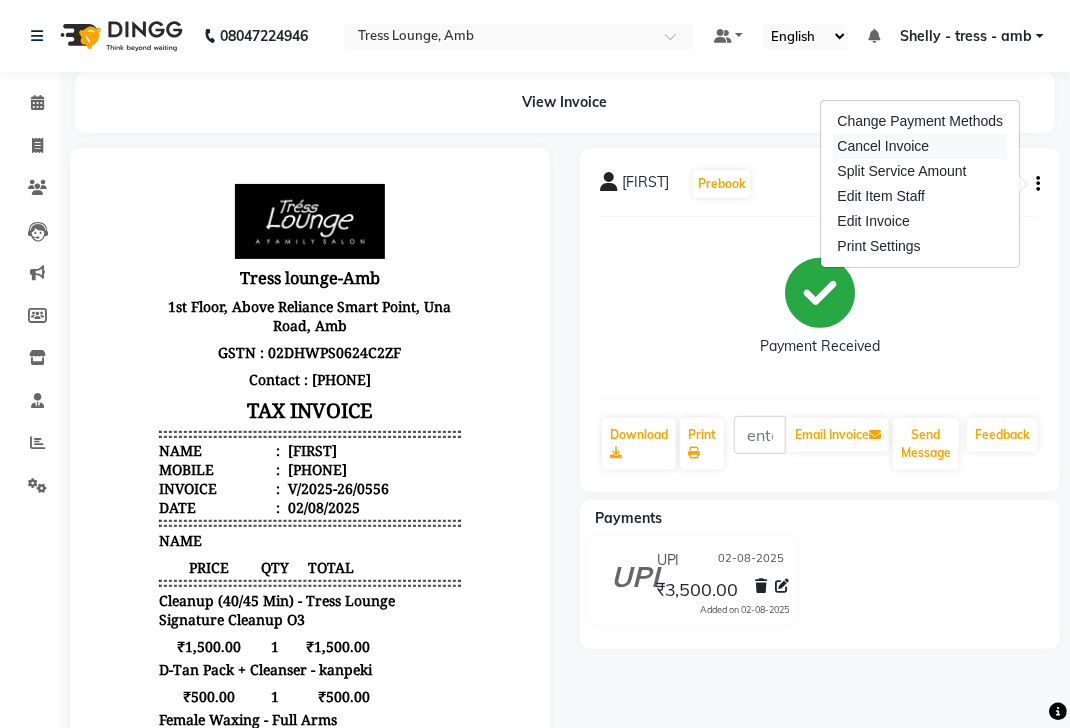 click on "Cancel Invoice" at bounding box center (921, 146) 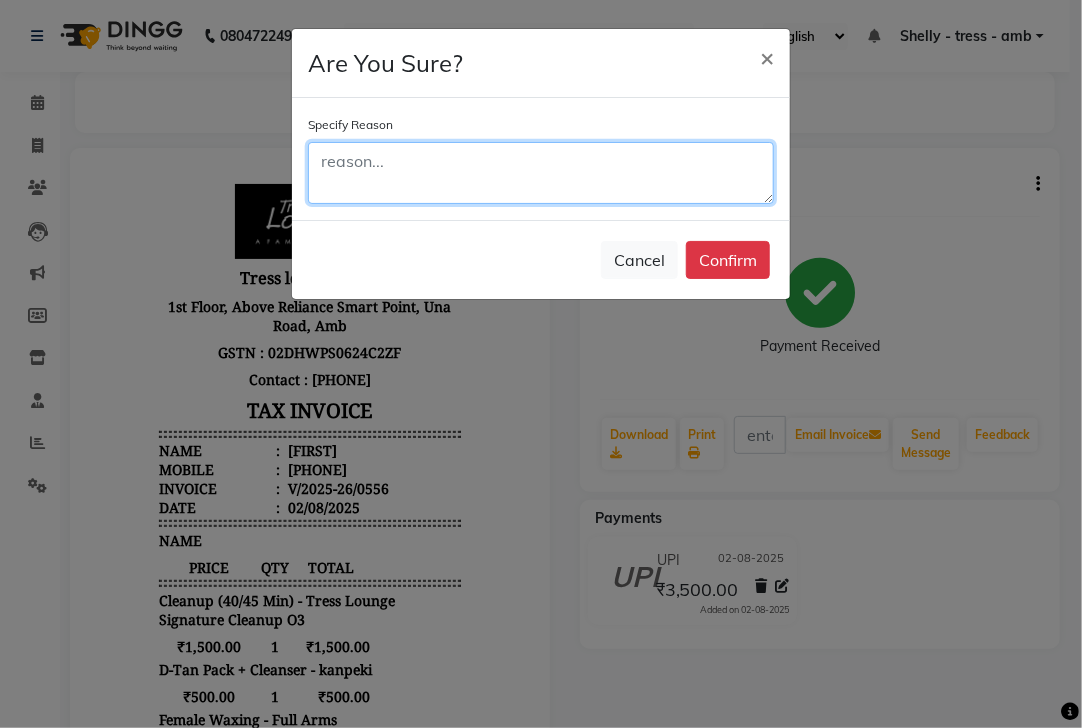click 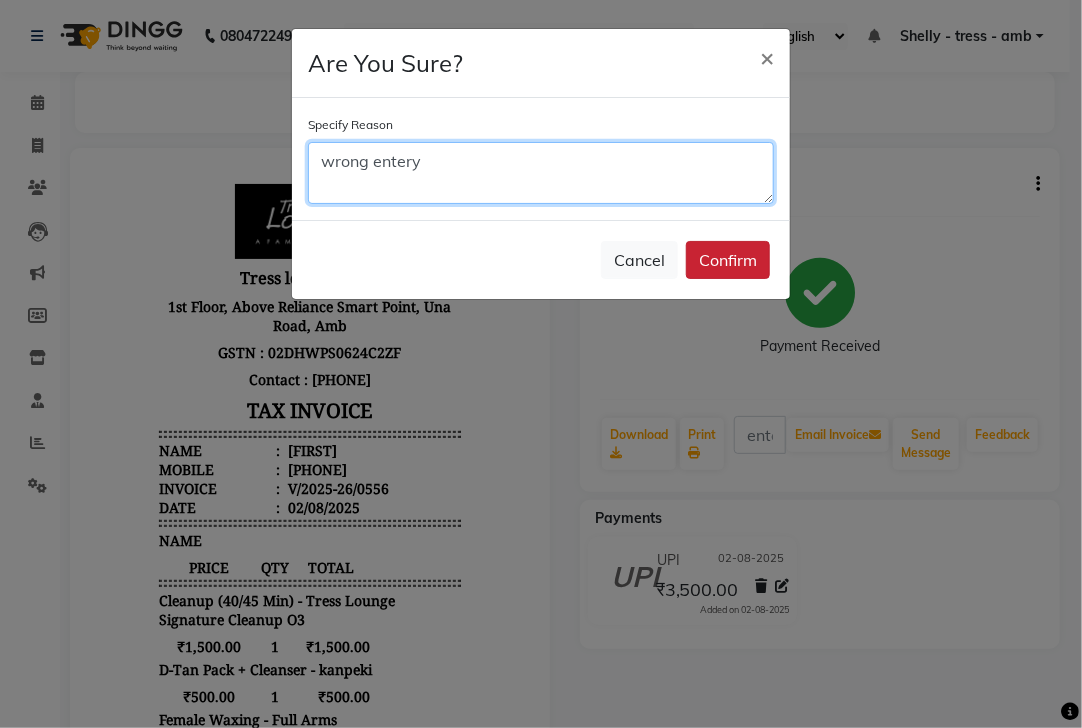 type on "wrong entery" 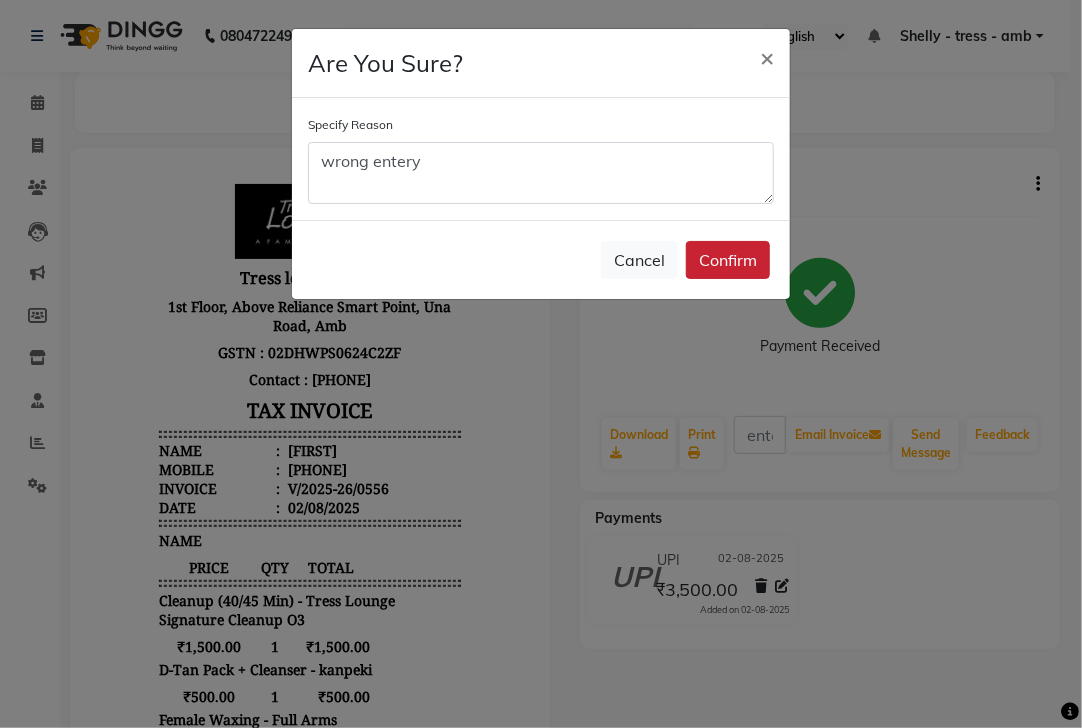 click on "Confirm" 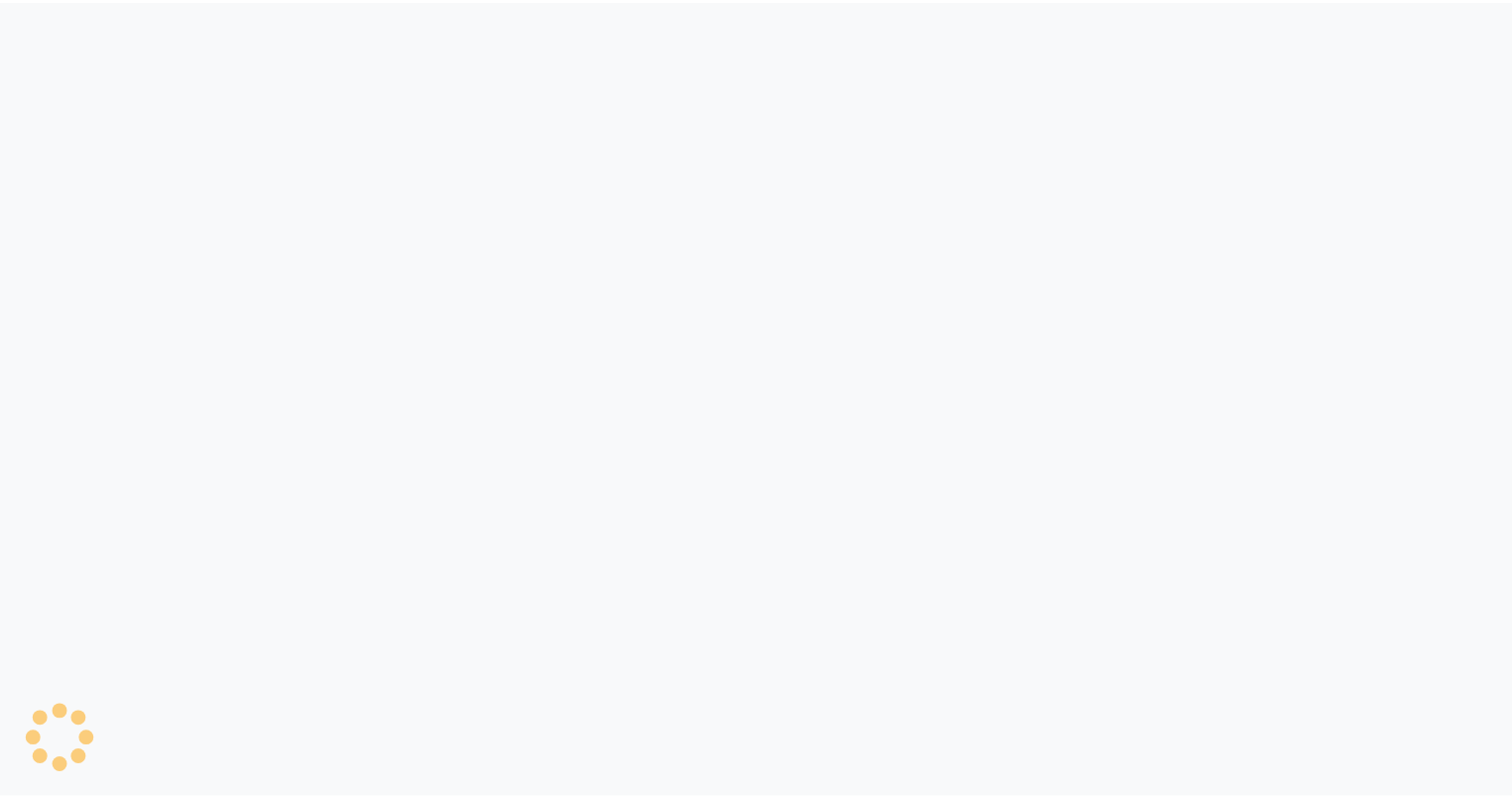 scroll, scrollTop: 0, scrollLeft: 0, axis: both 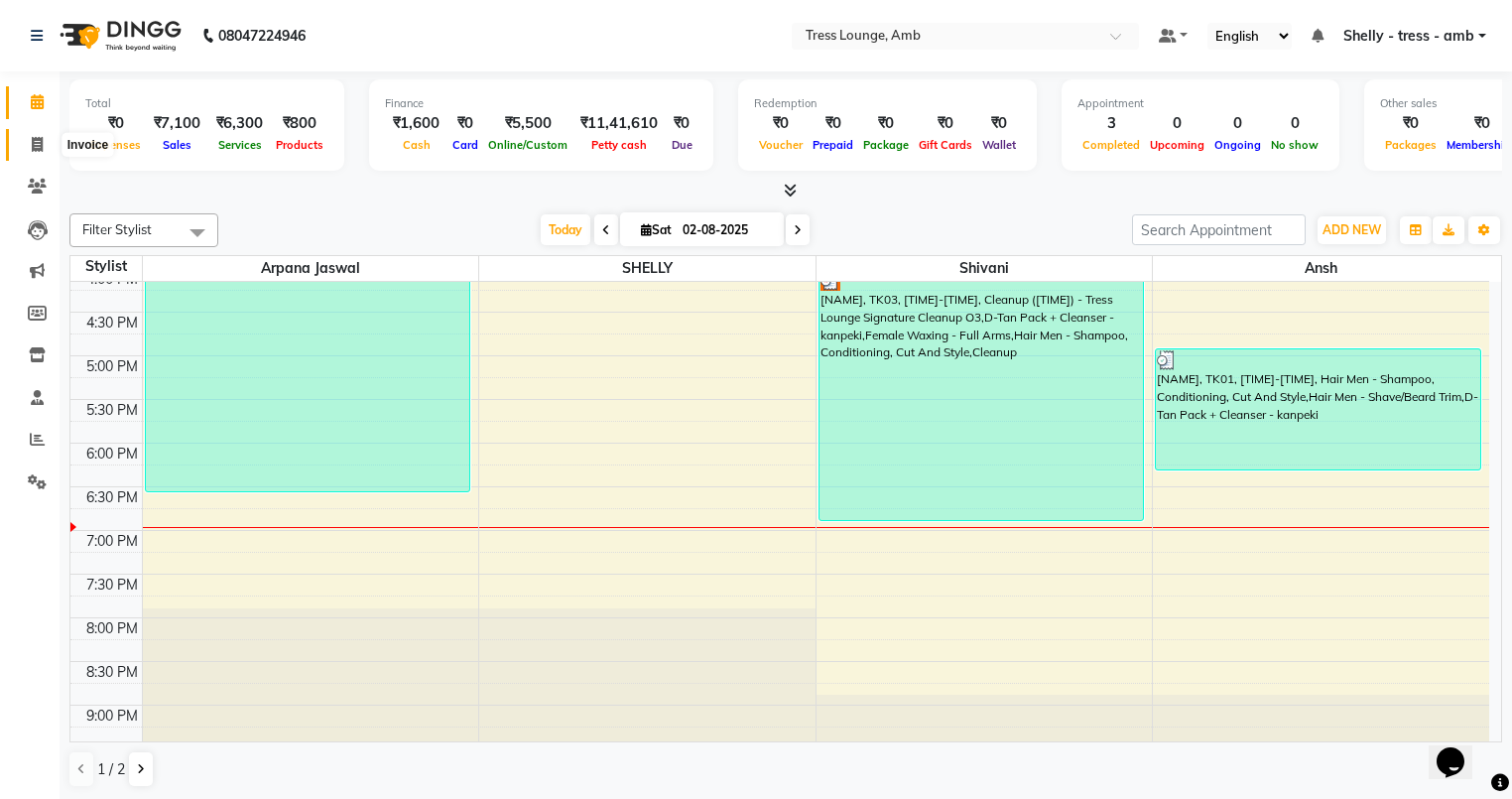 click 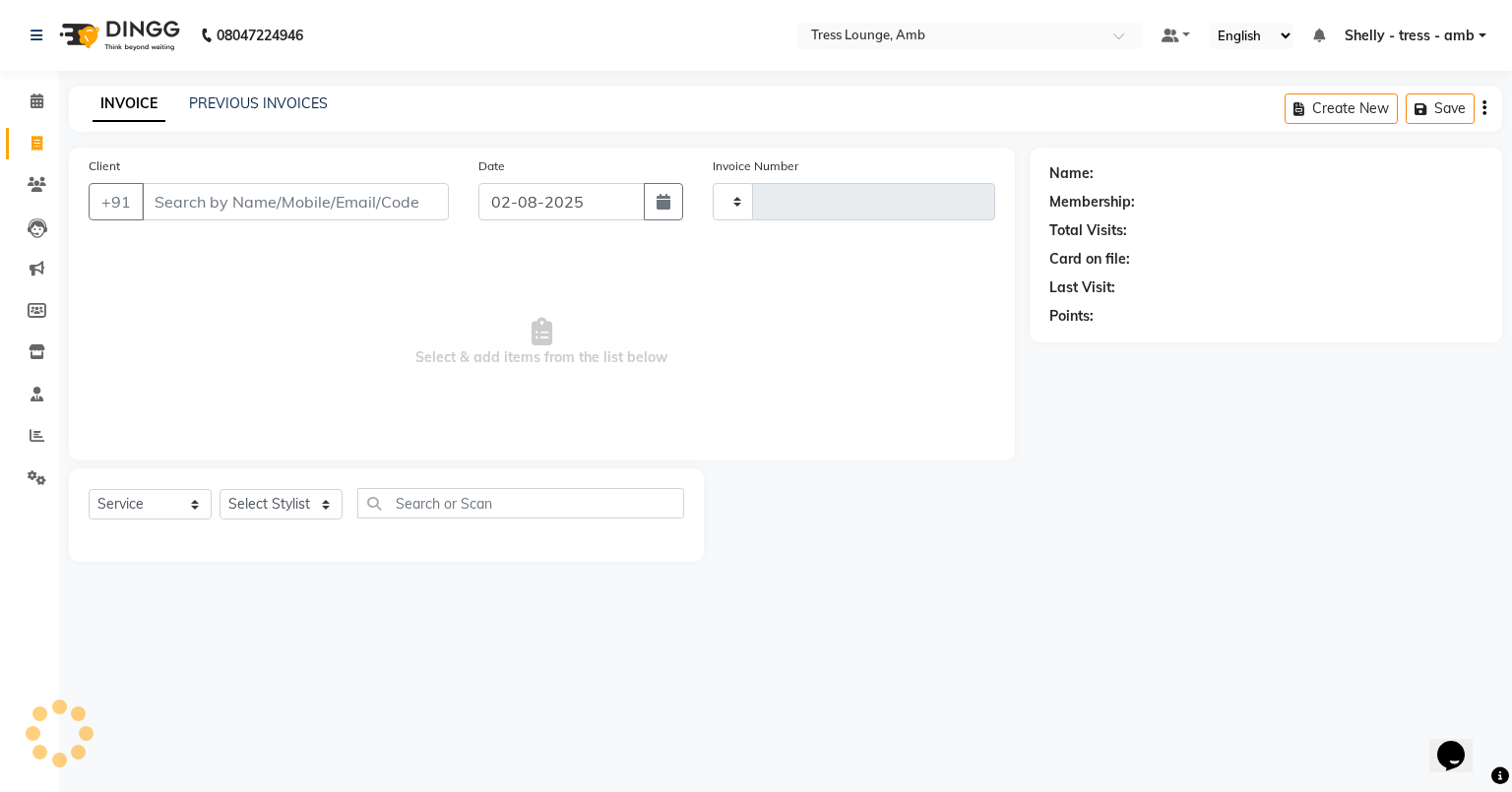 type on "0557" 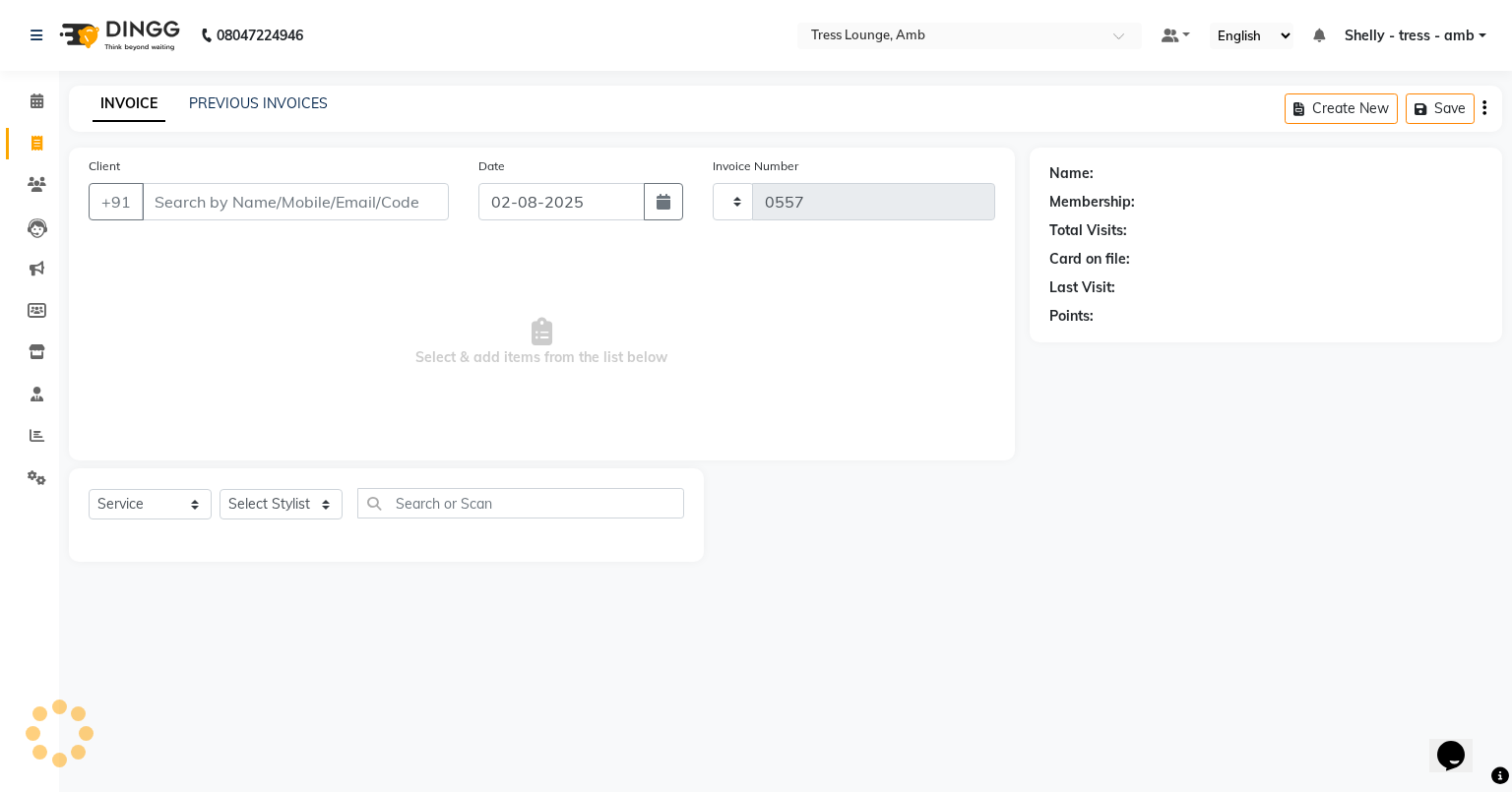 select on "5899" 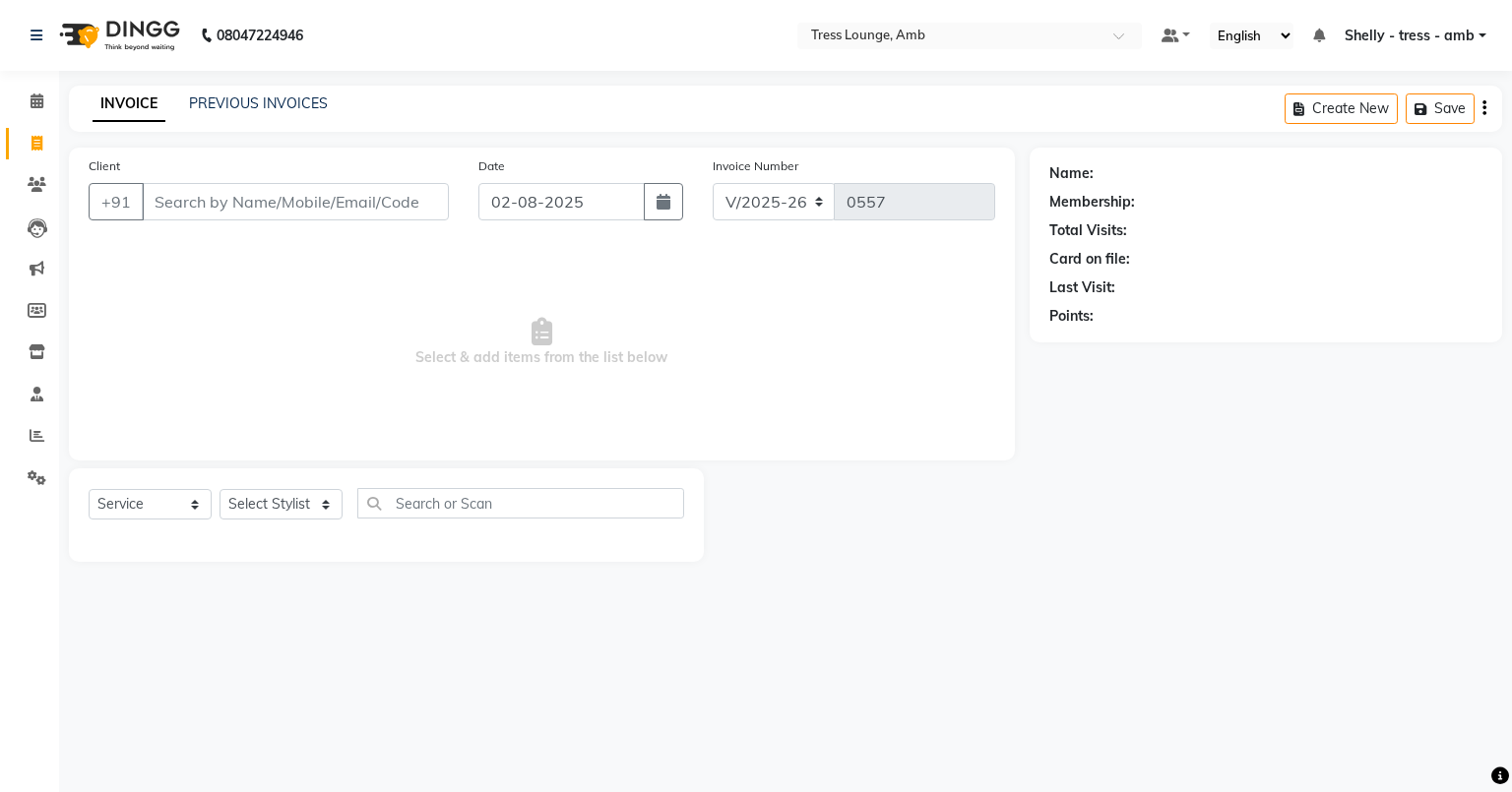 click on "Client" at bounding box center (295, 202) 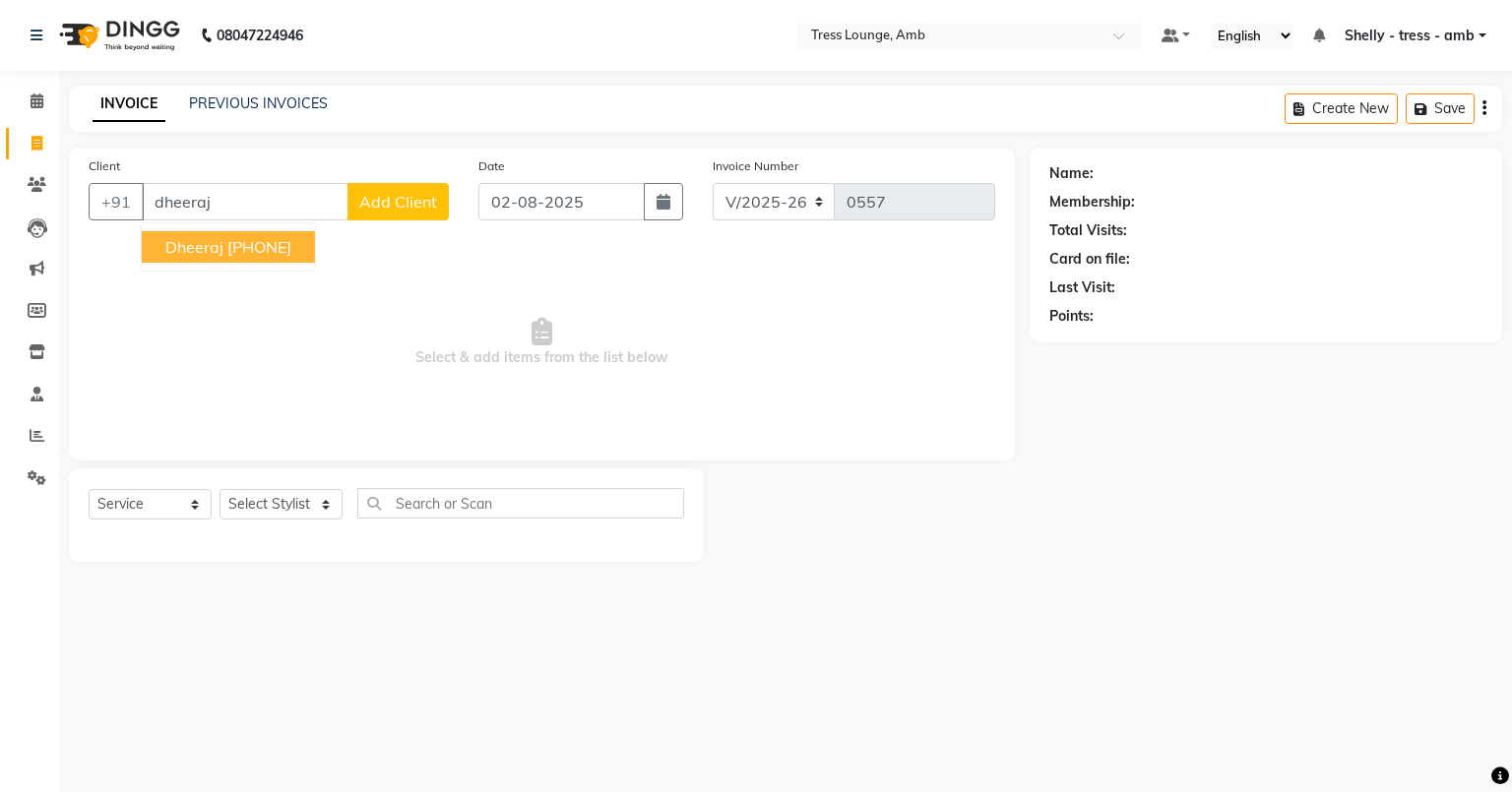 click on "dheeraj" at bounding box center [194, 247] 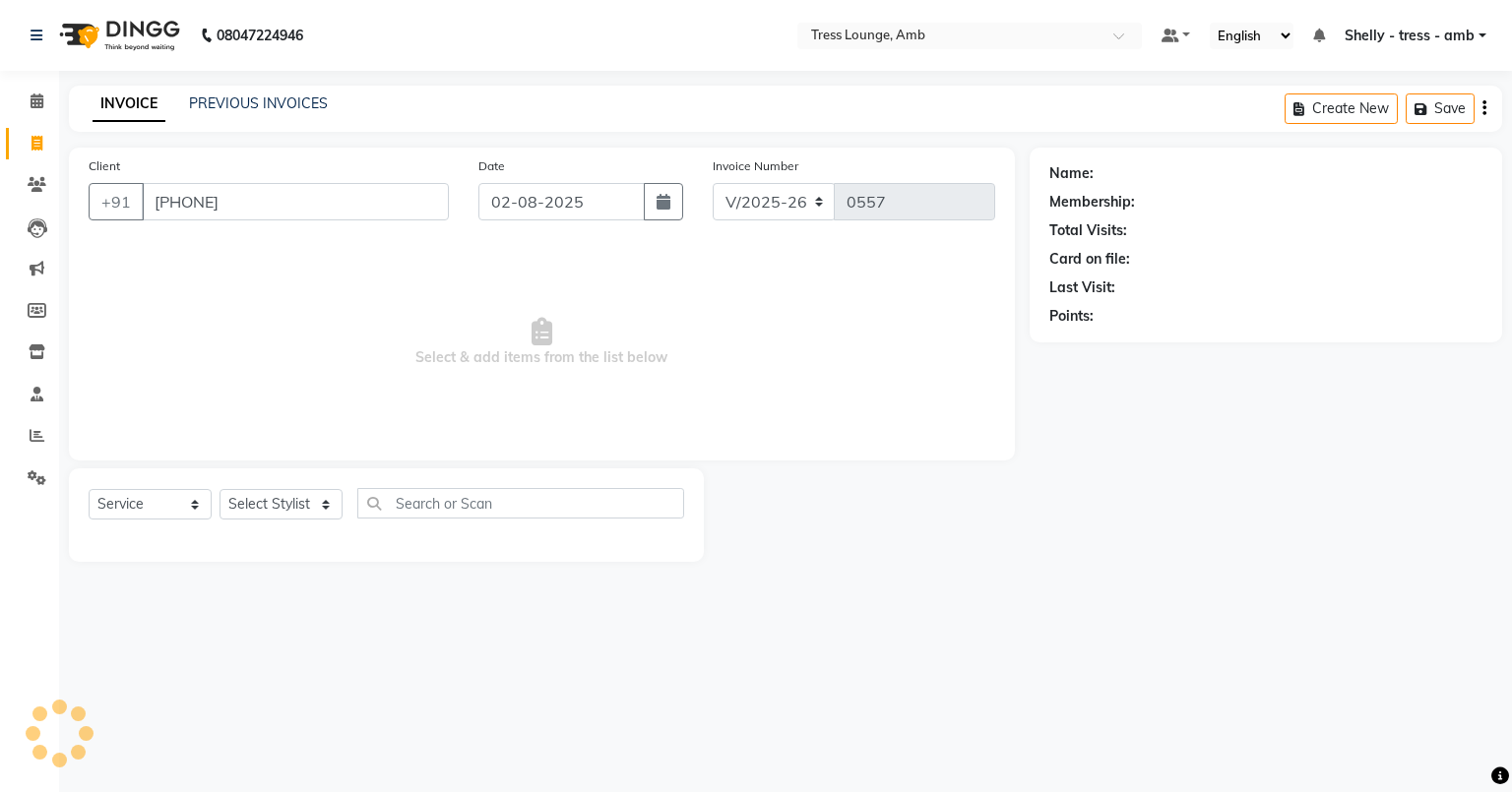 type on "[PHONE]" 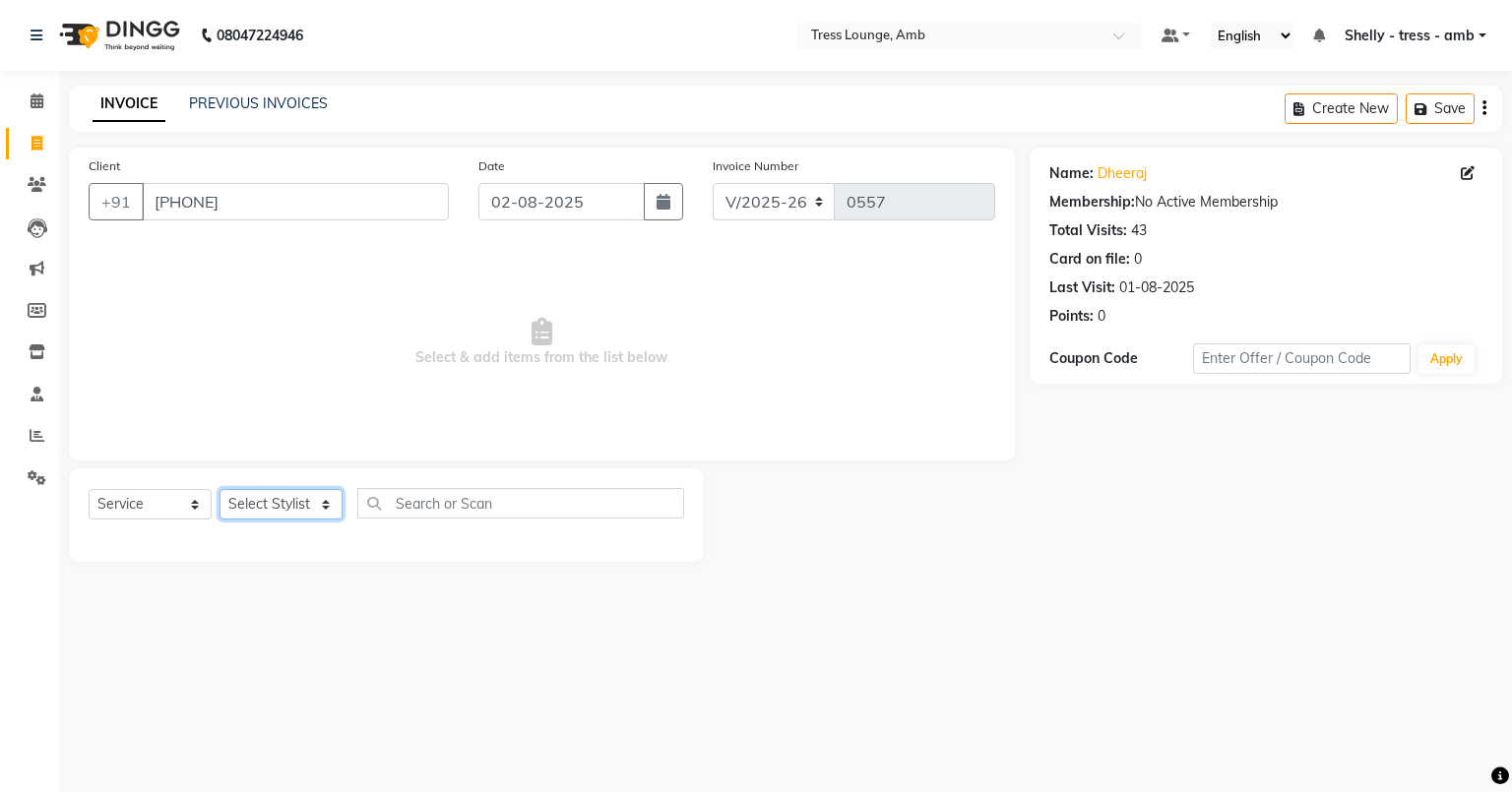 click on "Select Stylist Ansh Arpana jaswal SHELLY Shivani Vijay vishal" 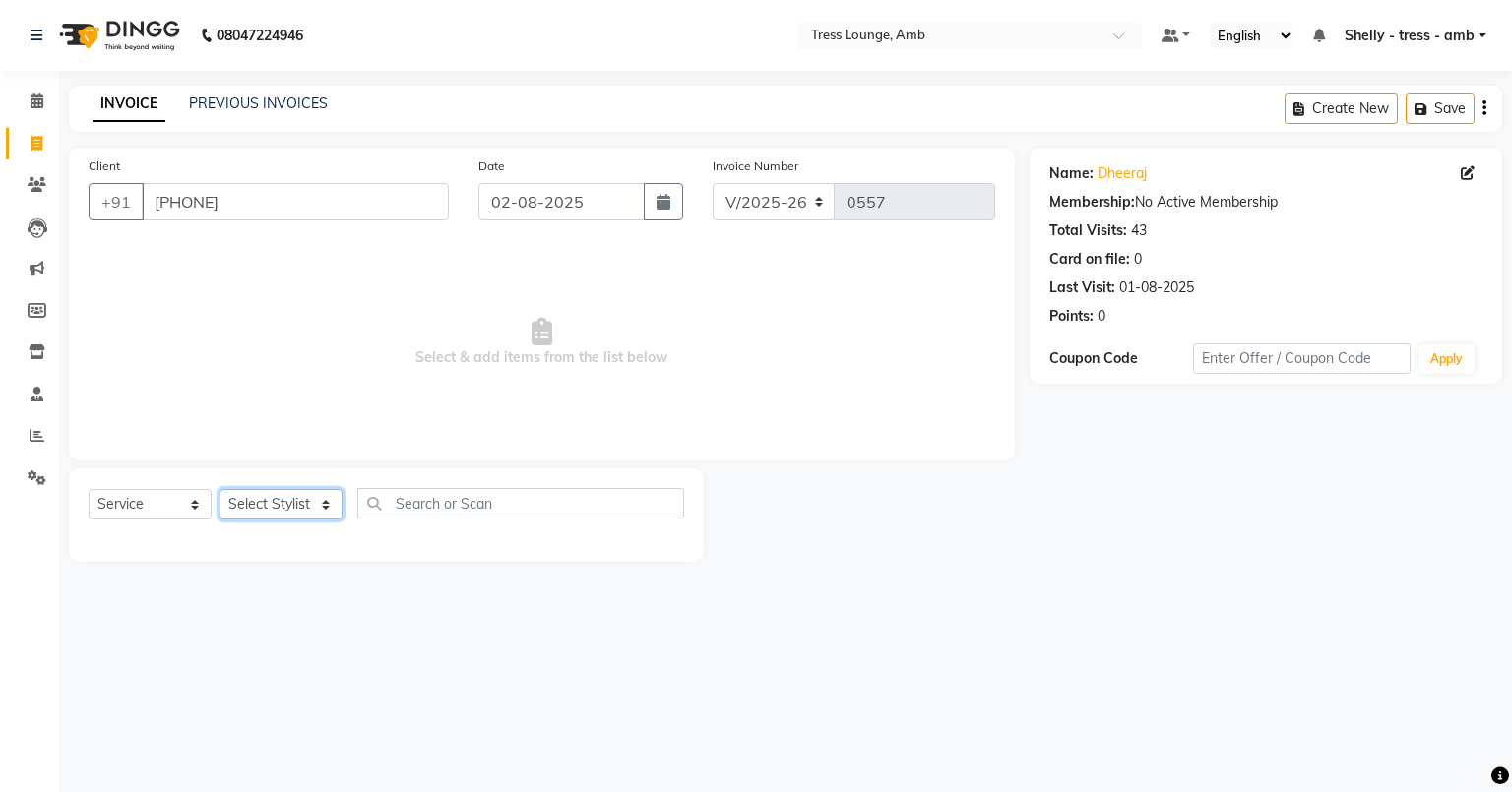 select on "41504" 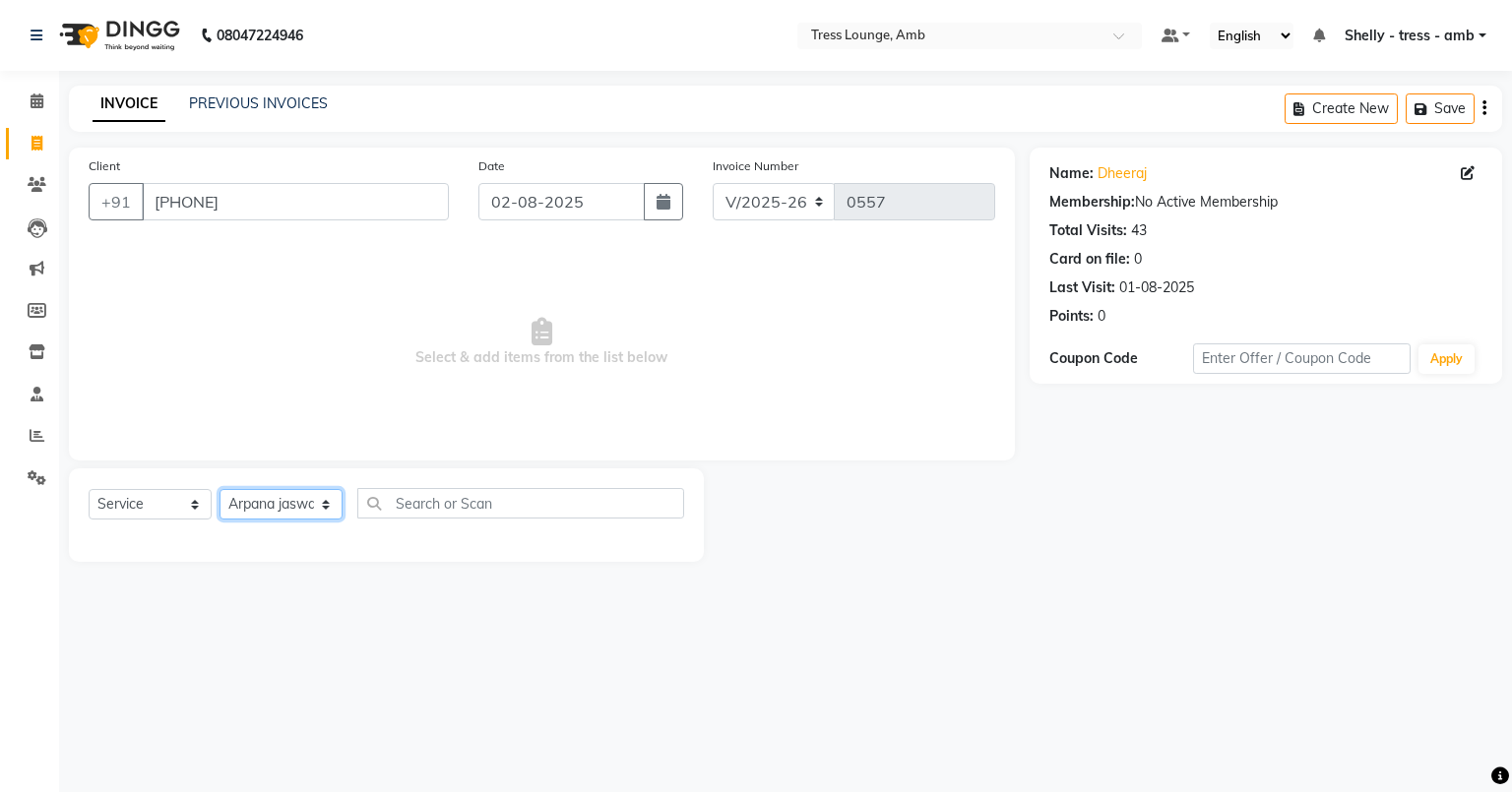 click on "Select Stylist Ansh Arpana jaswal SHELLY Shivani Vijay vishal" 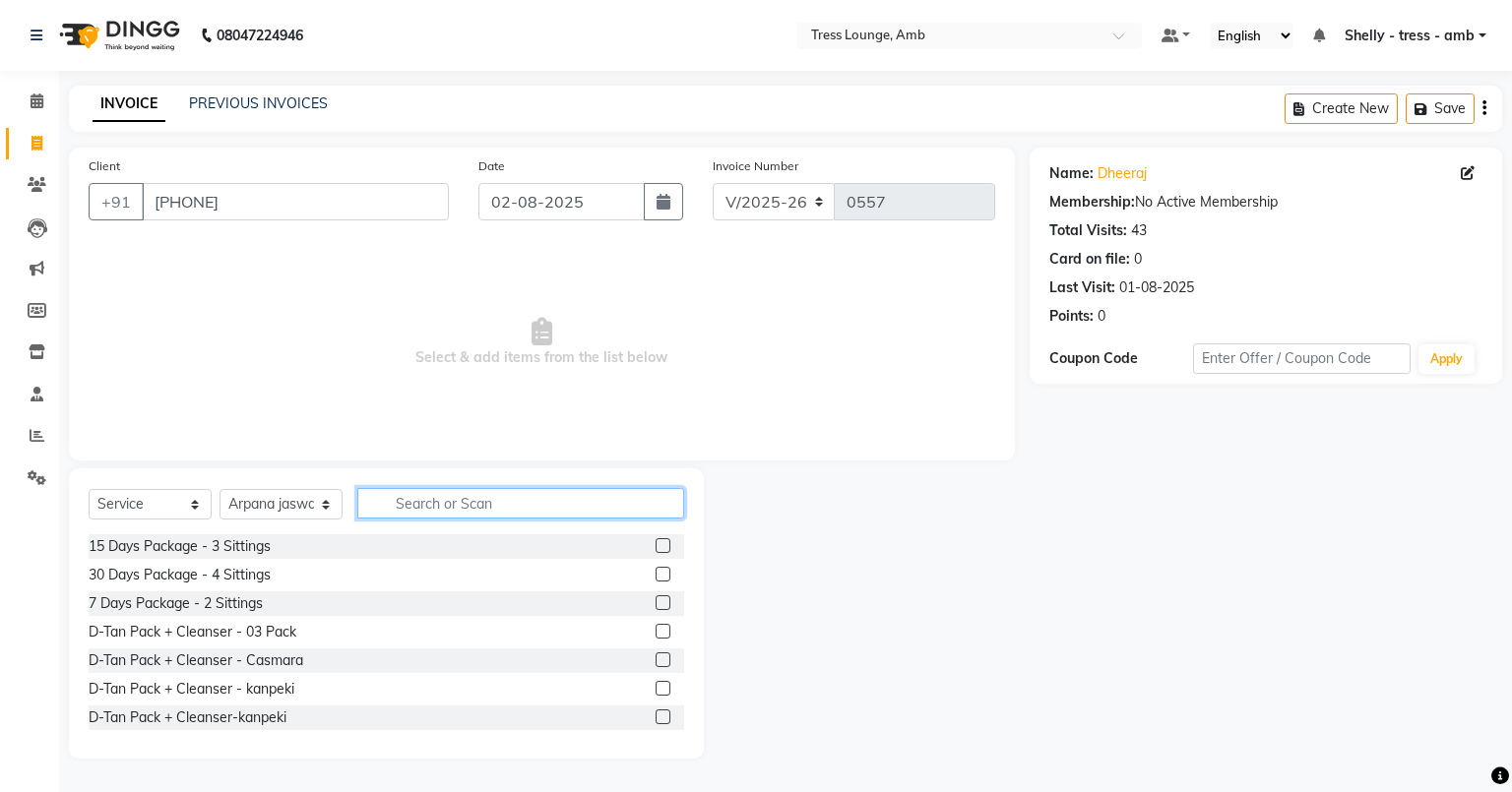 click 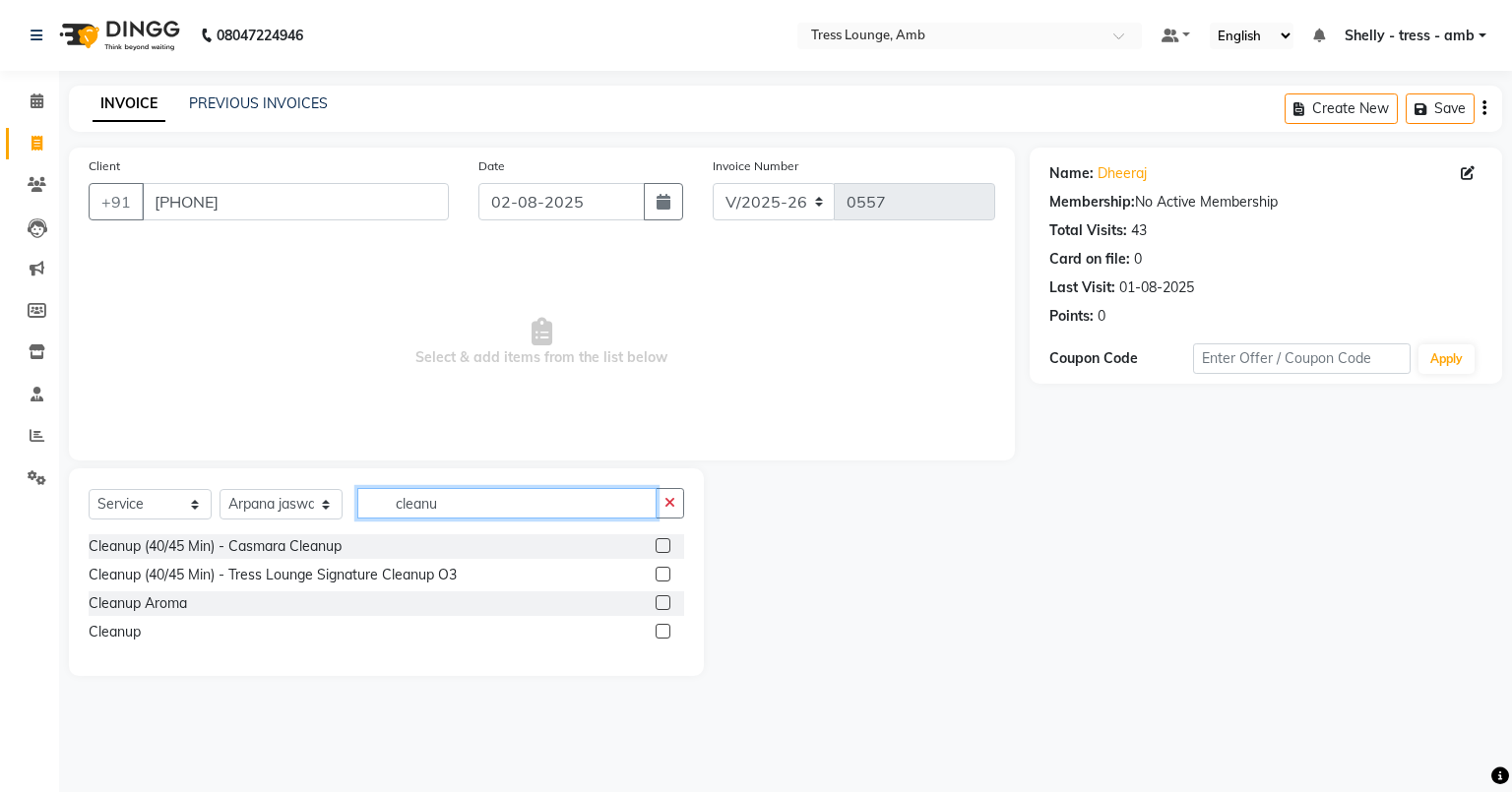 type on "cleanu" 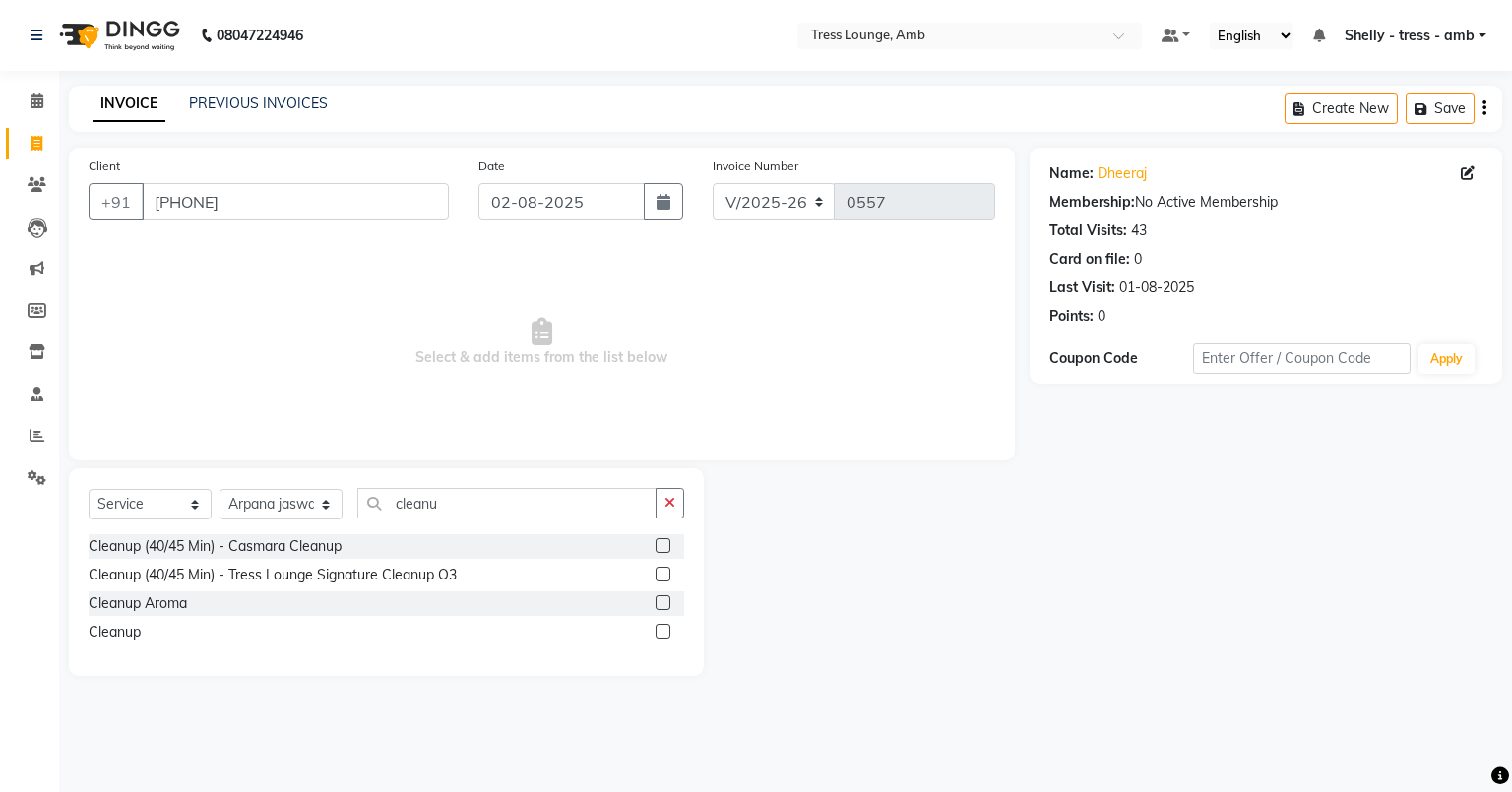 click 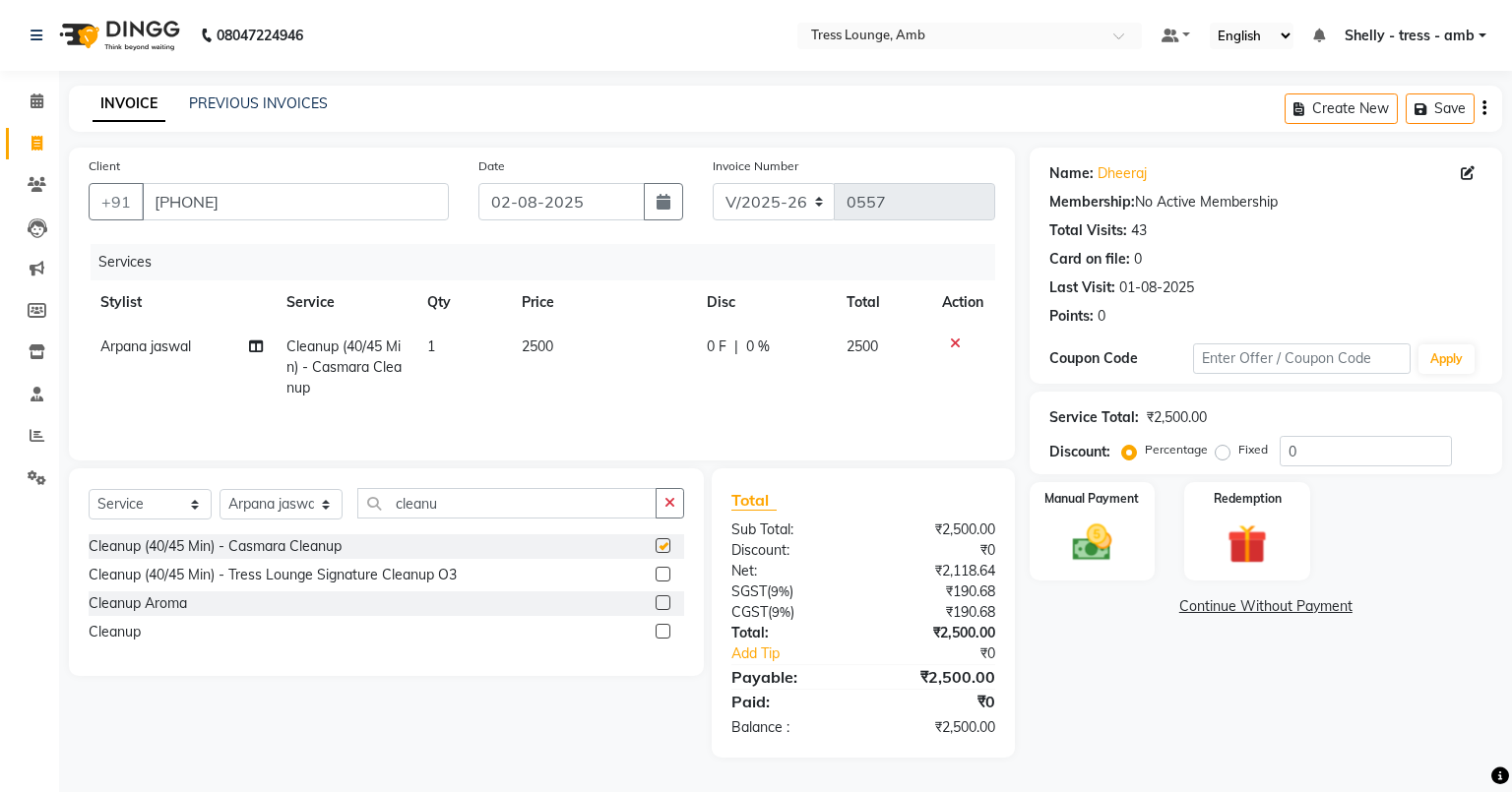 checkbox on "false" 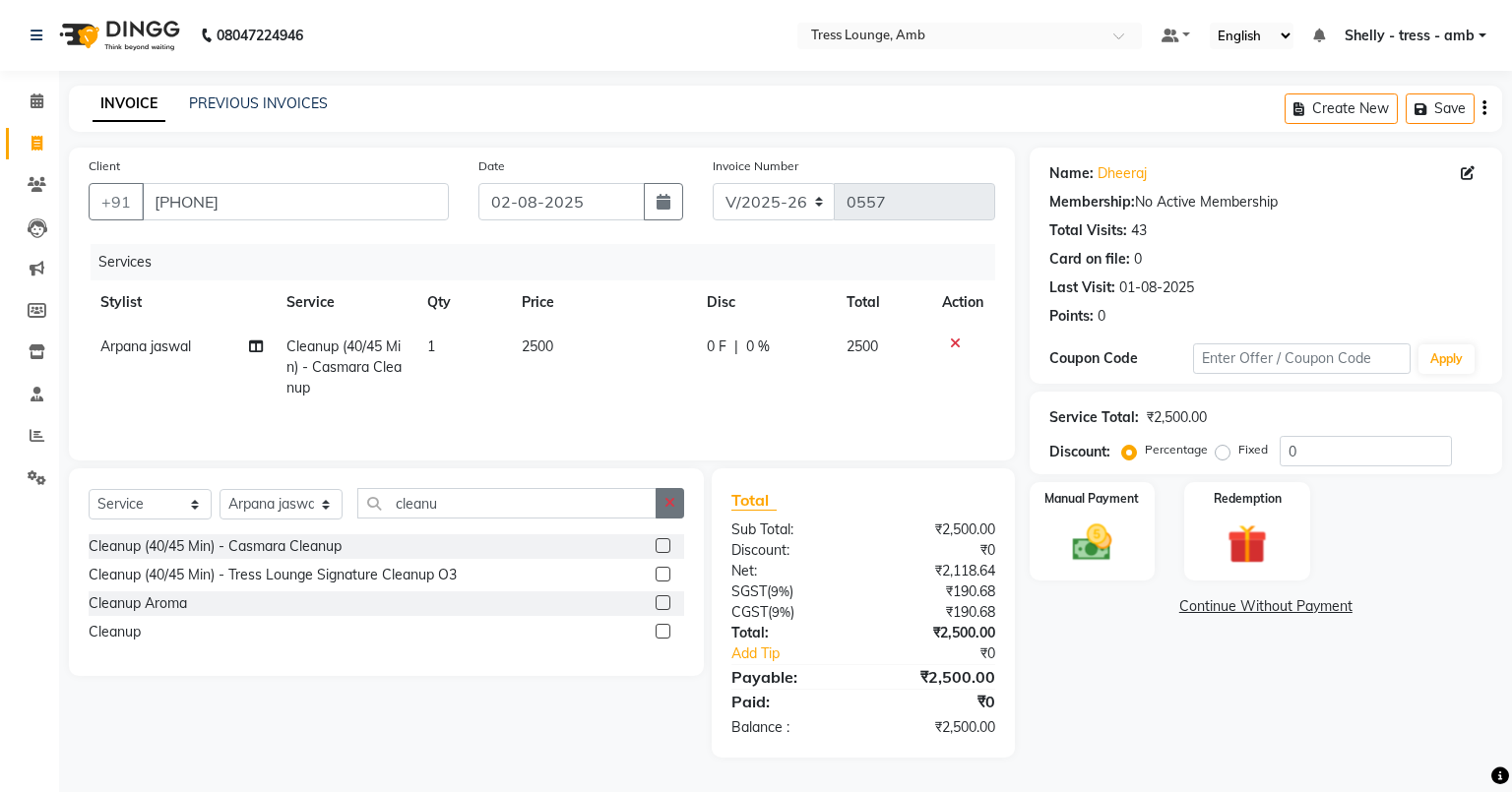 click 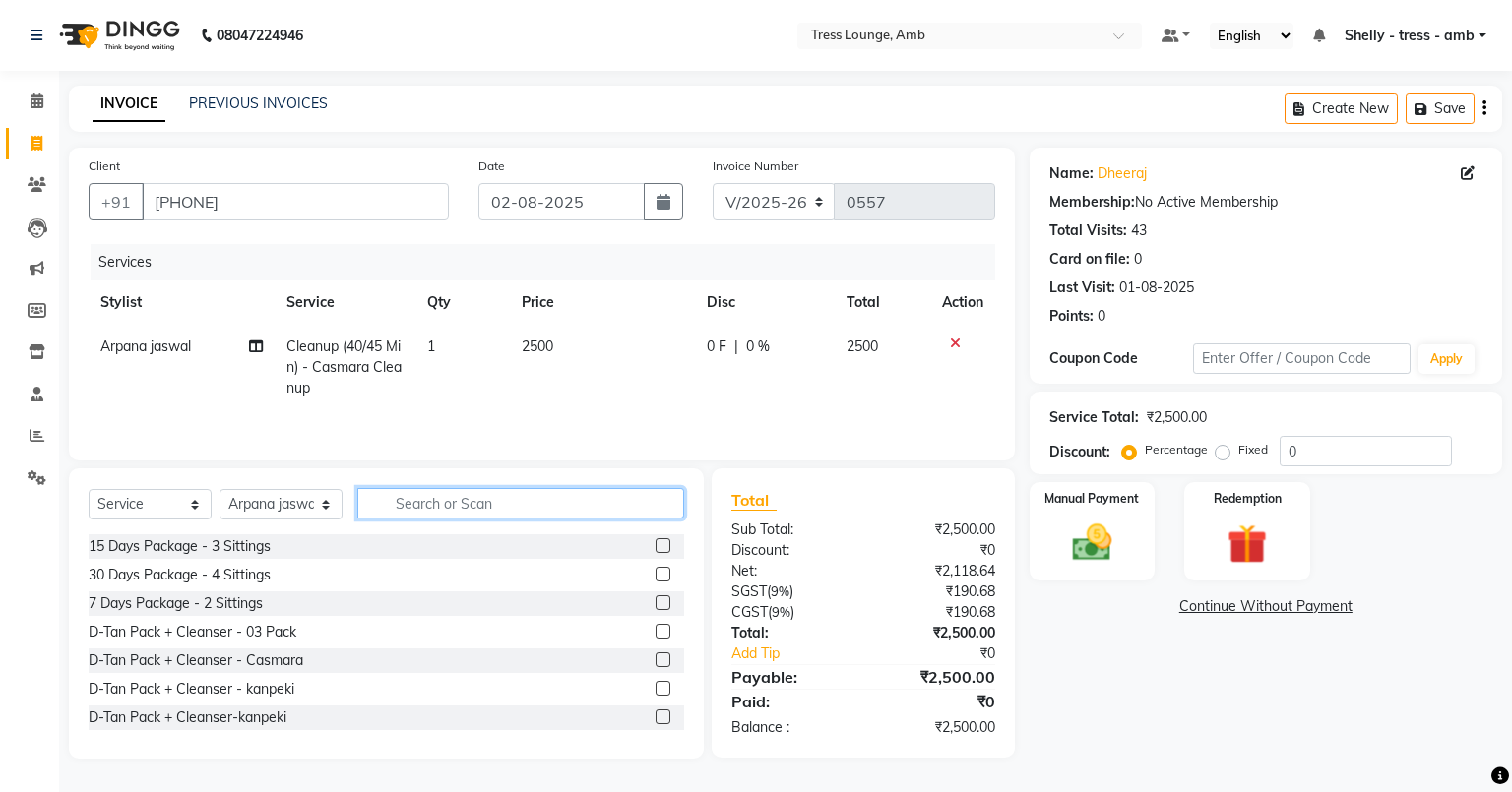 click 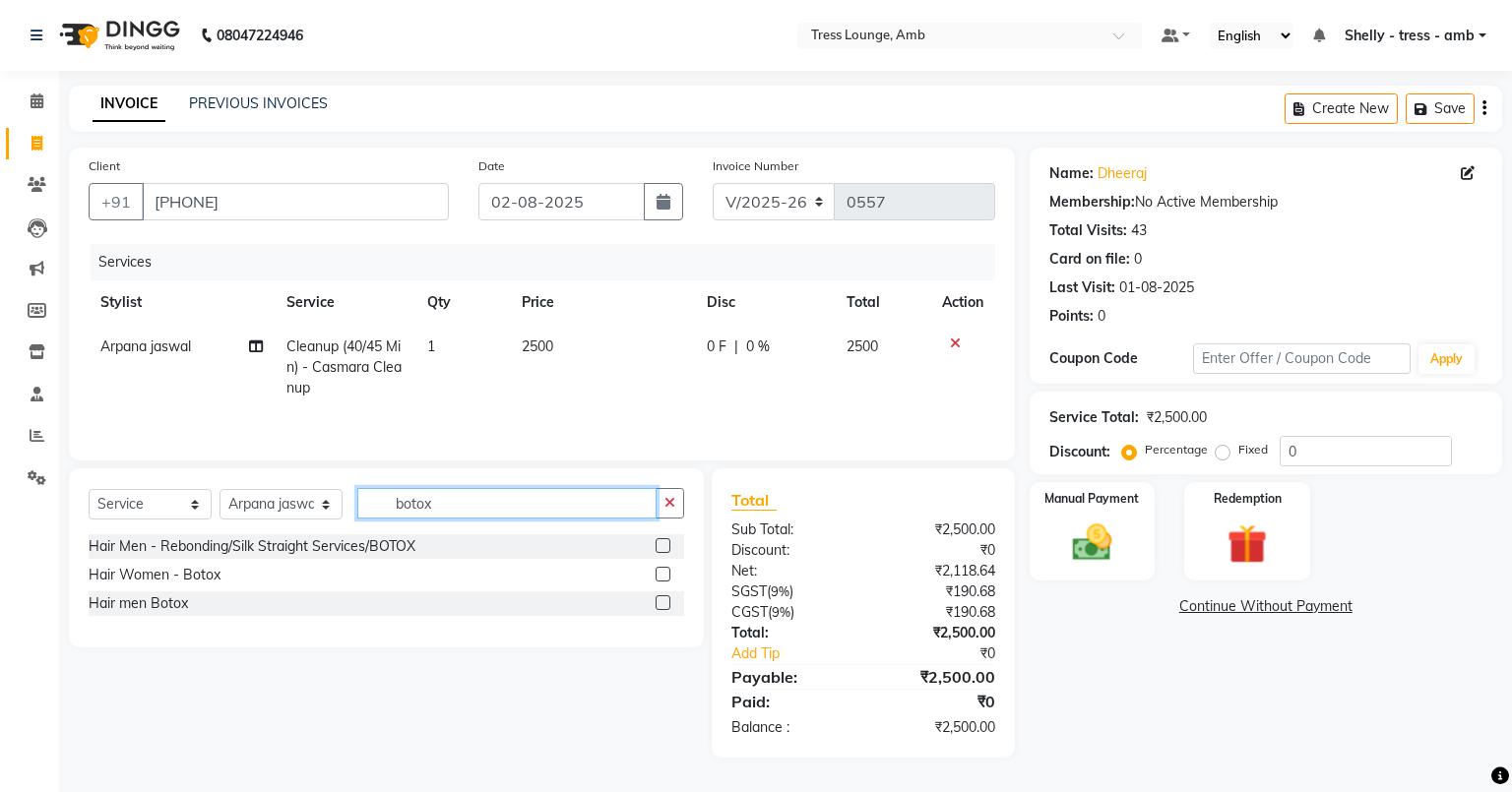 type on "botox" 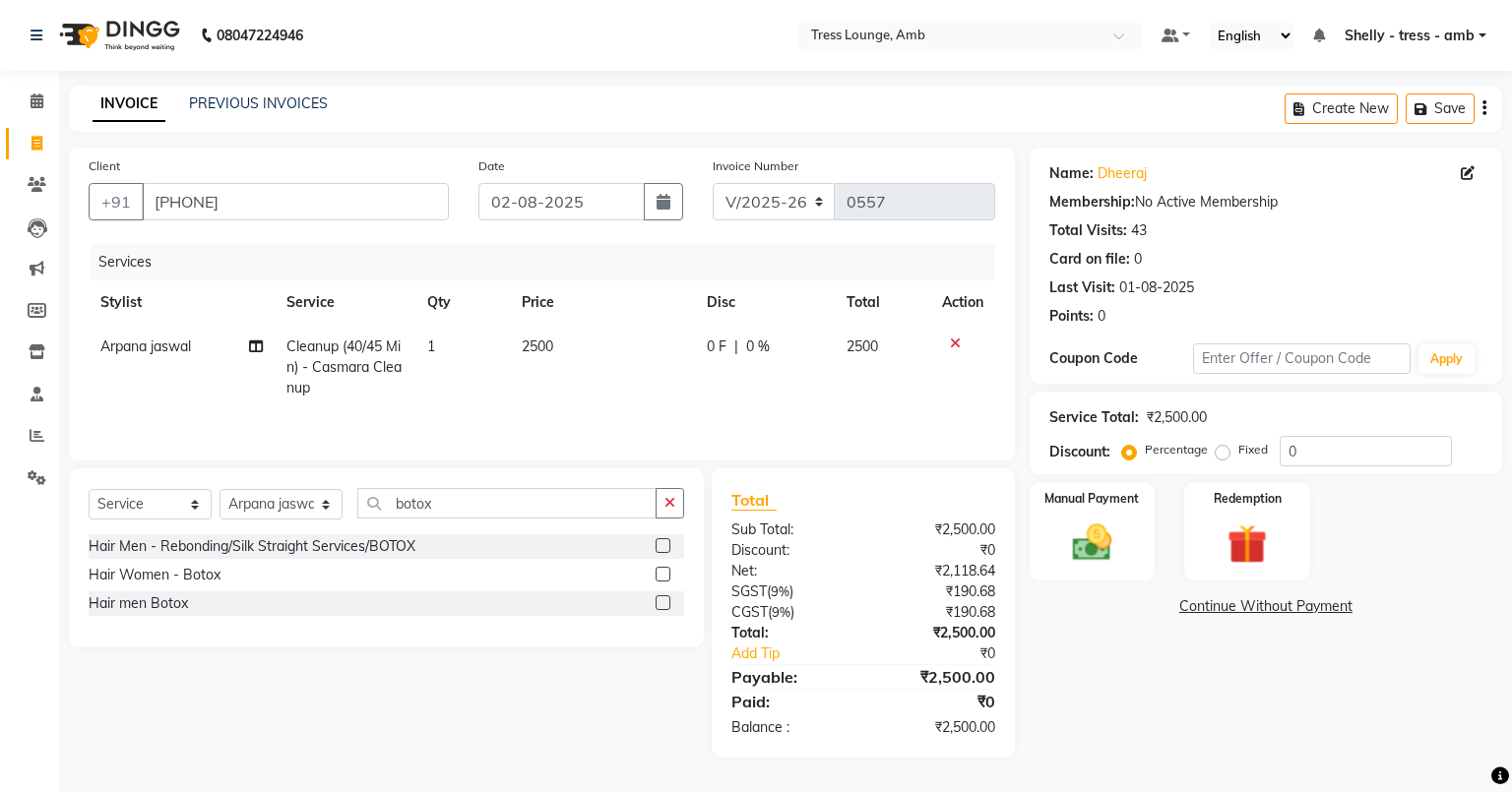 click 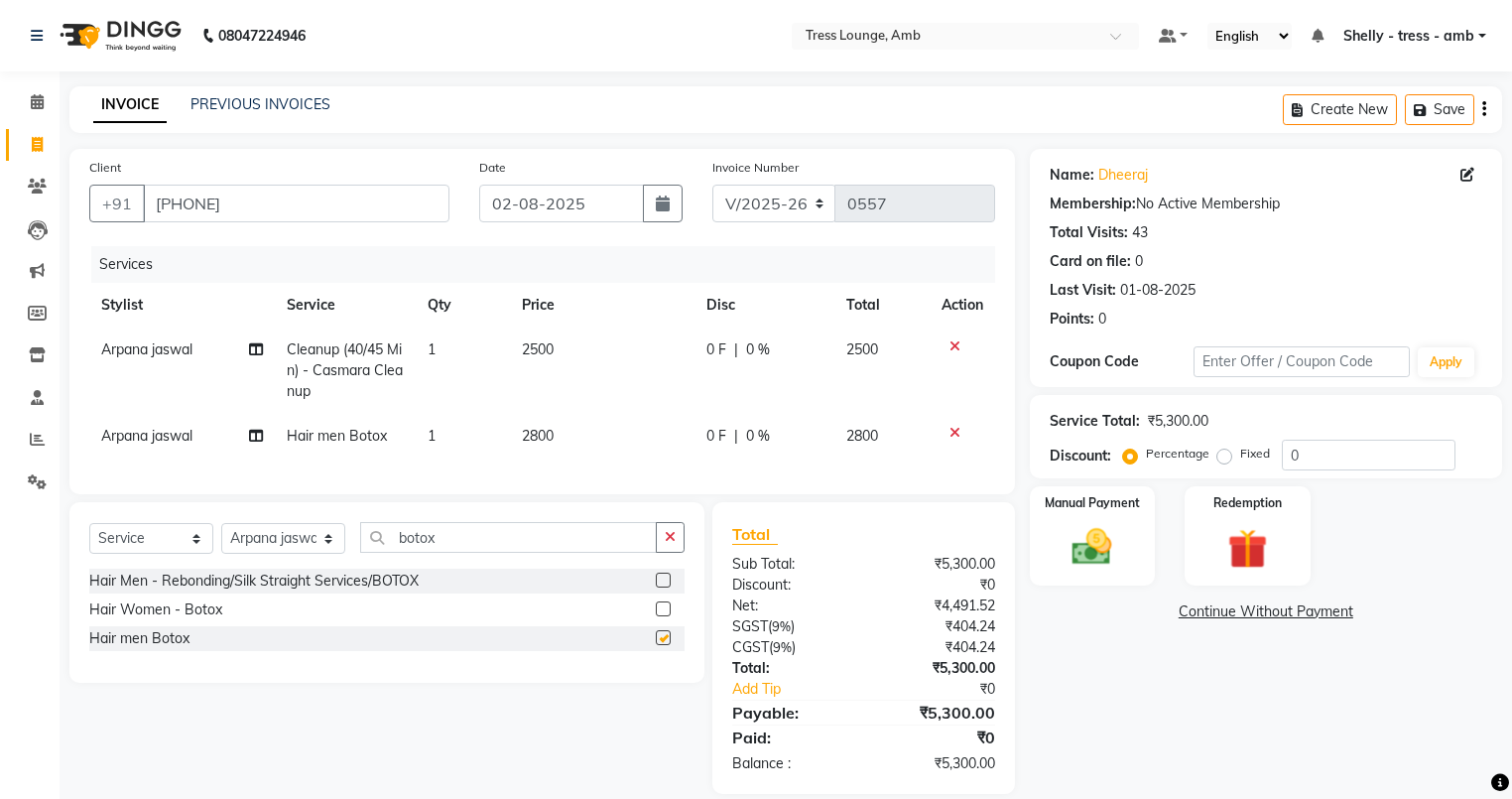 checkbox on "false" 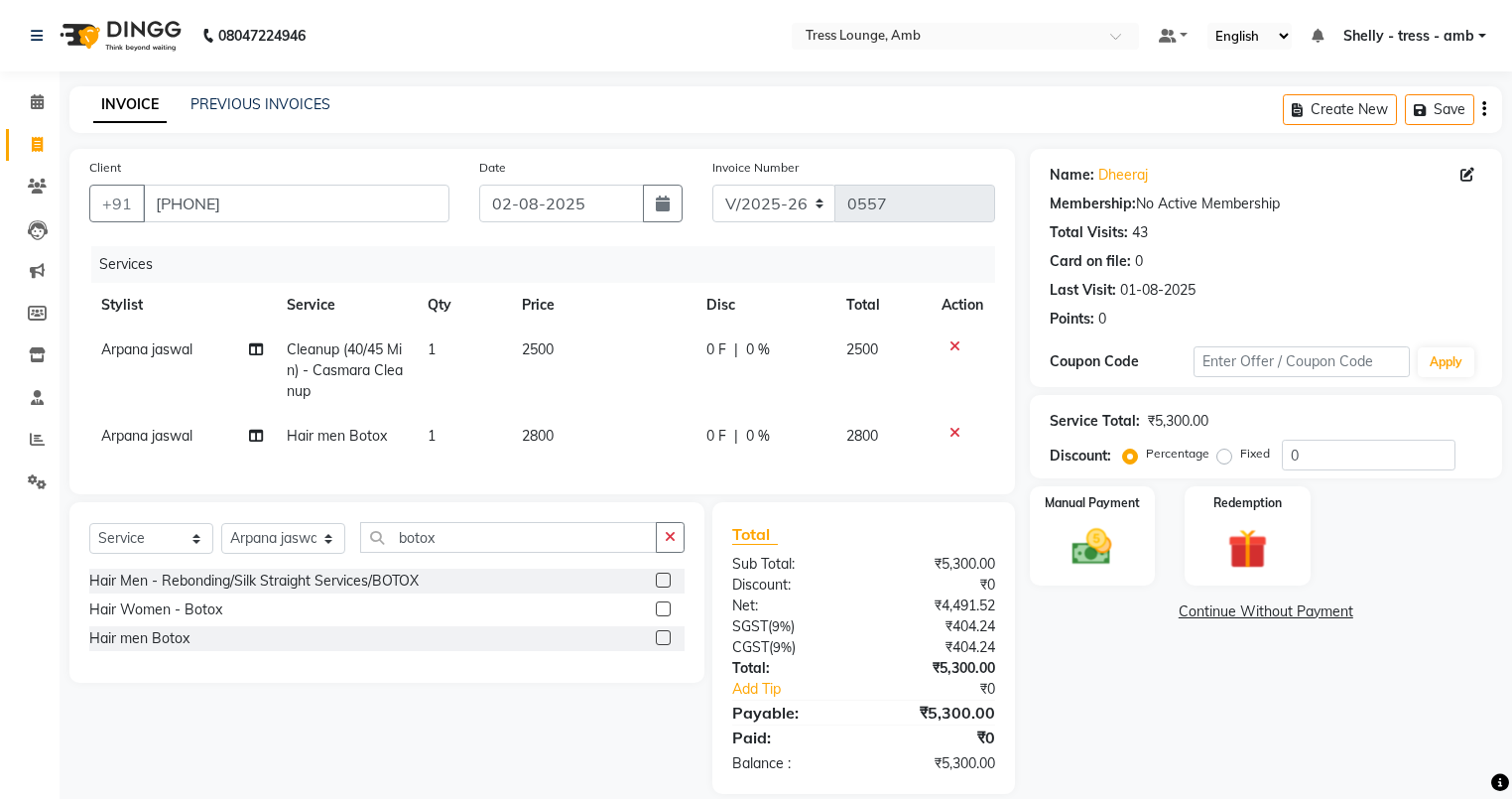 click on "2800" 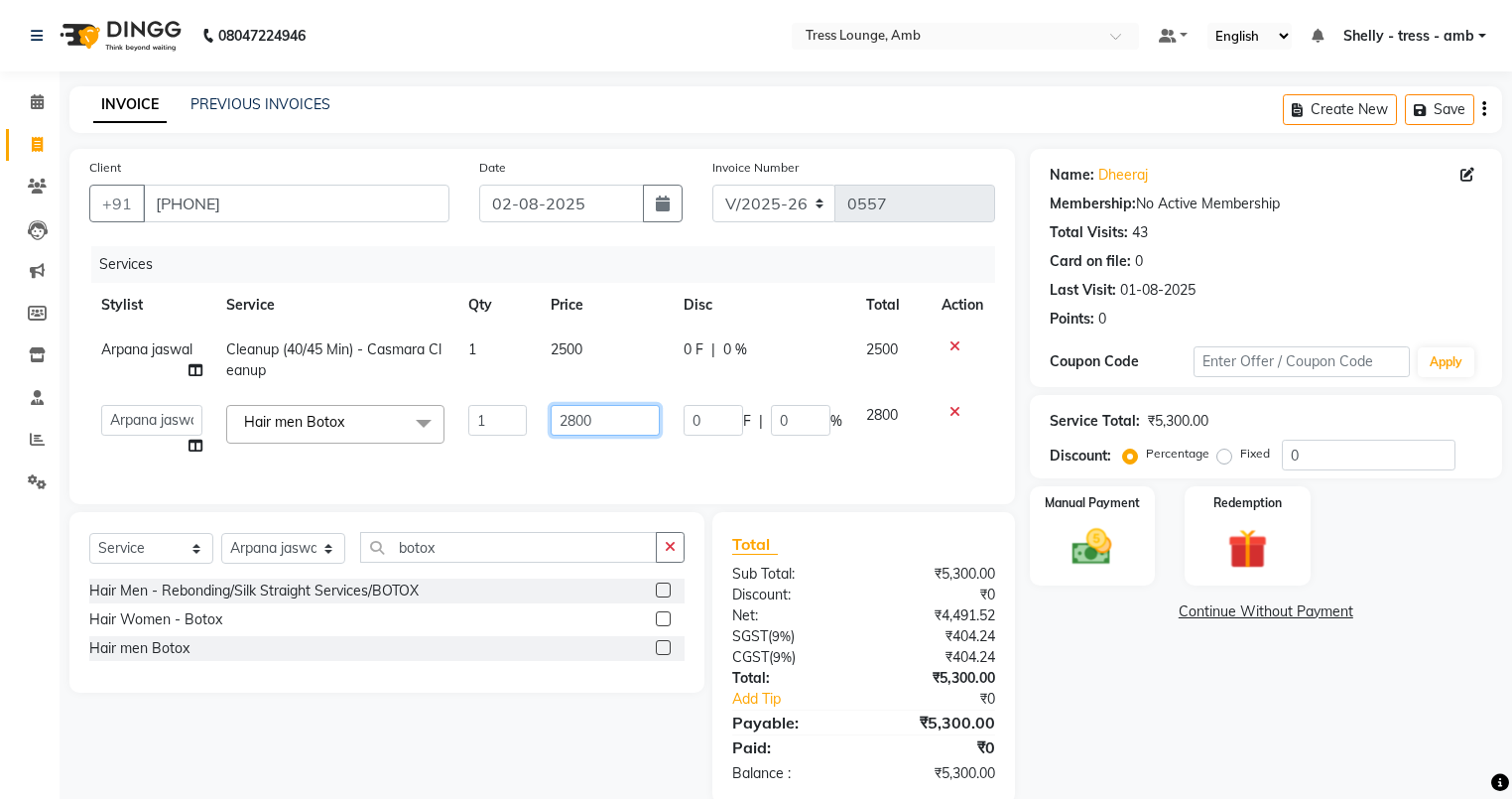 click on "2800" 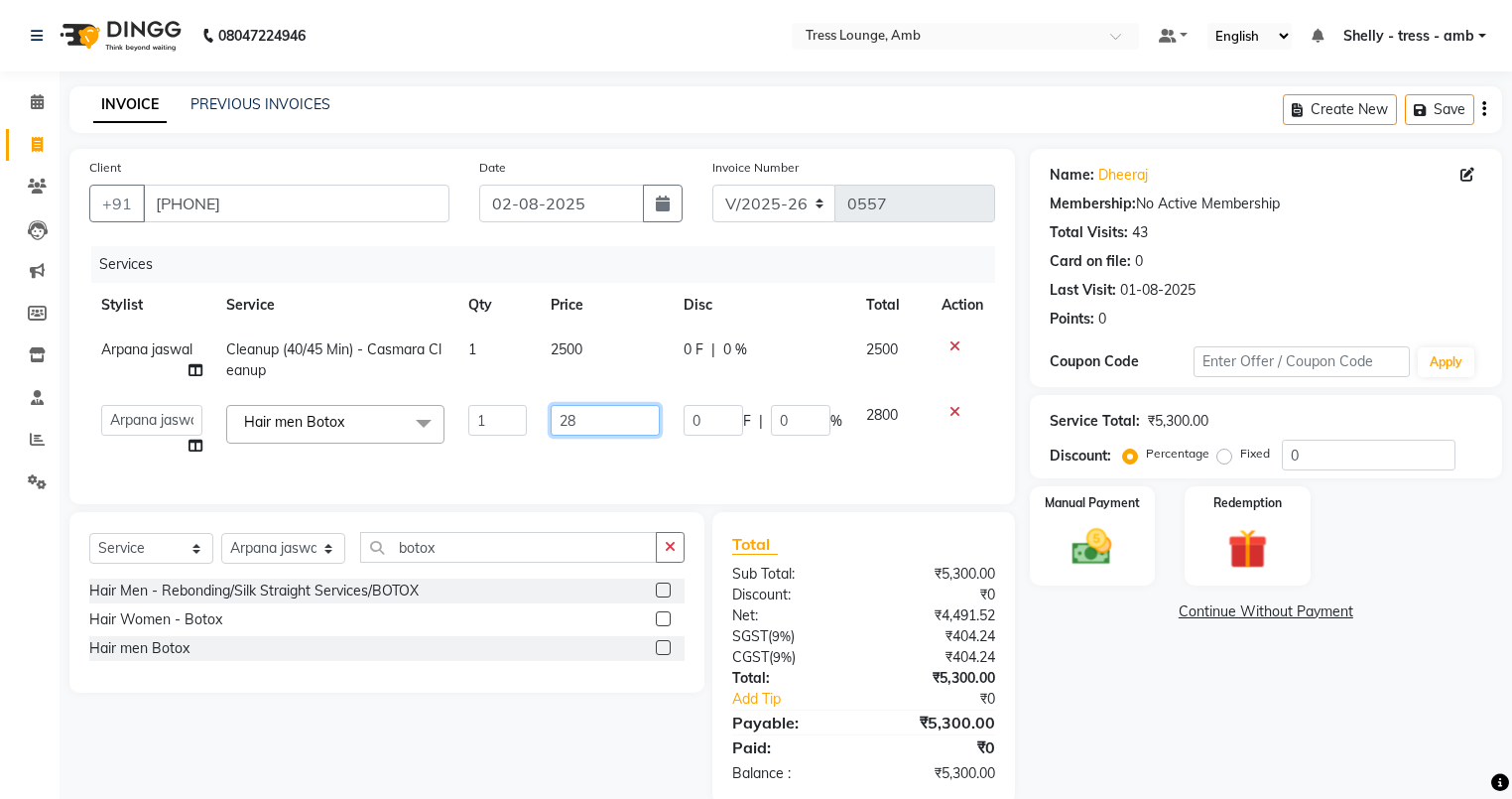 type on "2" 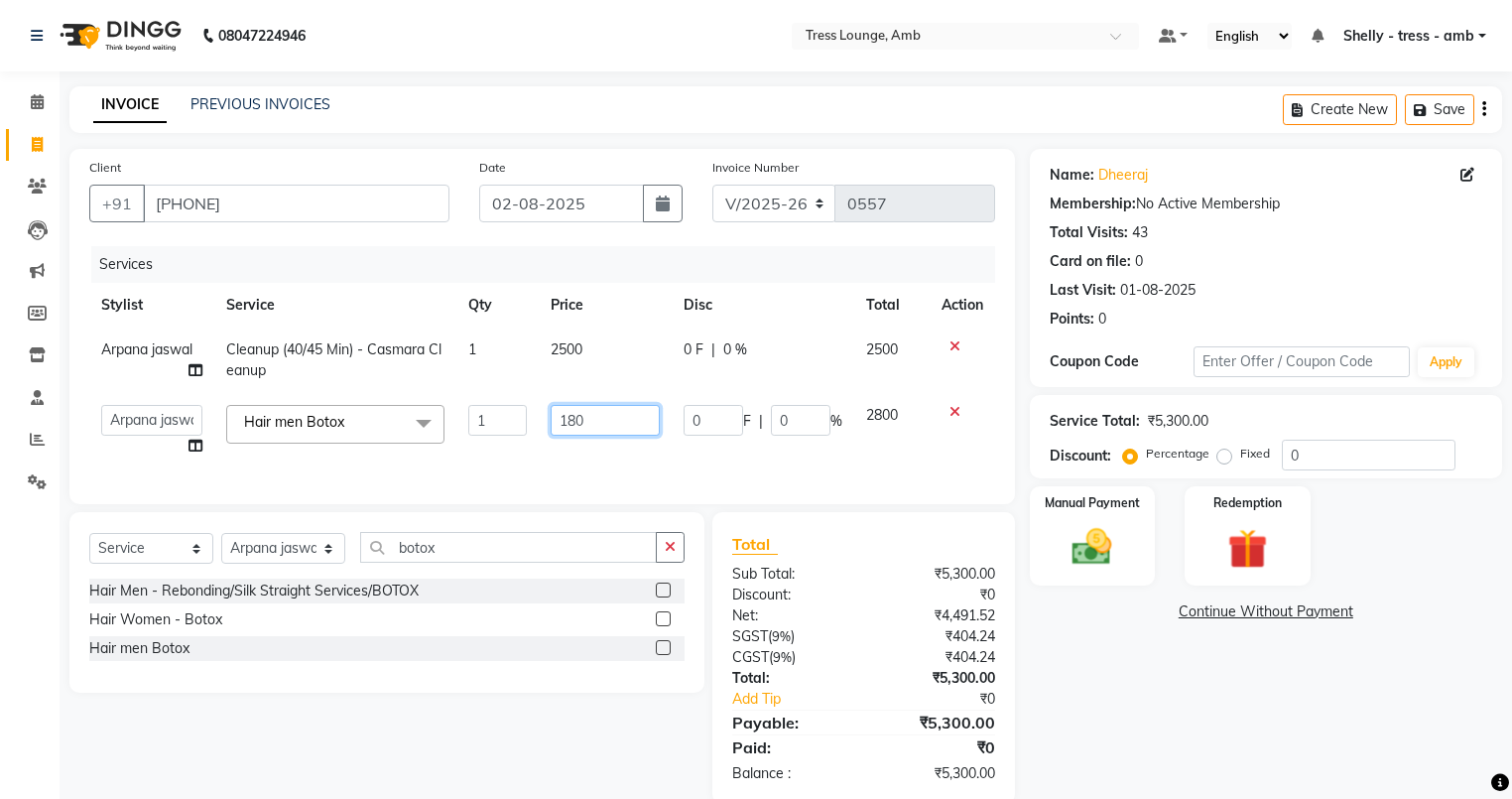 type on "1800" 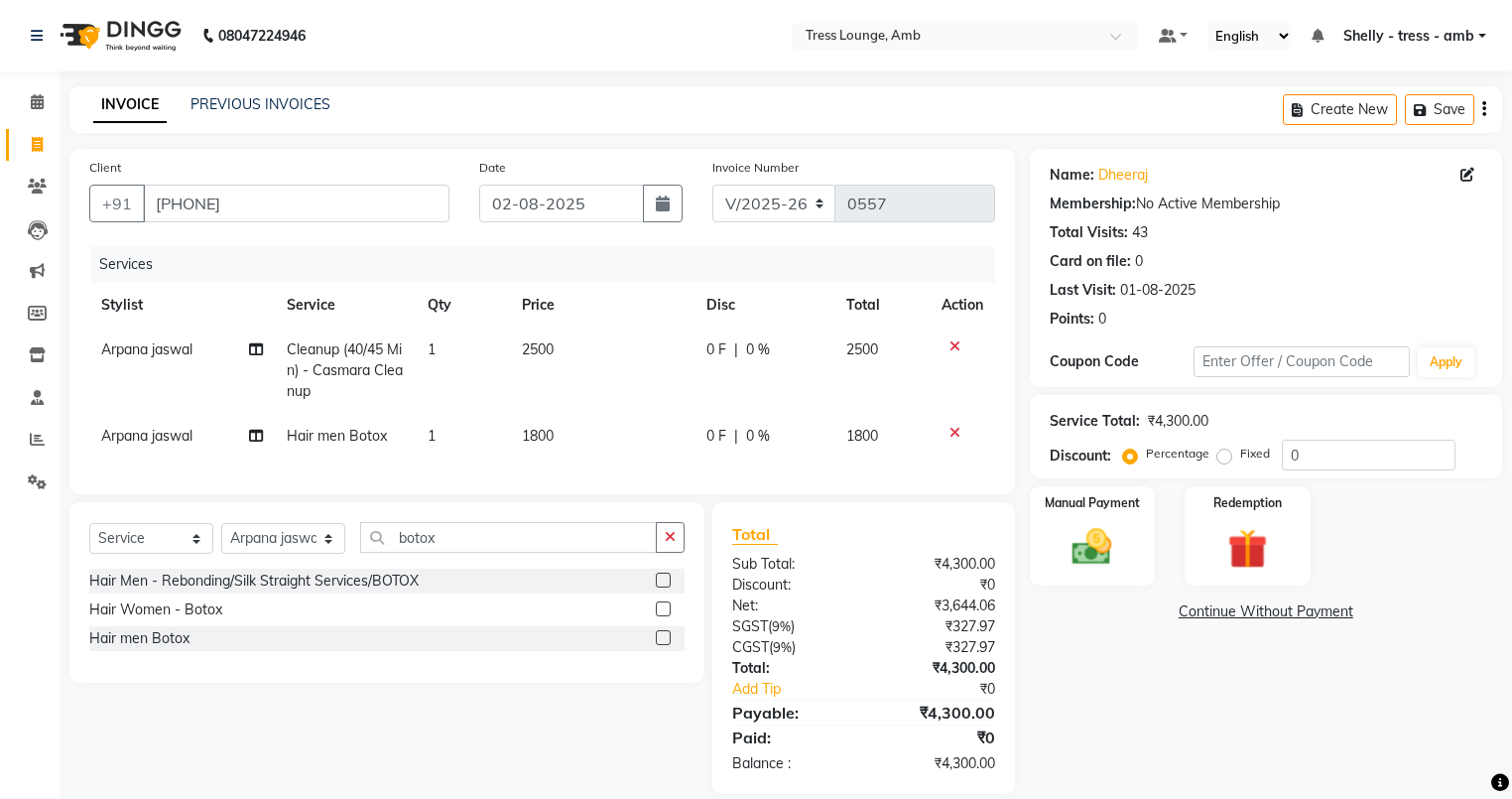click on "Services Stylist Service Qty Price Disc Total Action [NAME] Cleanup ([TIME]) - Casmara Cleanup 1 2500 0 F | 0 % 2500 [NAME] Hair men Botox 1 1800 0 F | 0 % 1800" 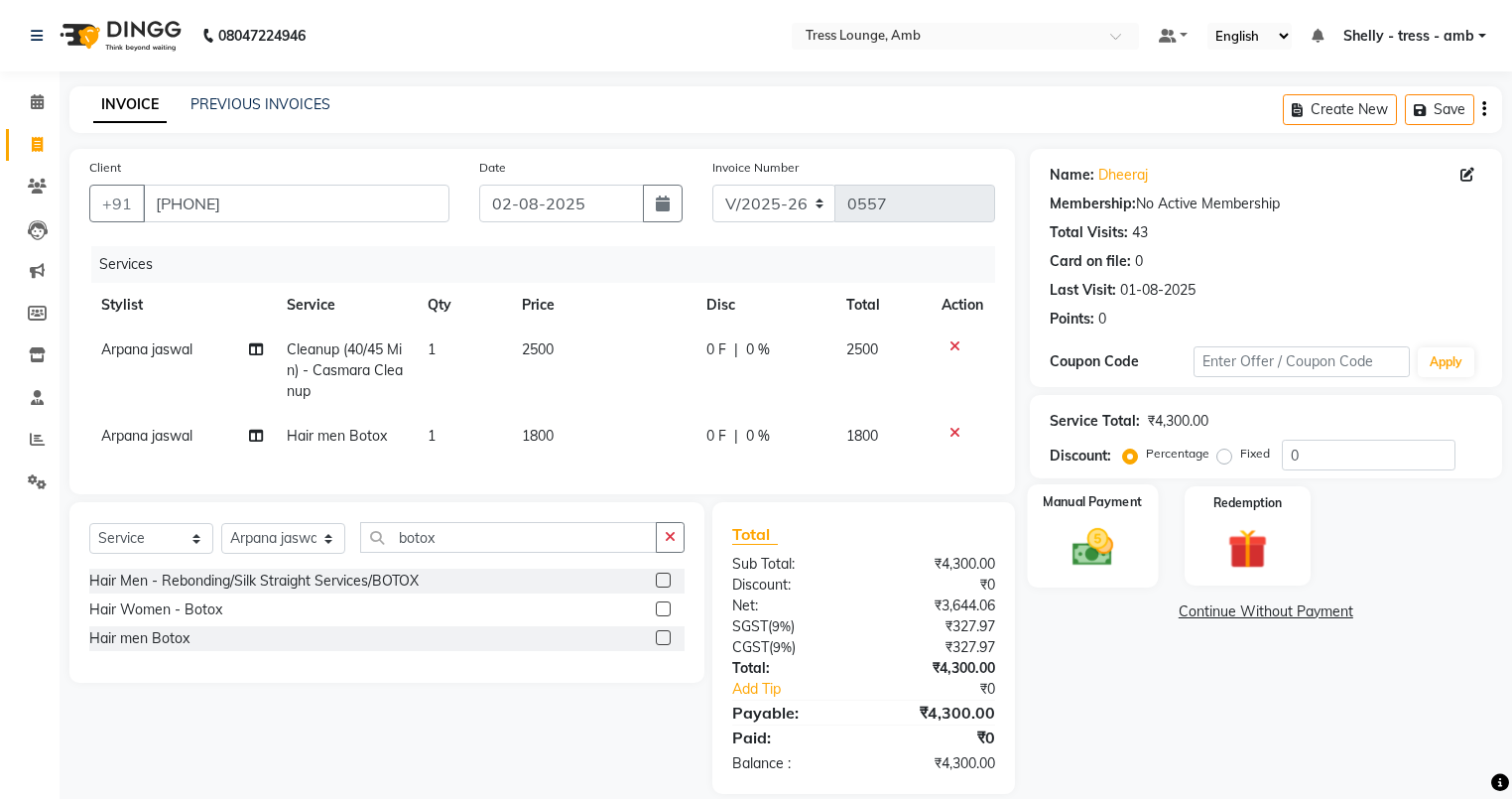 click 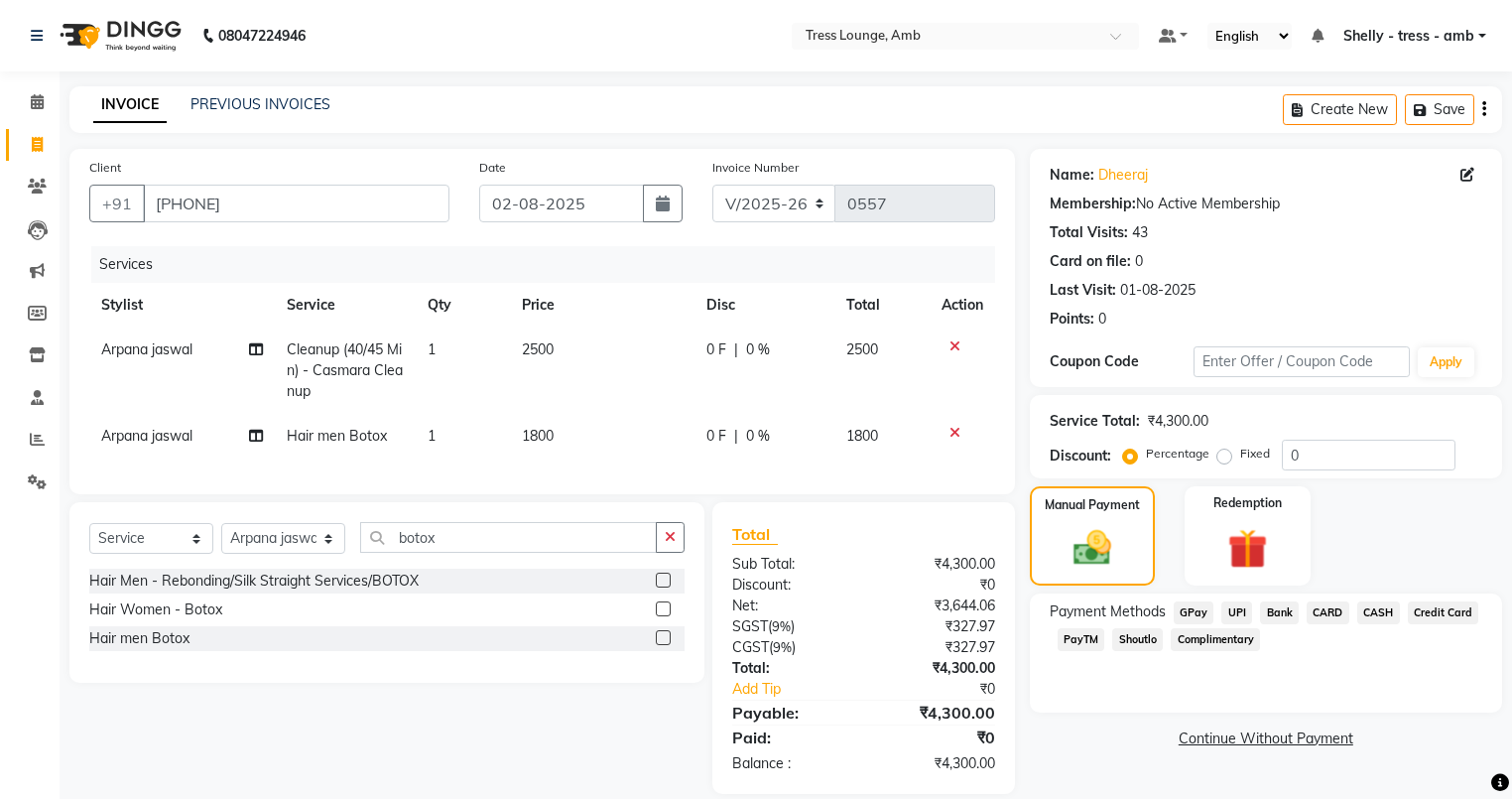 click on "Arpana jaswal" 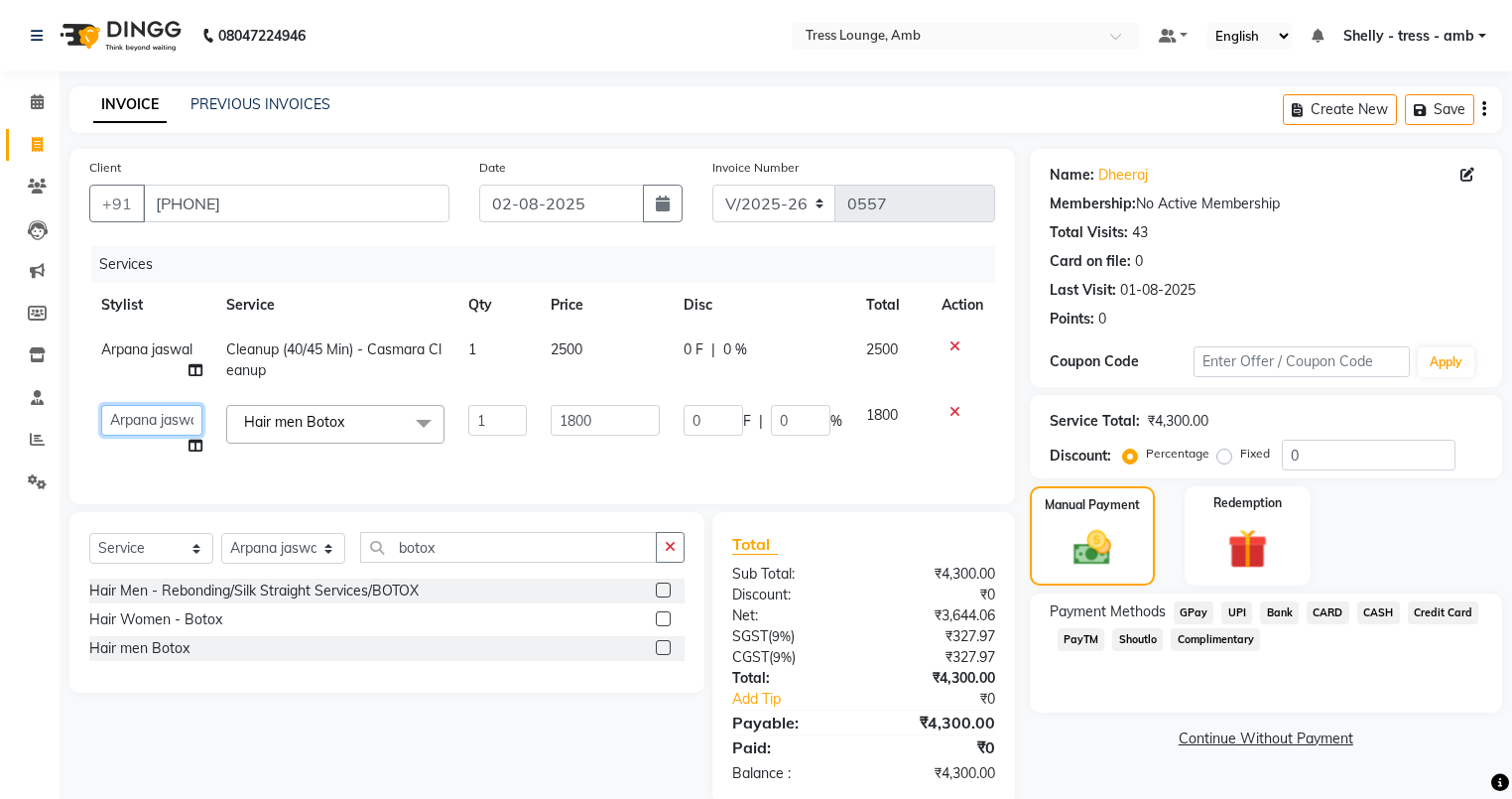 click on "Ansh   Arpana jaswal   SHELLY   Shivani   Vijay   vishal" 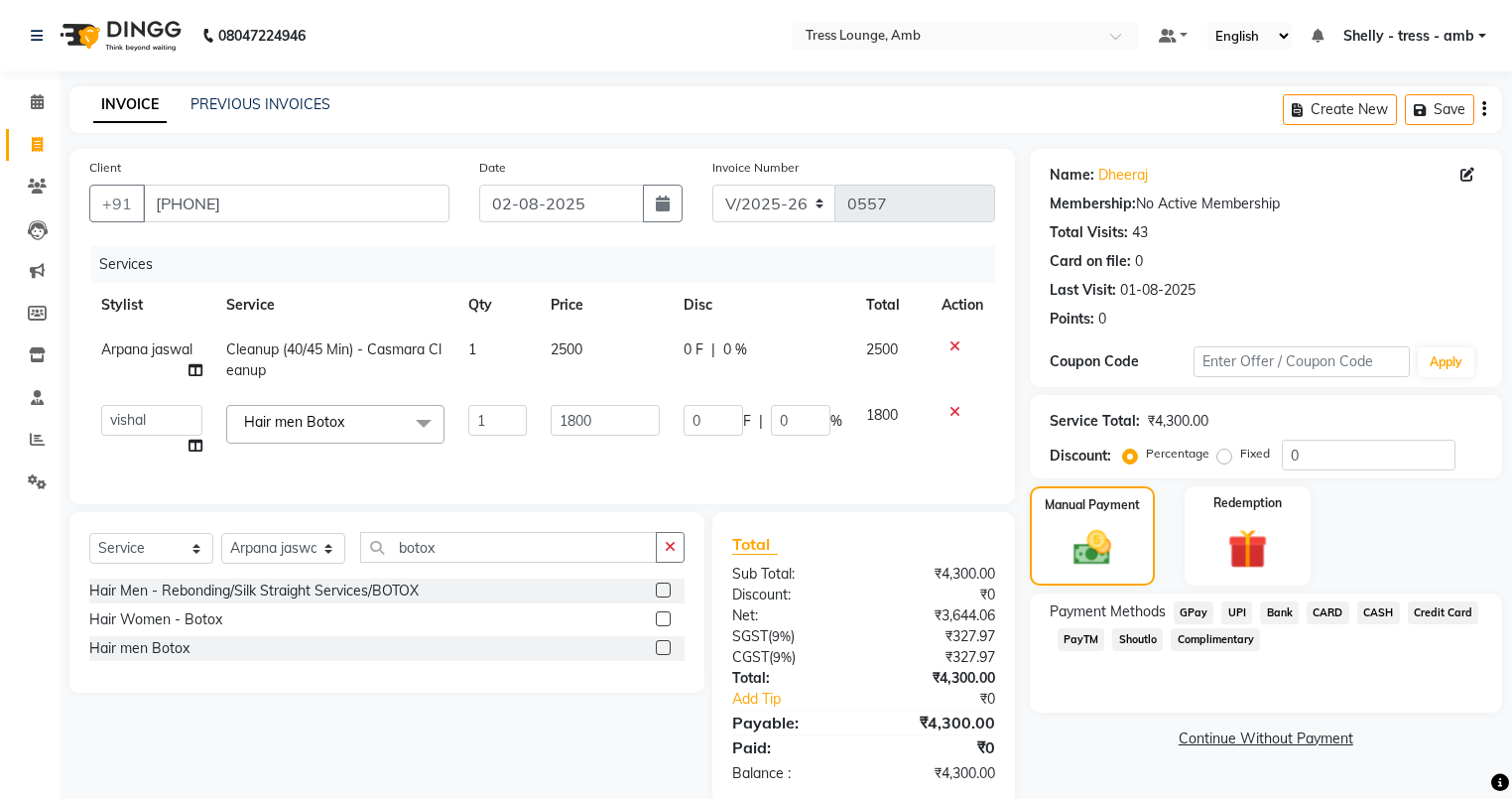 select on "69550" 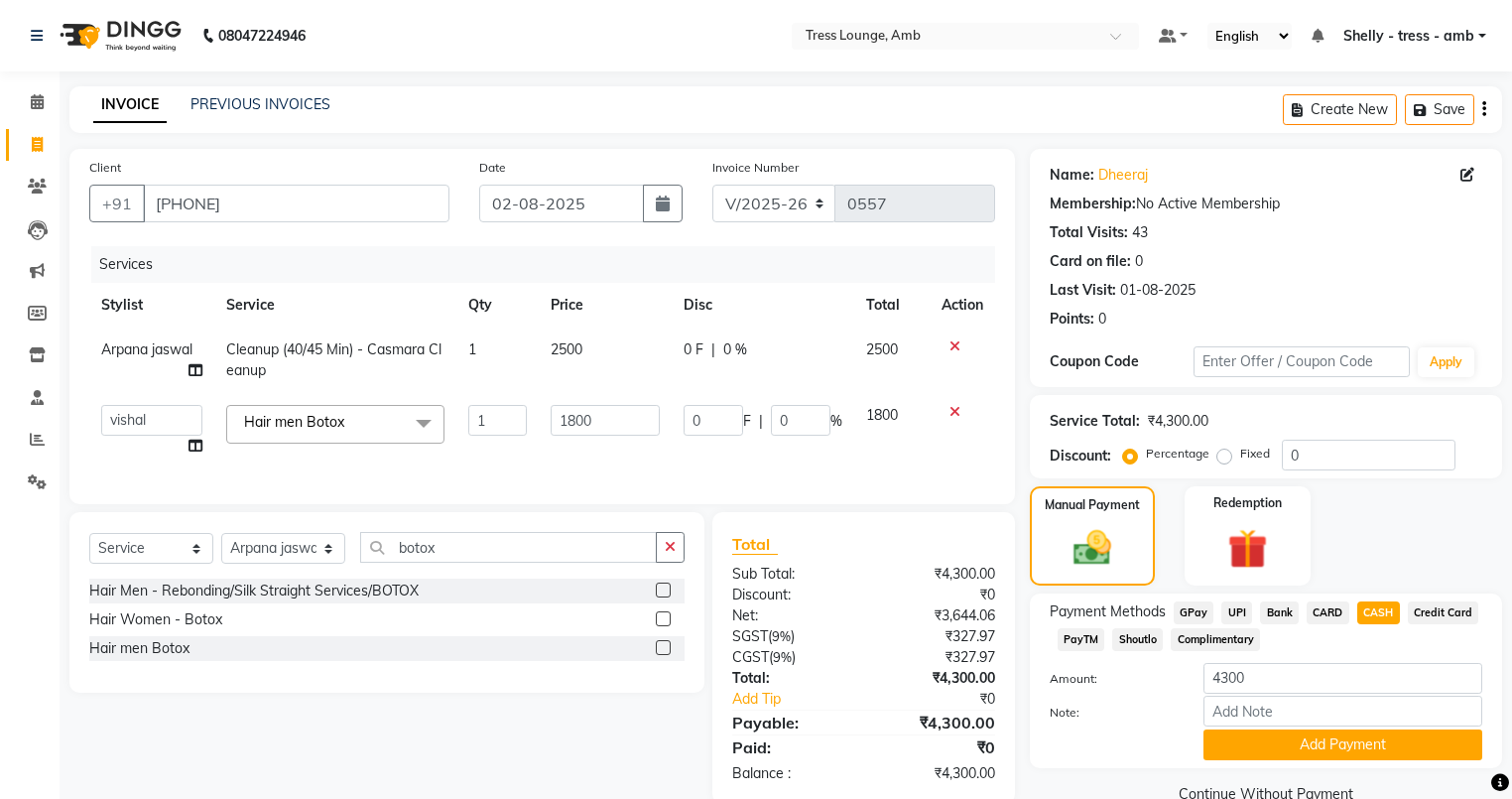 scroll, scrollTop: 48, scrollLeft: 0, axis: vertical 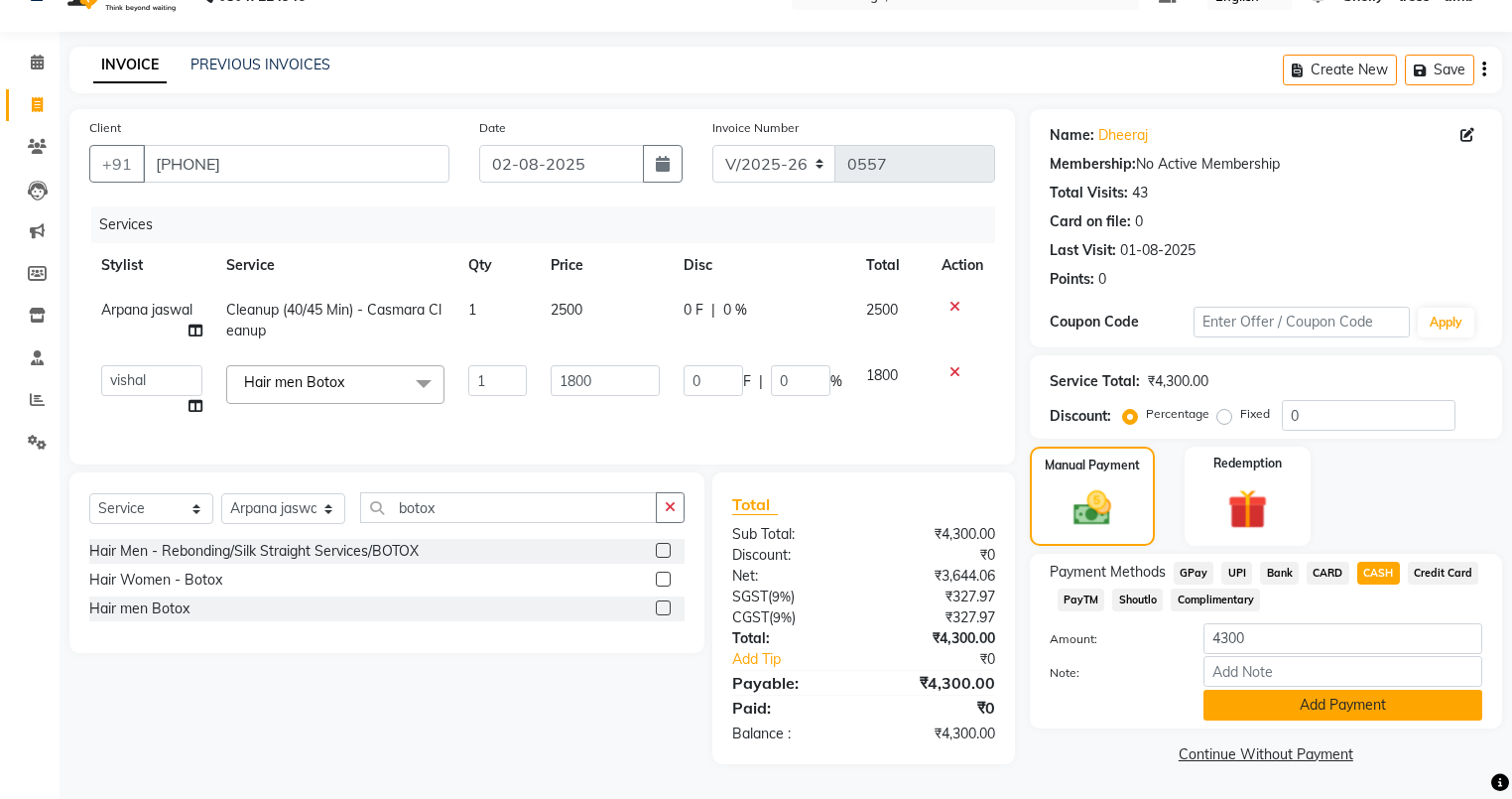 click on "Add Payment" 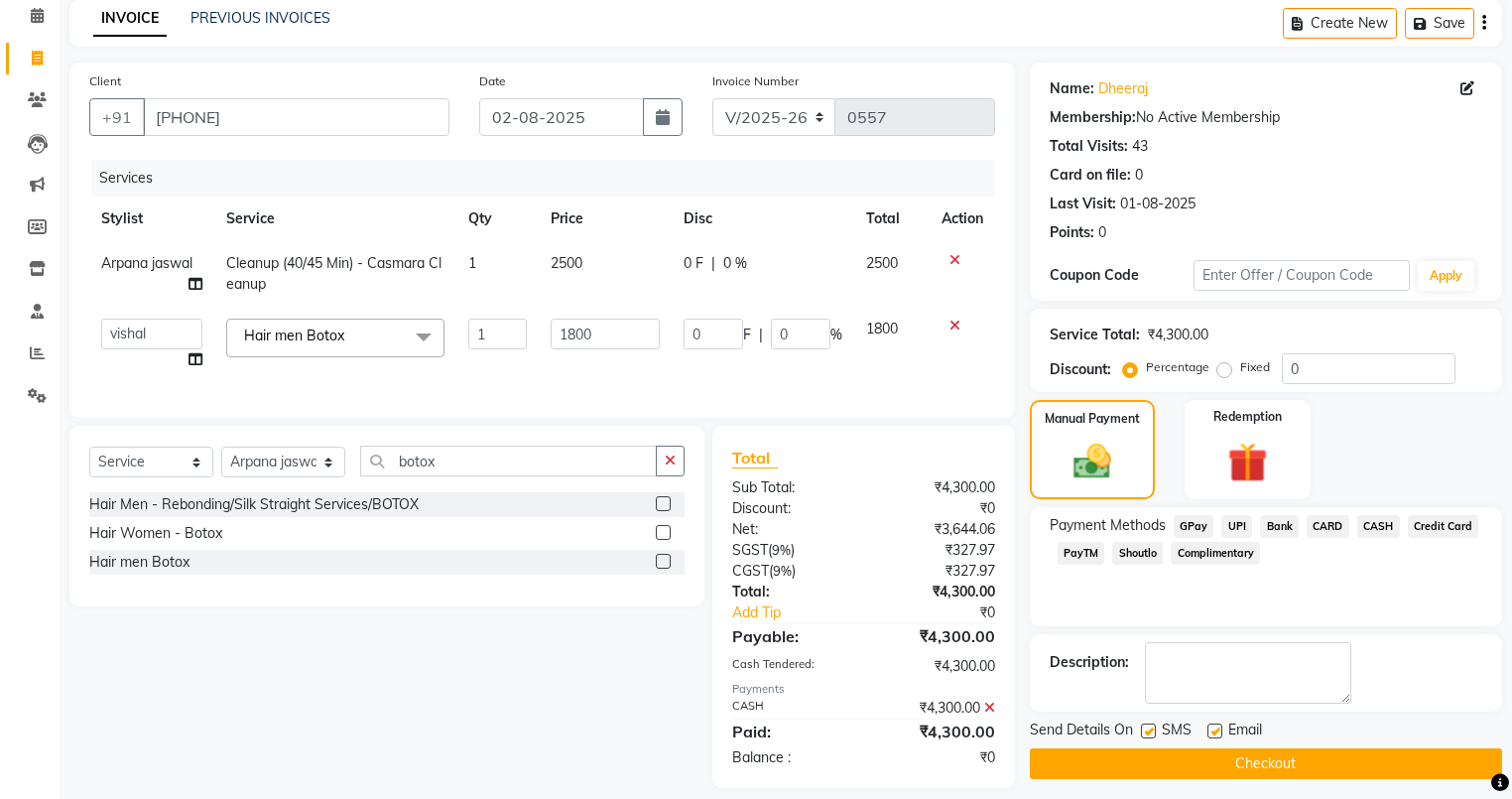 scroll, scrollTop: 117, scrollLeft: 0, axis: vertical 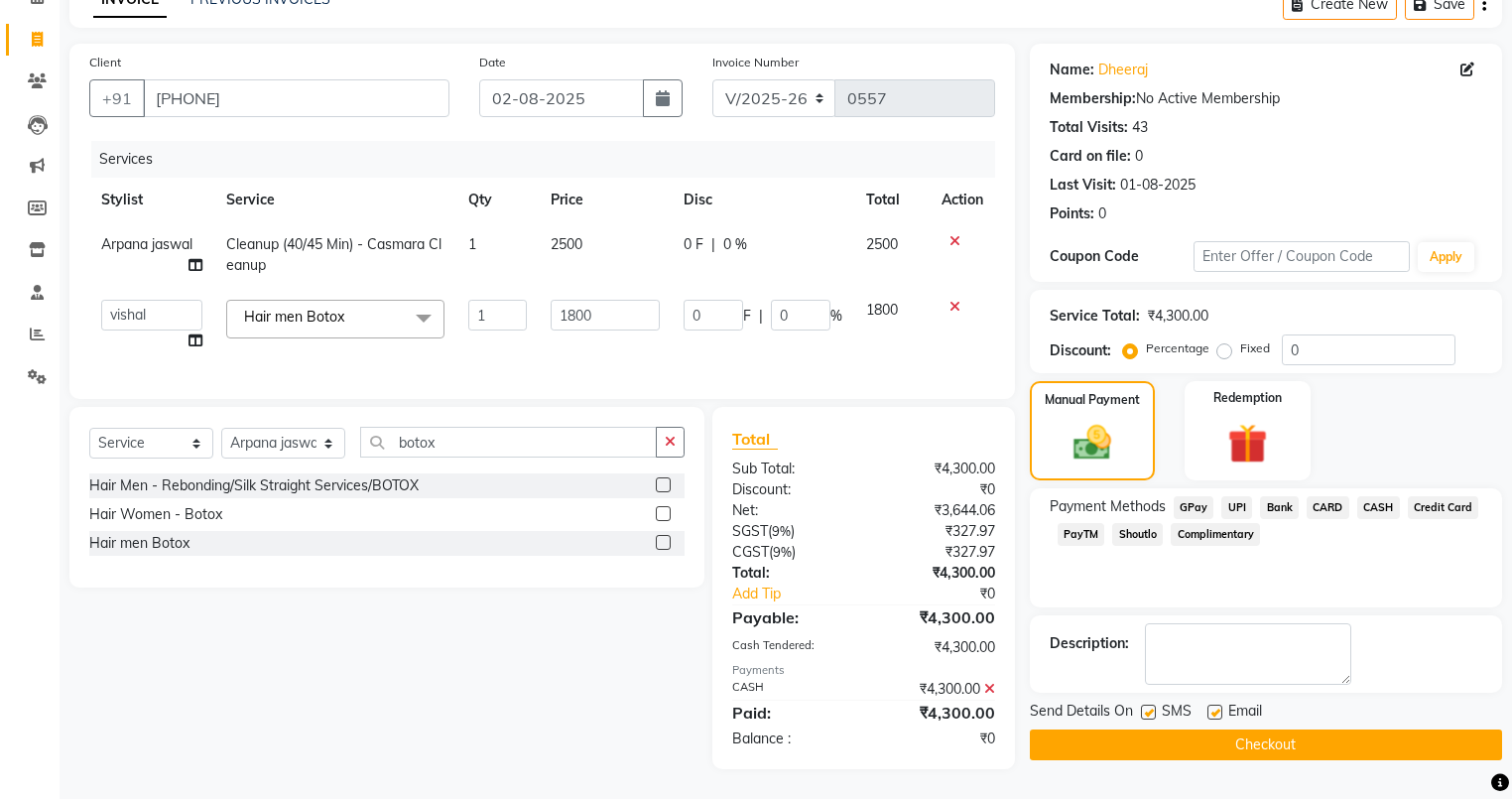 click on "Checkout" 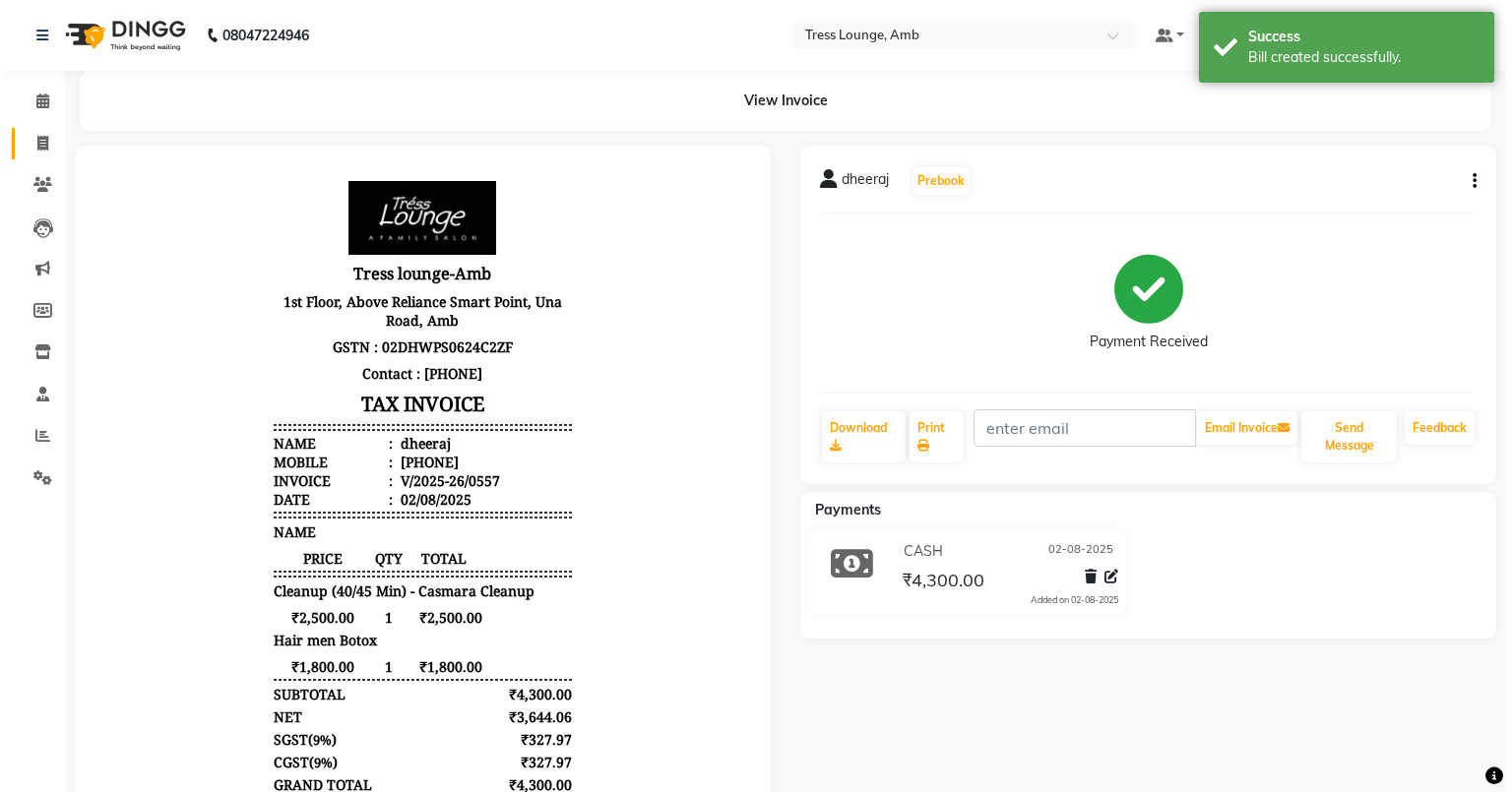 scroll, scrollTop: 0, scrollLeft: 0, axis: both 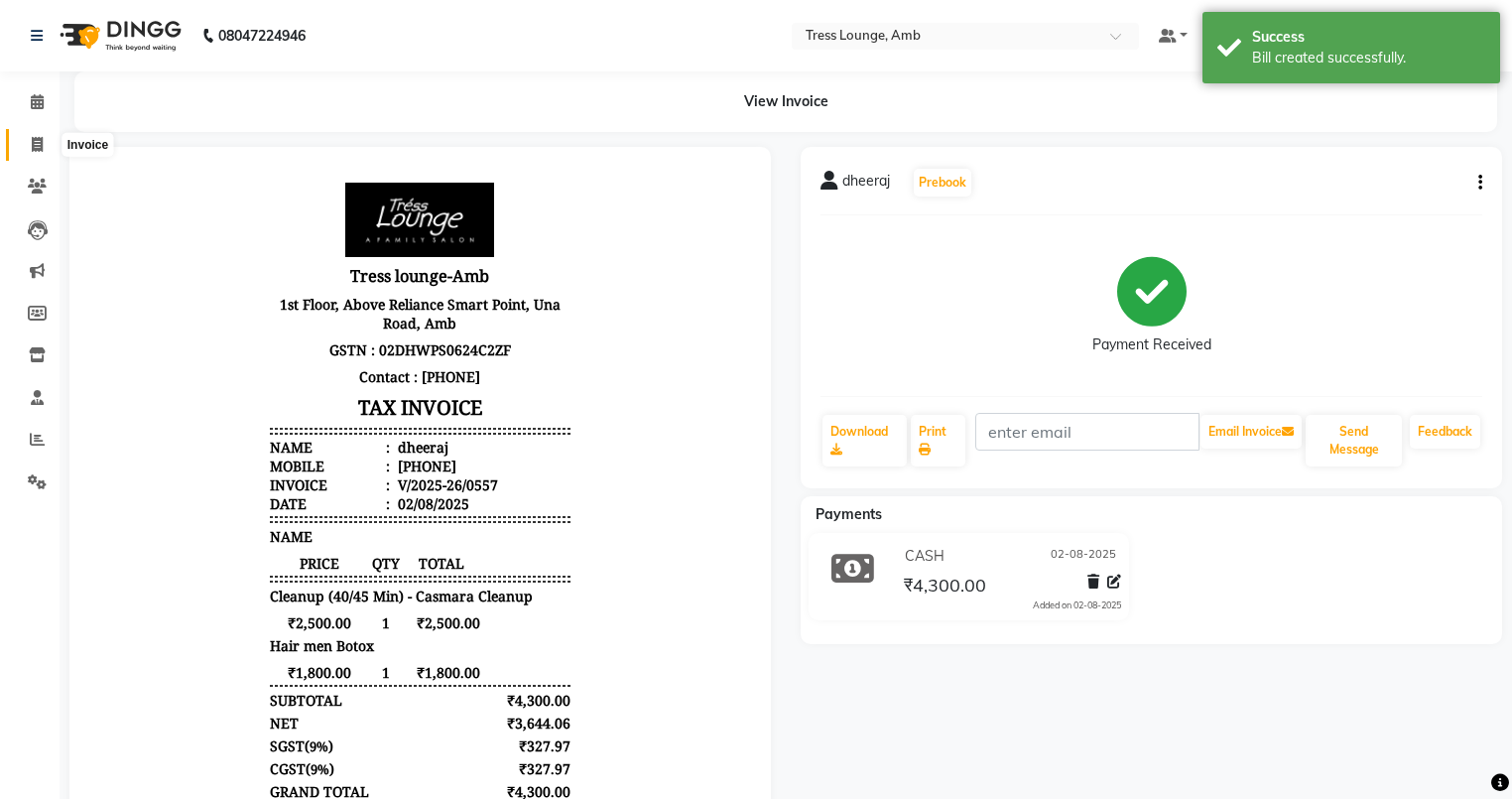 click 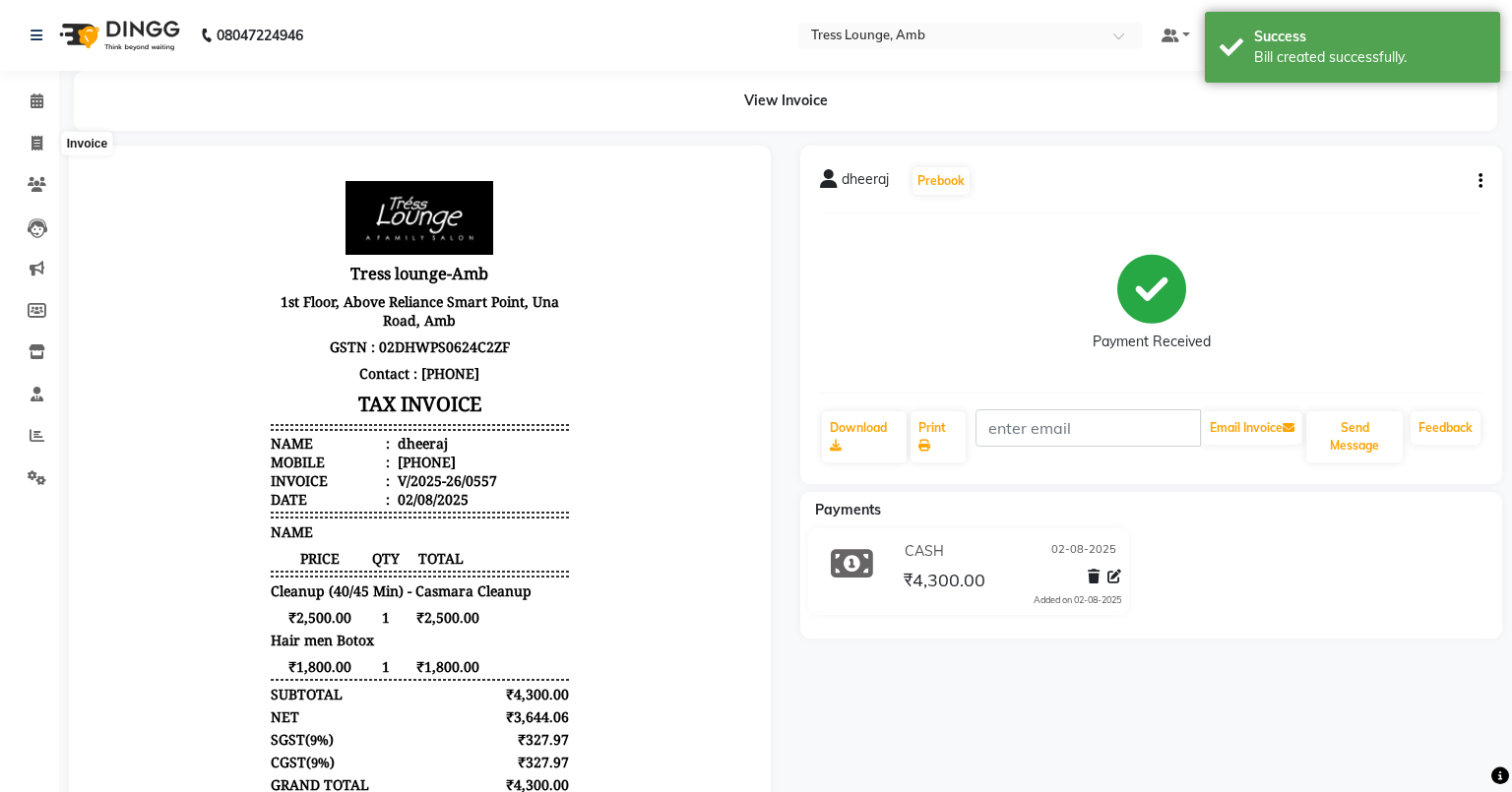 select on "service" 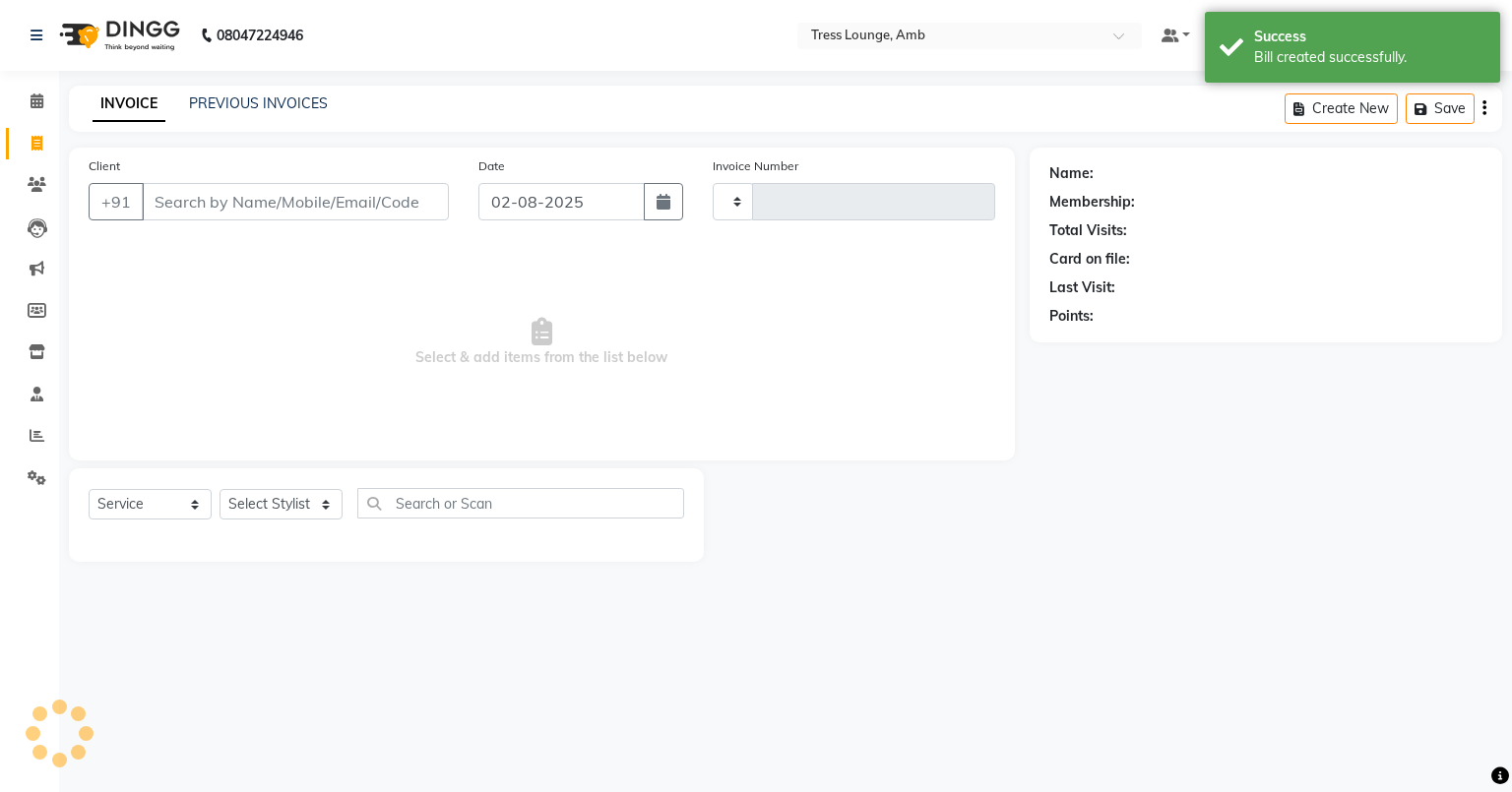 type on "0558" 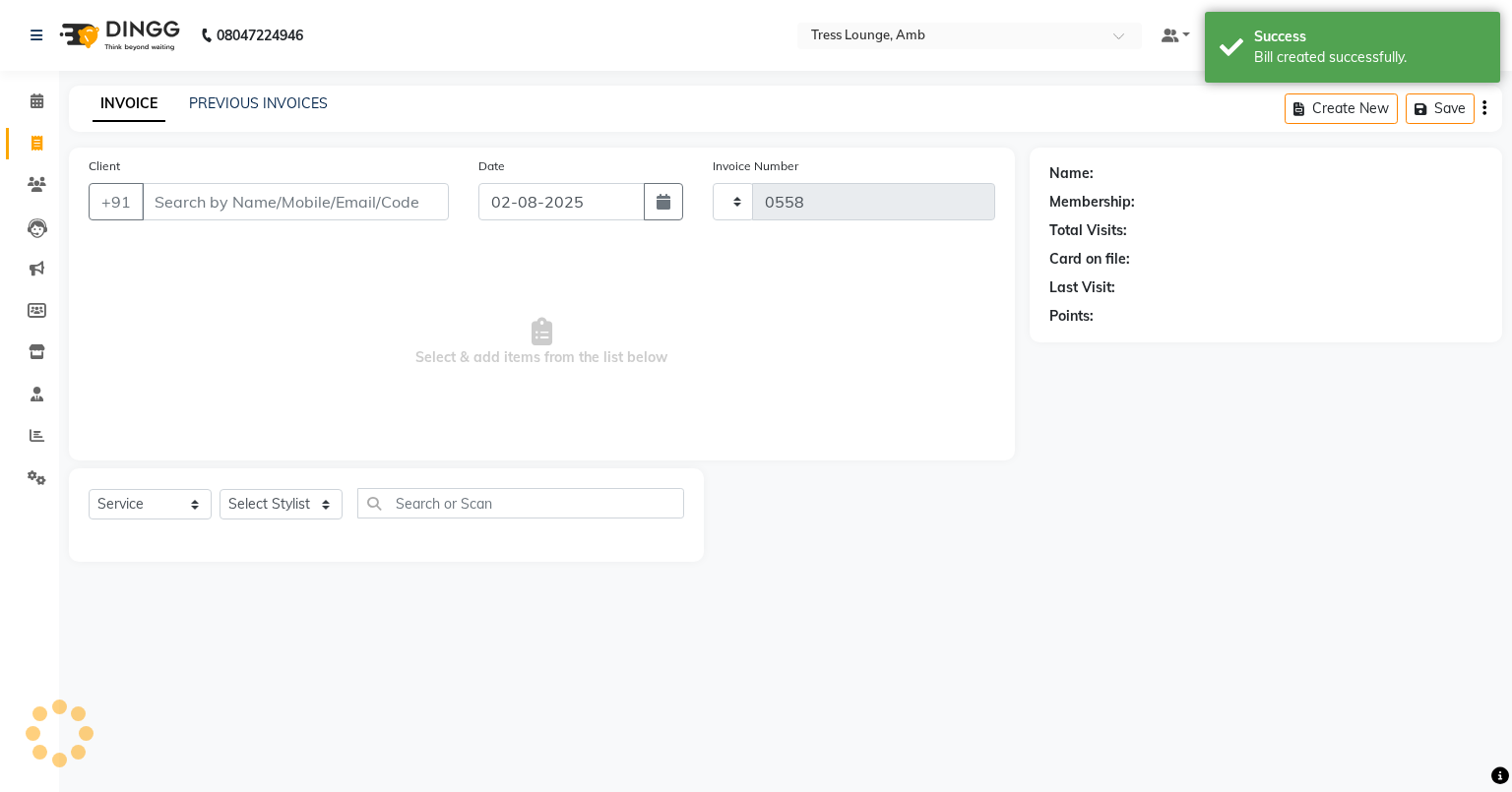 select on "5899" 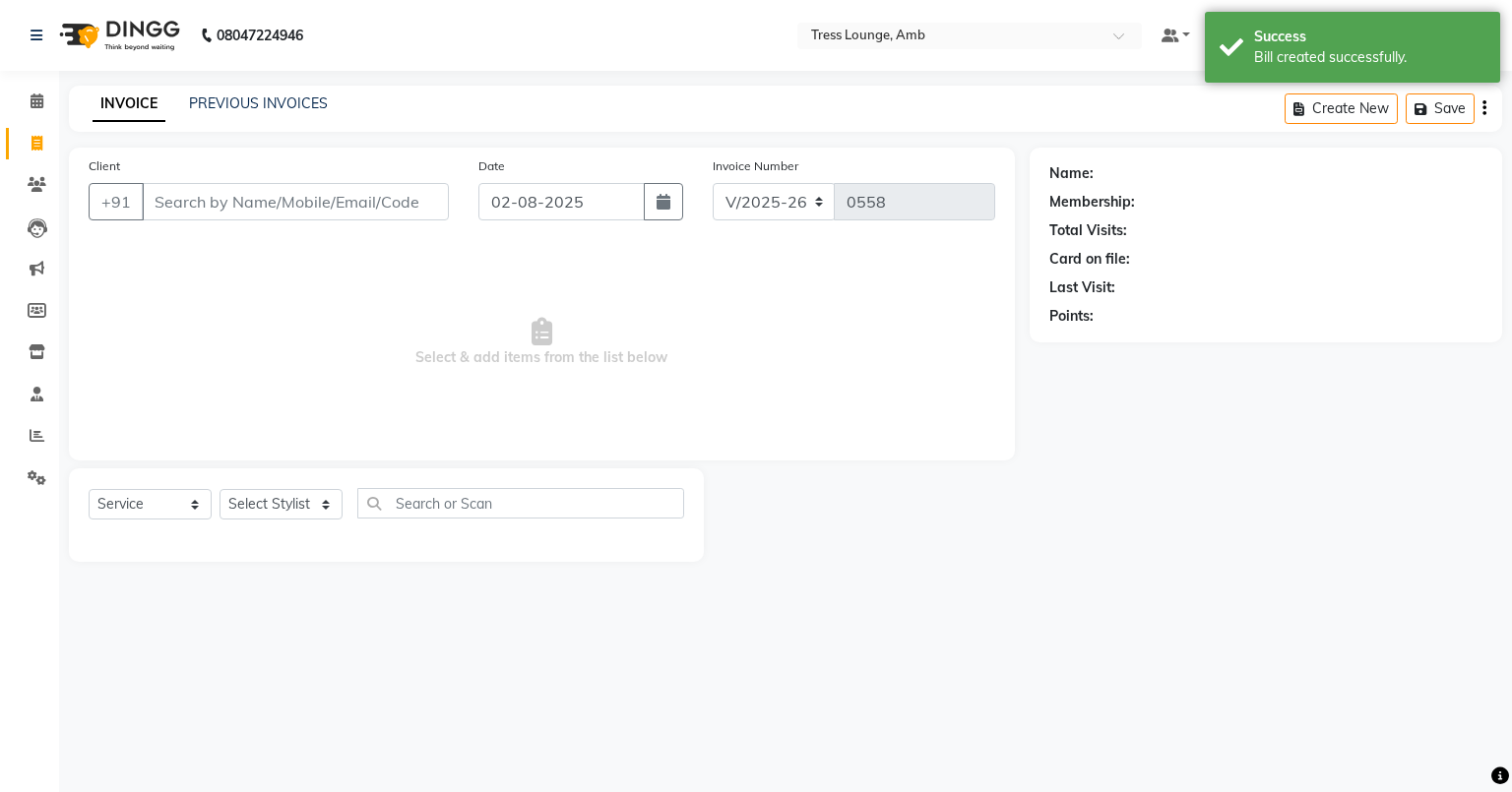 click on "Client" at bounding box center [295, 202] 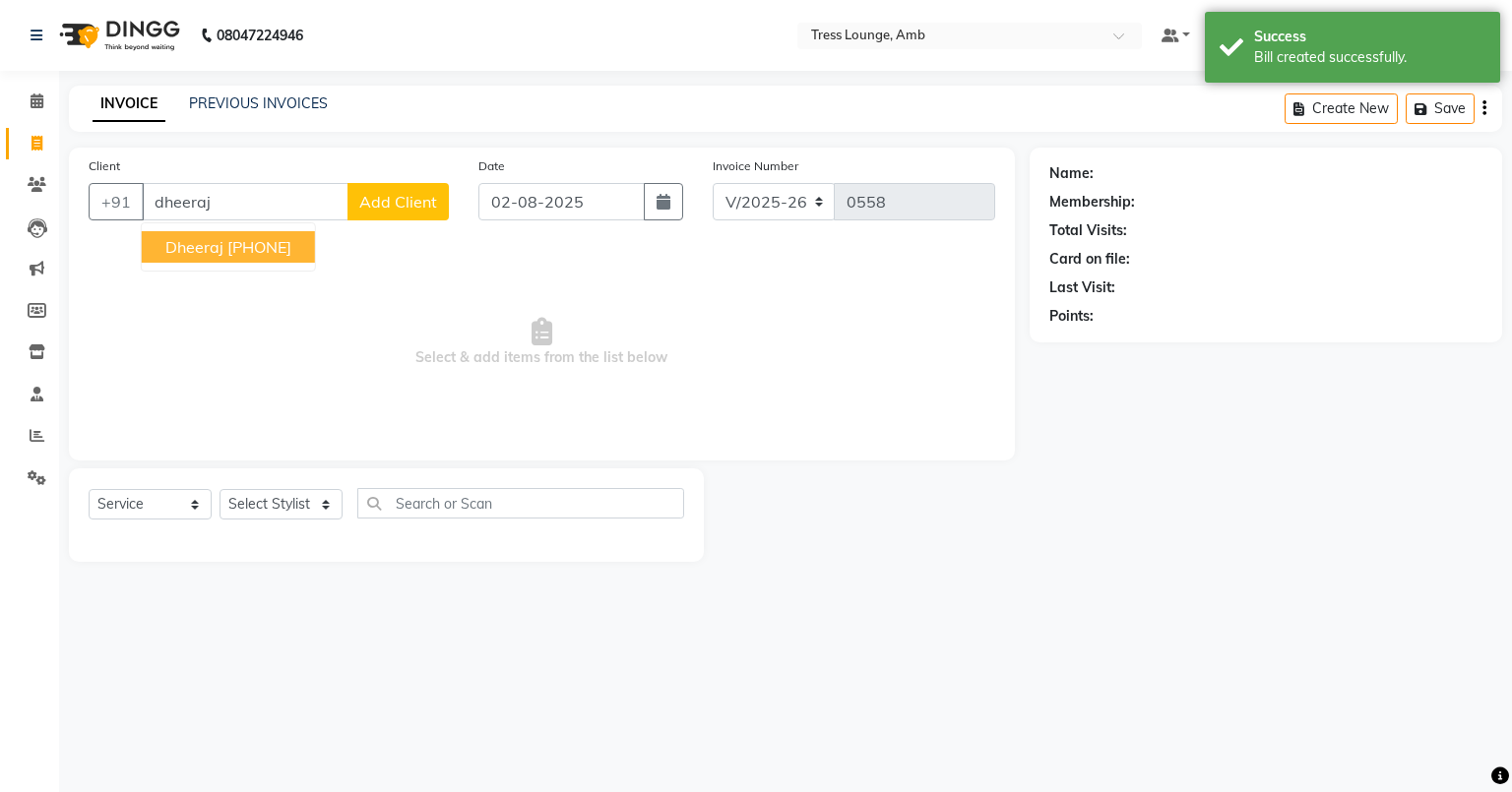 click on "dheeraj" at bounding box center [194, 247] 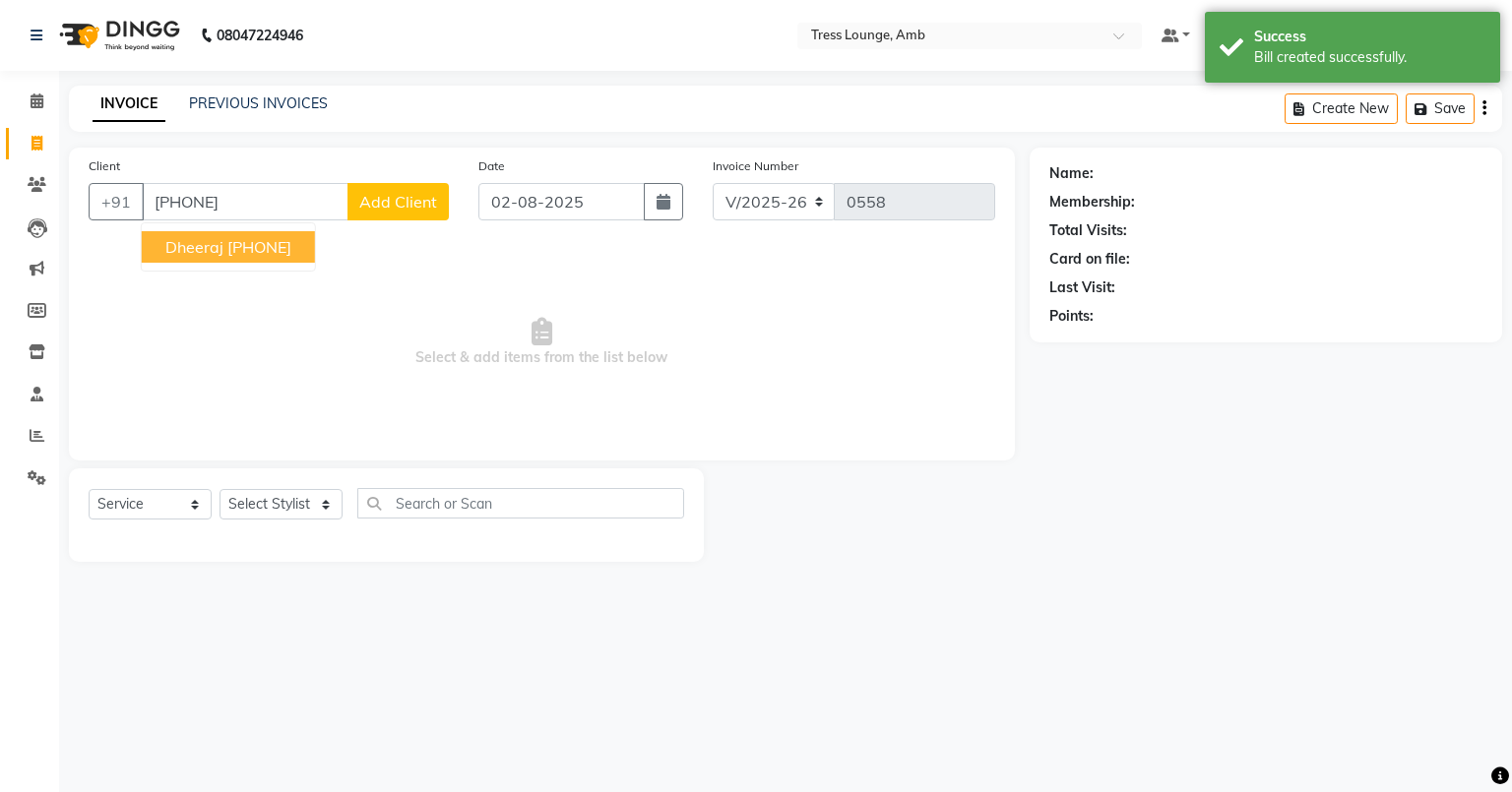 type on "[PHONE]" 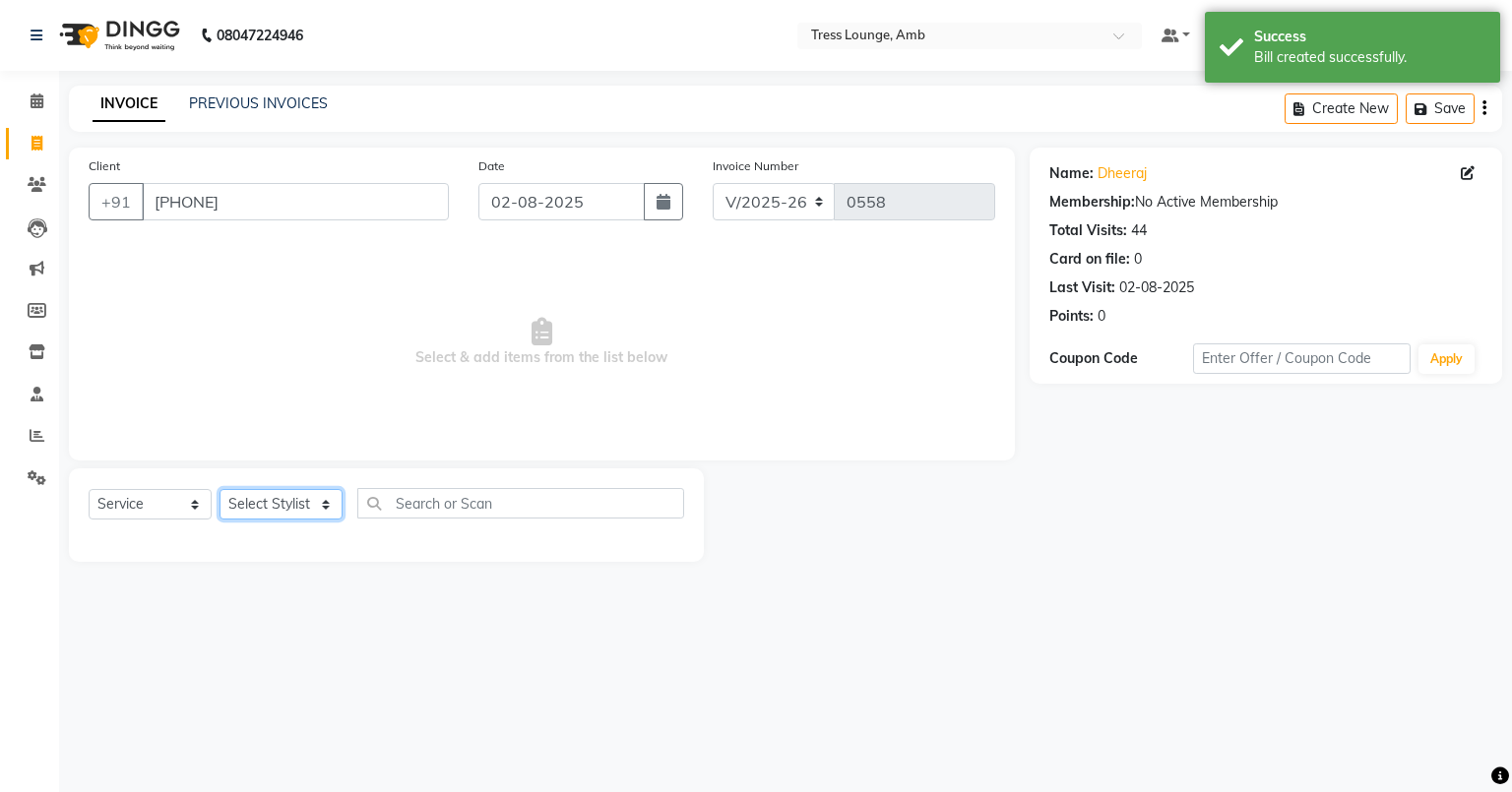 click on "Select Stylist Ansh Arpana jaswal SHELLY Shivani Vijay vishal" 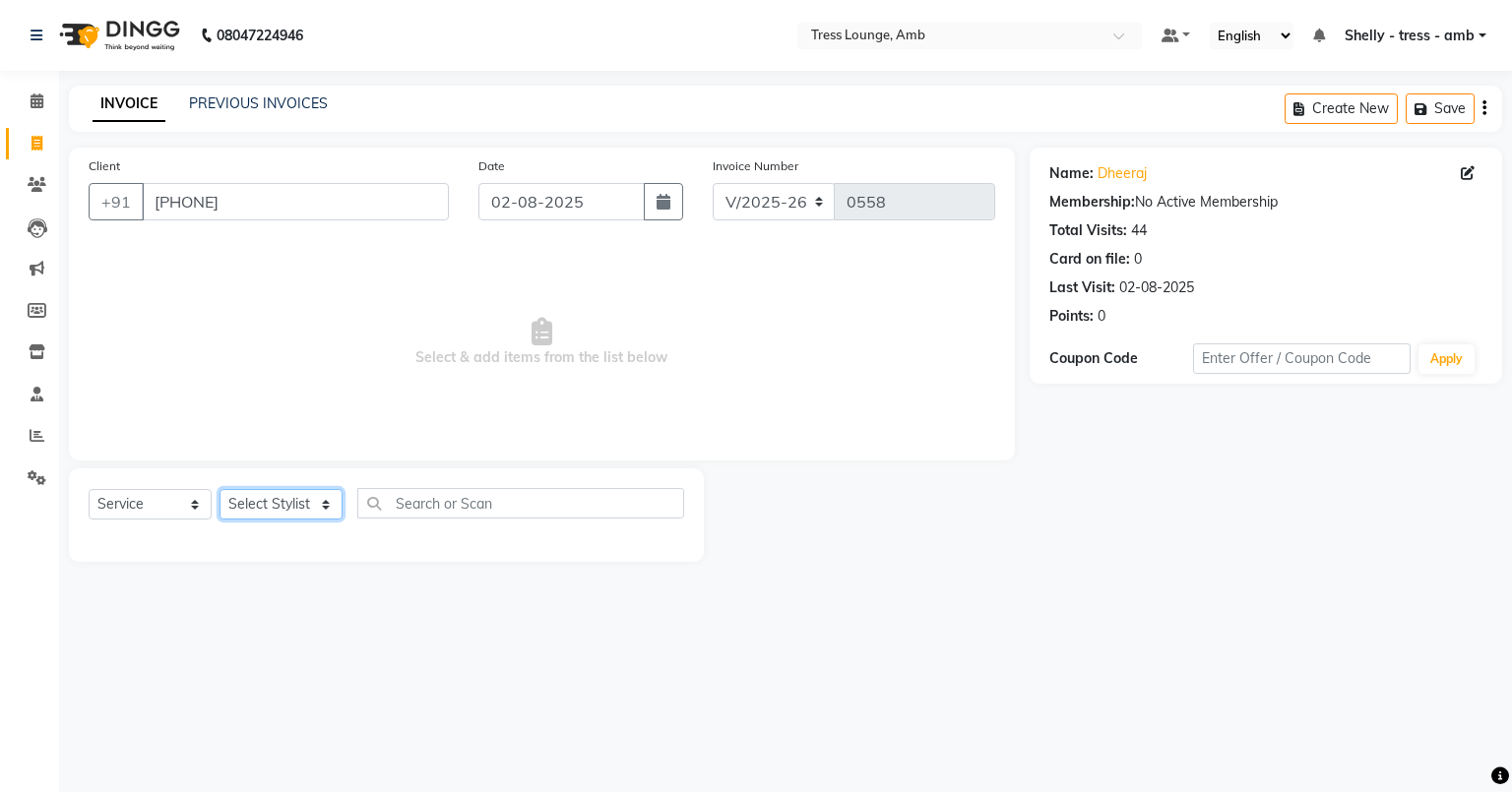 select on "69550" 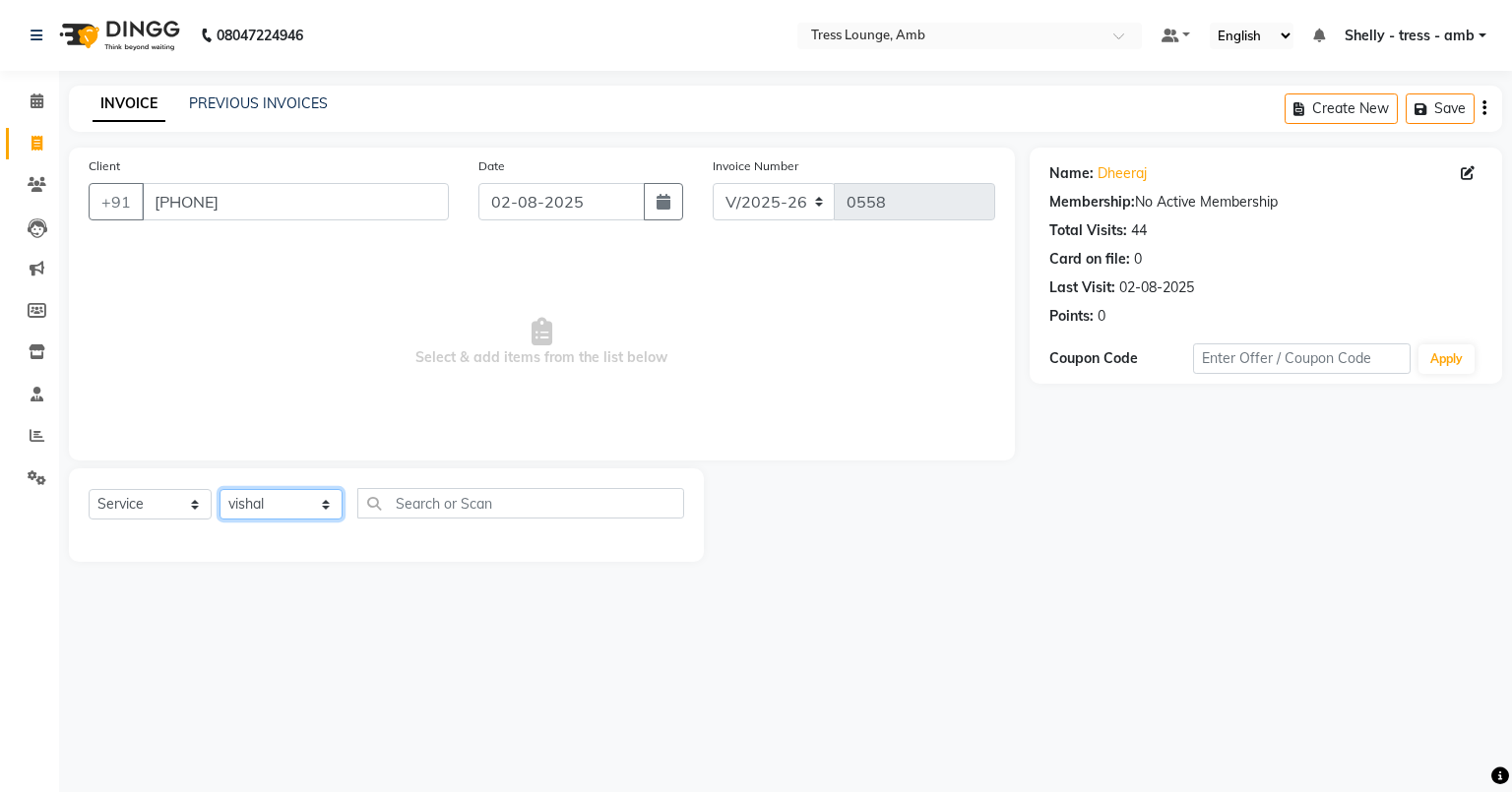 click on "Select Stylist Ansh Arpana jaswal SHELLY Shivani Vijay vishal" 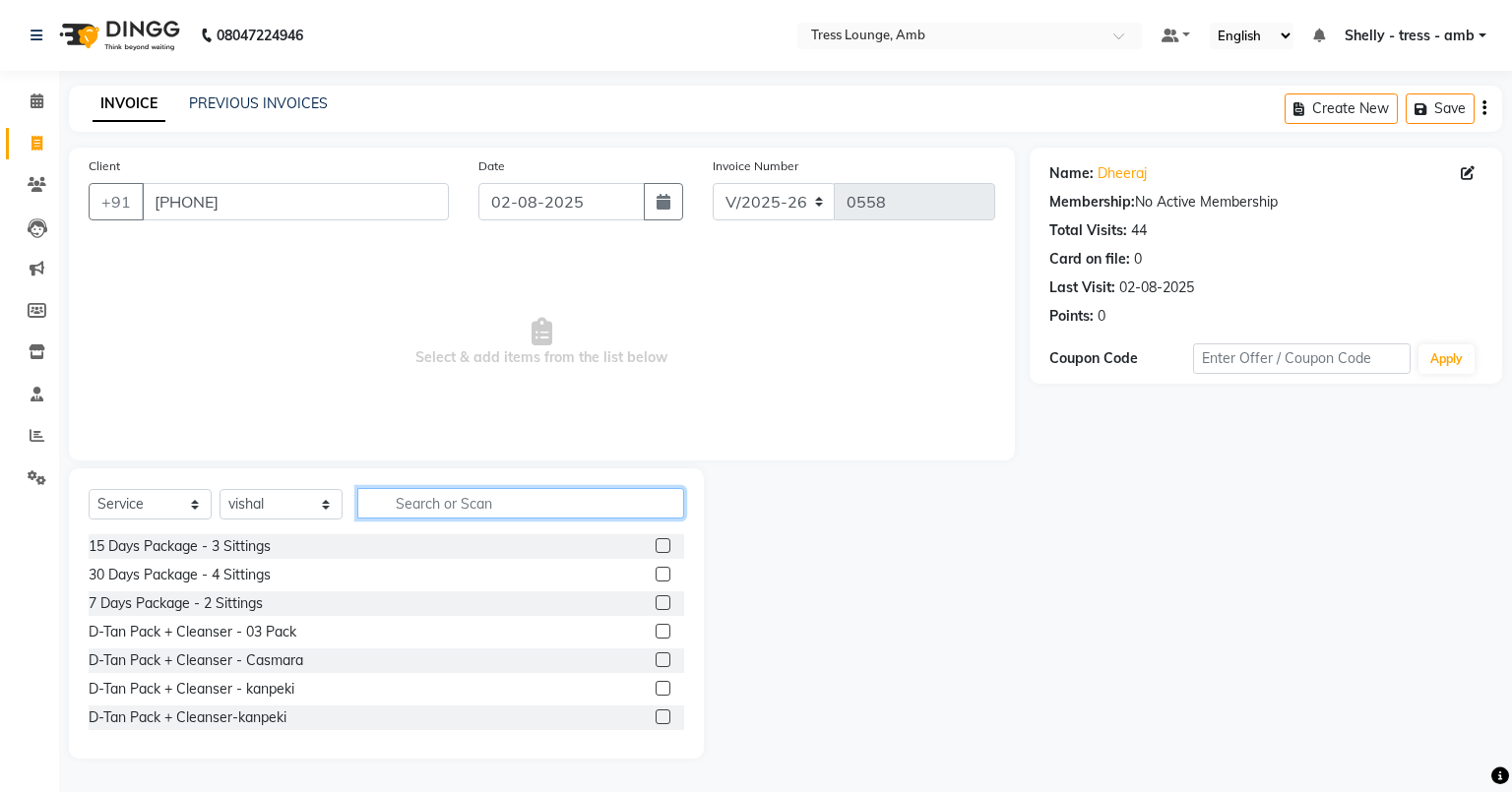 click 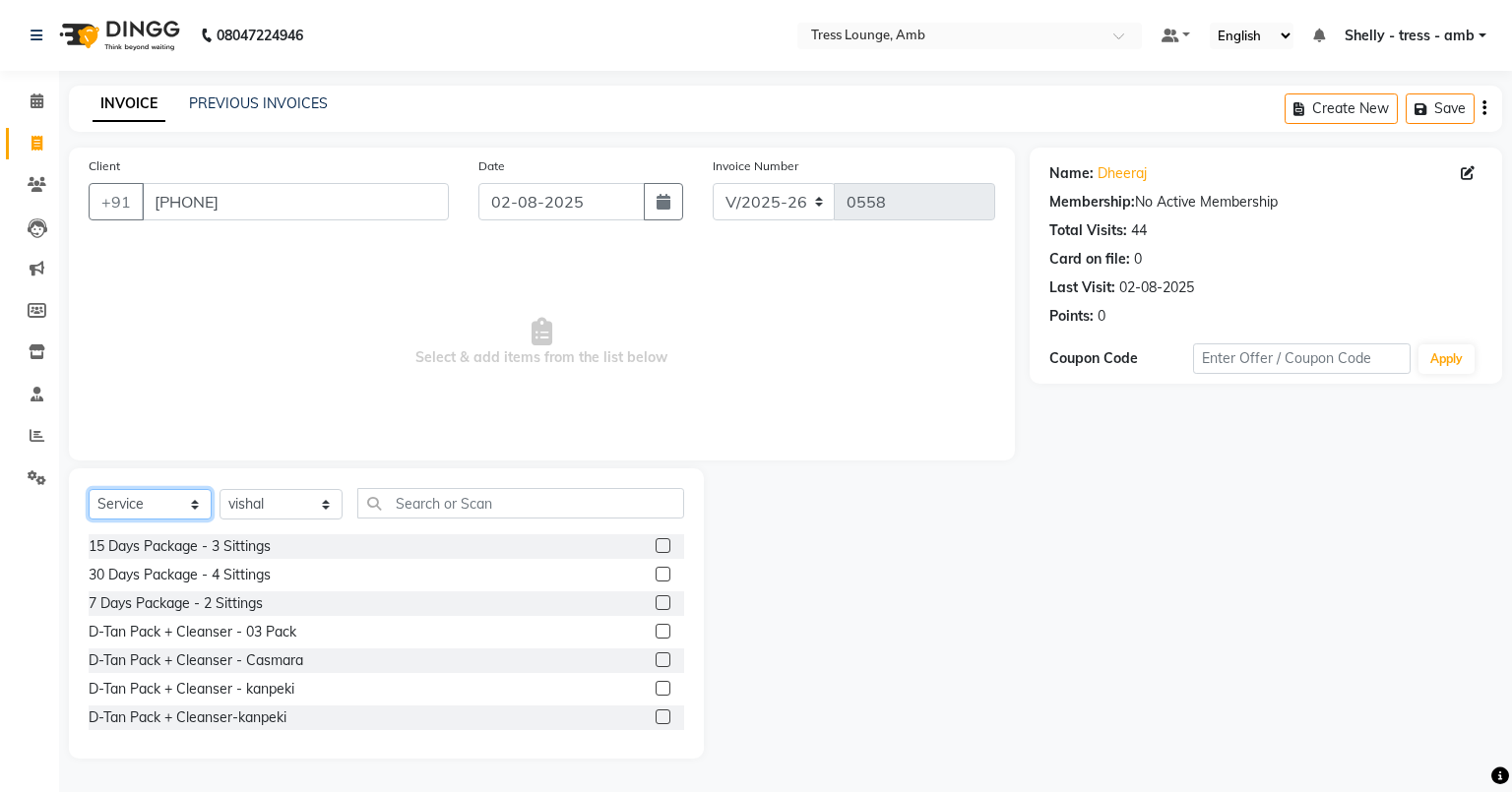 click on "Select  Service  Product  Membership  Package Voucher Prepaid Gift Card" 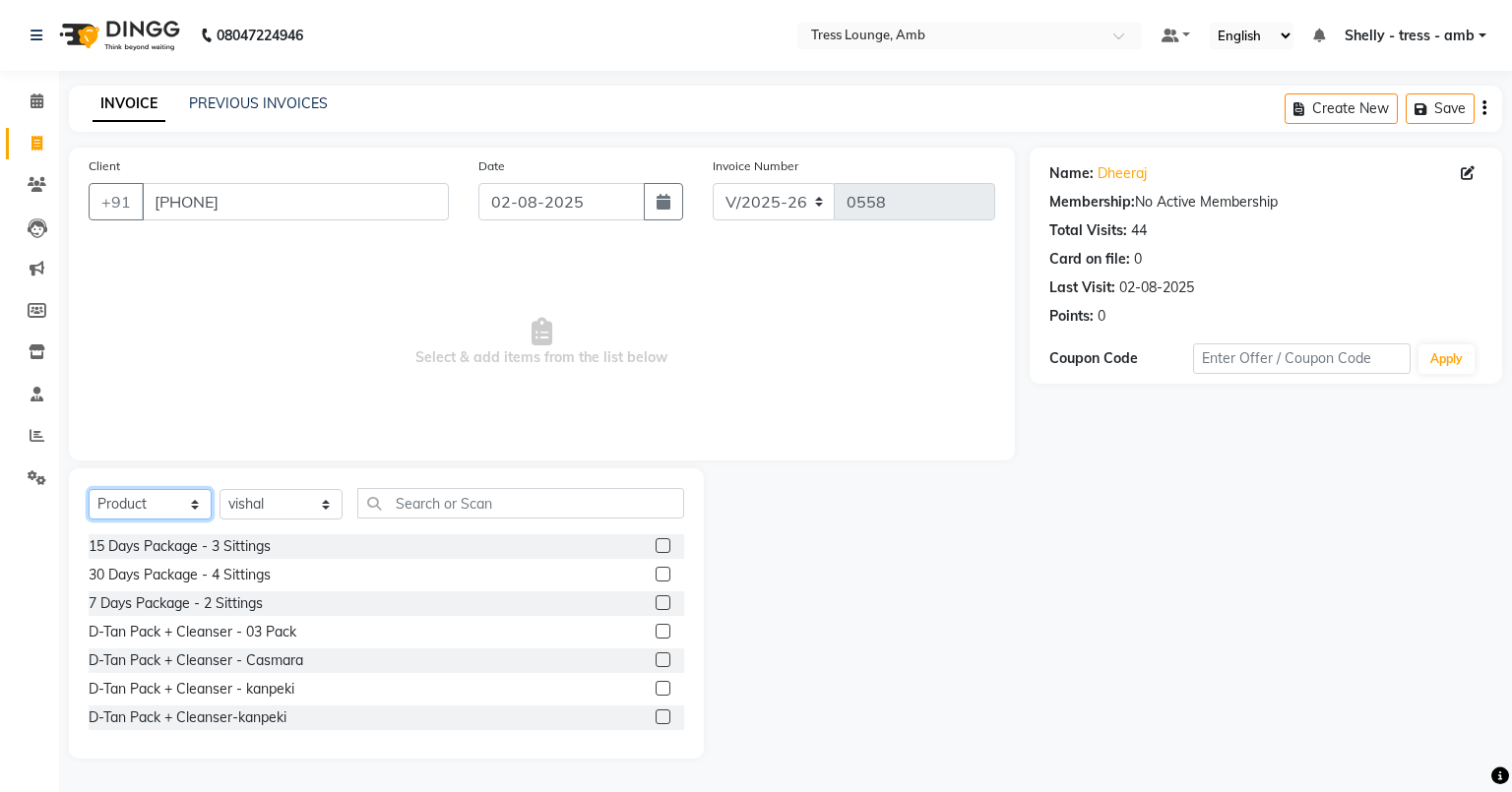 click on "Select  Service  Product  Membership  Package Voucher Prepaid Gift Card" 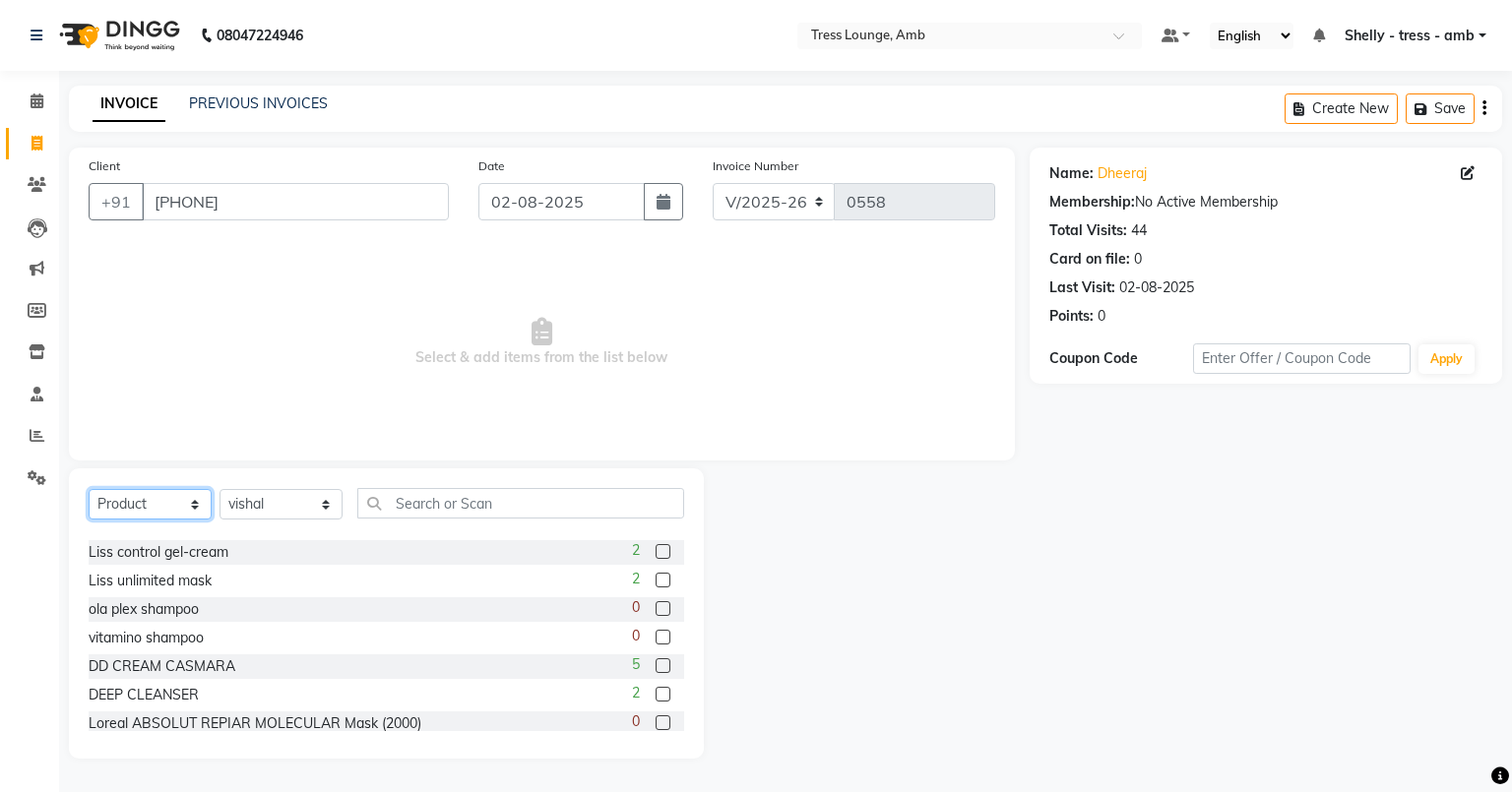 scroll, scrollTop: 315, scrollLeft: 0, axis: vertical 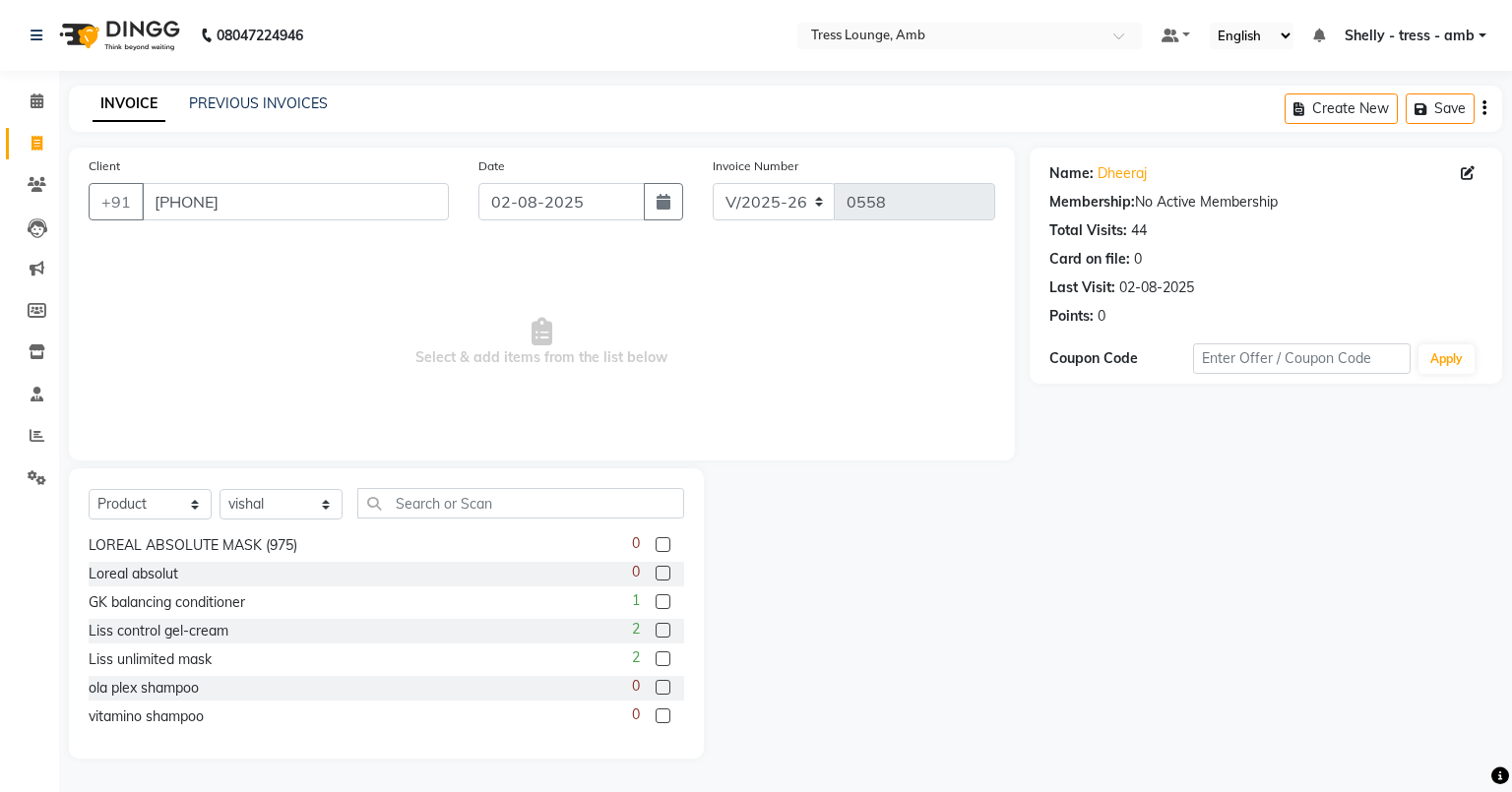 click 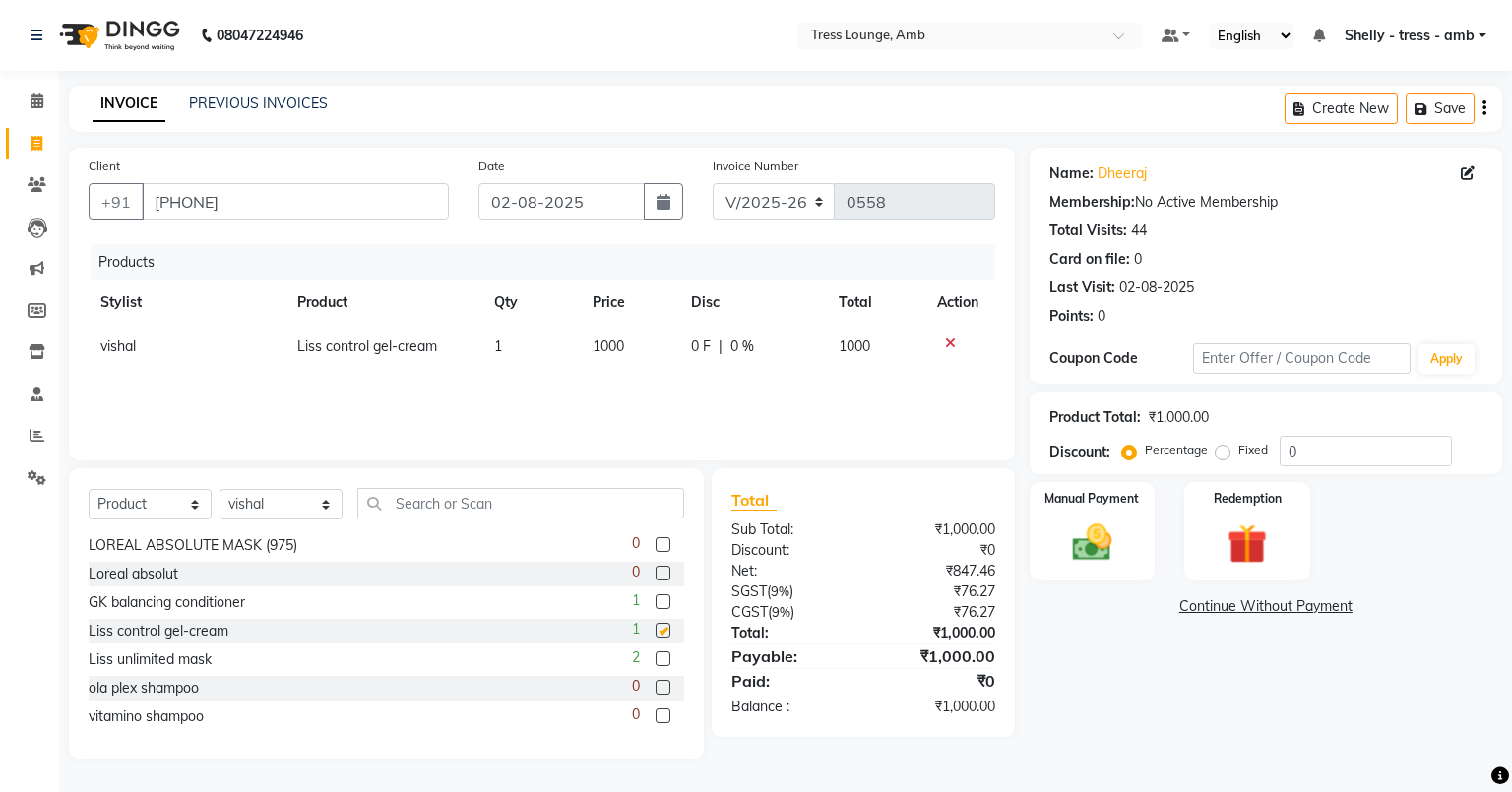 checkbox on "false" 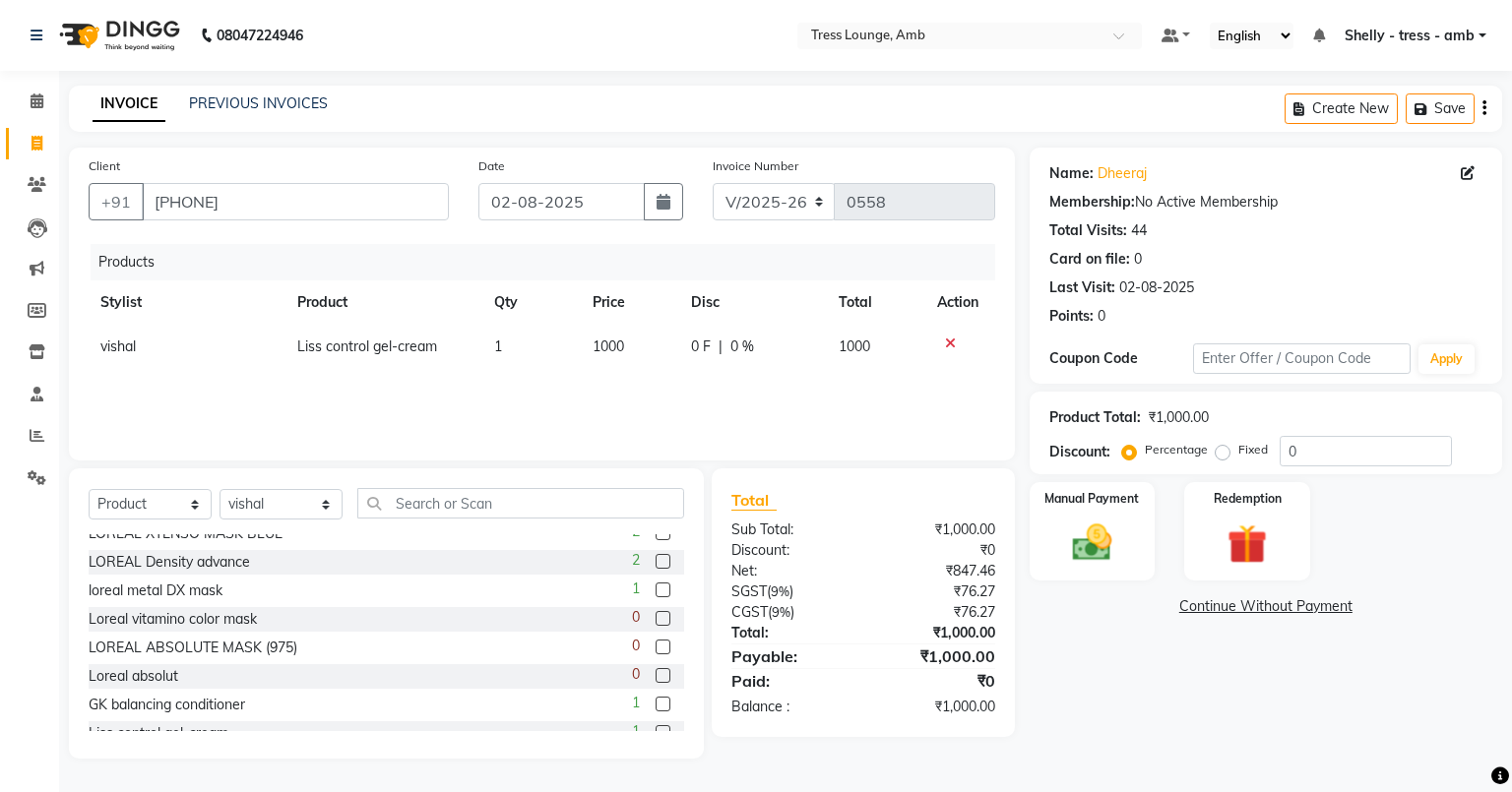 scroll, scrollTop: 236, scrollLeft: 0, axis: vertical 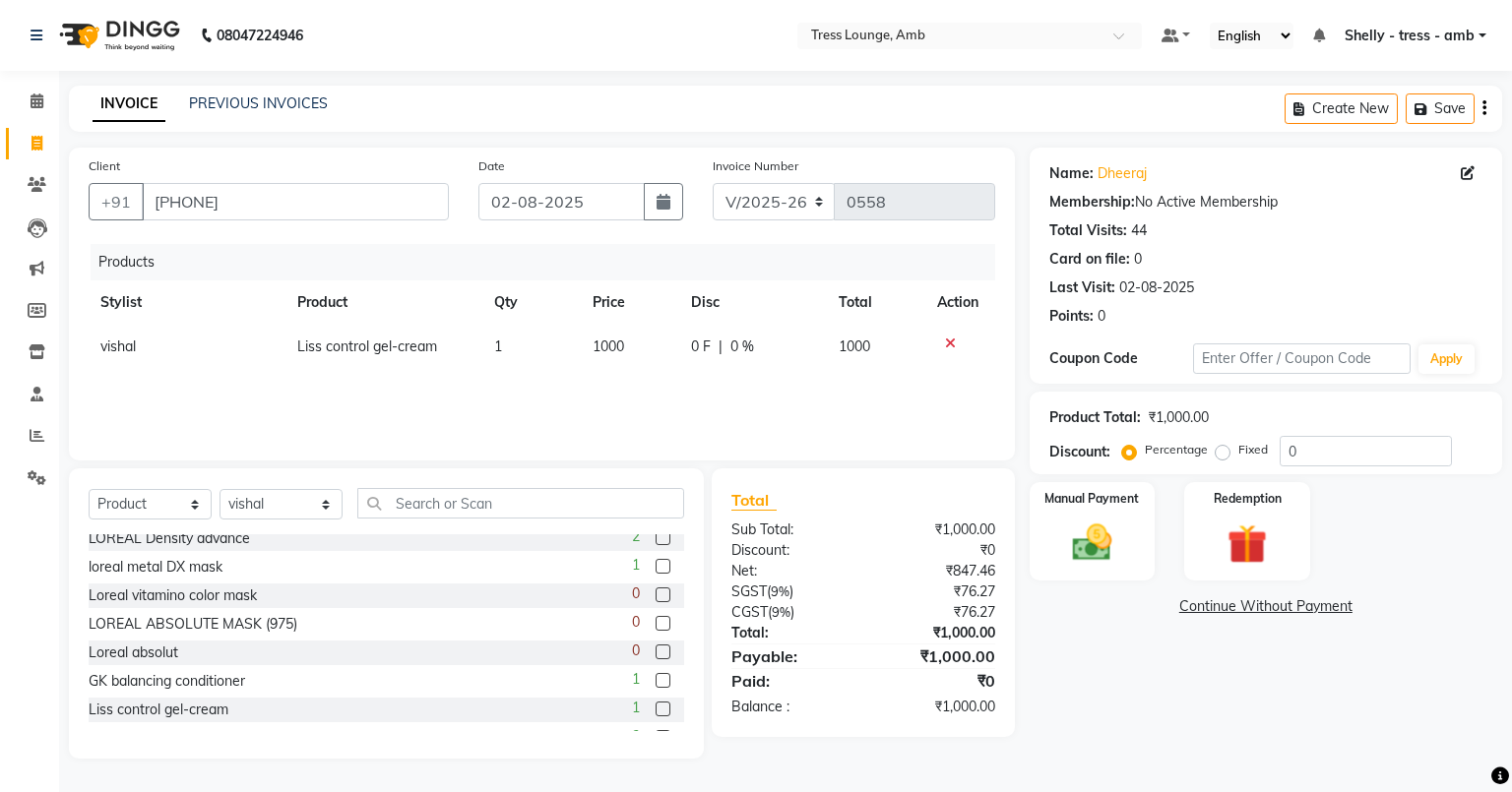 click 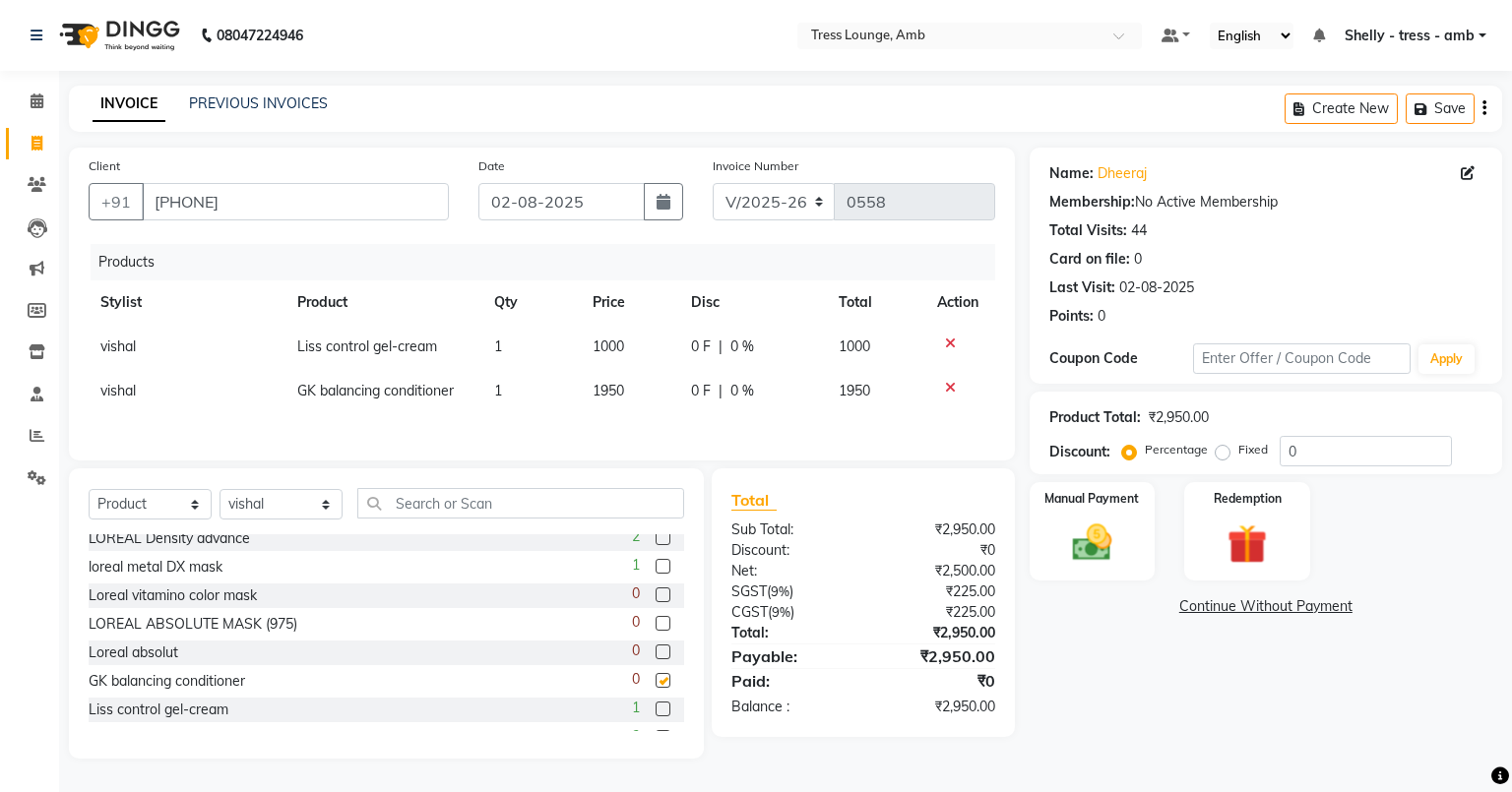 checkbox on "false" 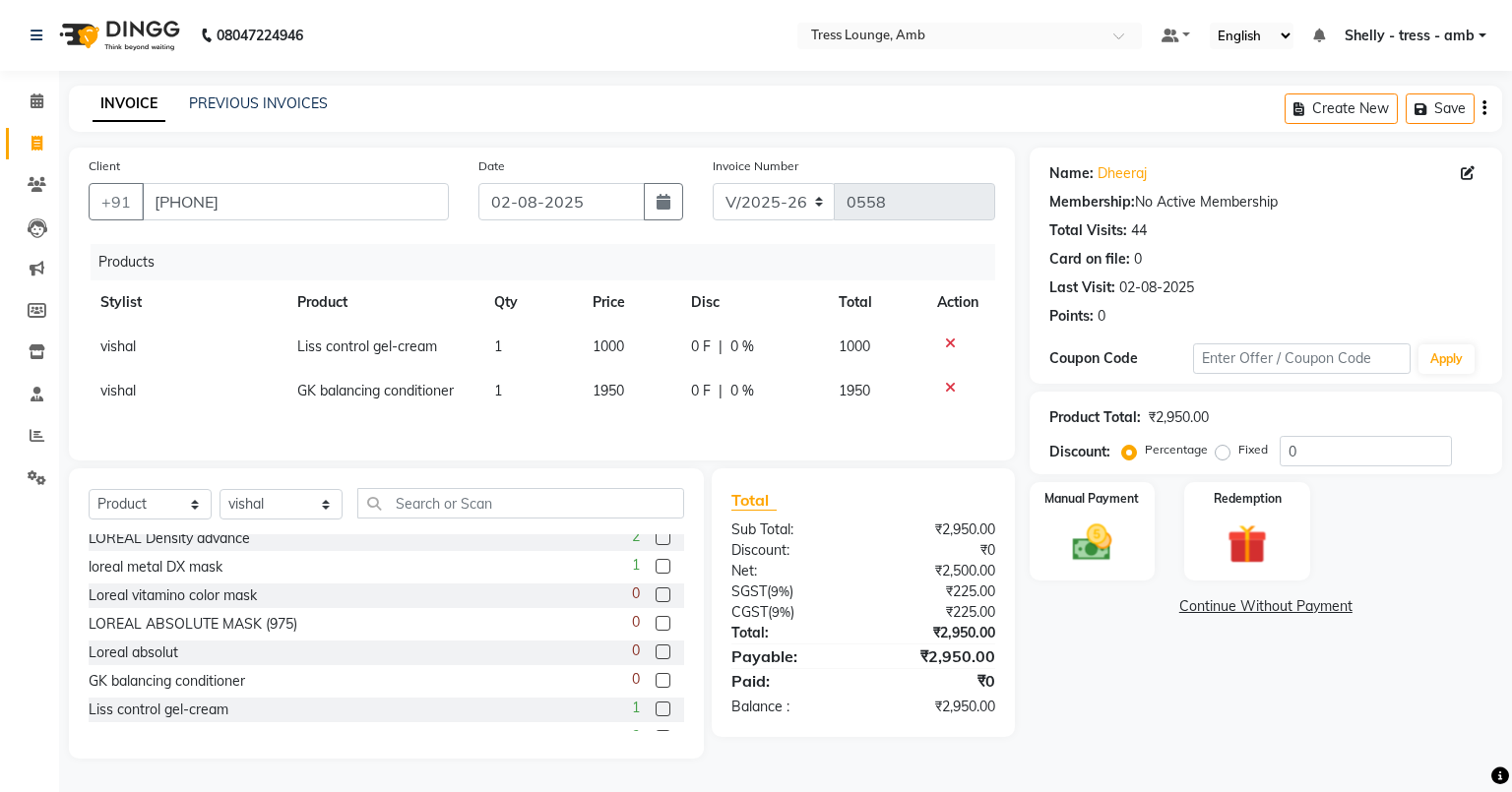 click 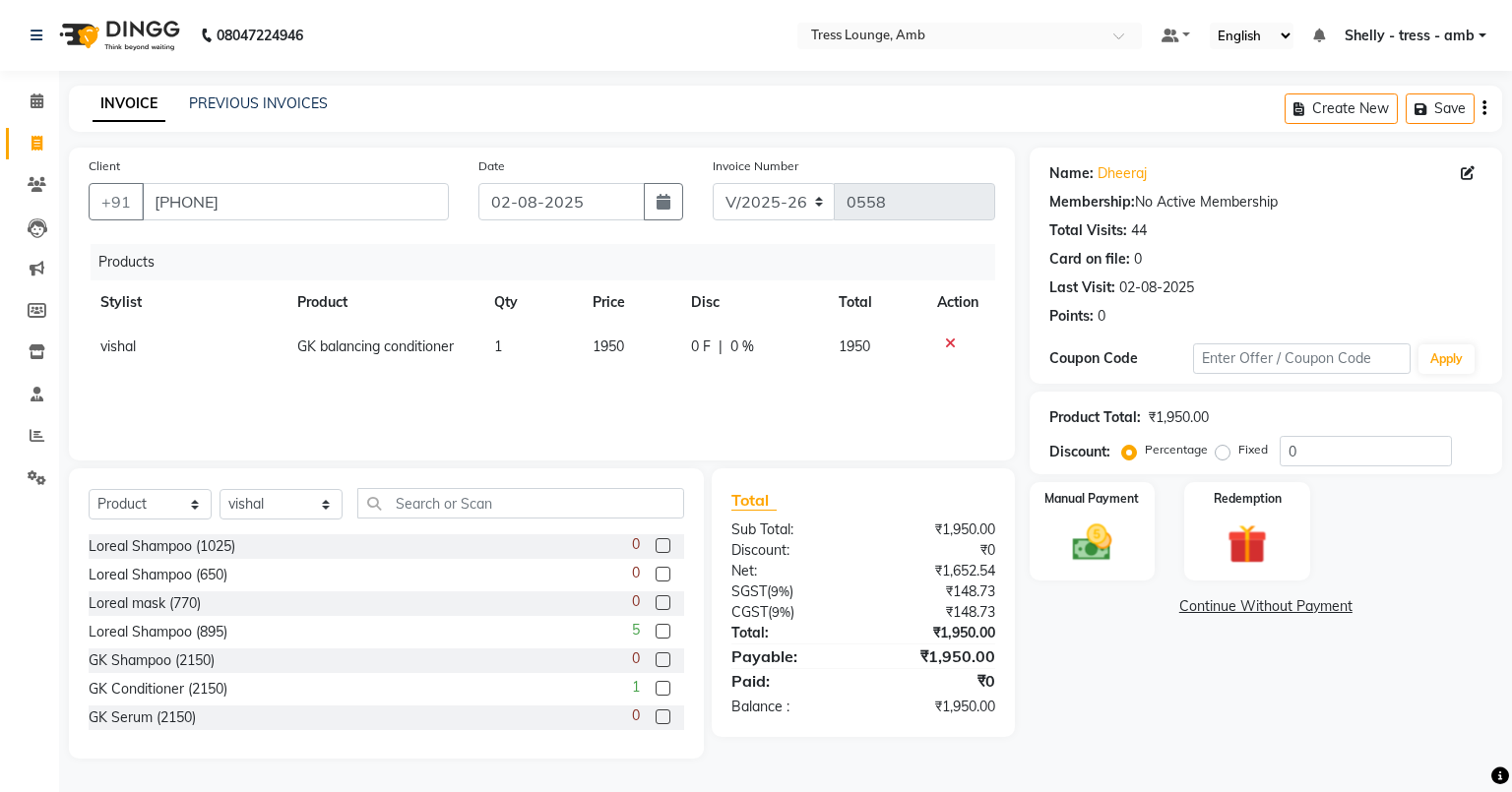 scroll, scrollTop: 1181, scrollLeft: 0, axis: vertical 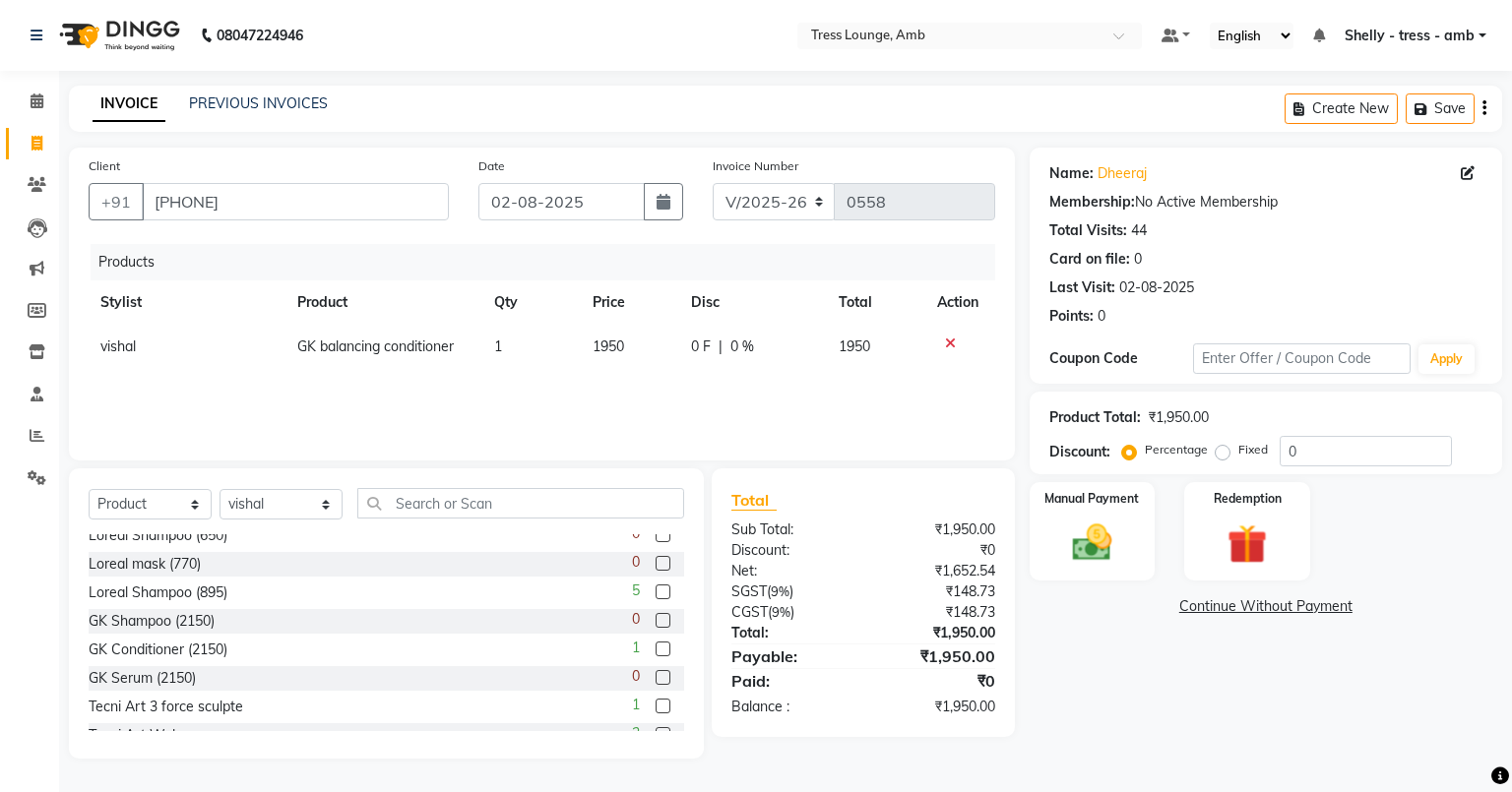click 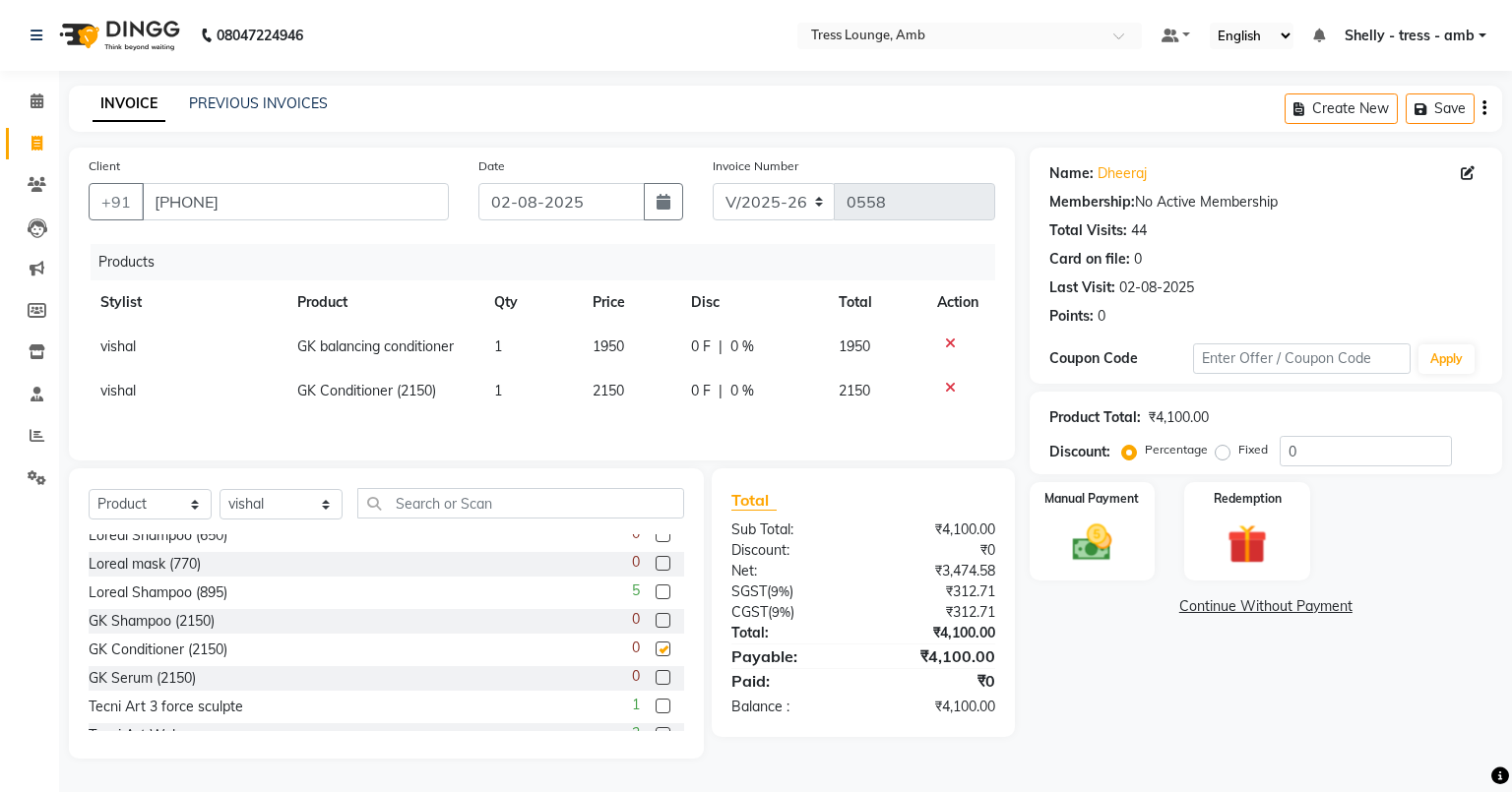 checkbox on "false" 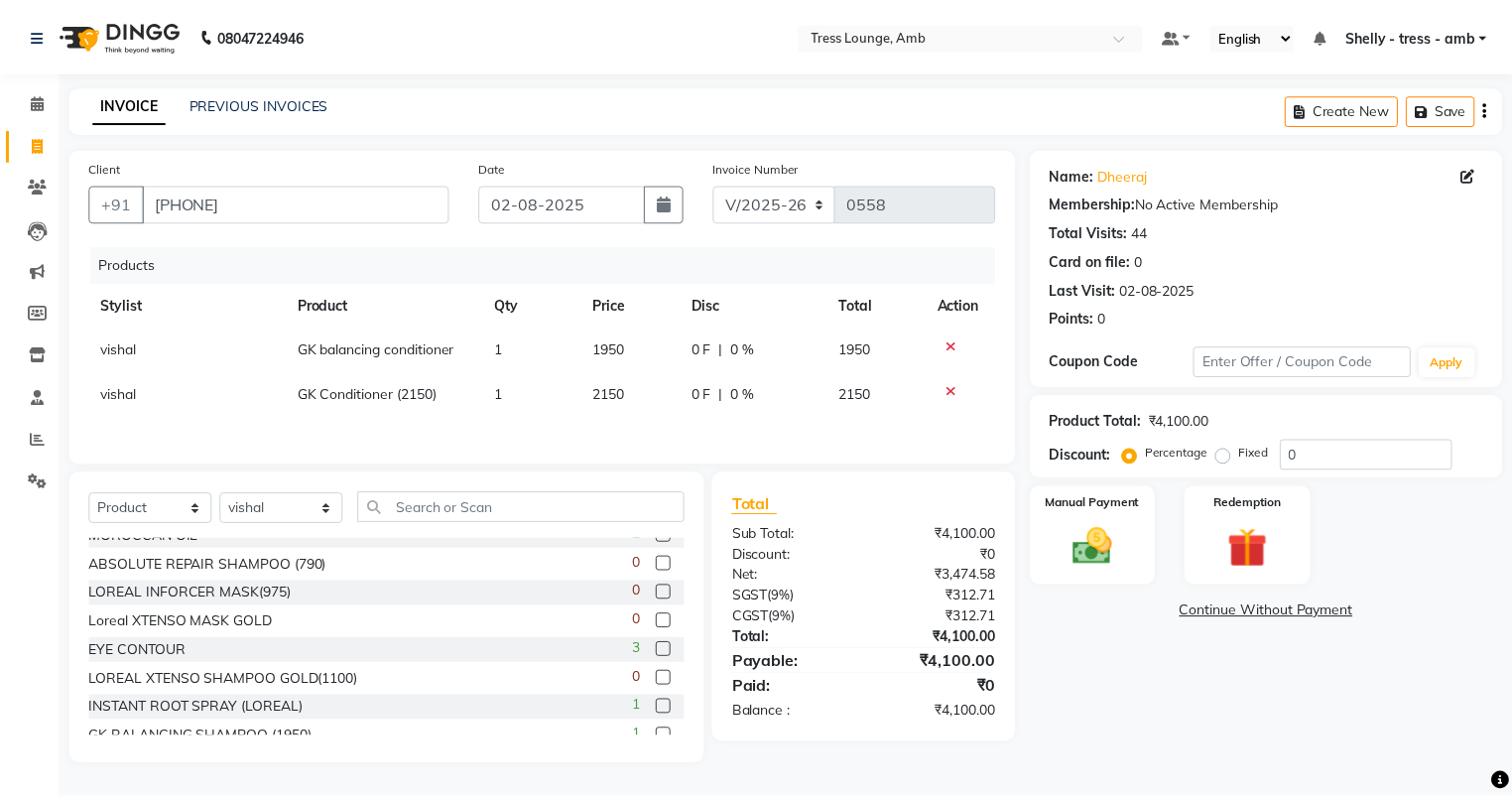 scroll, scrollTop: 843, scrollLeft: 0, axis: vertical 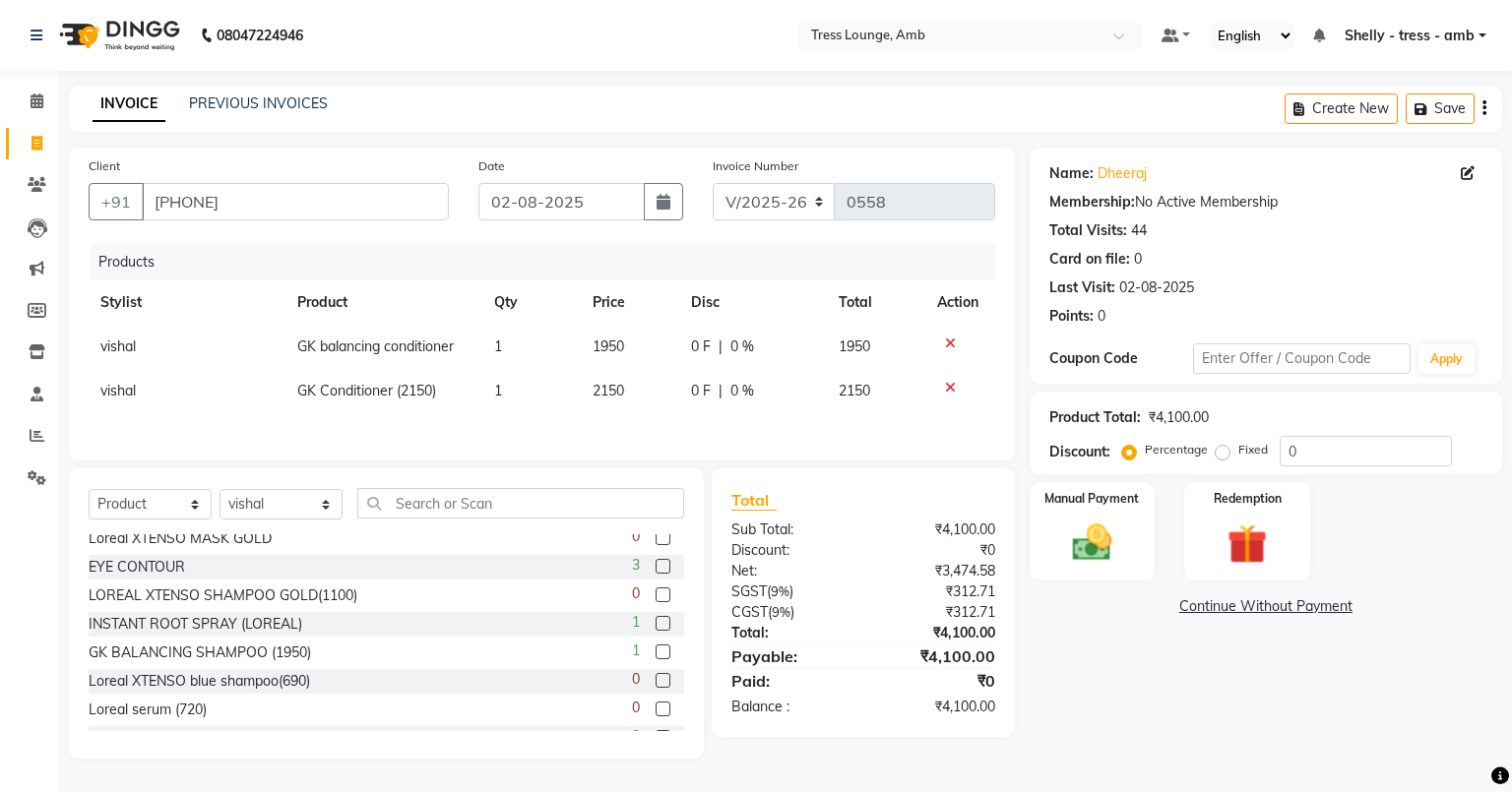 click 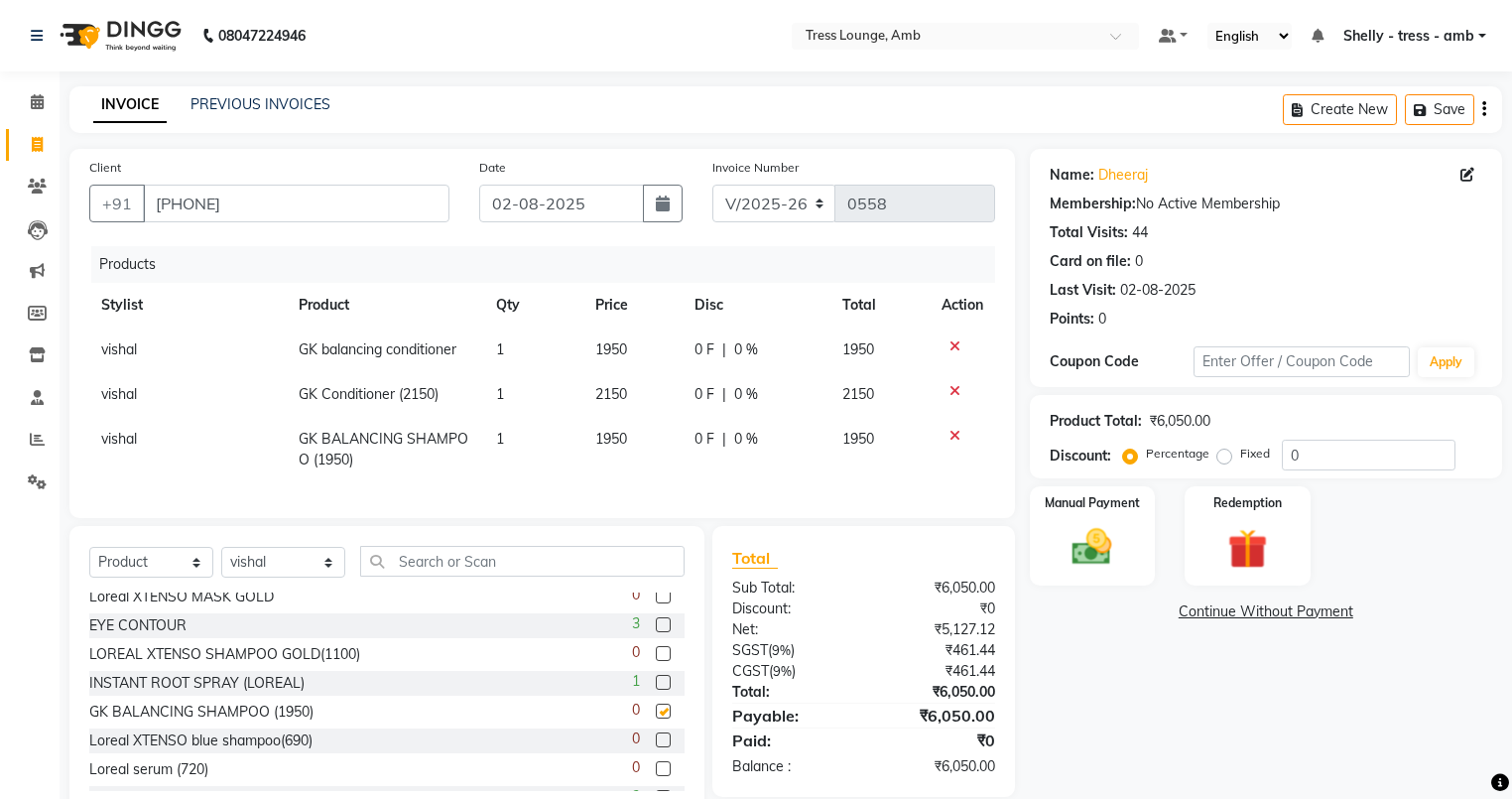 checkbox on "false" 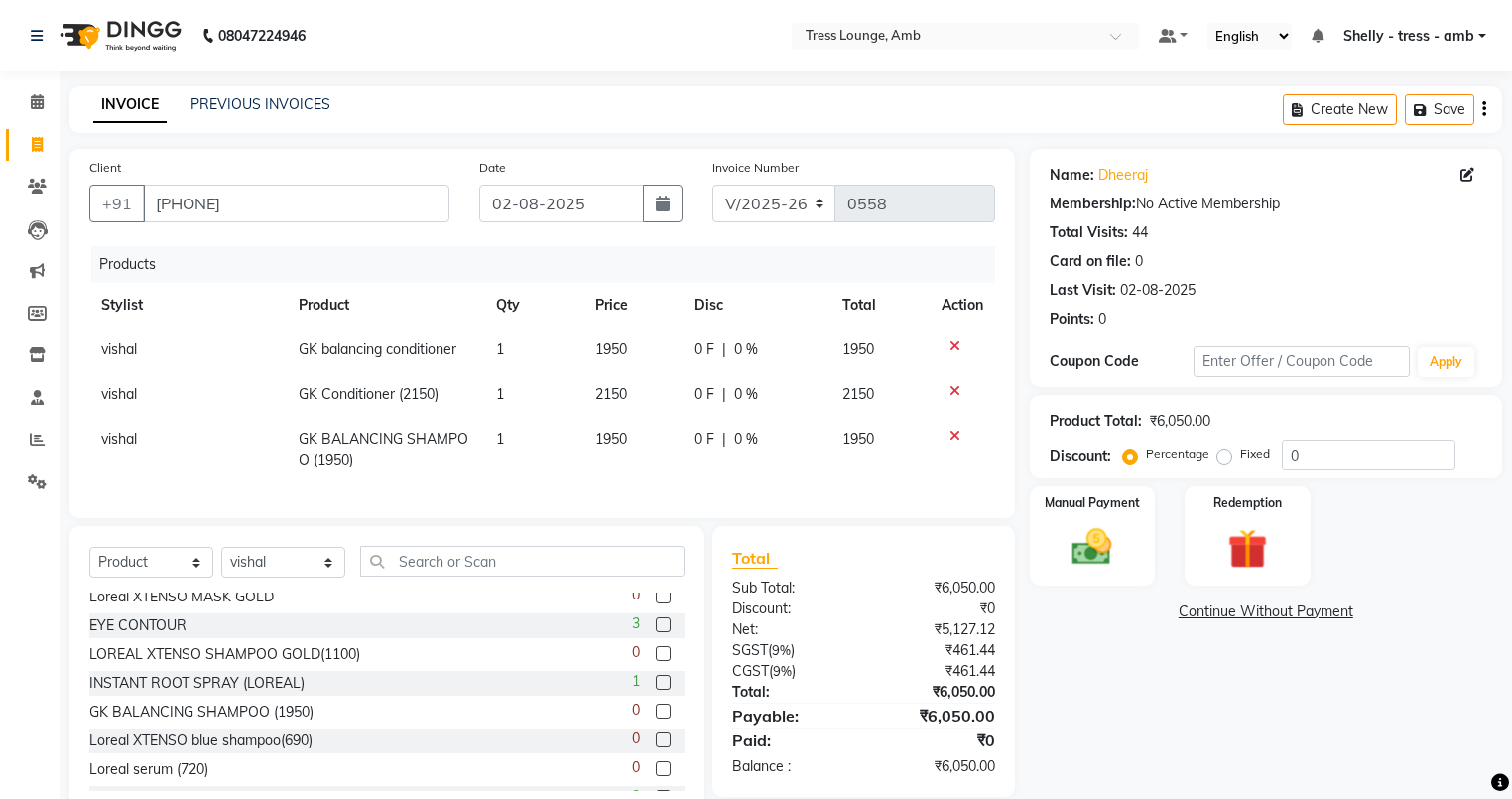 click 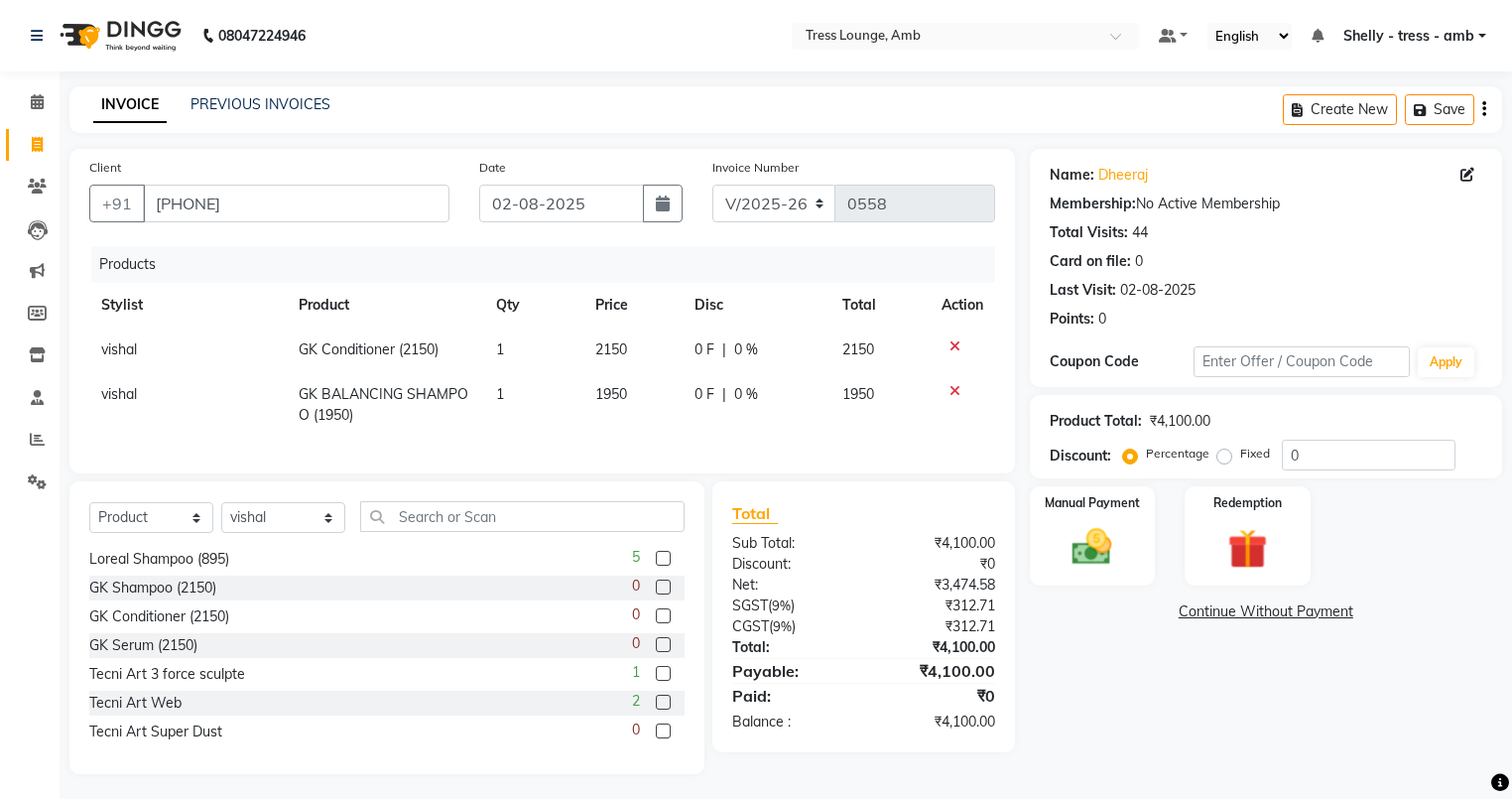 scroll, scrollTop: 1241, scrollLeft: 0, axis: vertical 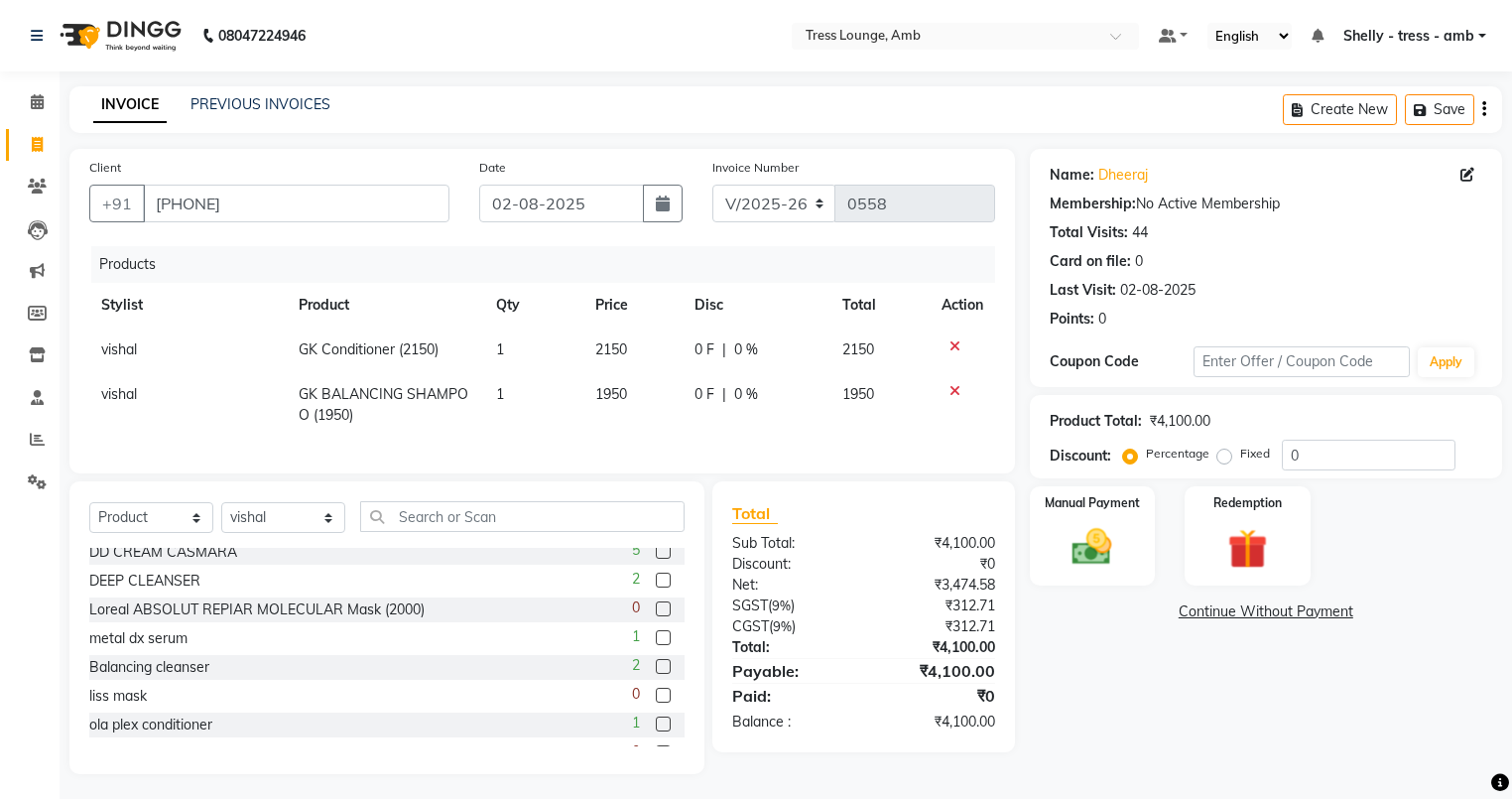 click 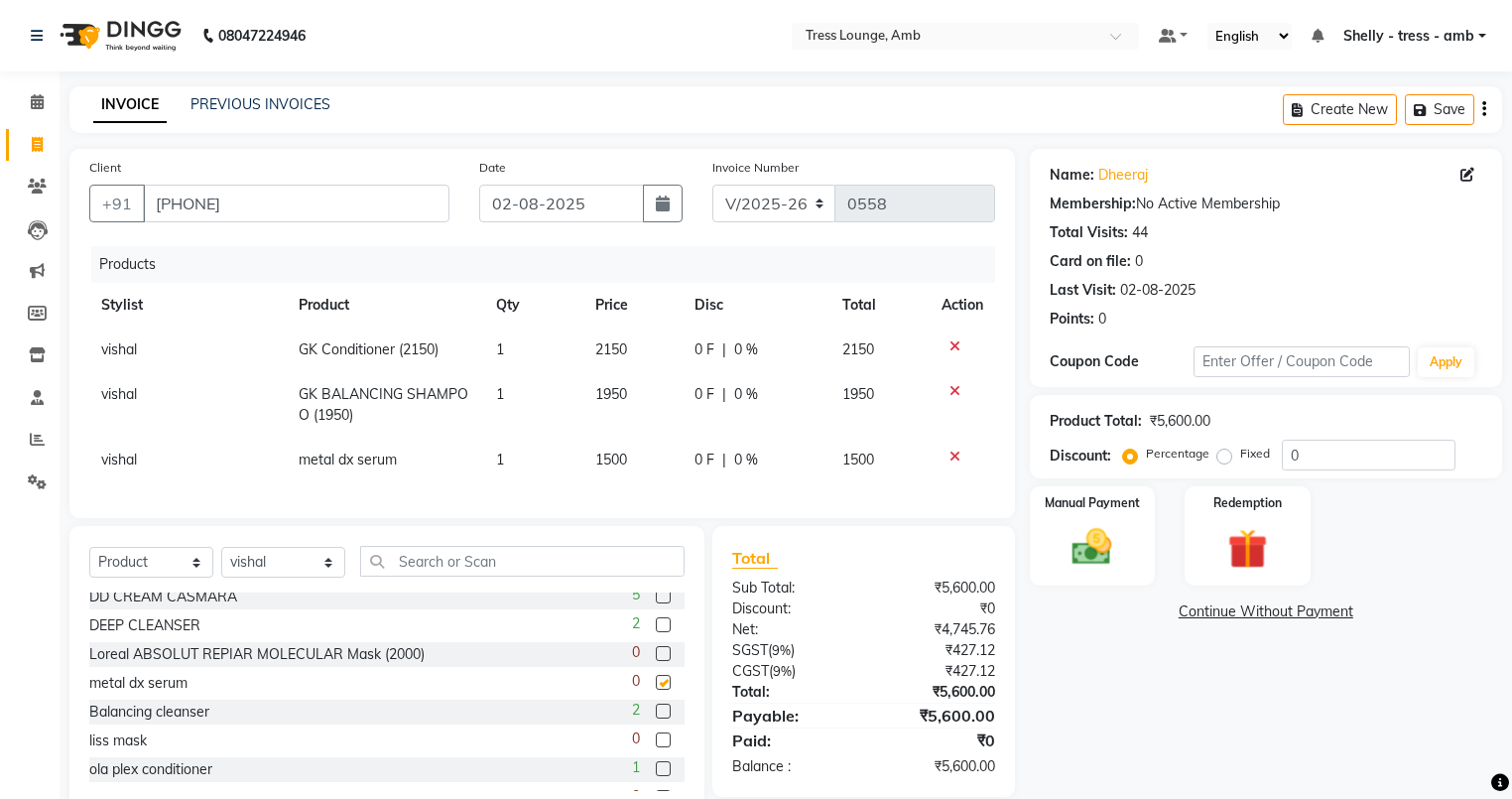 checkbox on "false" 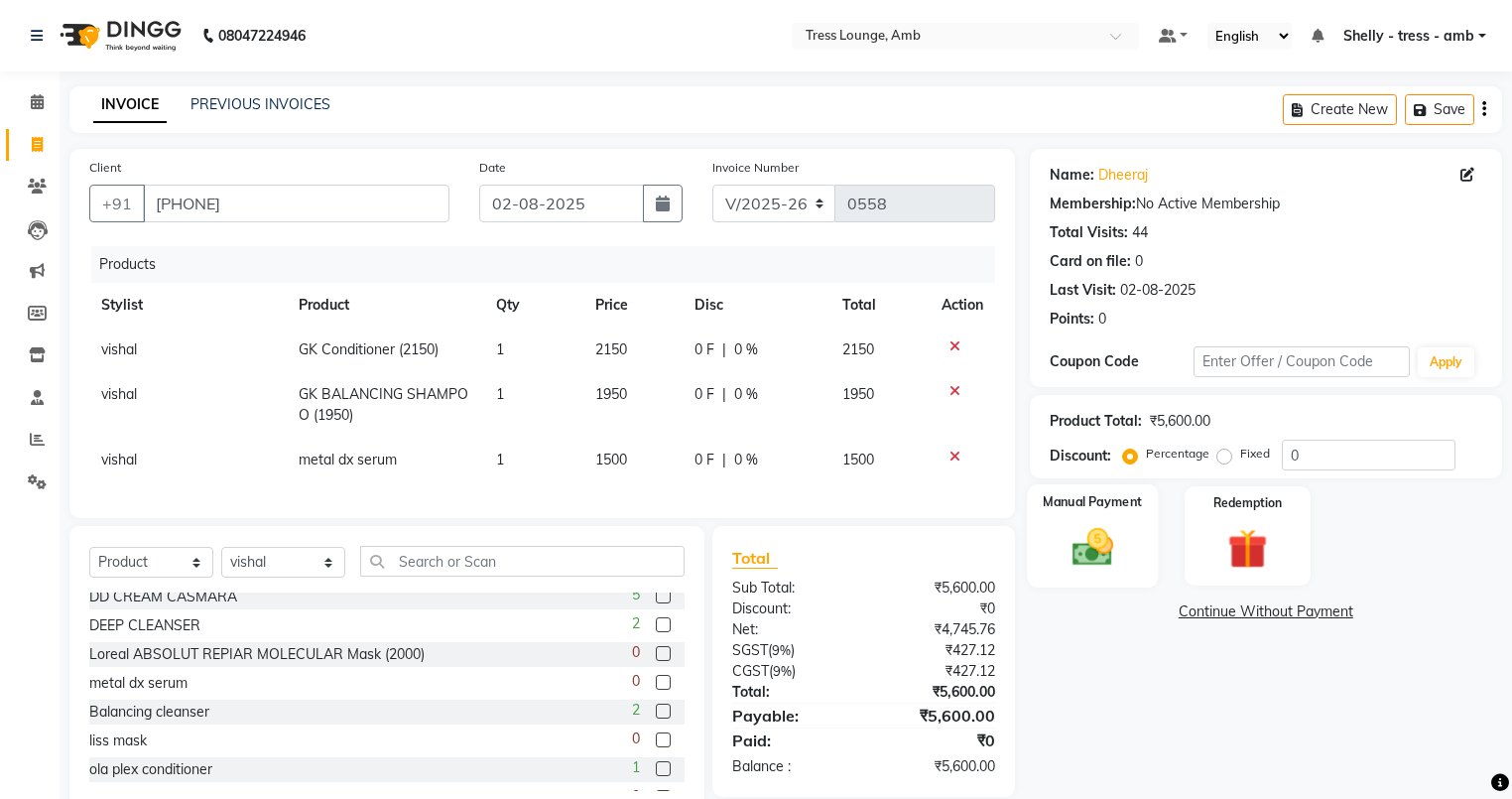 click 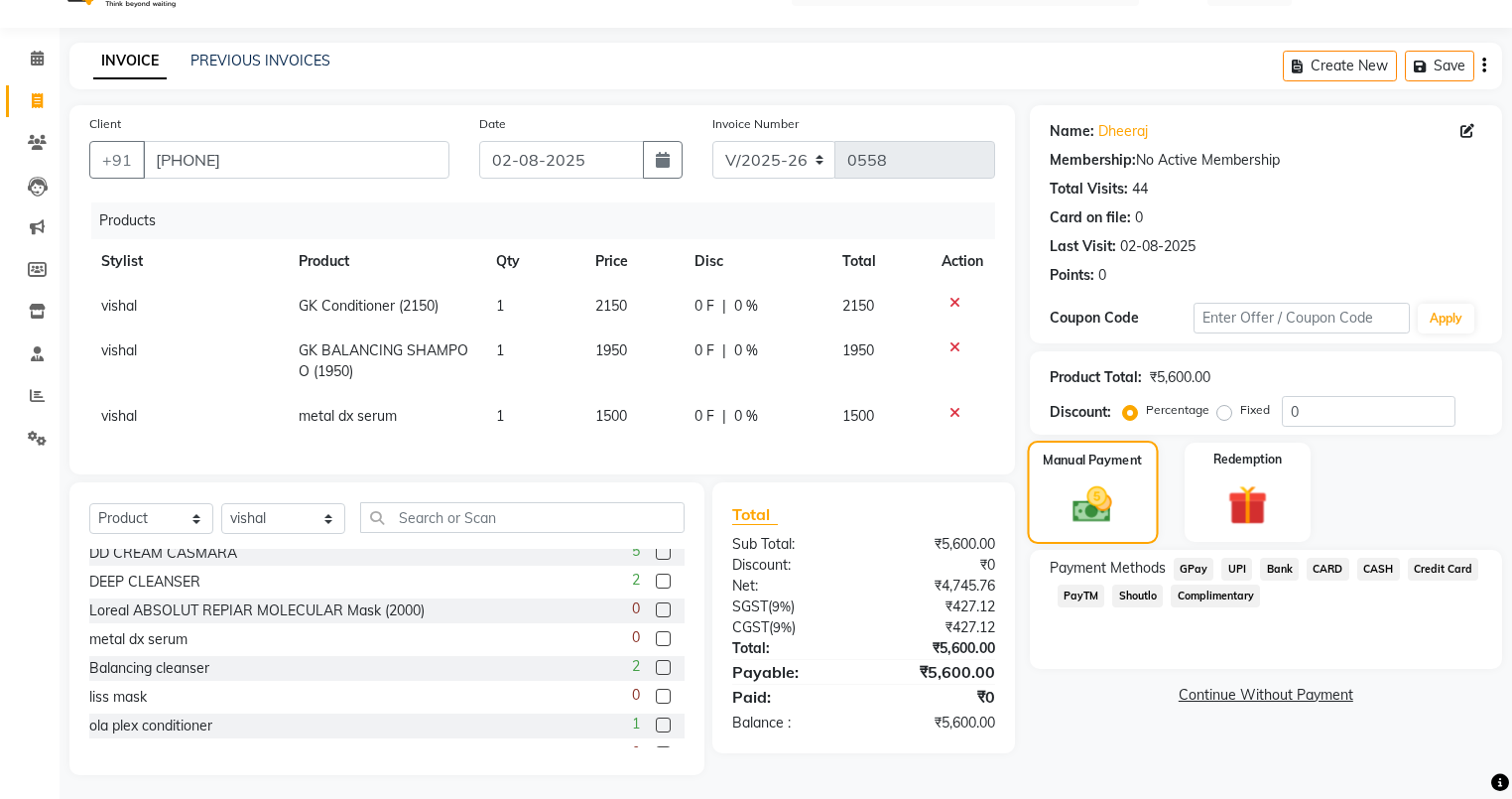 scroll, scrollTop: 63, scrollLeft: 0, axis: vertical 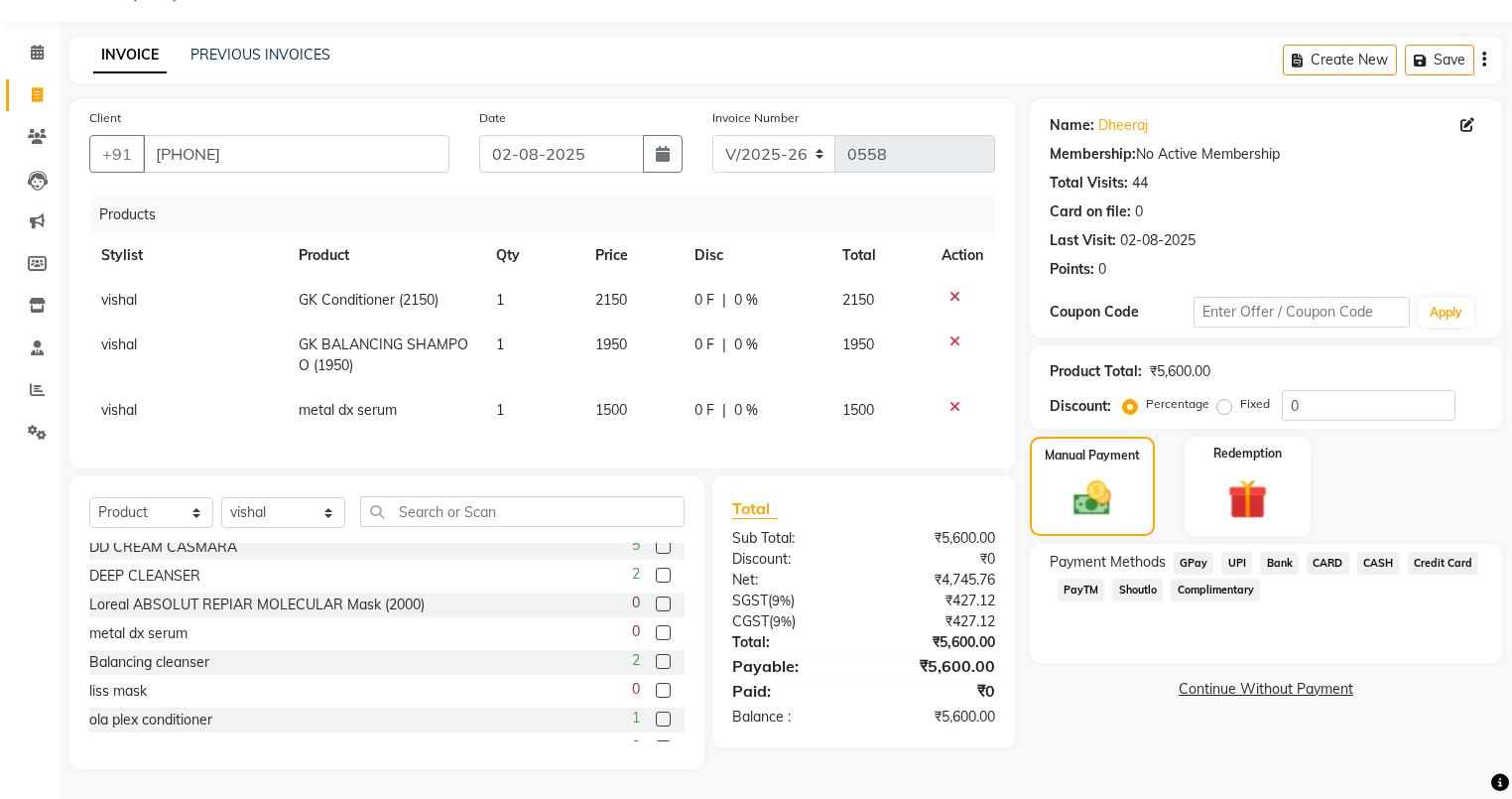 click on "Fixed" 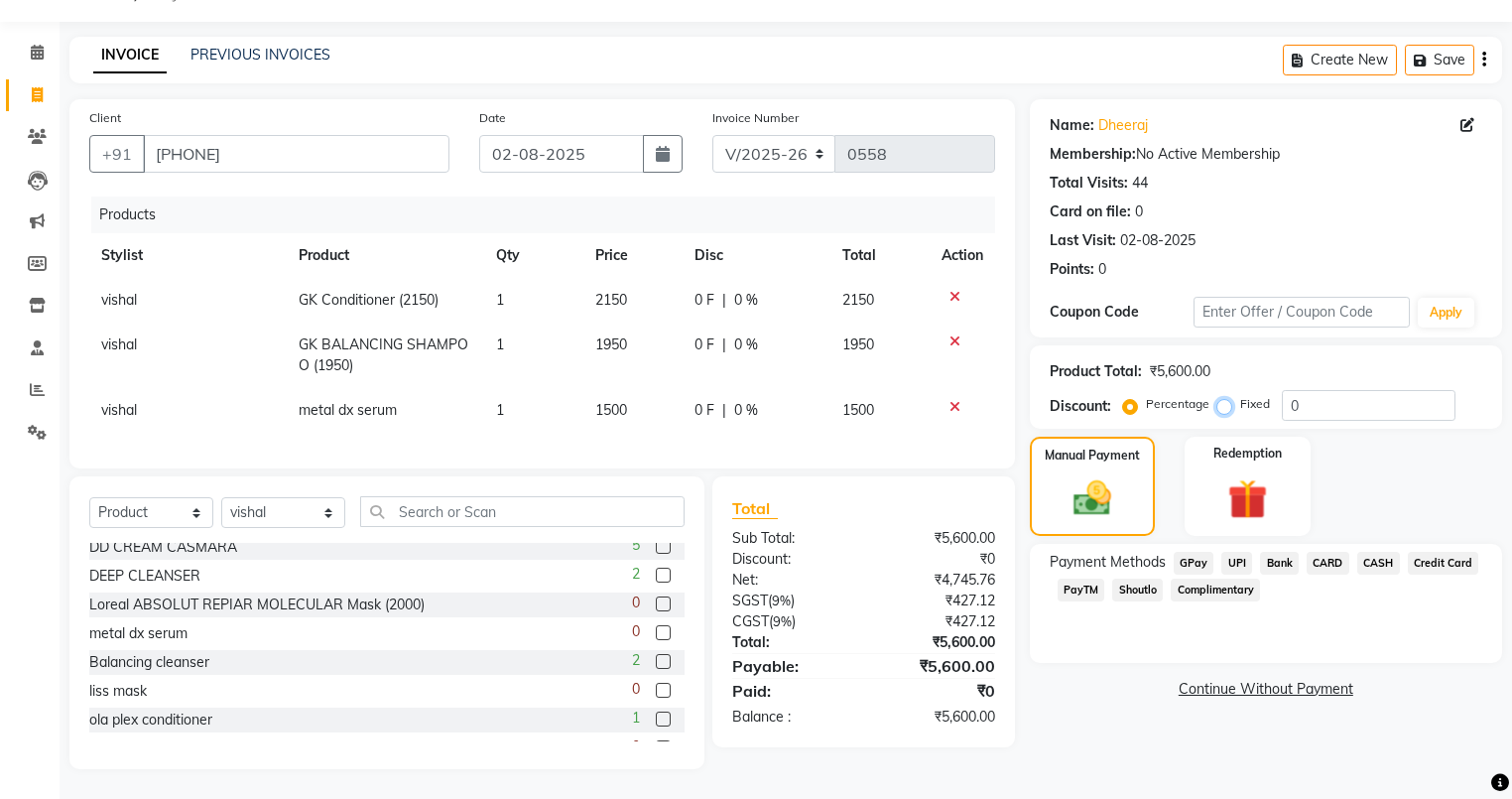 click on "Fixed" at bounding box center (1228, 404) 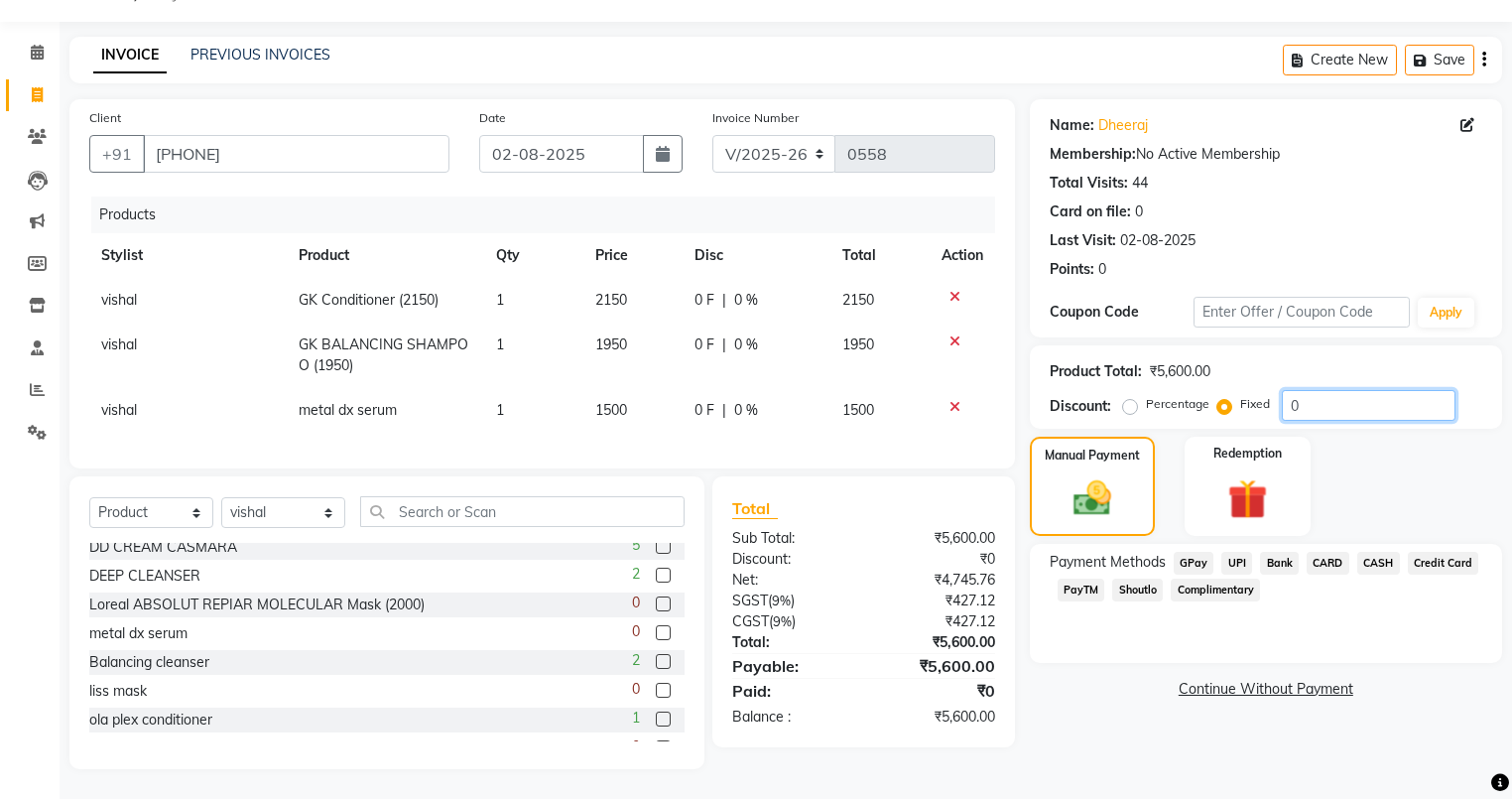 click on "0" 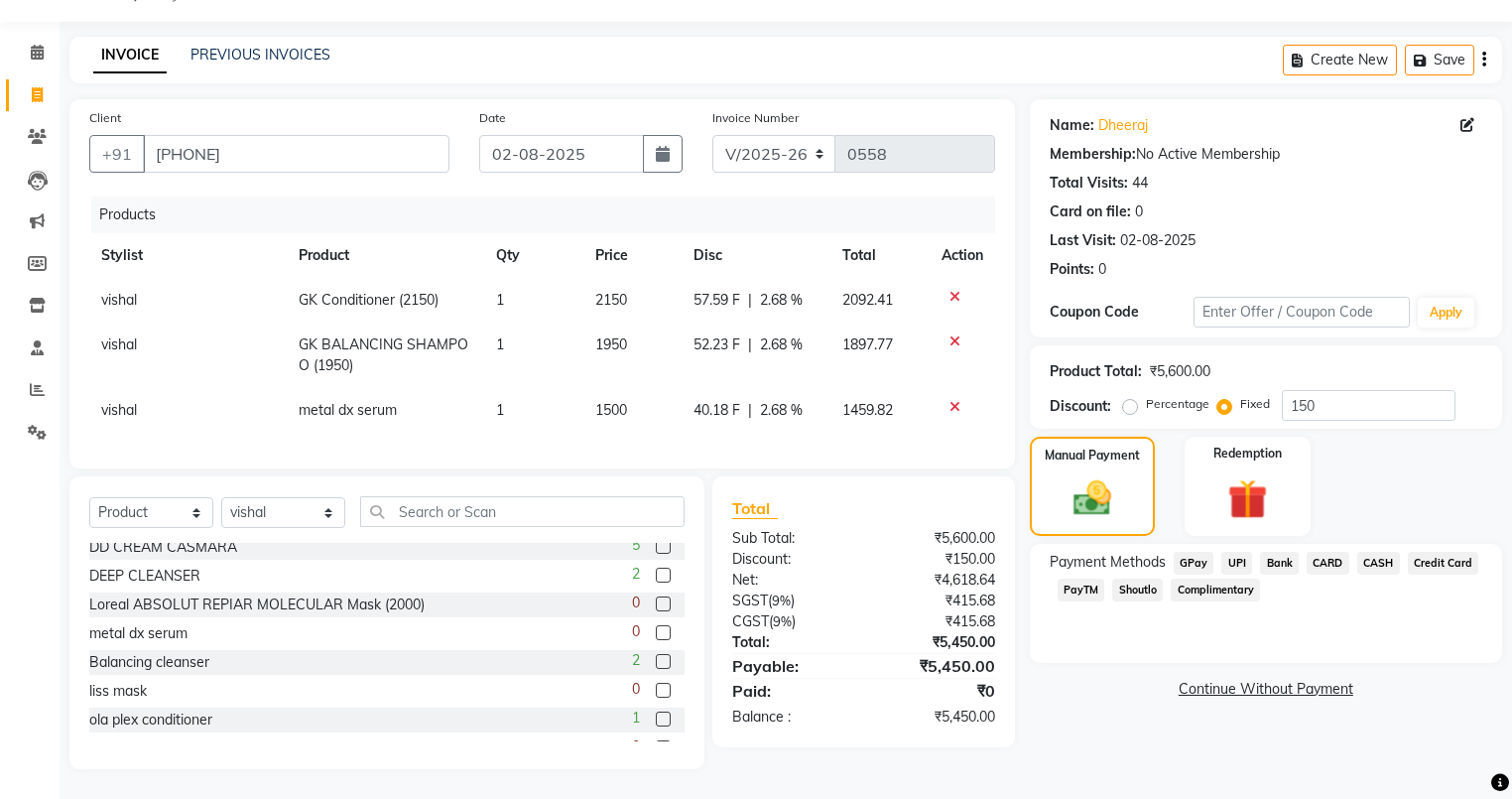 click on "Manual Payment Redemption" 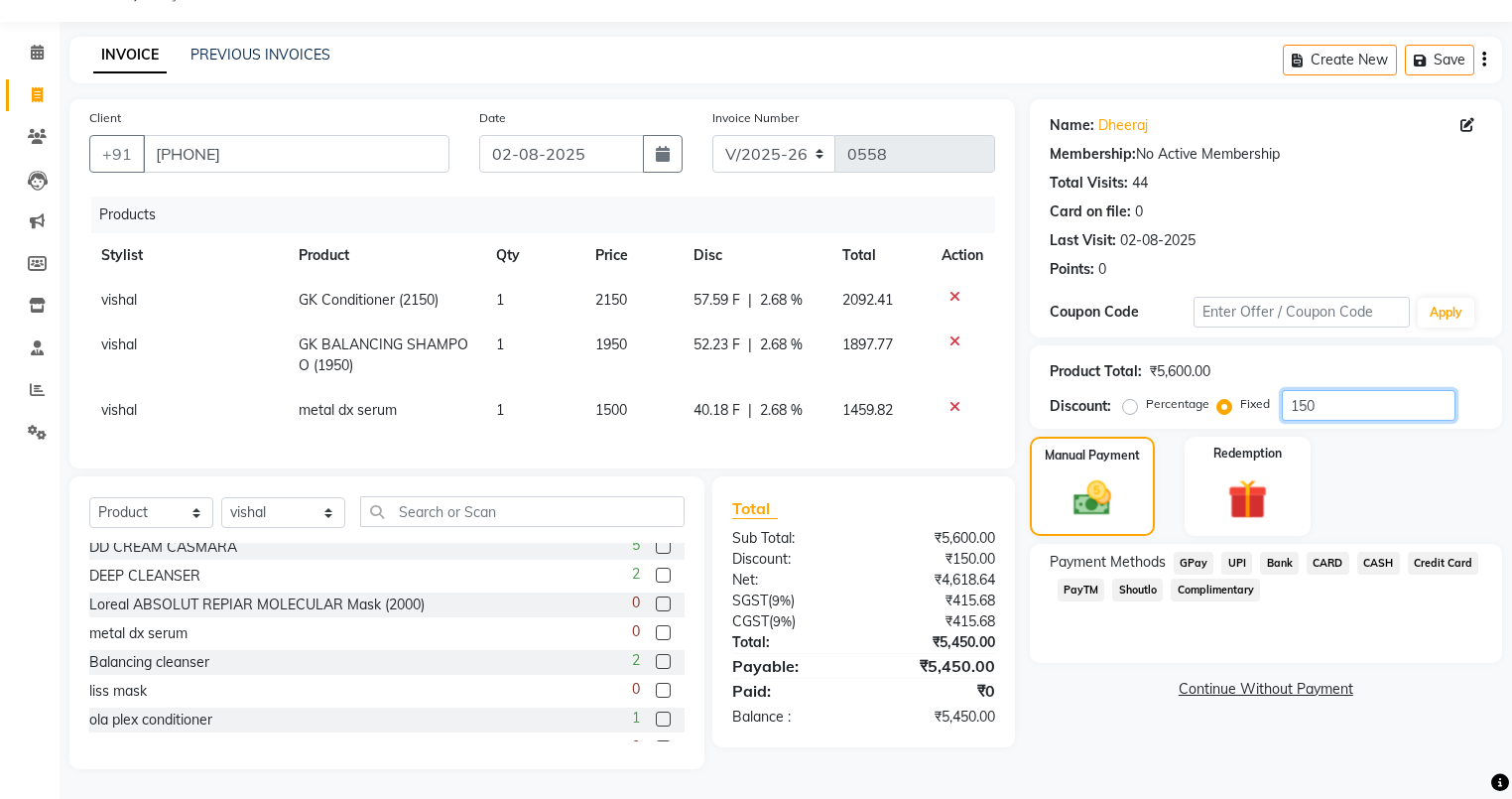 click on "150" 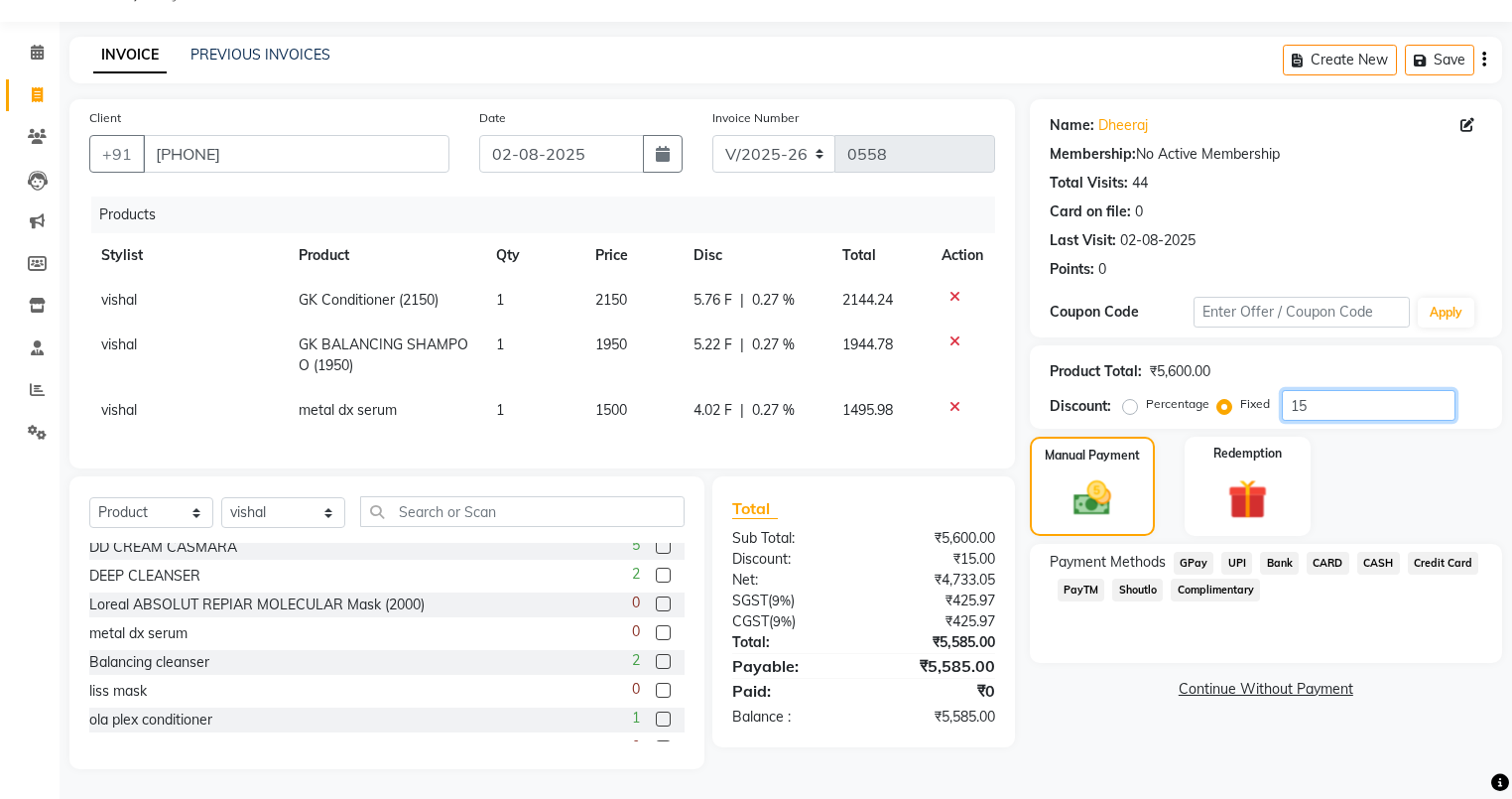 type on "1" 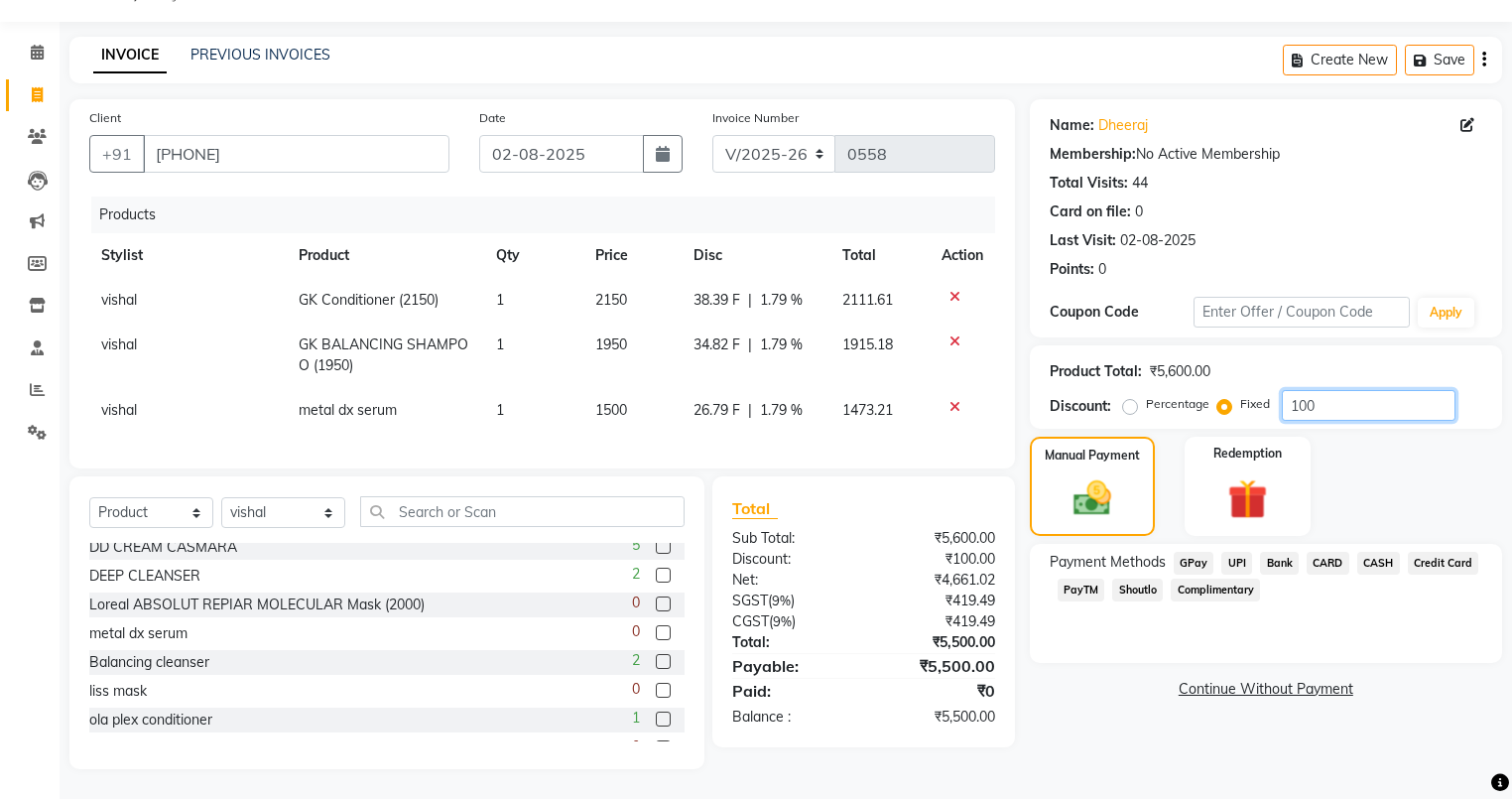 type on "100" 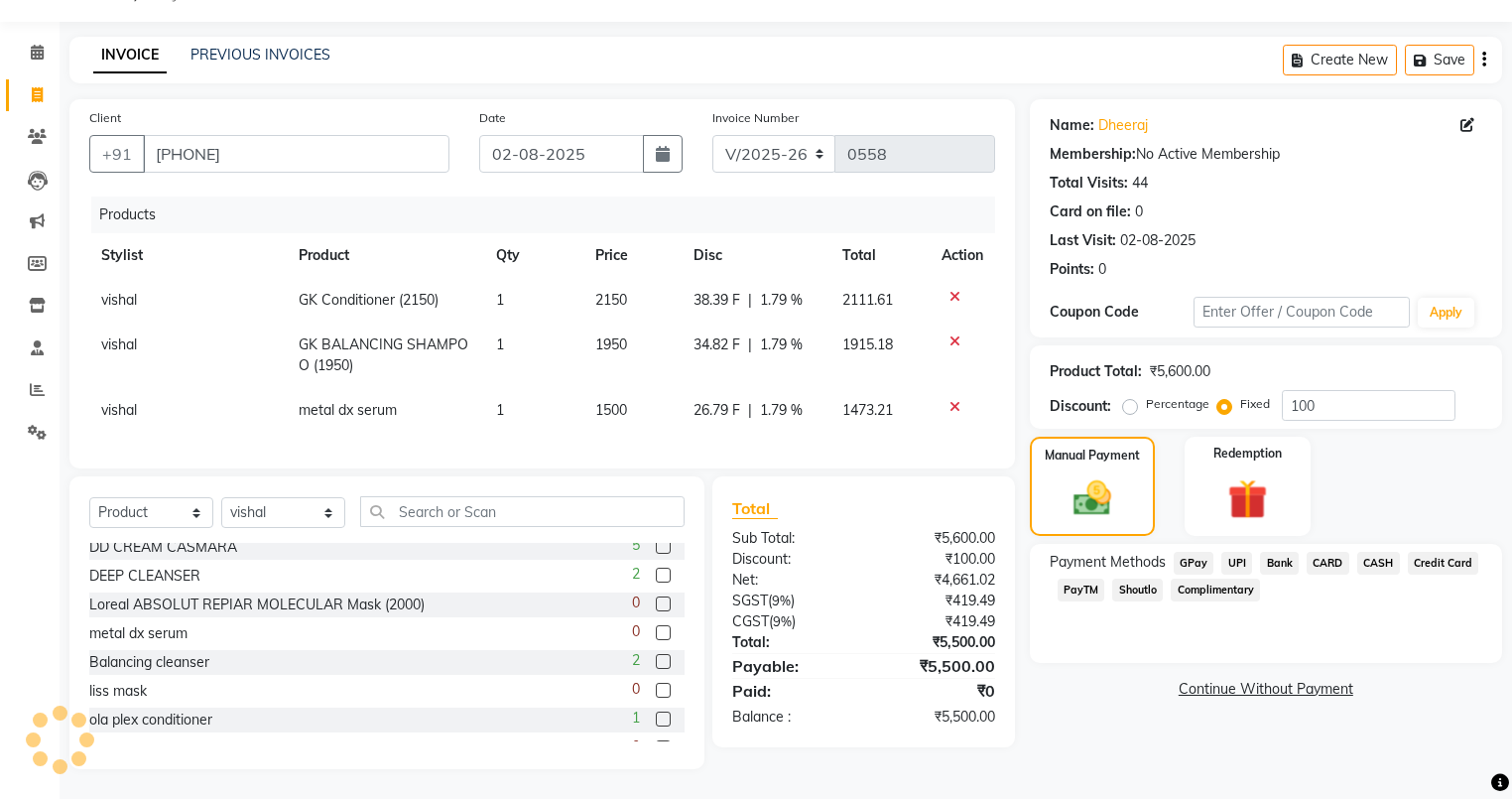 click on "Manual Payment Redemption" 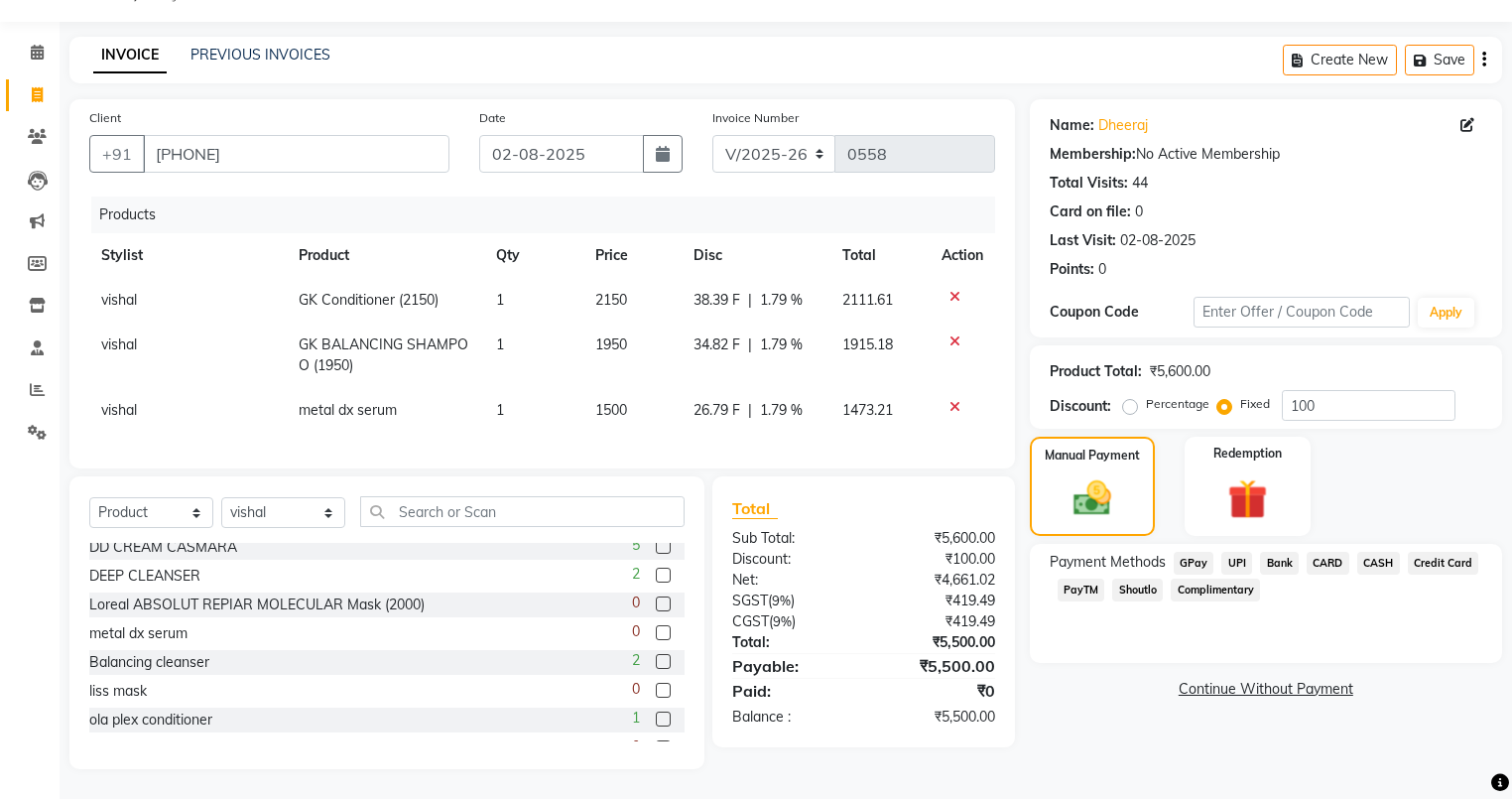 click on "CASH" 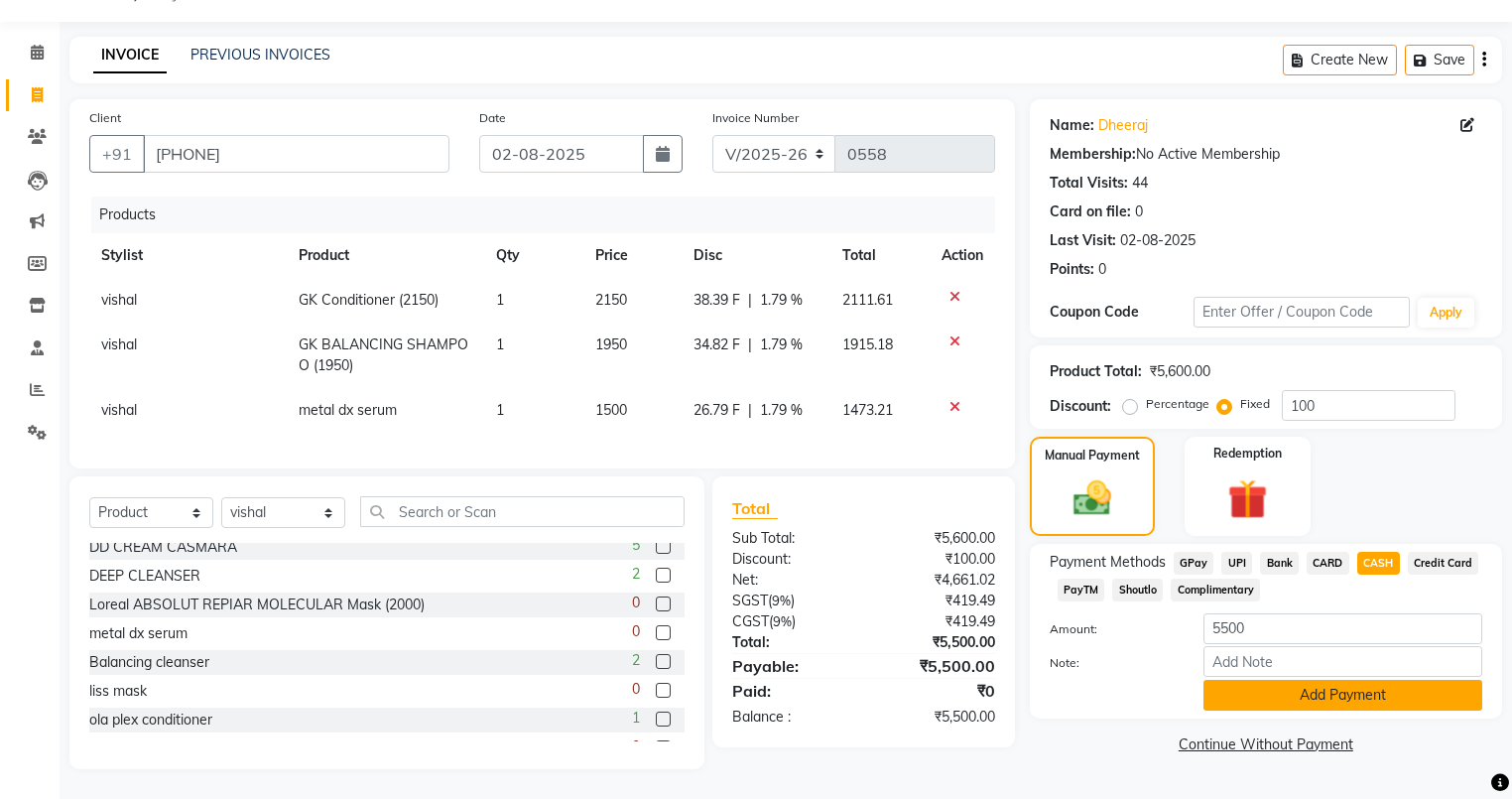 click on "Add Payment" 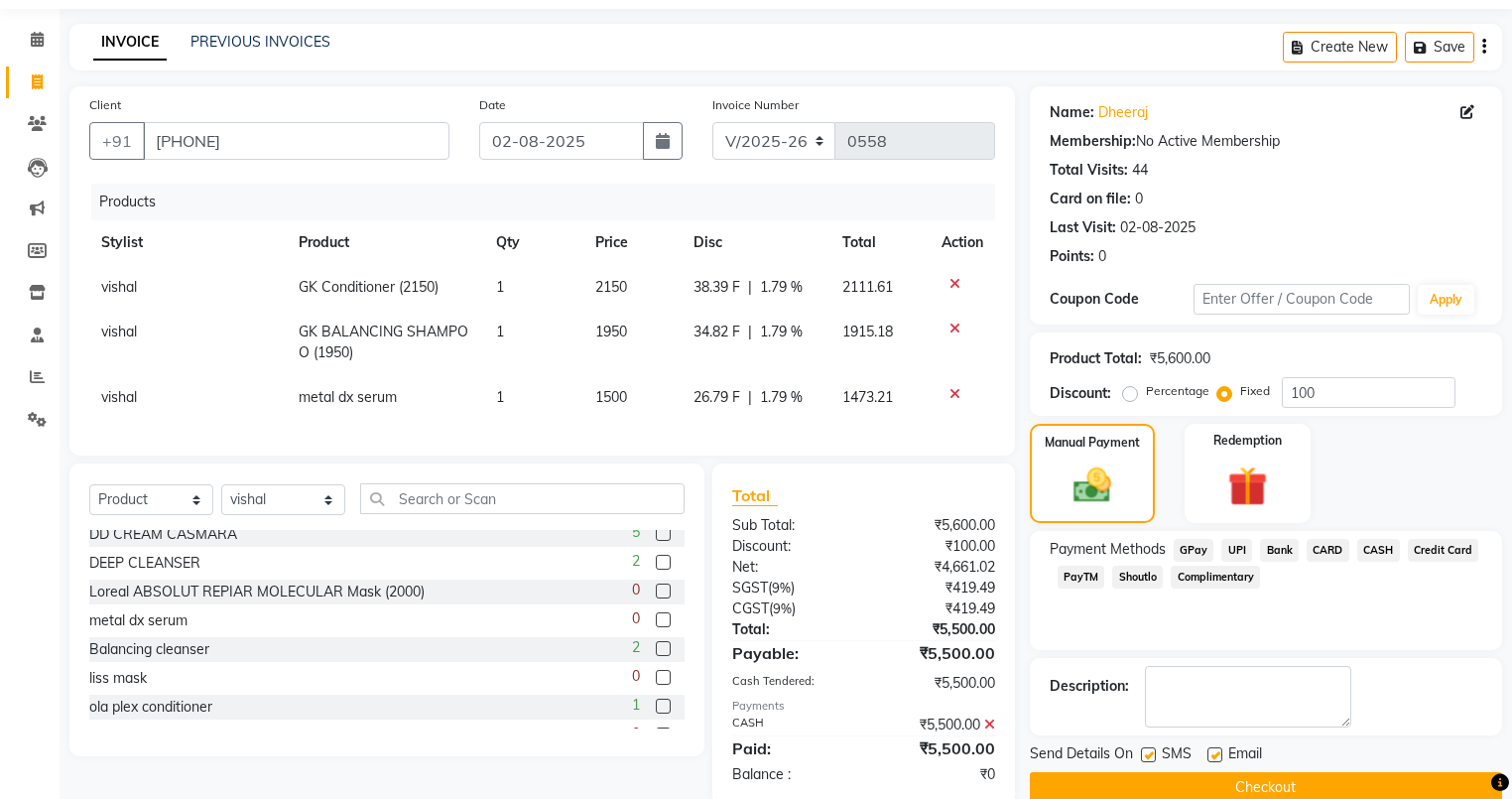 scroll, scrollTop: 111, scrollLeft: 0, axis: vertical 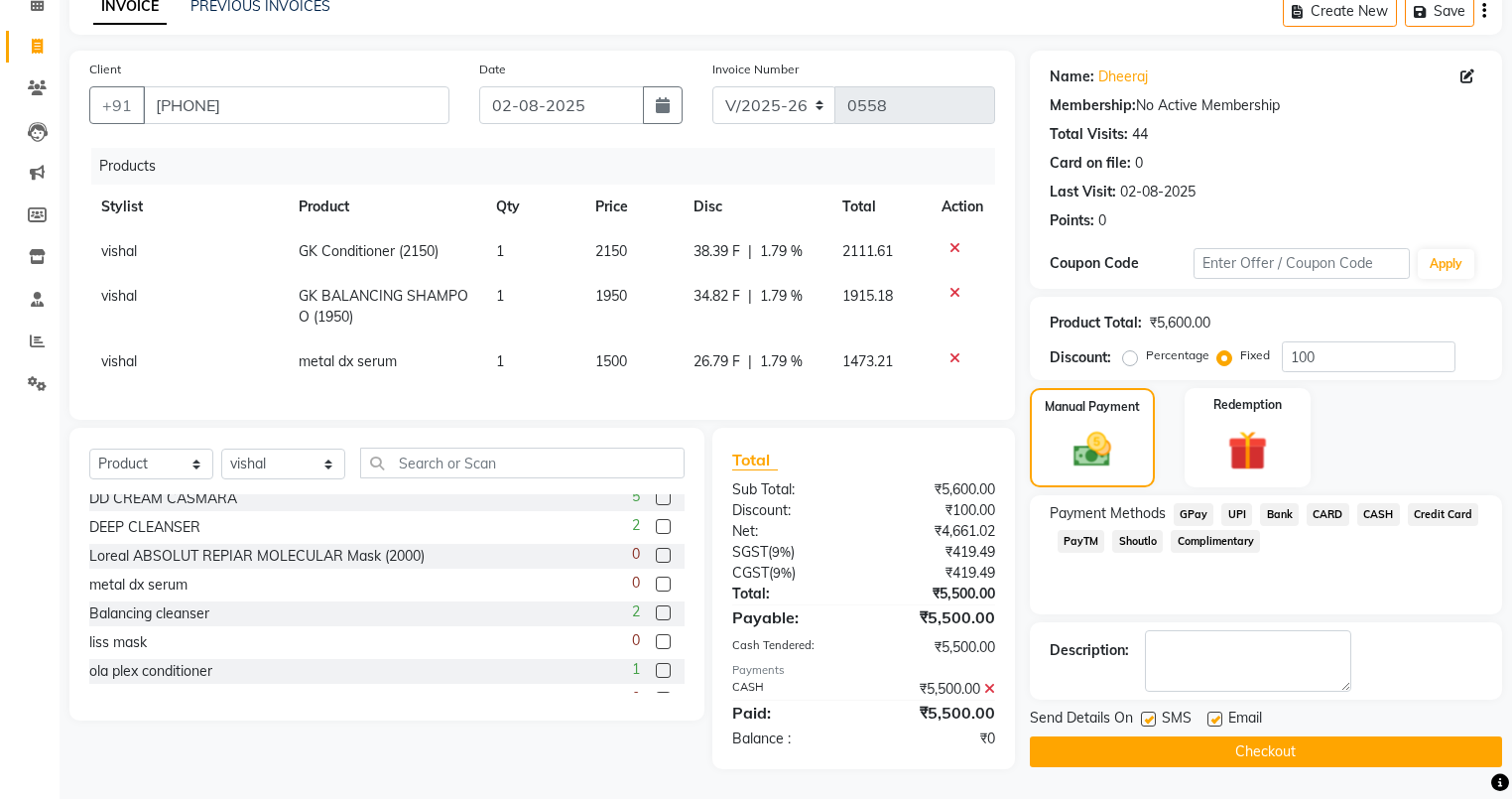 click on "Checkout" 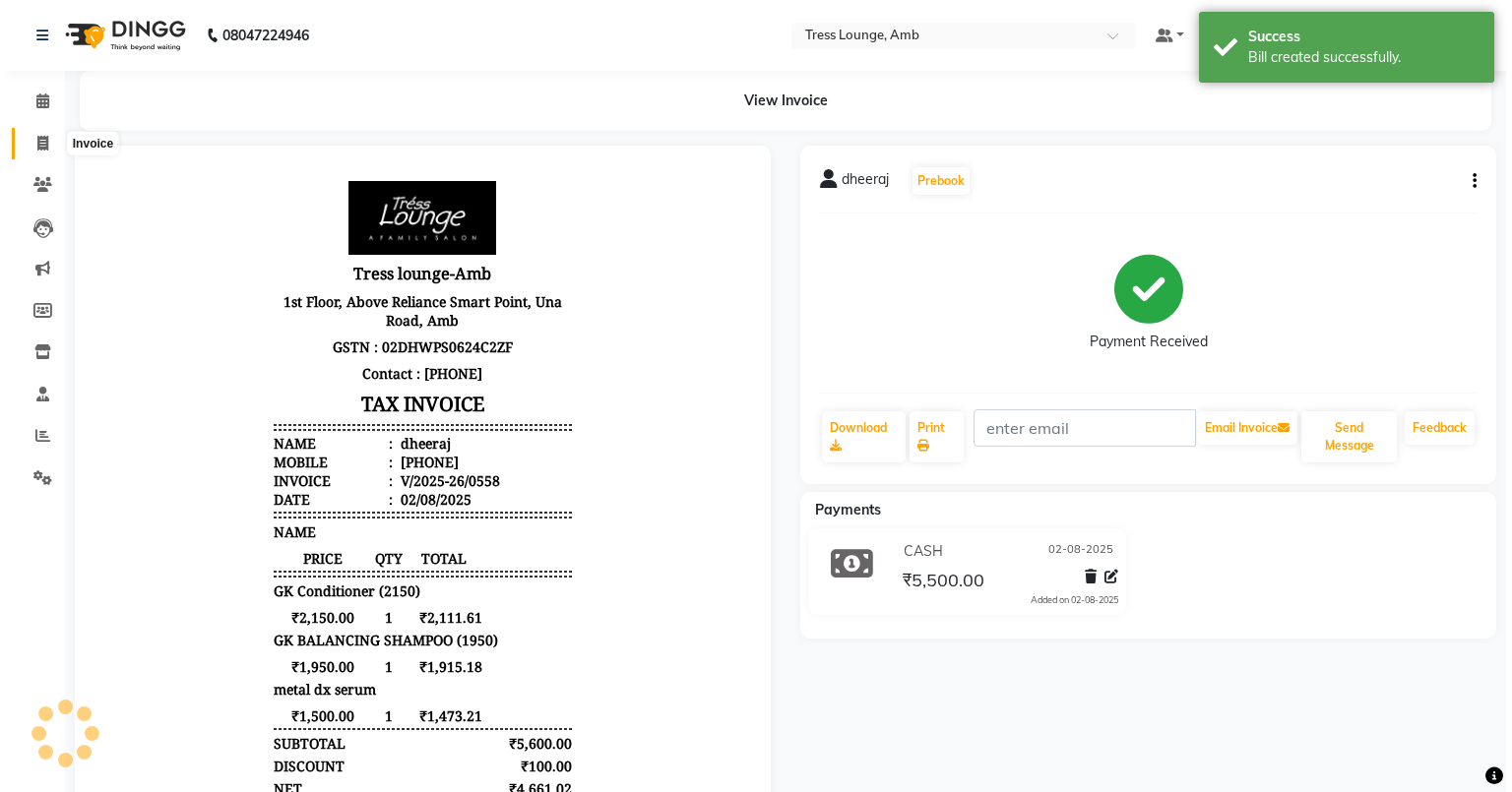 scroll, scrollTop: 0, scrollLeft: 0, axis: both 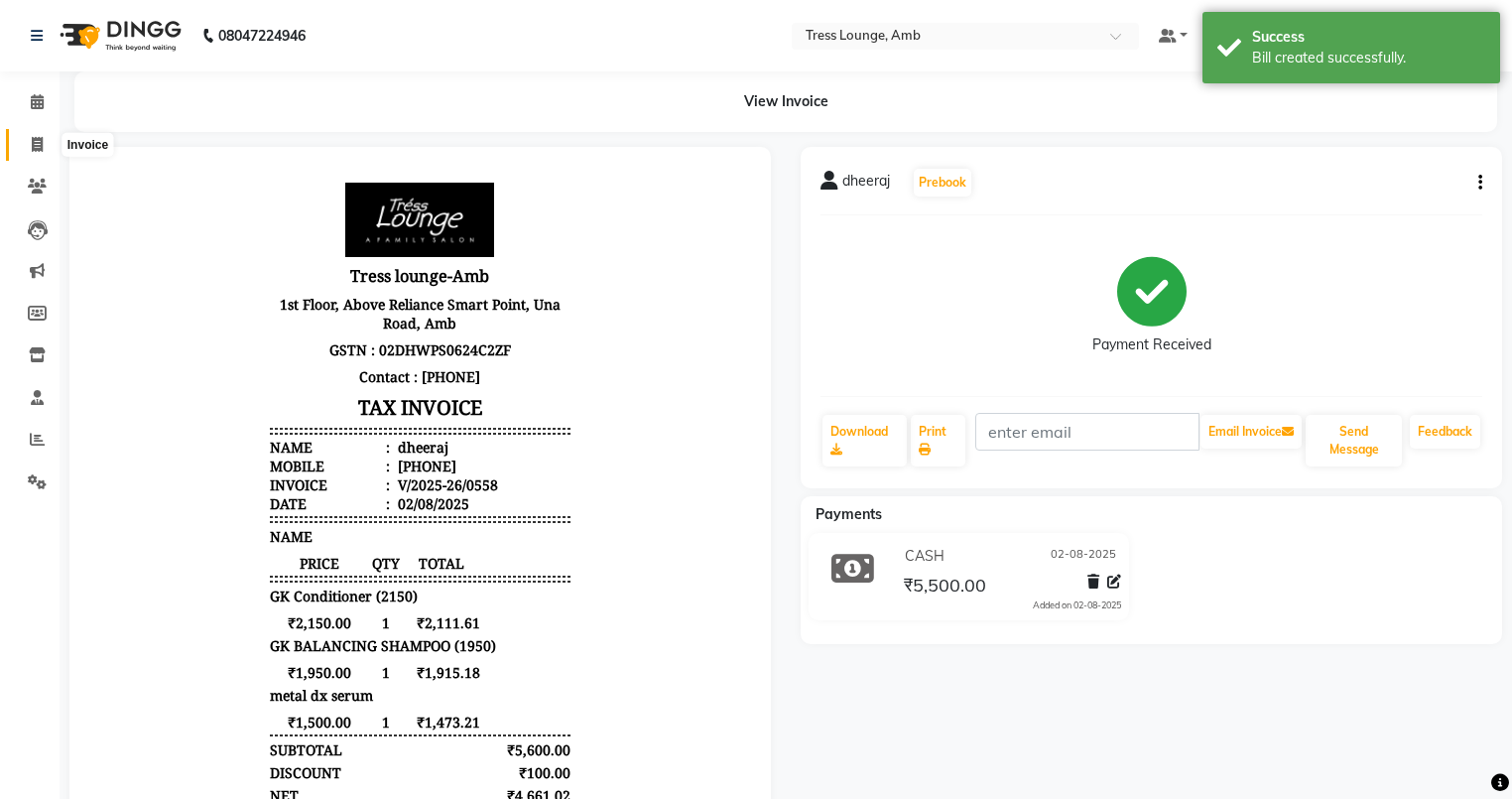 click 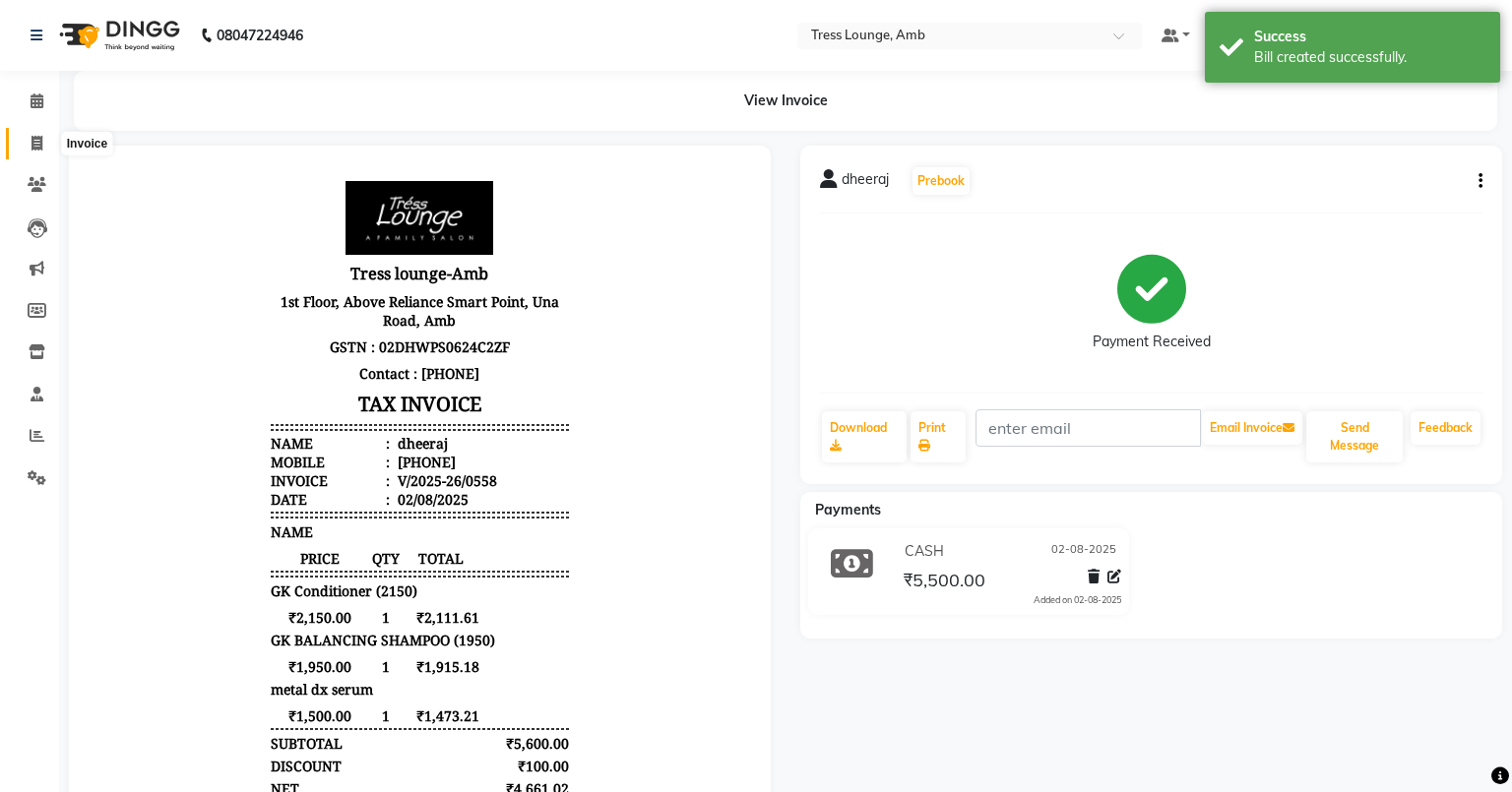 select on "5899" 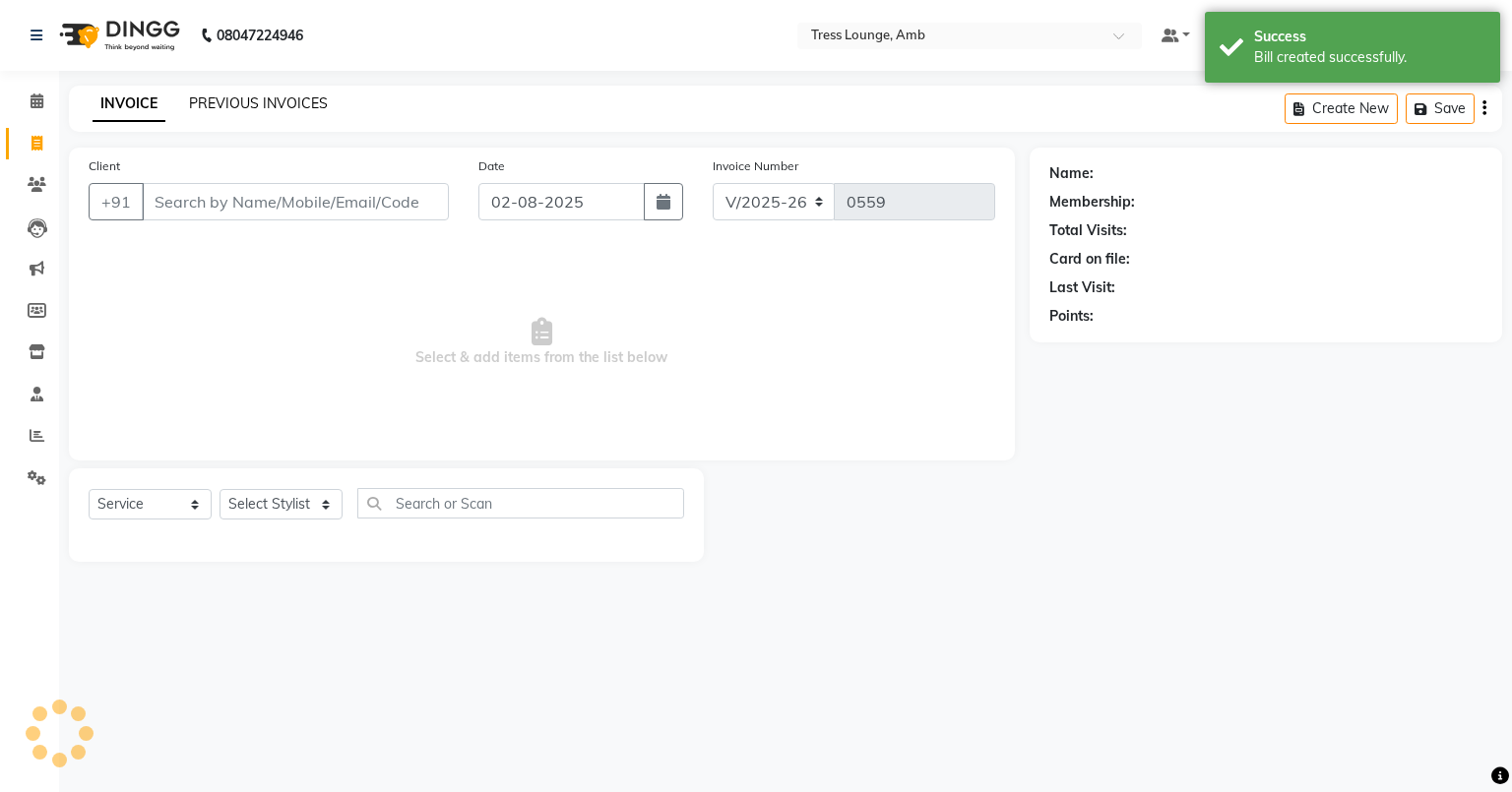 click on "PREVIOUS INVOICES" 